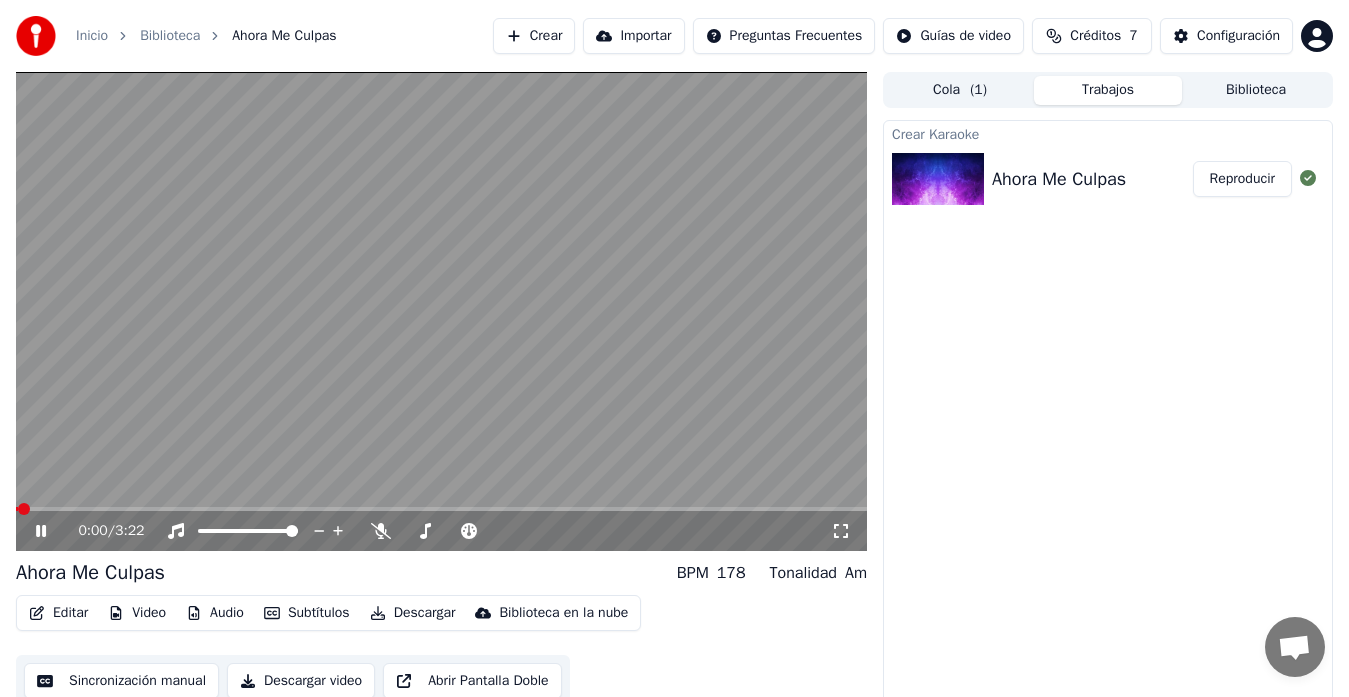 scroll, scrollTop: 0, scrollLeft: 0, axis: both 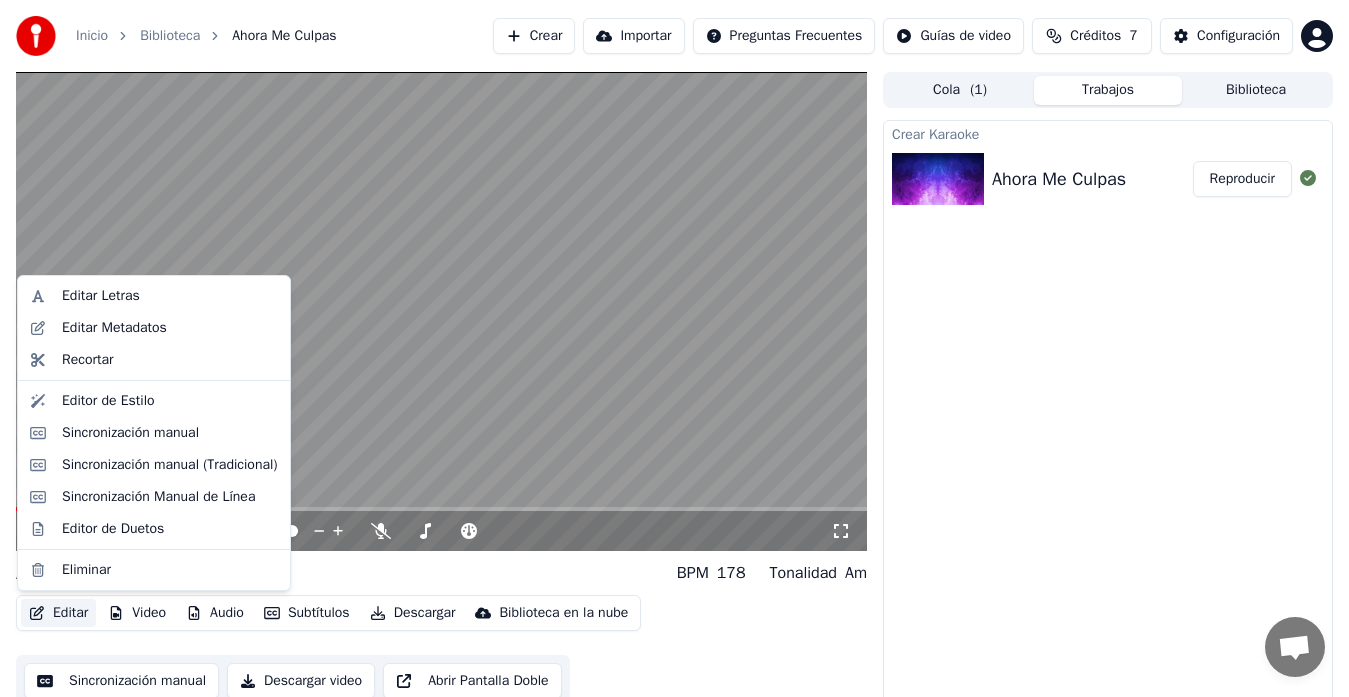 click 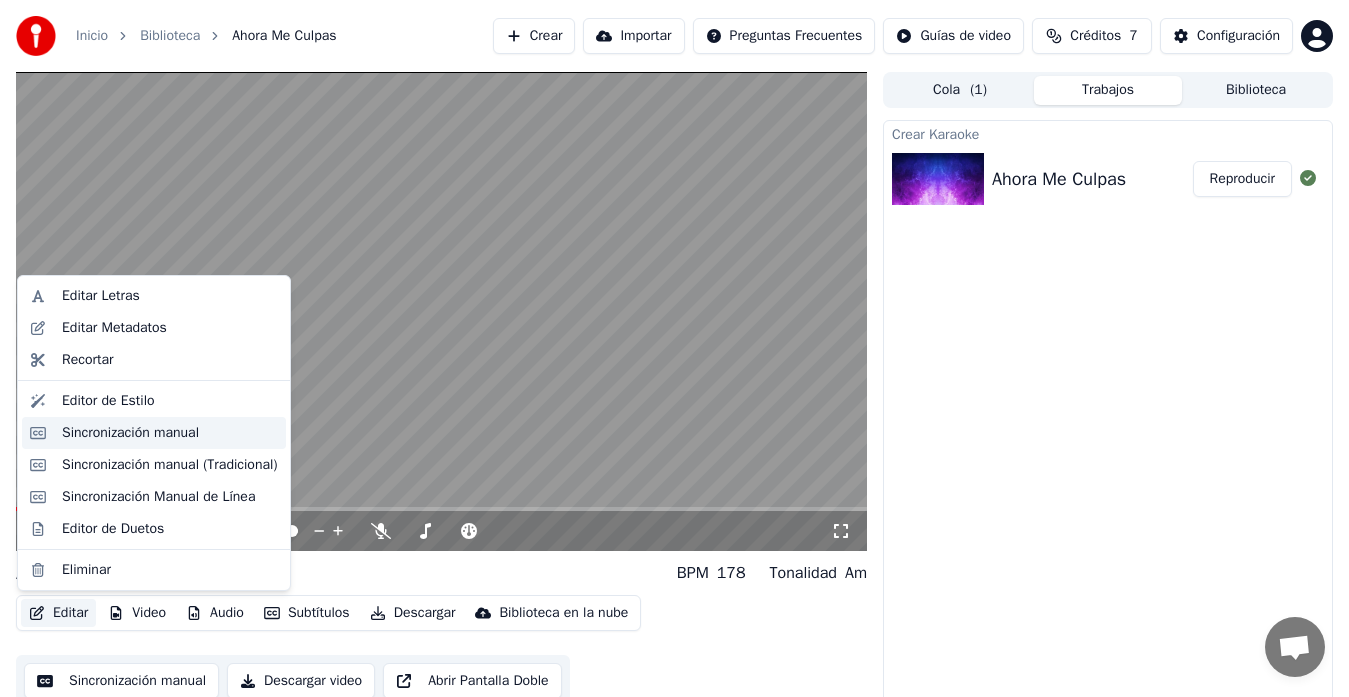 click on "Sincronización manual" at bounding box center [130, 433] 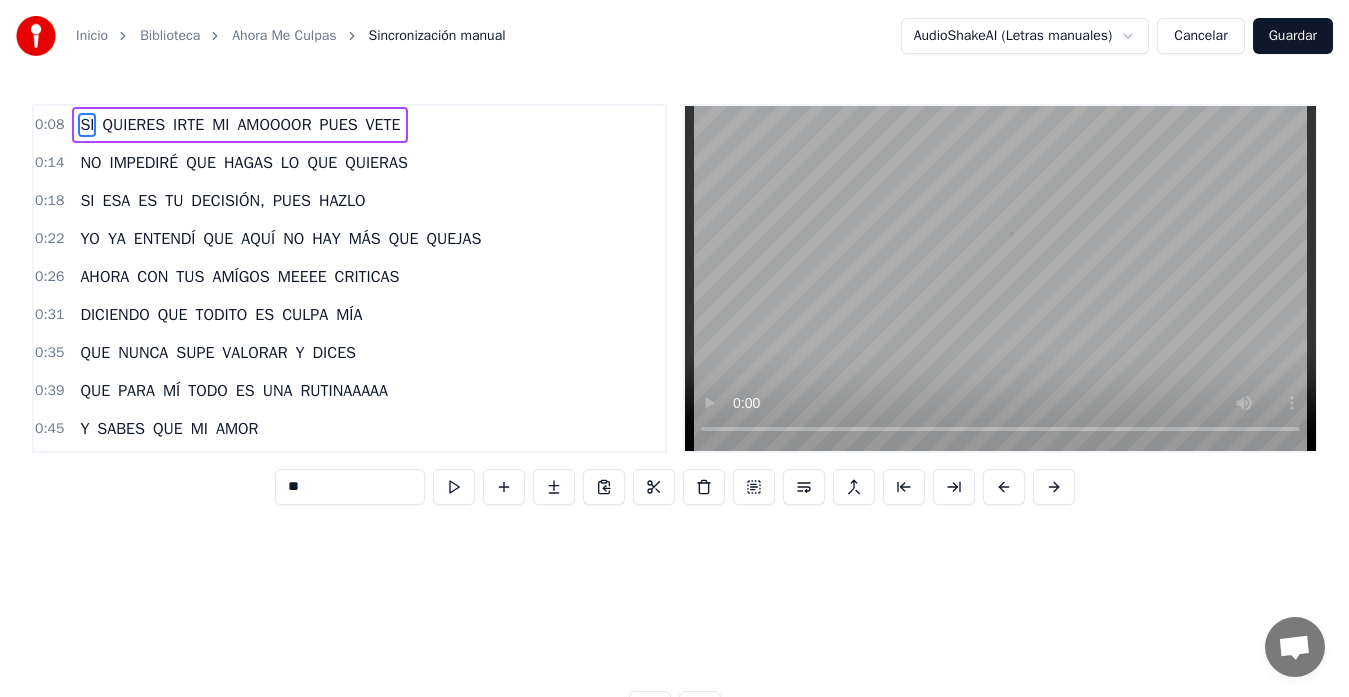 scroll, scrollTop: 0, scrollLeft: 2371, axis: horizontal 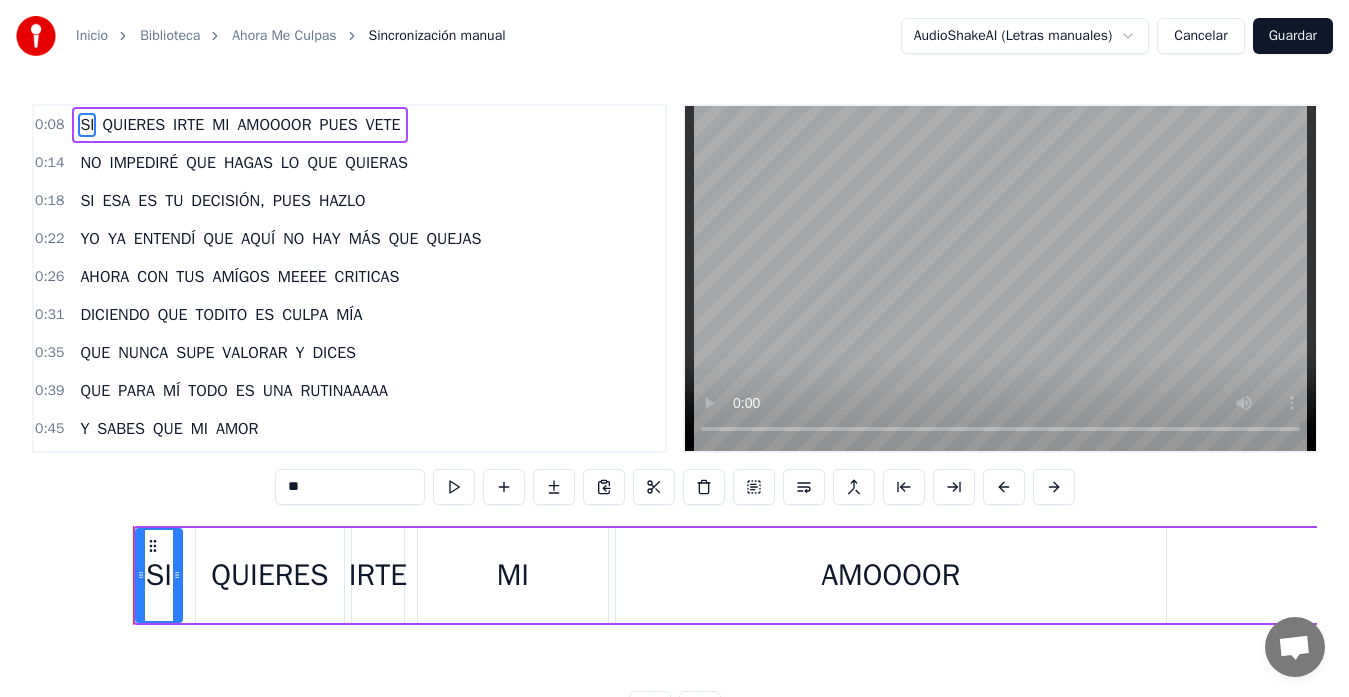 type 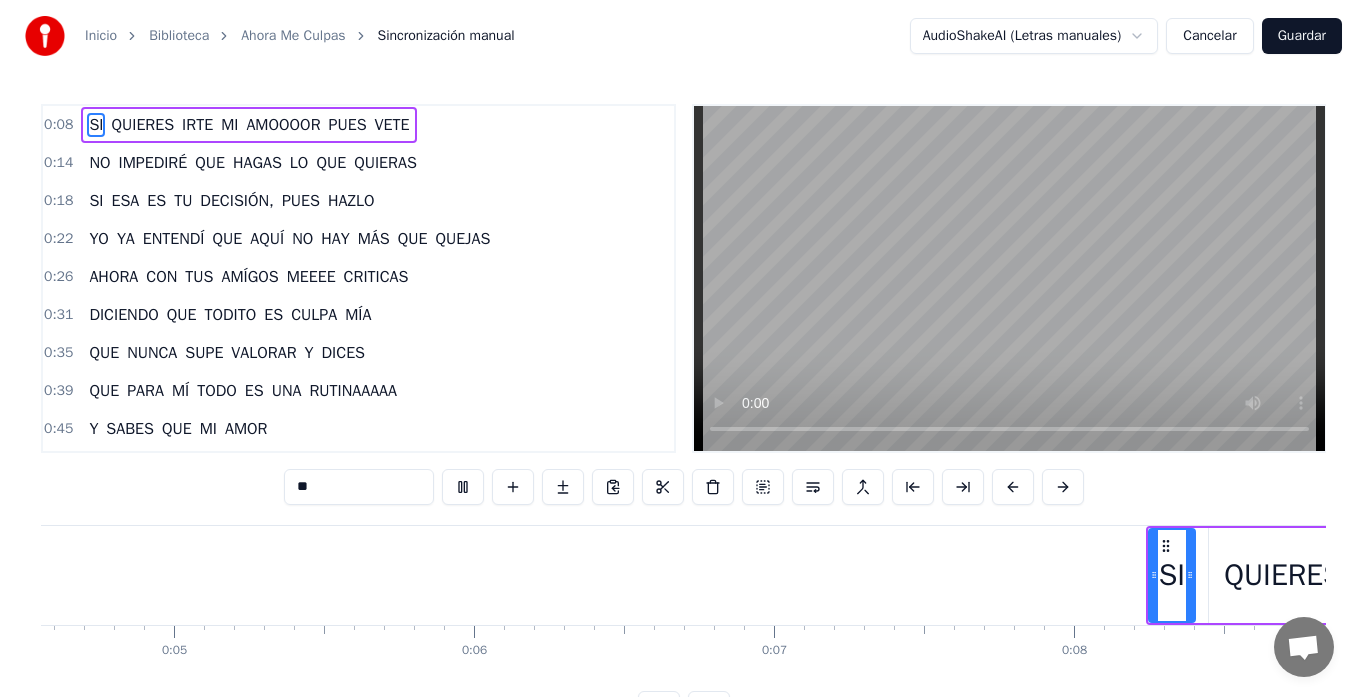 scroll, scrollTop: 0, scrollLeft: 2652, axis: horizontal 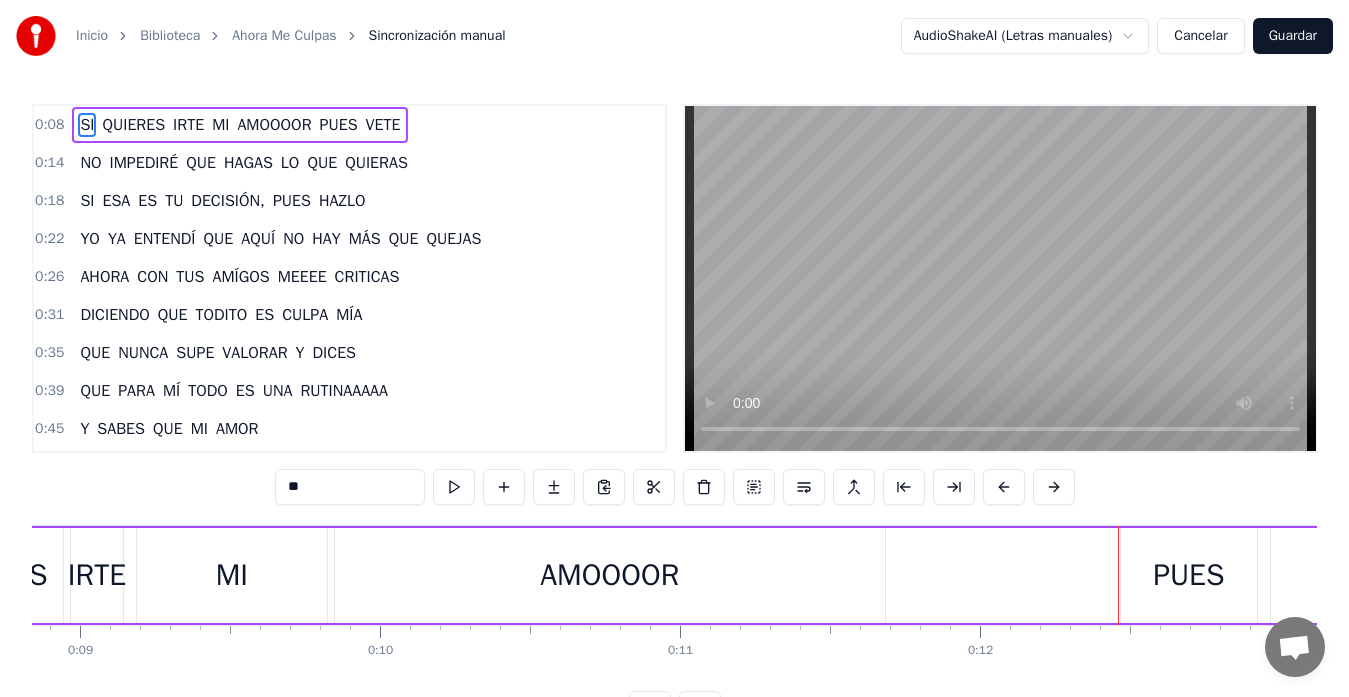 click on "Inicio" at bounding box center (103, 36) 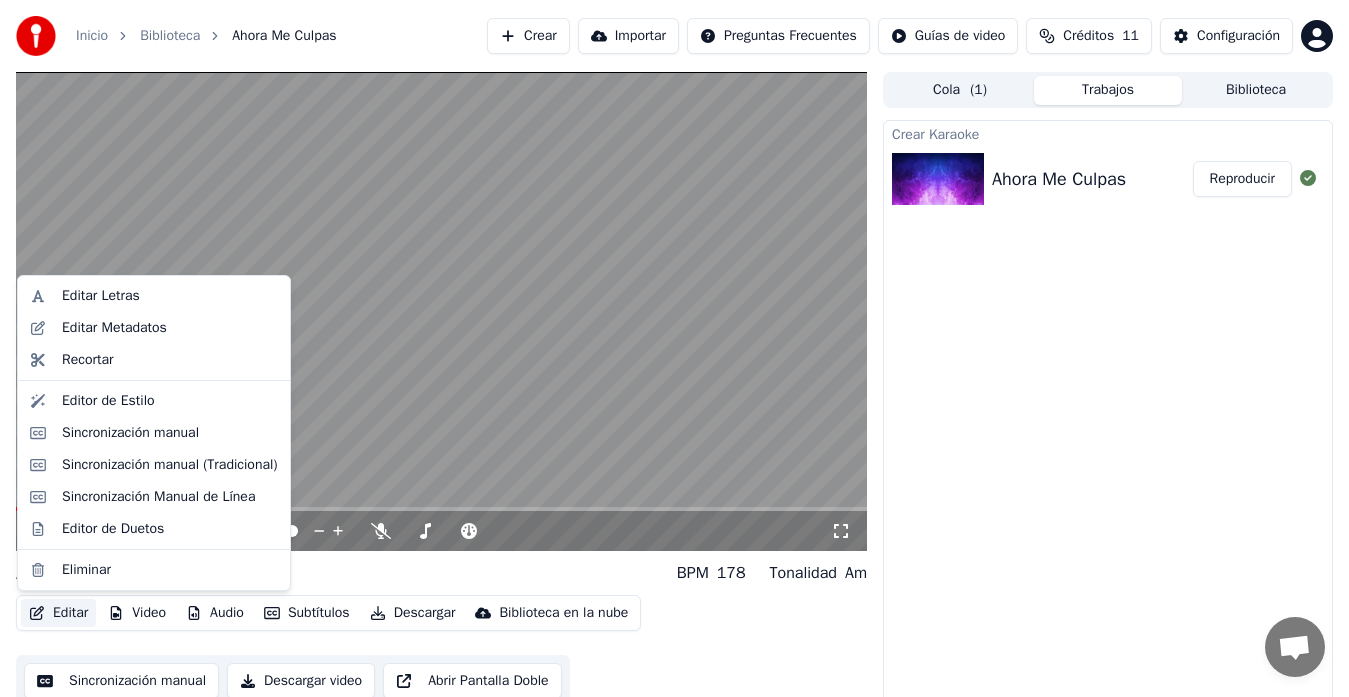 click on "Editar" at bounding box center (58, 613) 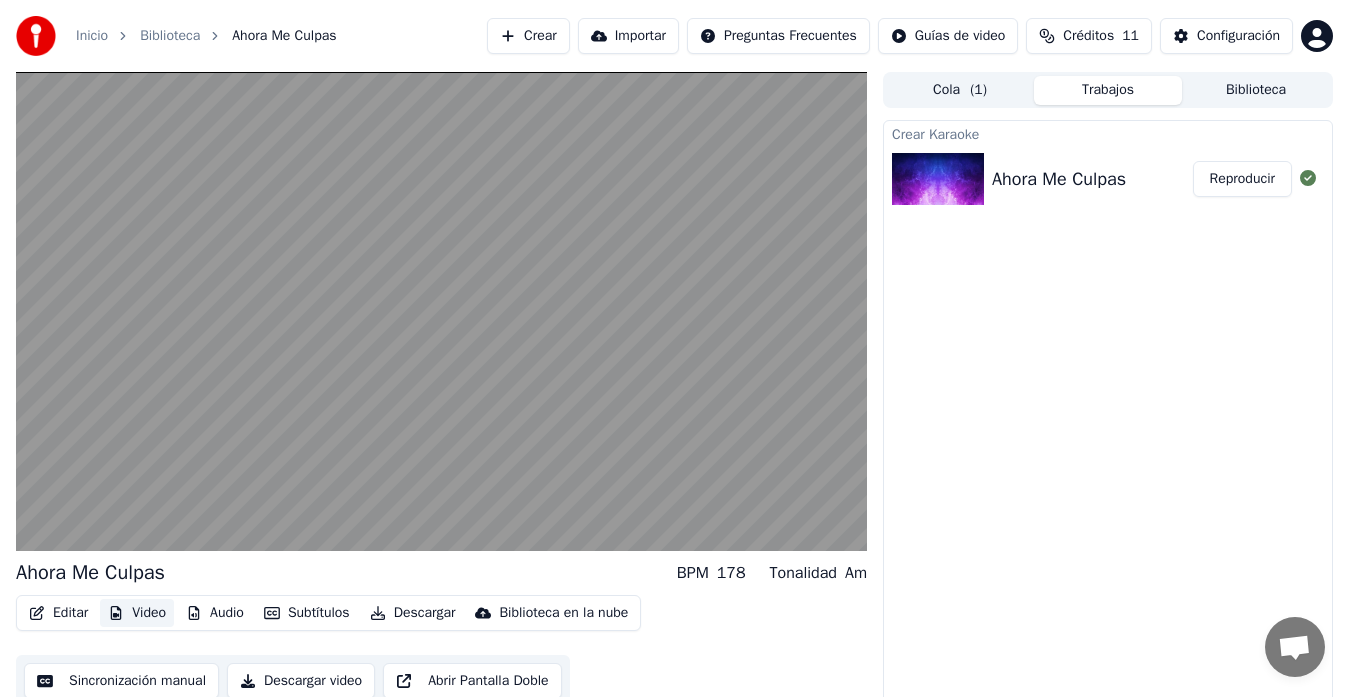 click on "Video" at bounding box center (137, 613) 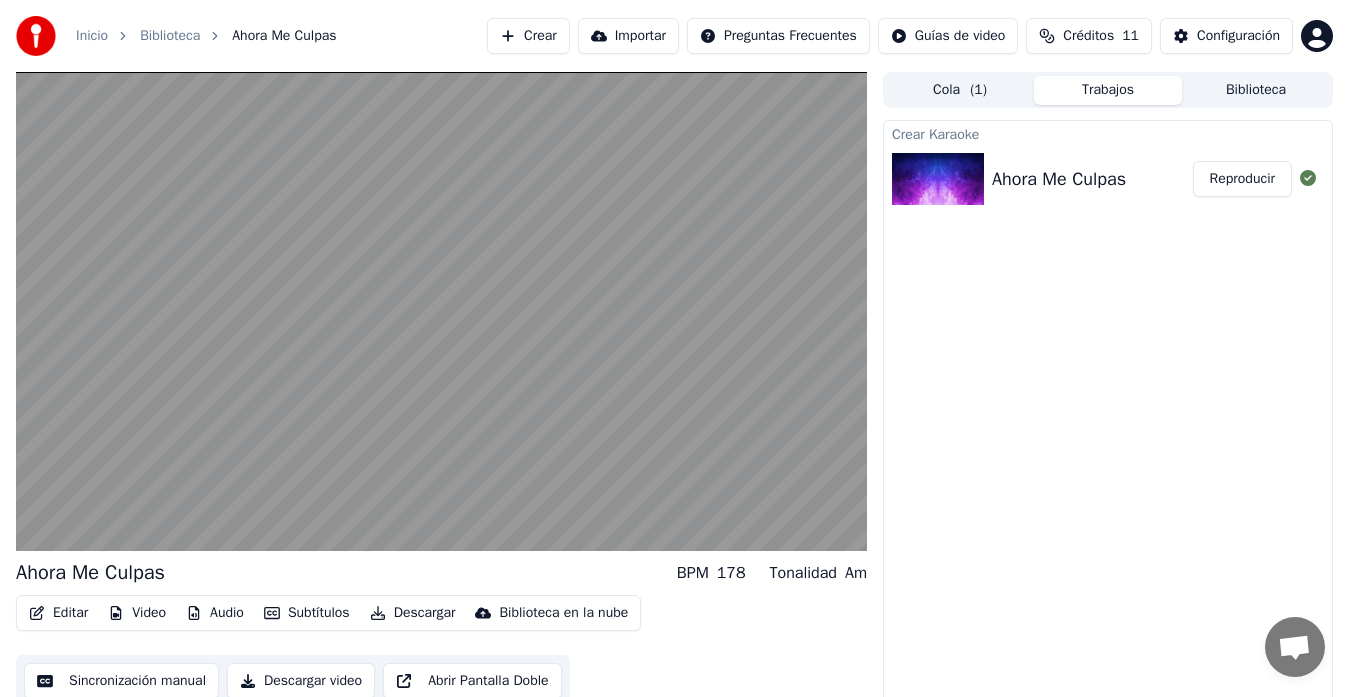 click on "Video" at bounding box center (137, 613) 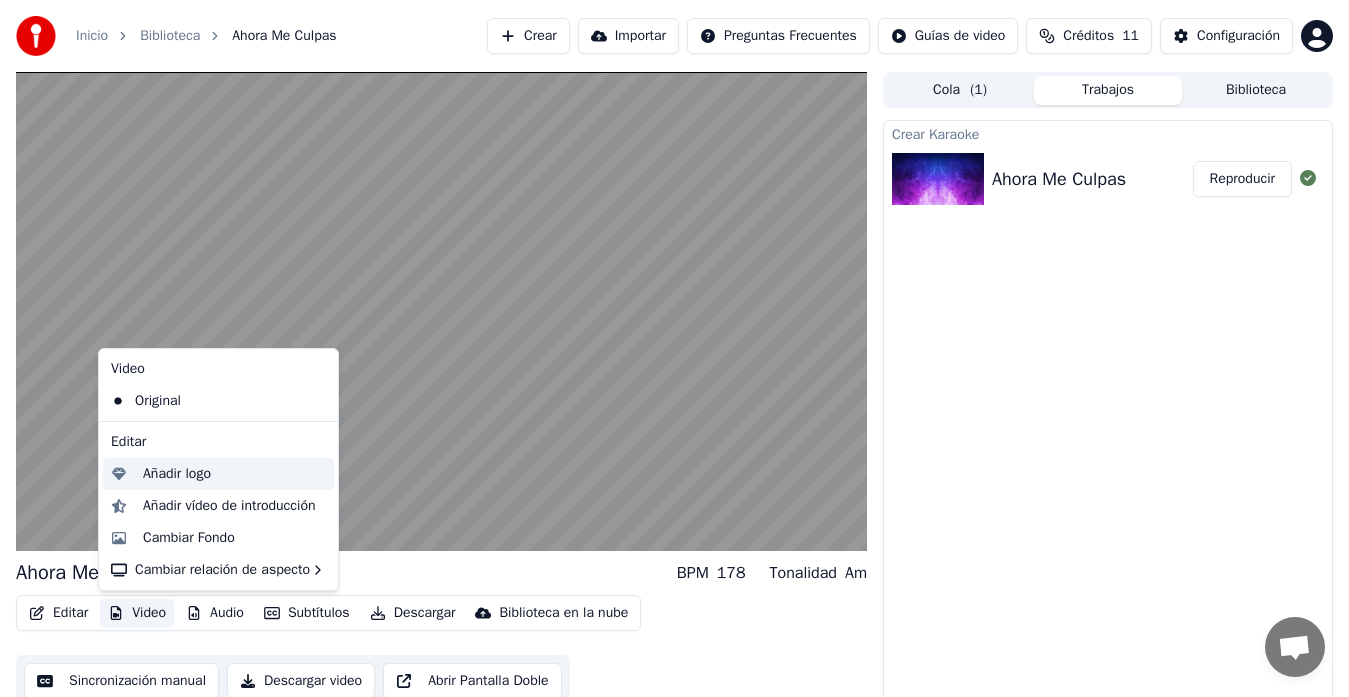 click on "Añadir logo" at bounding box center (177, 474) 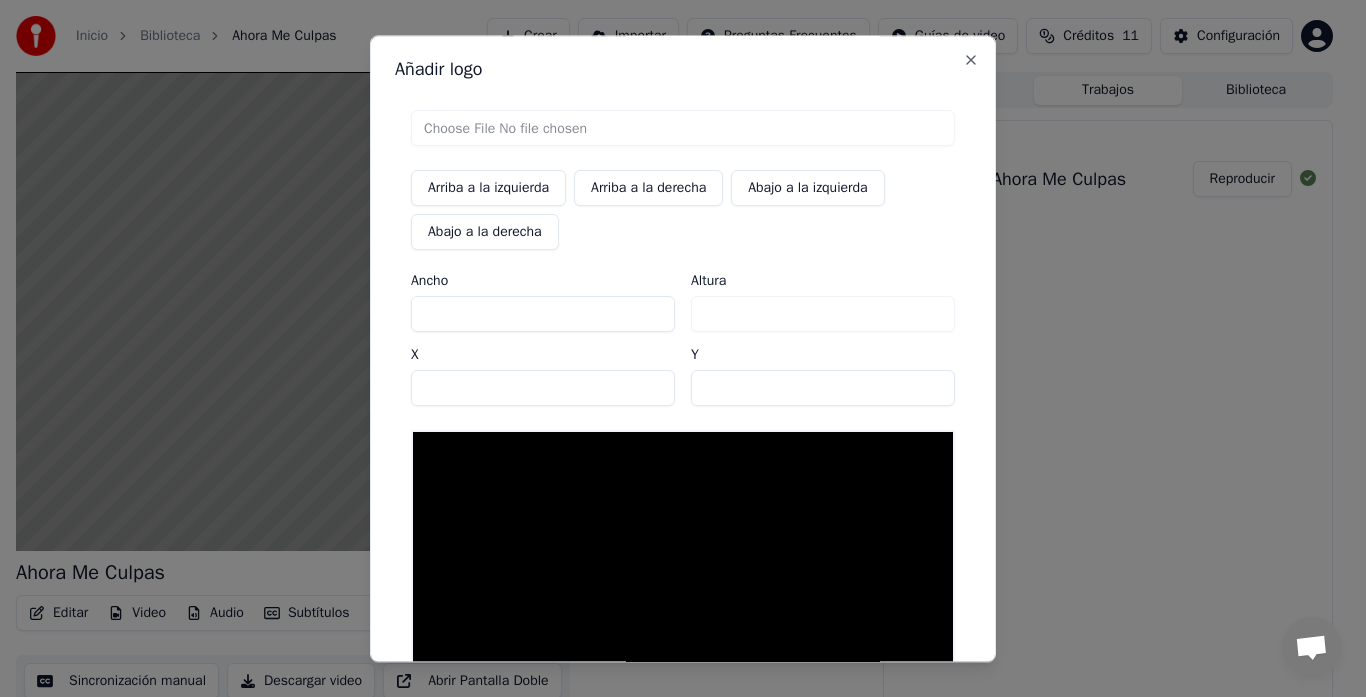 click on "Arriba a la izquierda" at bounding box center [488, 188] 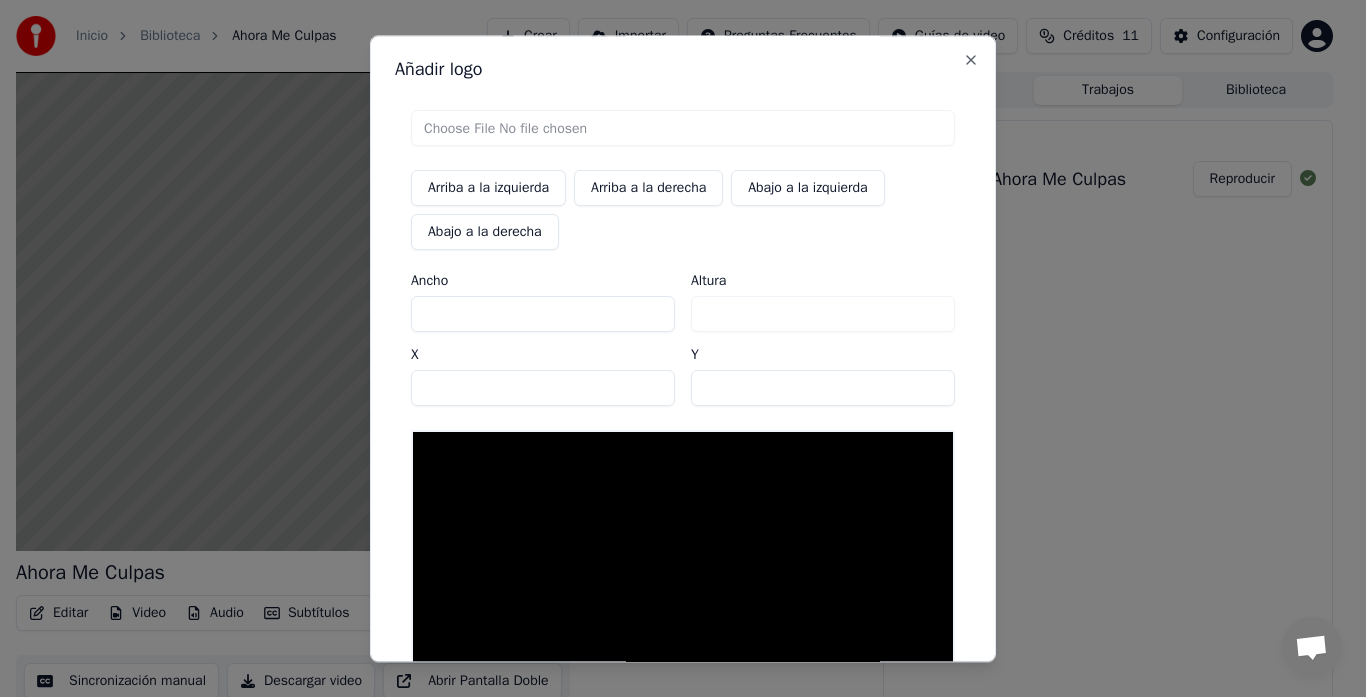 click at bounding box center (683, 128) 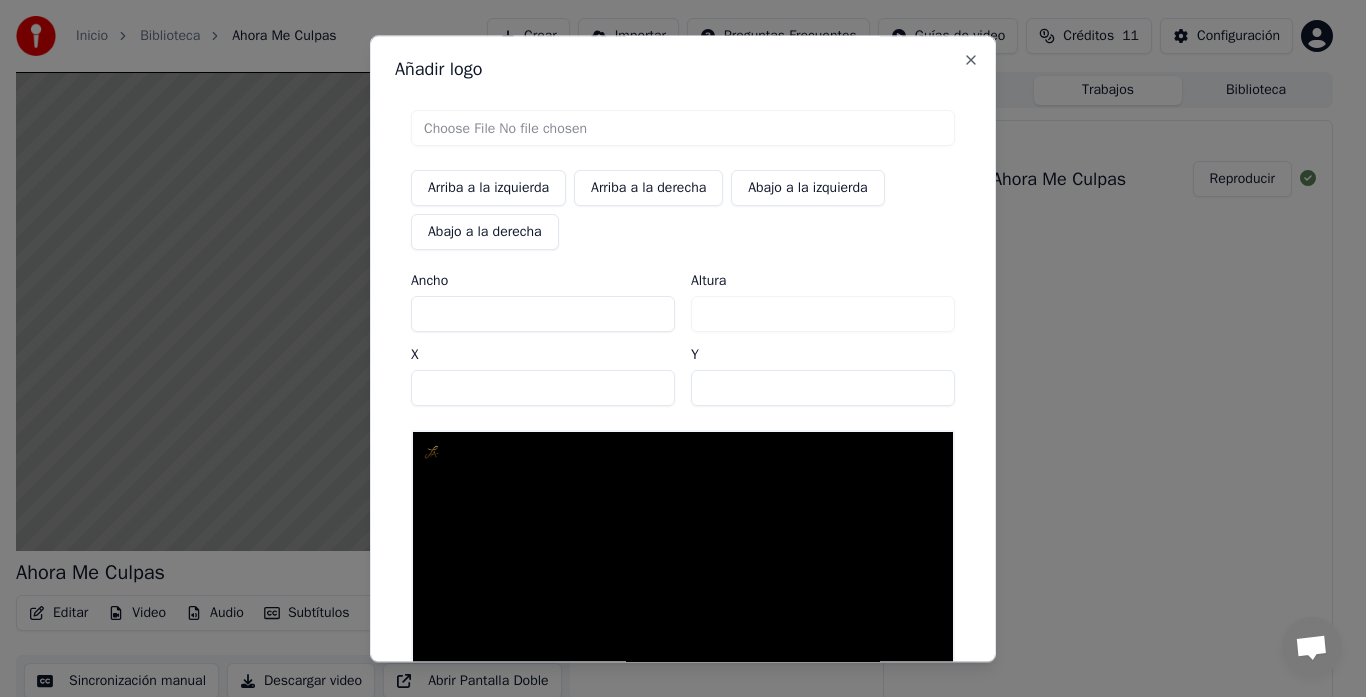 click on "***" at bounding box center [543, 314] 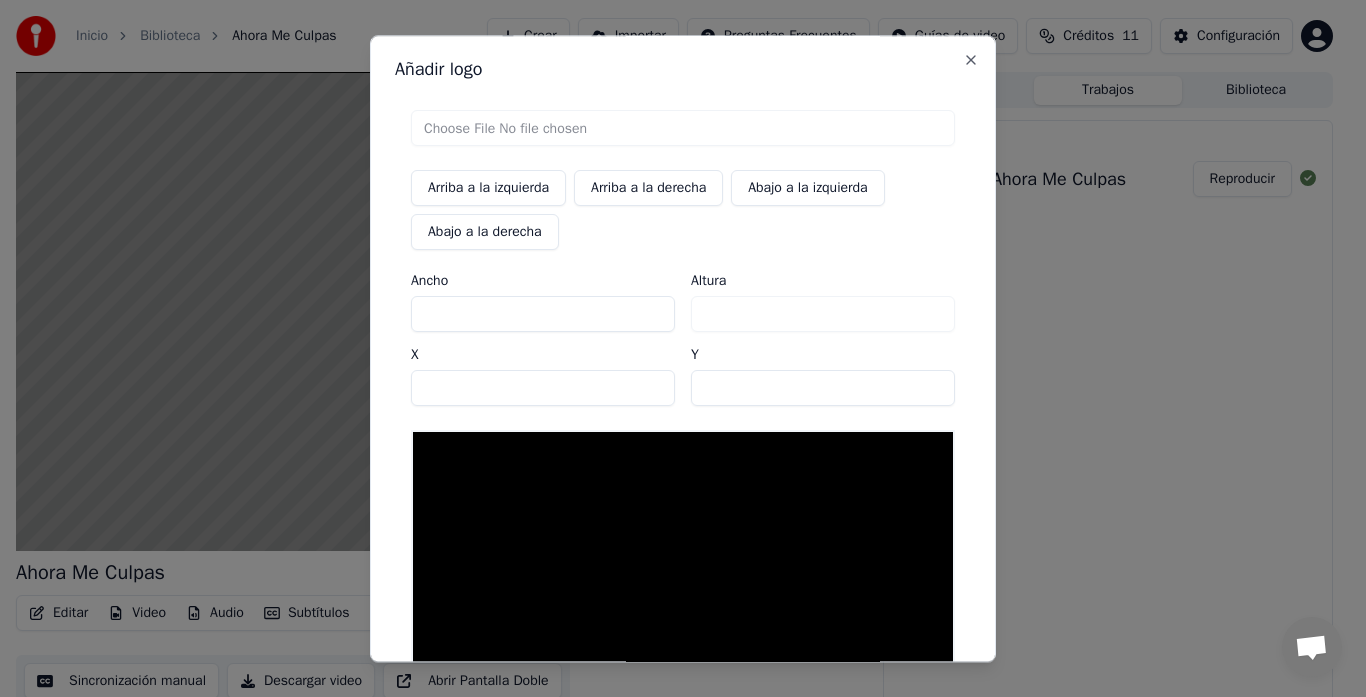 type on "**" 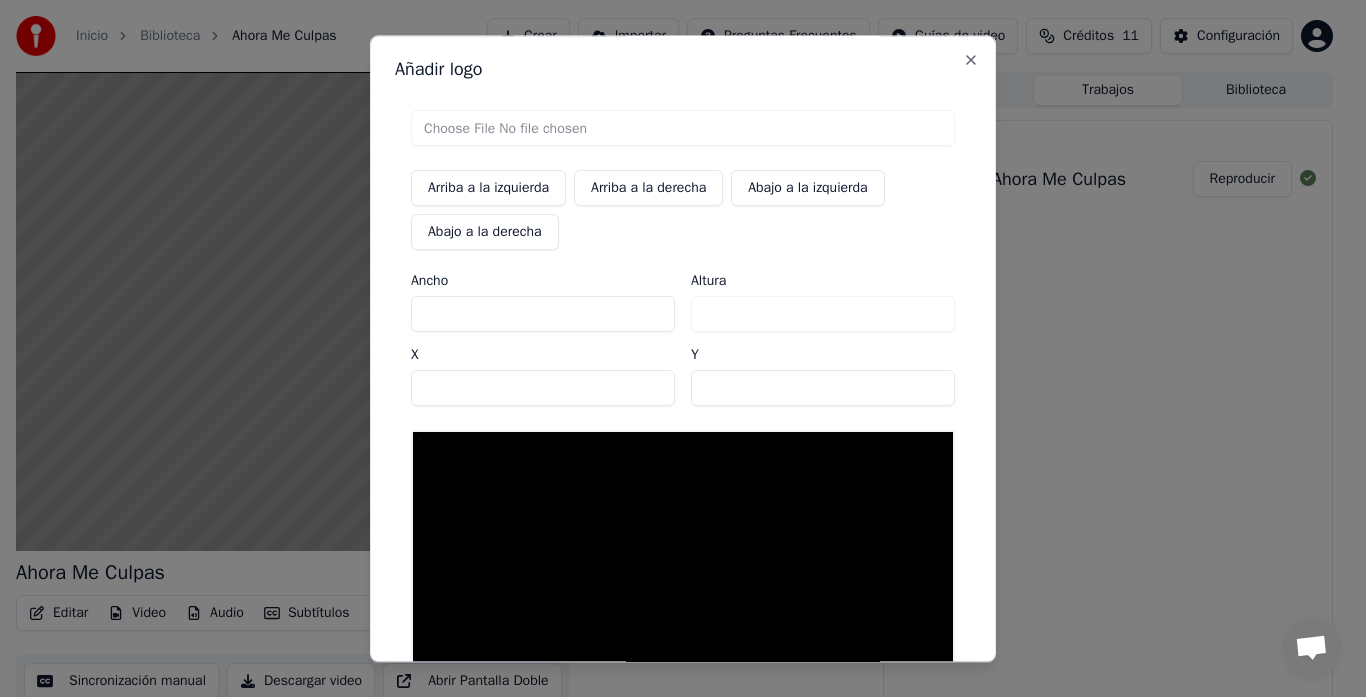 type on "***" 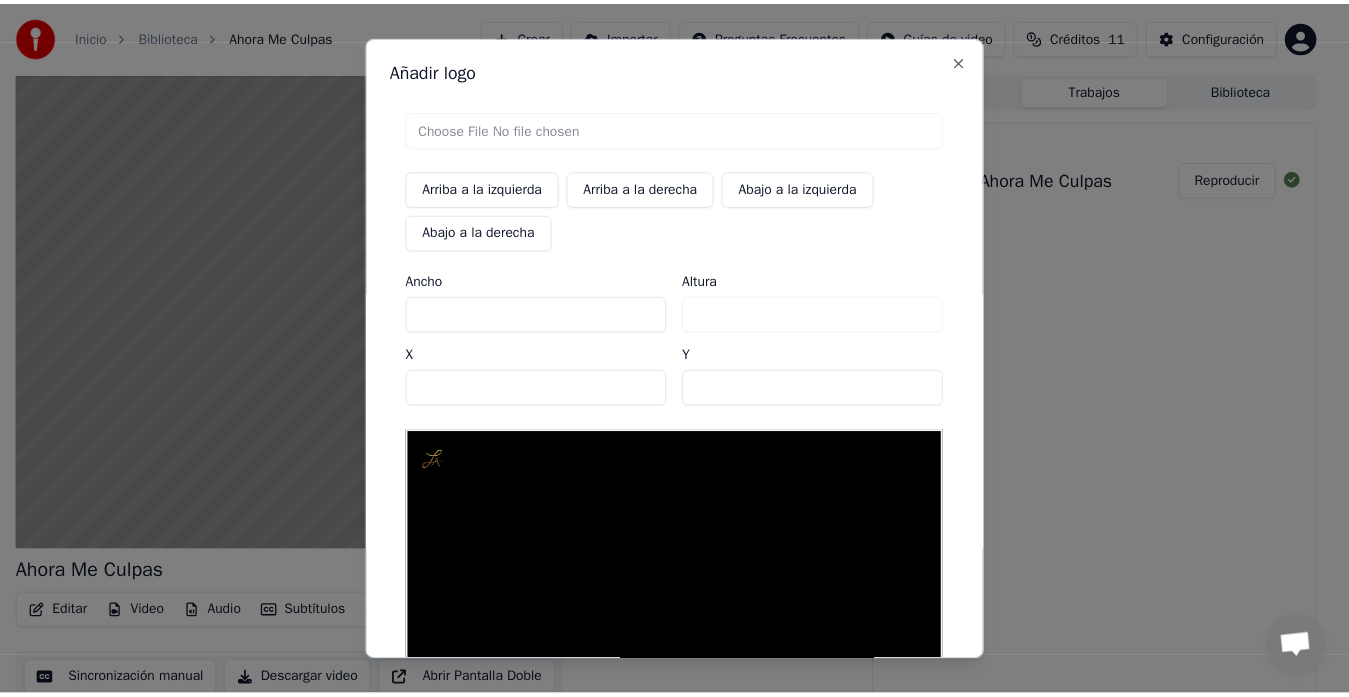 scroll, scrollTop: 183, scrollLeft: 0, axis: vertical 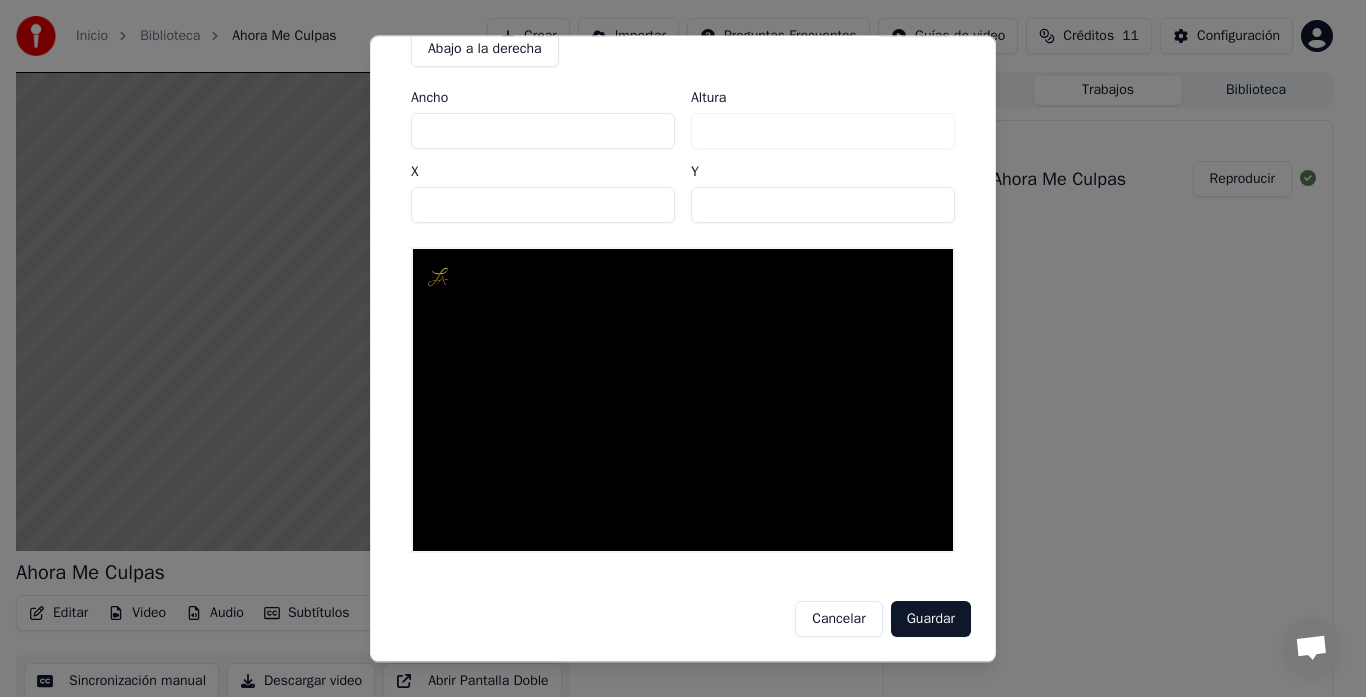 type on "***" 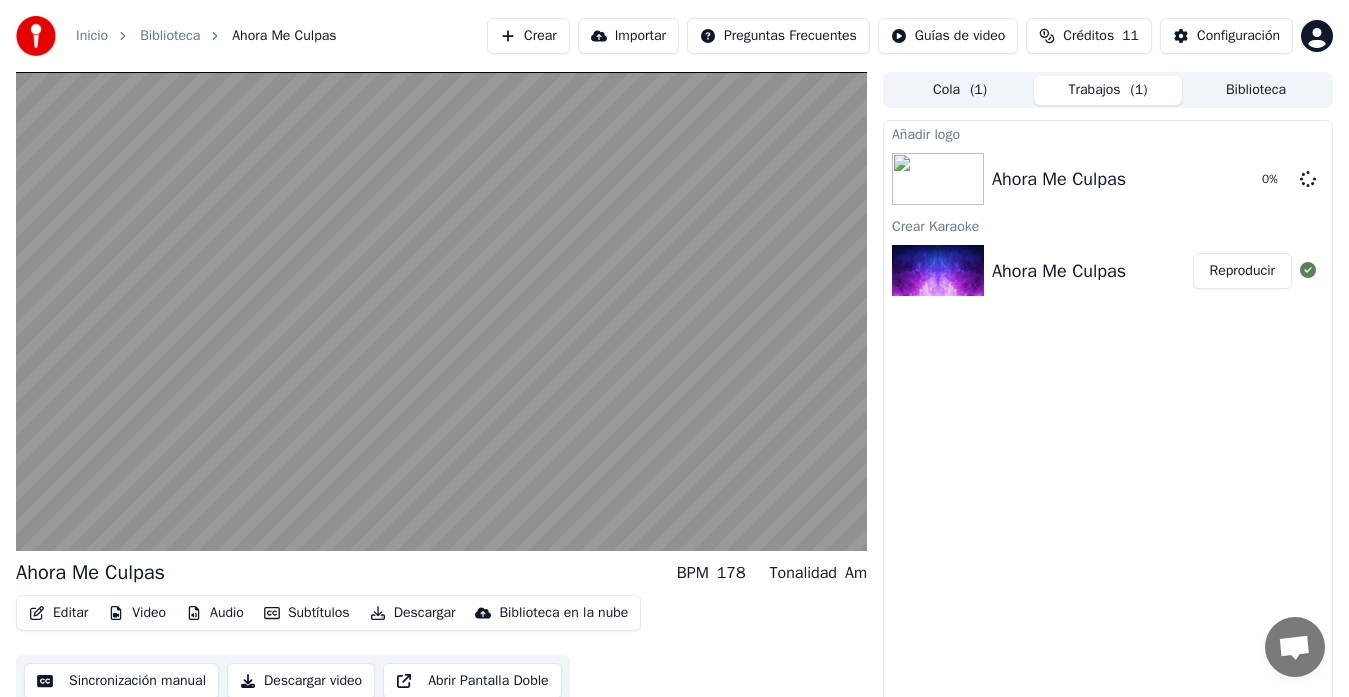 click on "Editar" at bounding box center (58, 613) 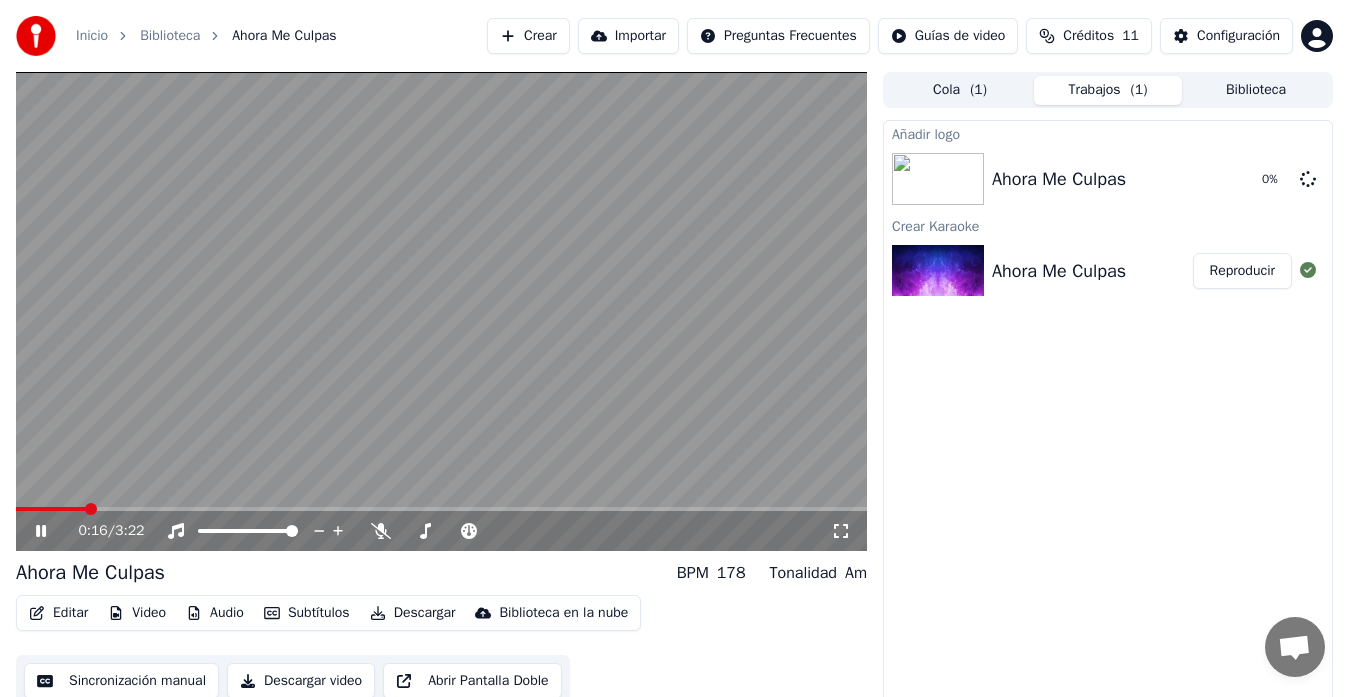 click at bounding box center [441, 311] 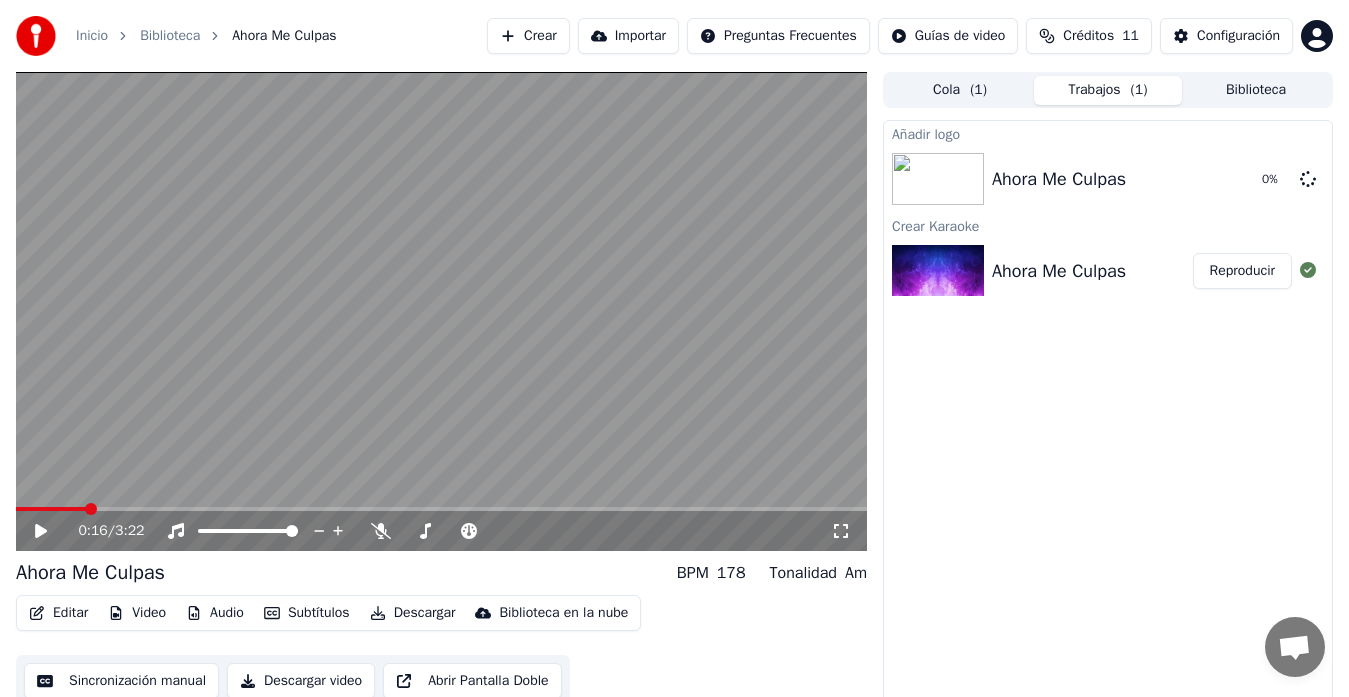 click on "Editar" at bounding box center [58, 613] 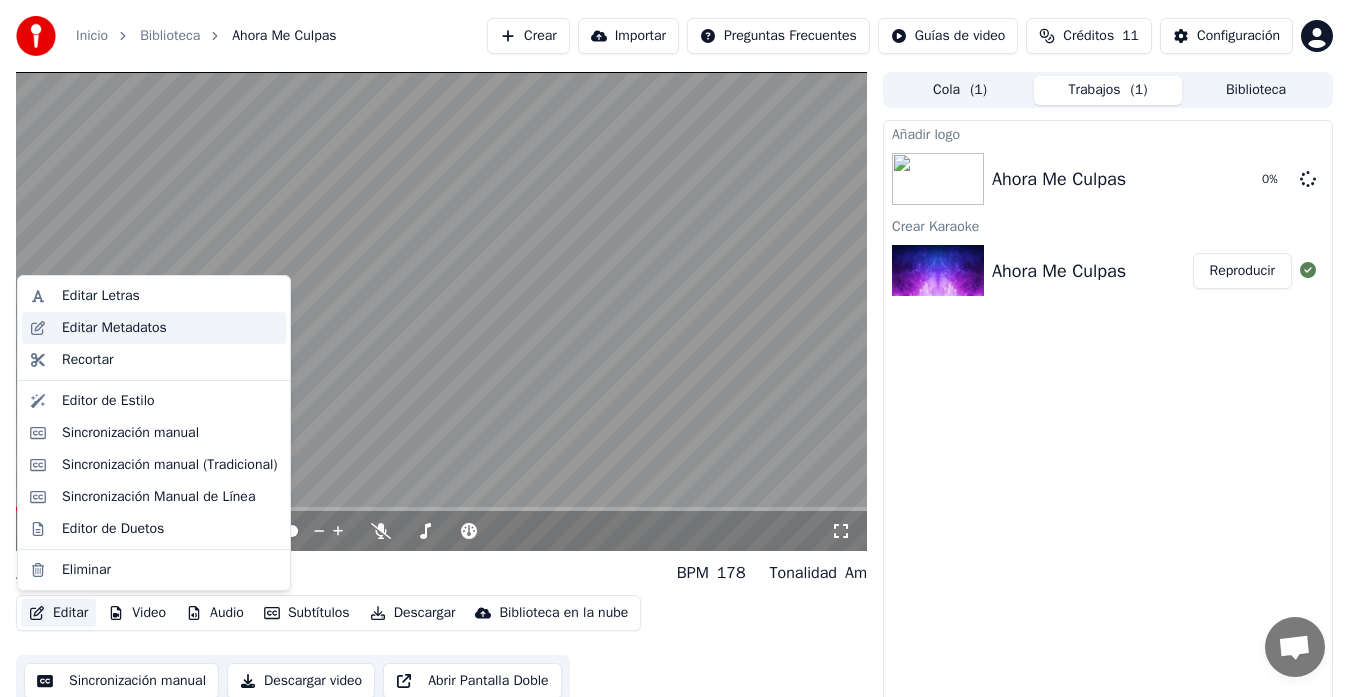 click on "Editar Metadatos" at bounding box center [114, 328] 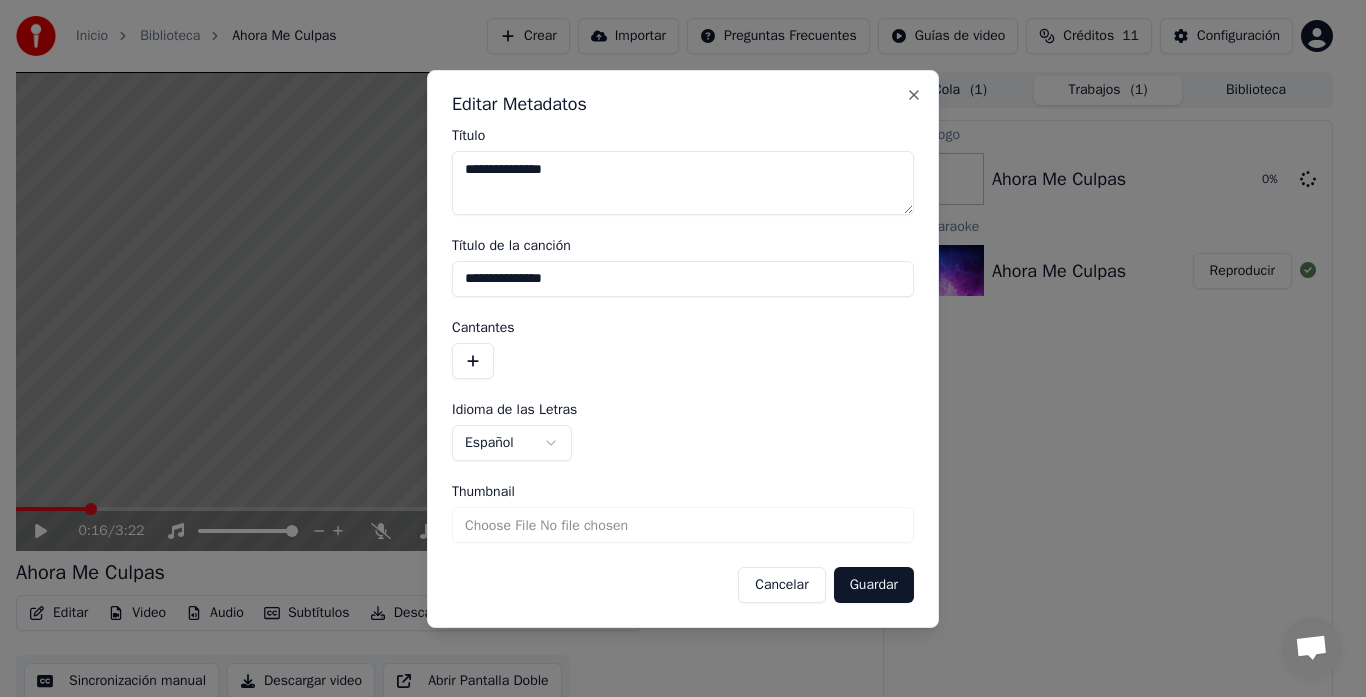 click at bounding box center [473, 361] 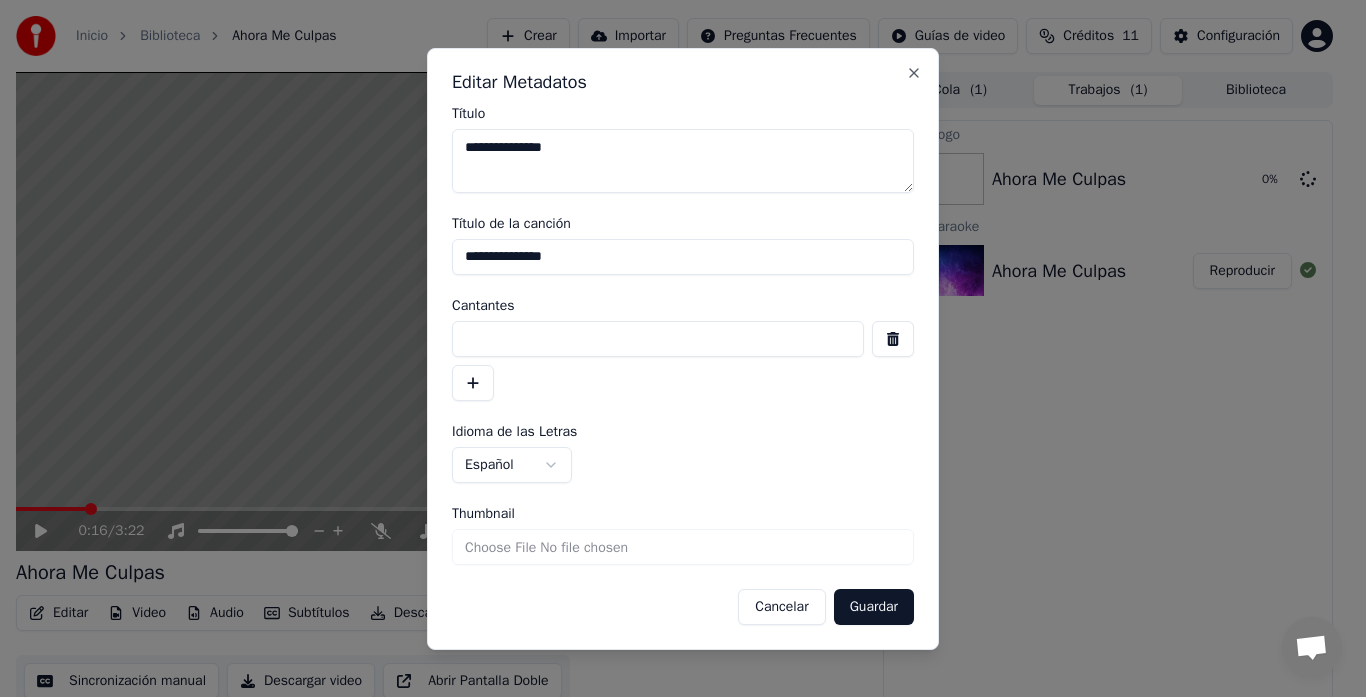 click at bounding box center (658, 339) 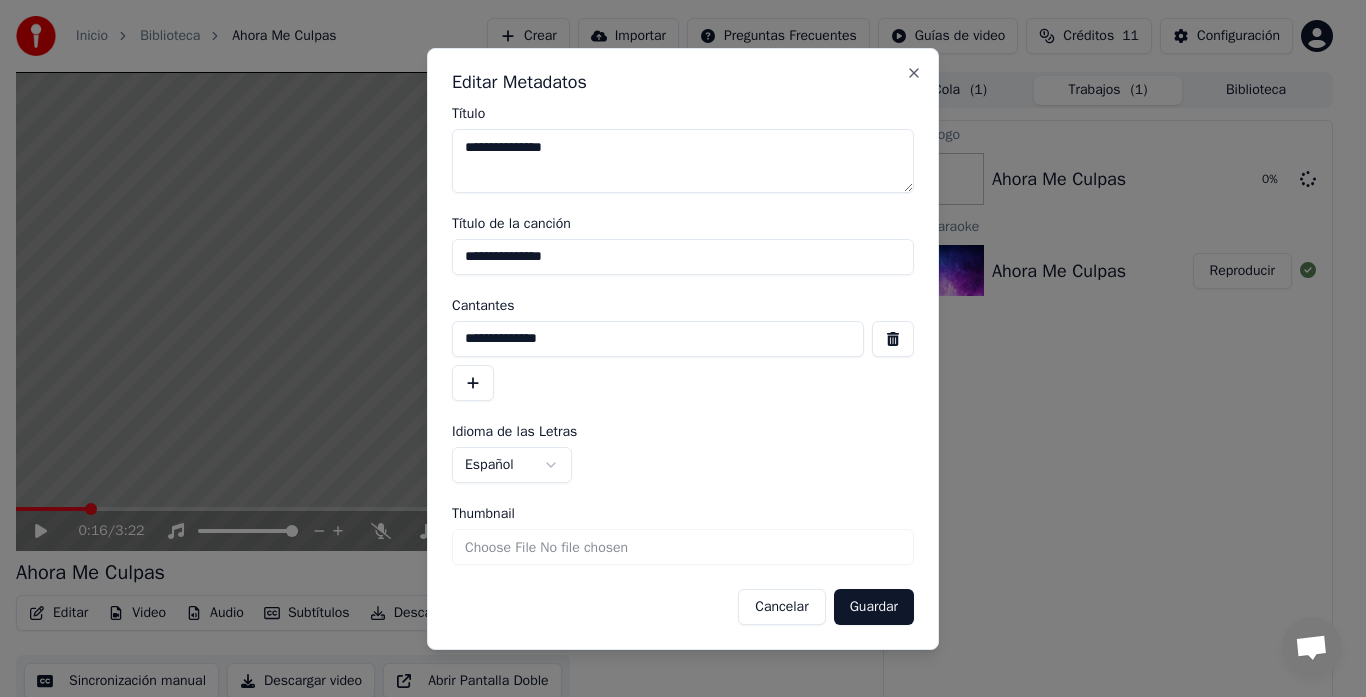 type on "**********" 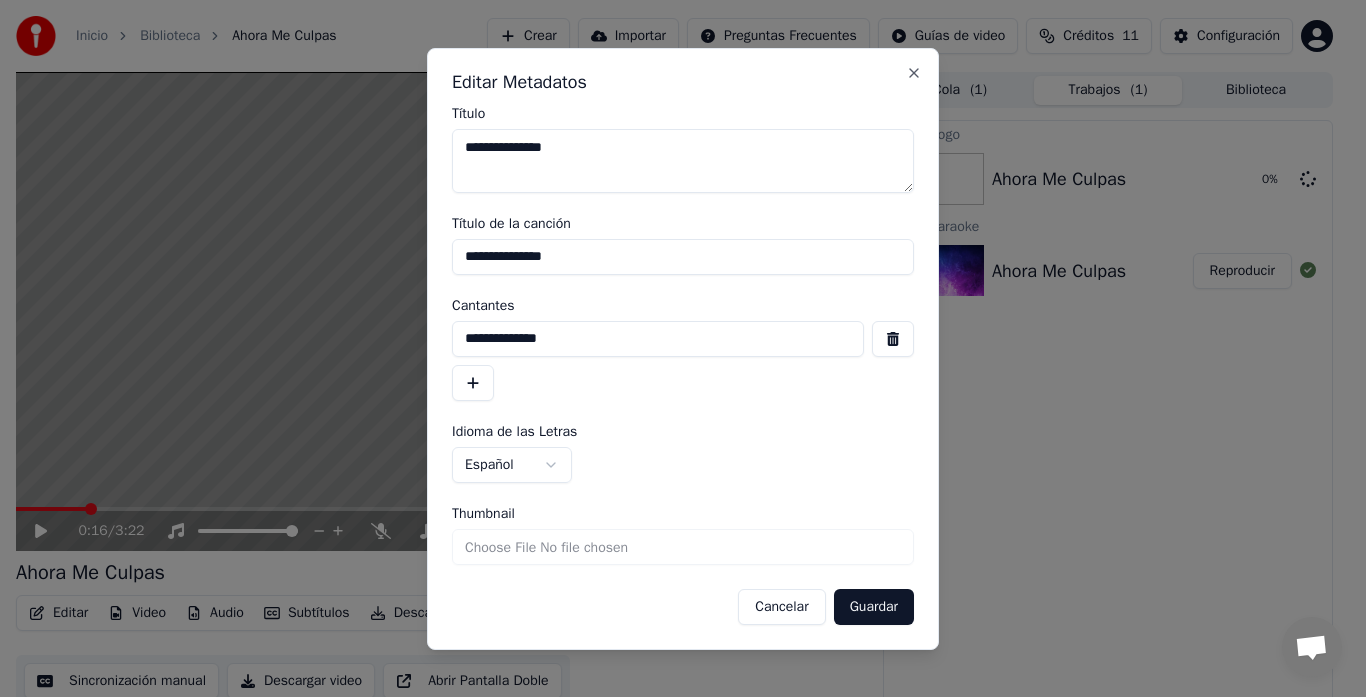 click on "Guardar" at bounding box center (874, 607) 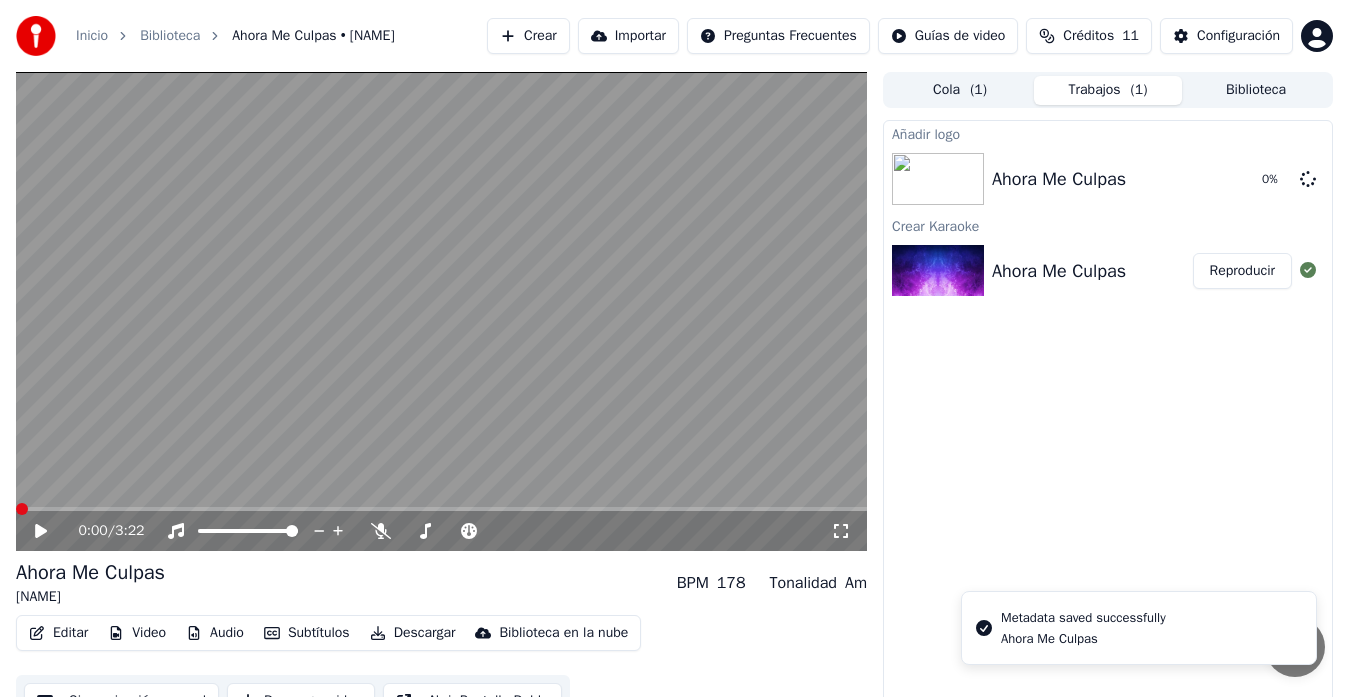 click 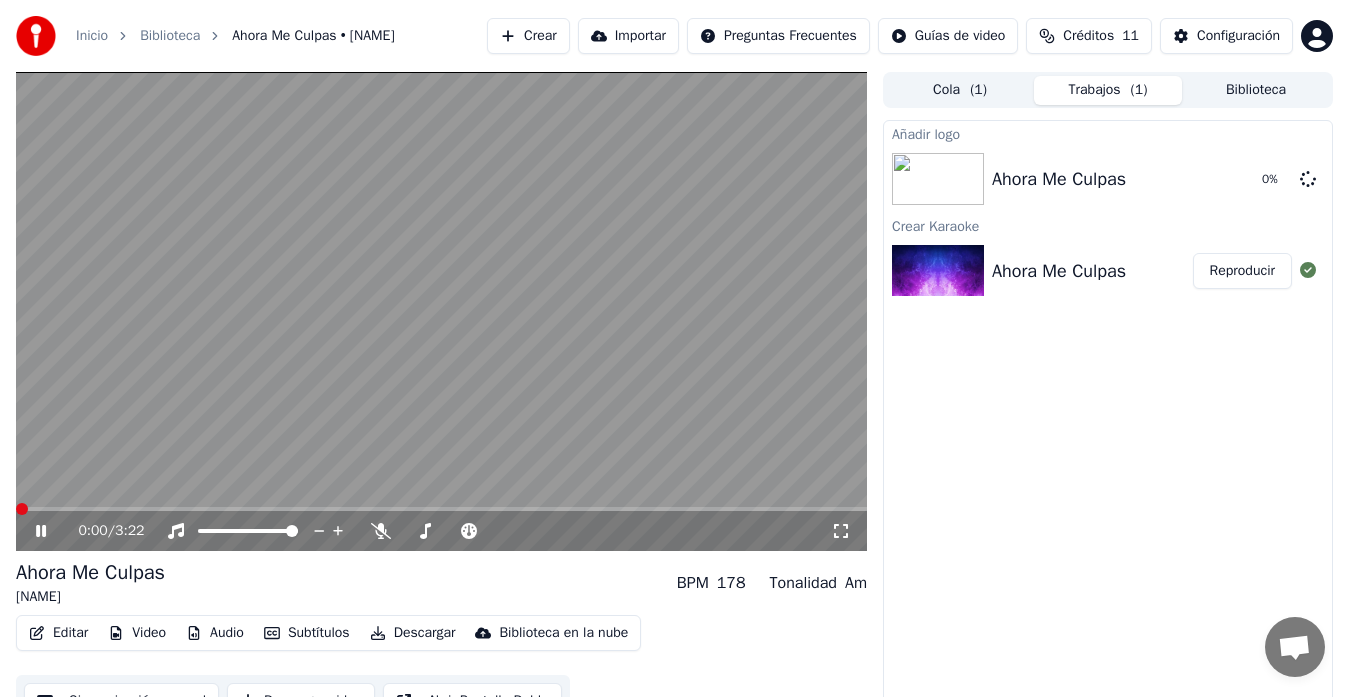 click 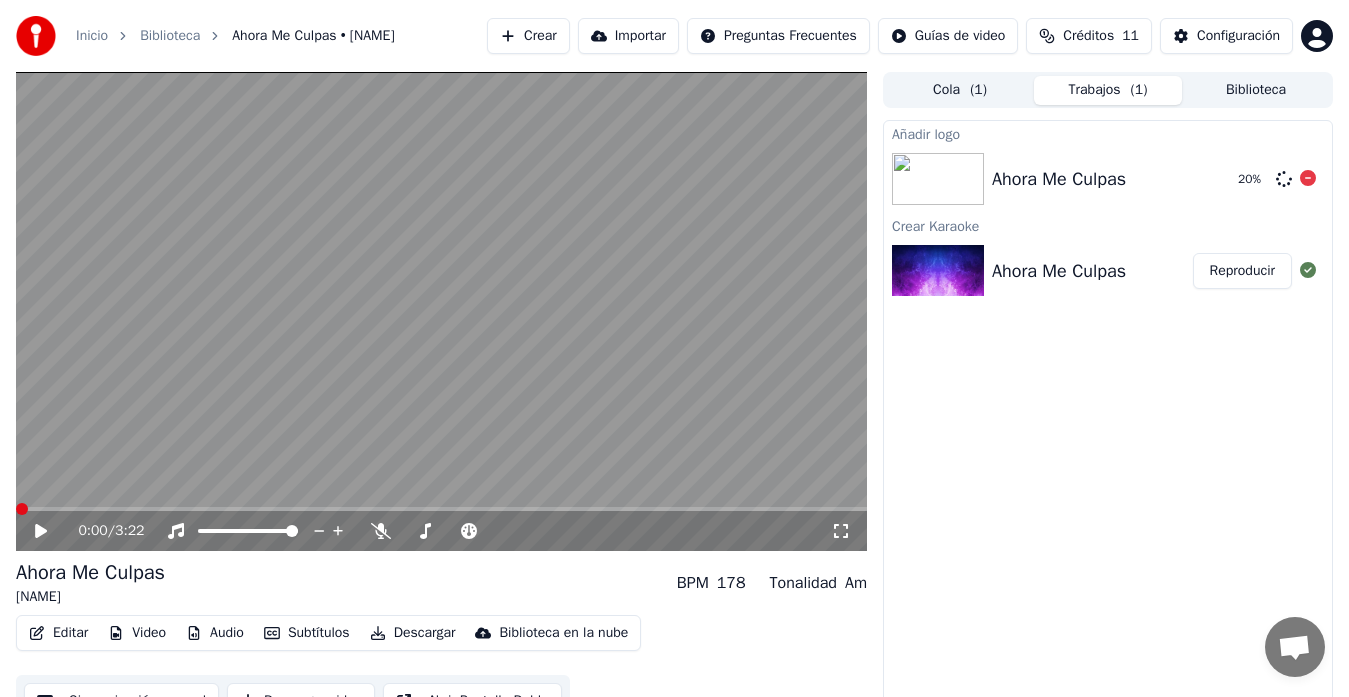 click on "Ahora Me Culpas 20 %" at bounding box center [1108, 179] 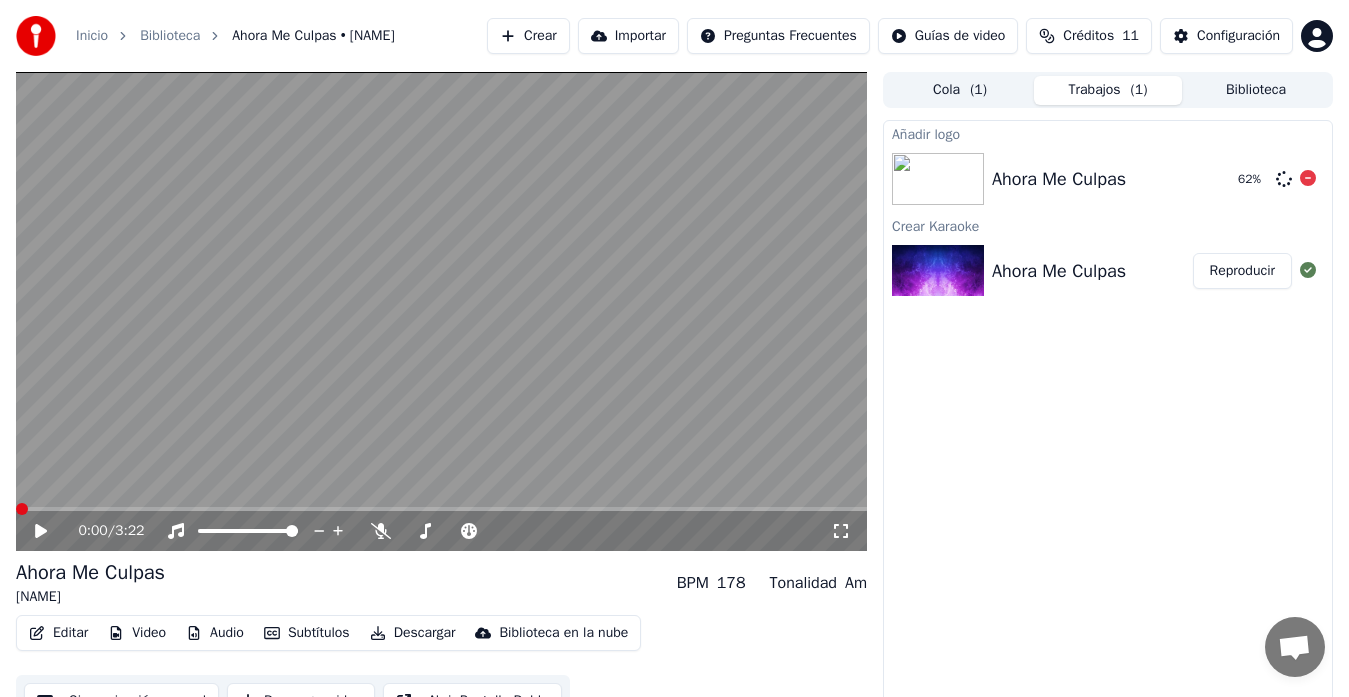click on "Ahora Me Culpas 62 %" at bounding box center (1108, 179) 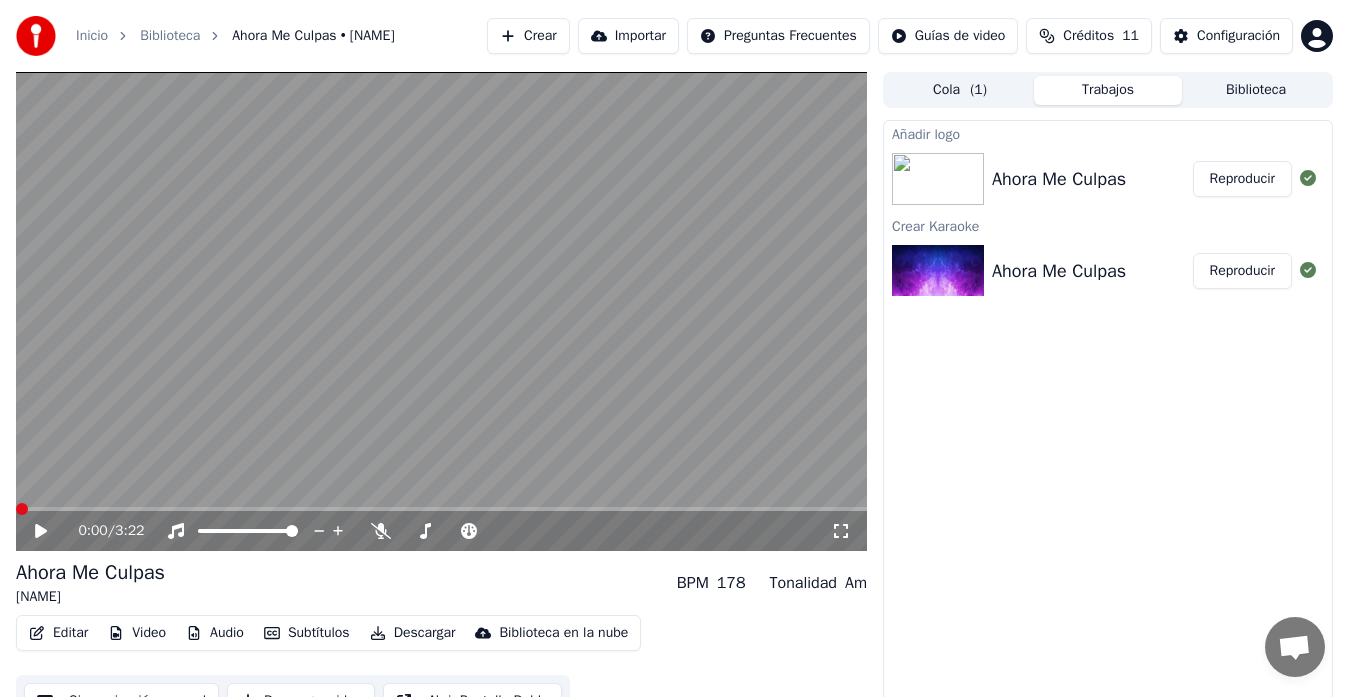 scroll, scrollTop: 30, scrollLeft: 0, axis: vertical 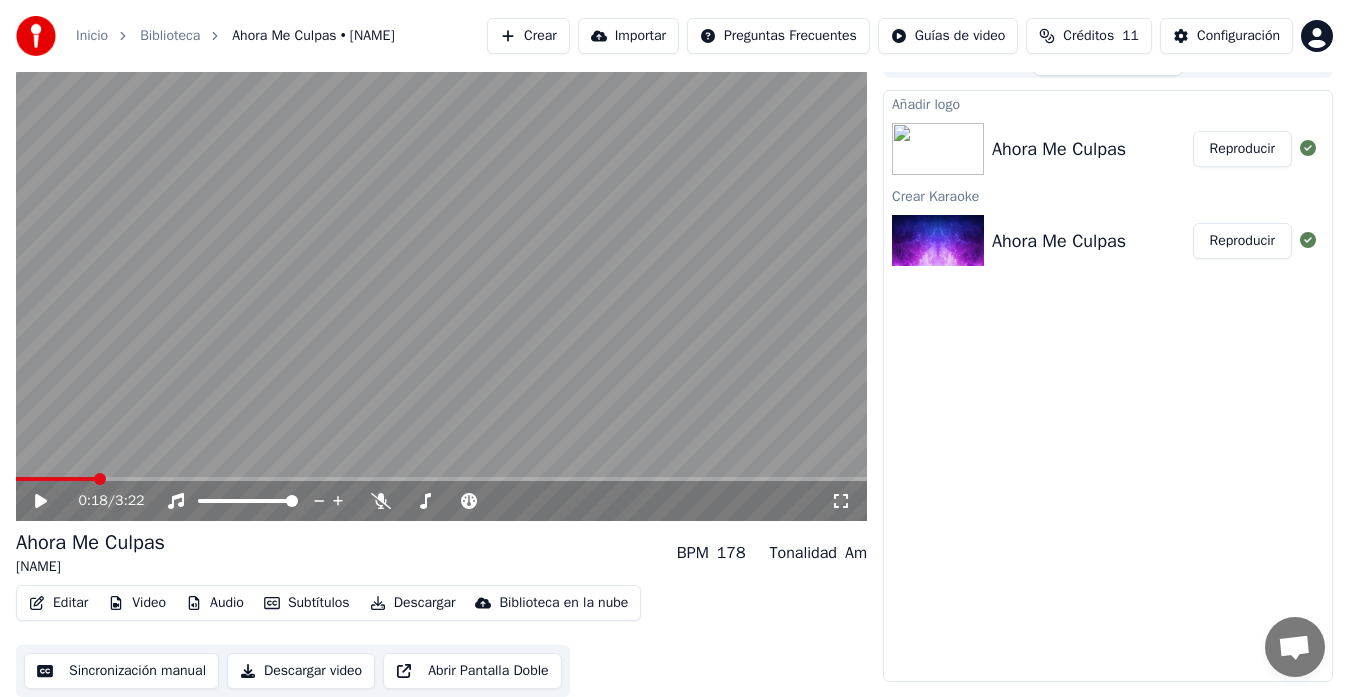 click on "Reproducir" at bounding box center [1242, 149] 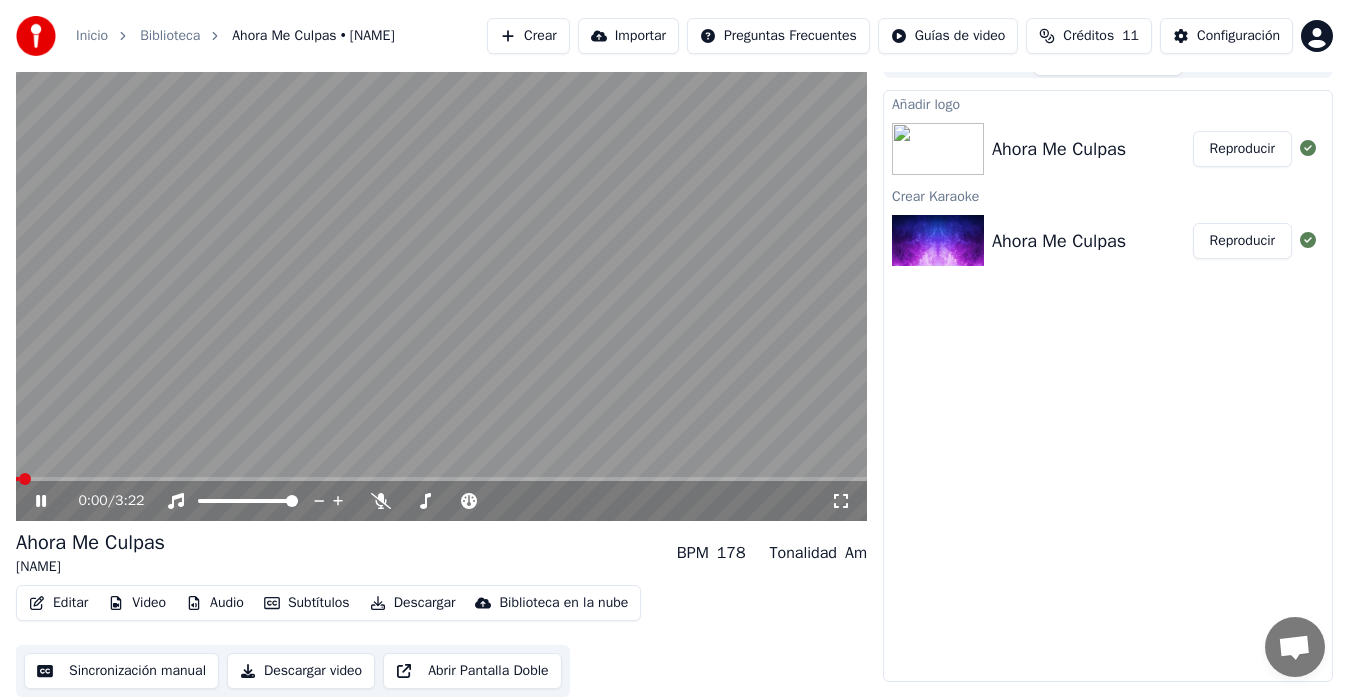 click 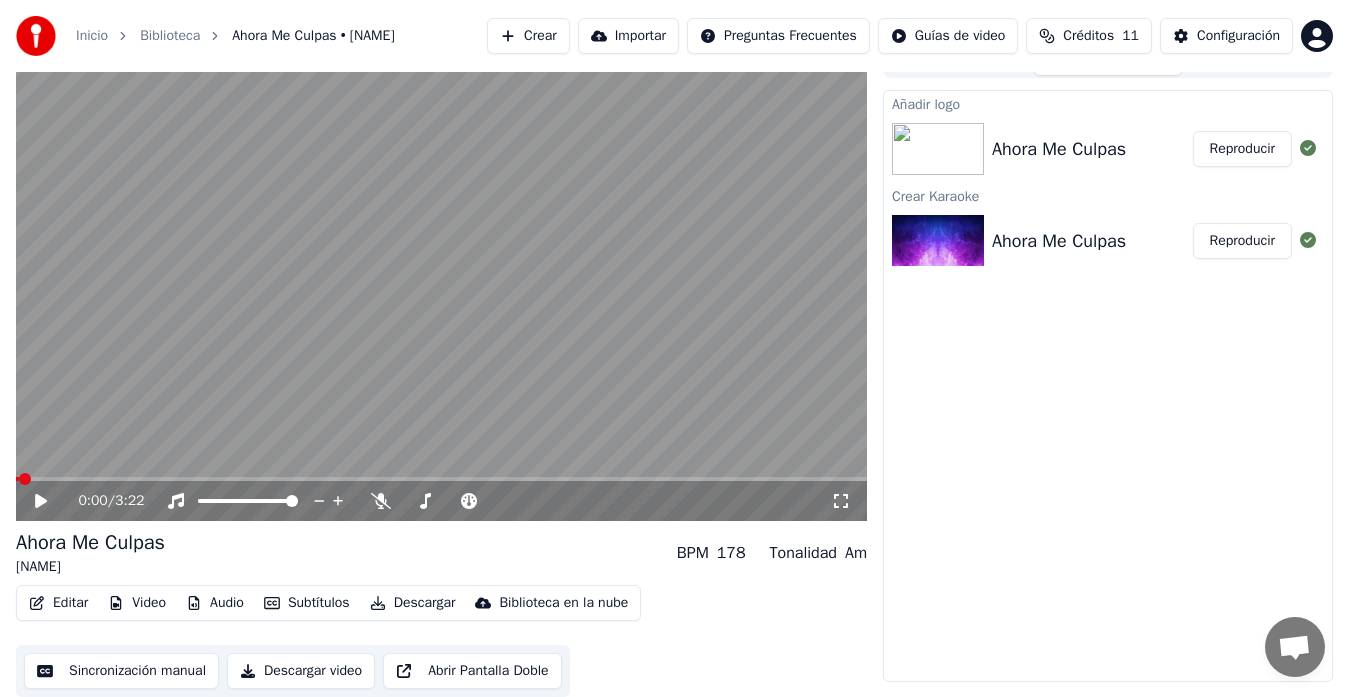 click 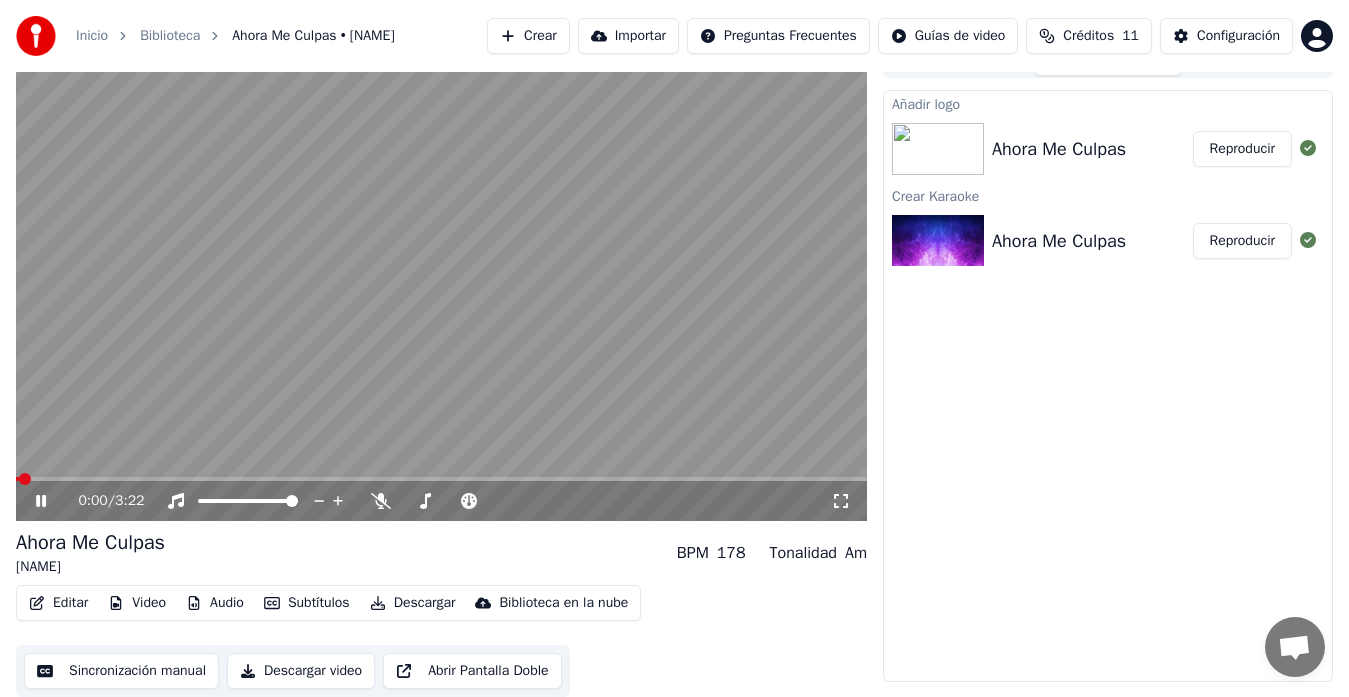 click on "Descargar" at bounding box center [413, 603] 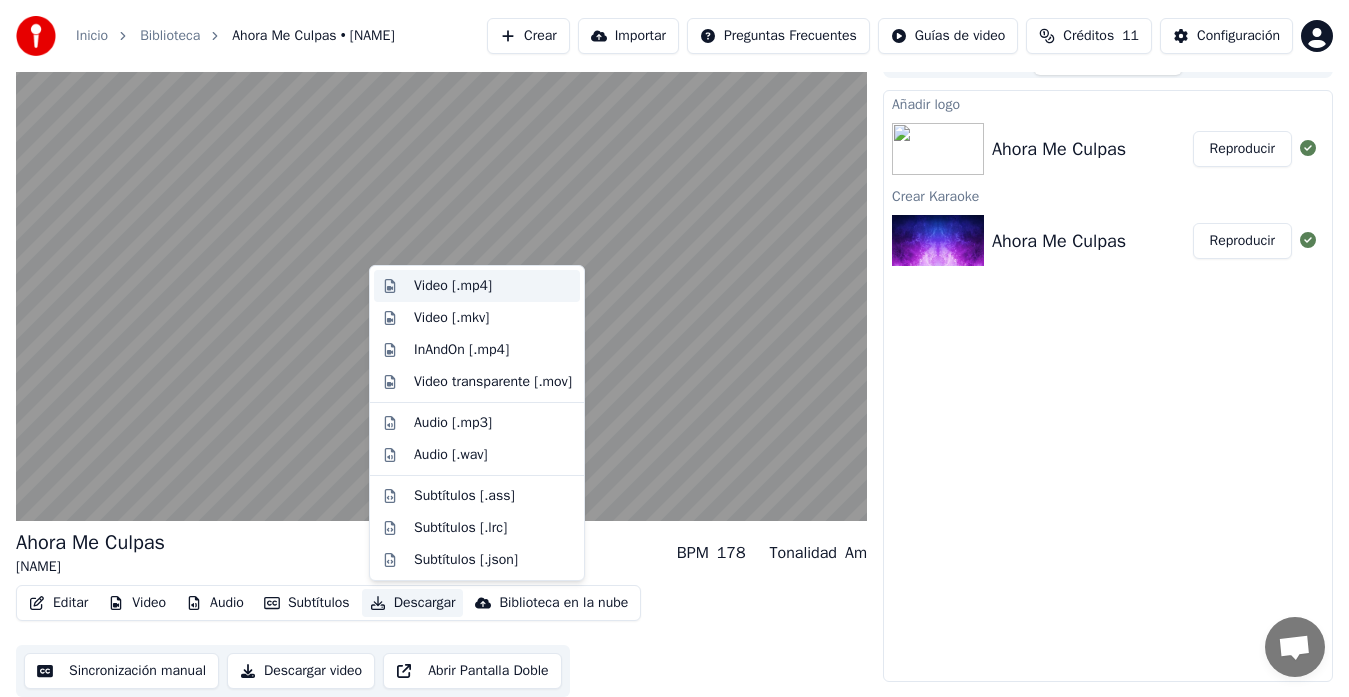 click on "Video [.mp4]" at bounding box center [453, 286] 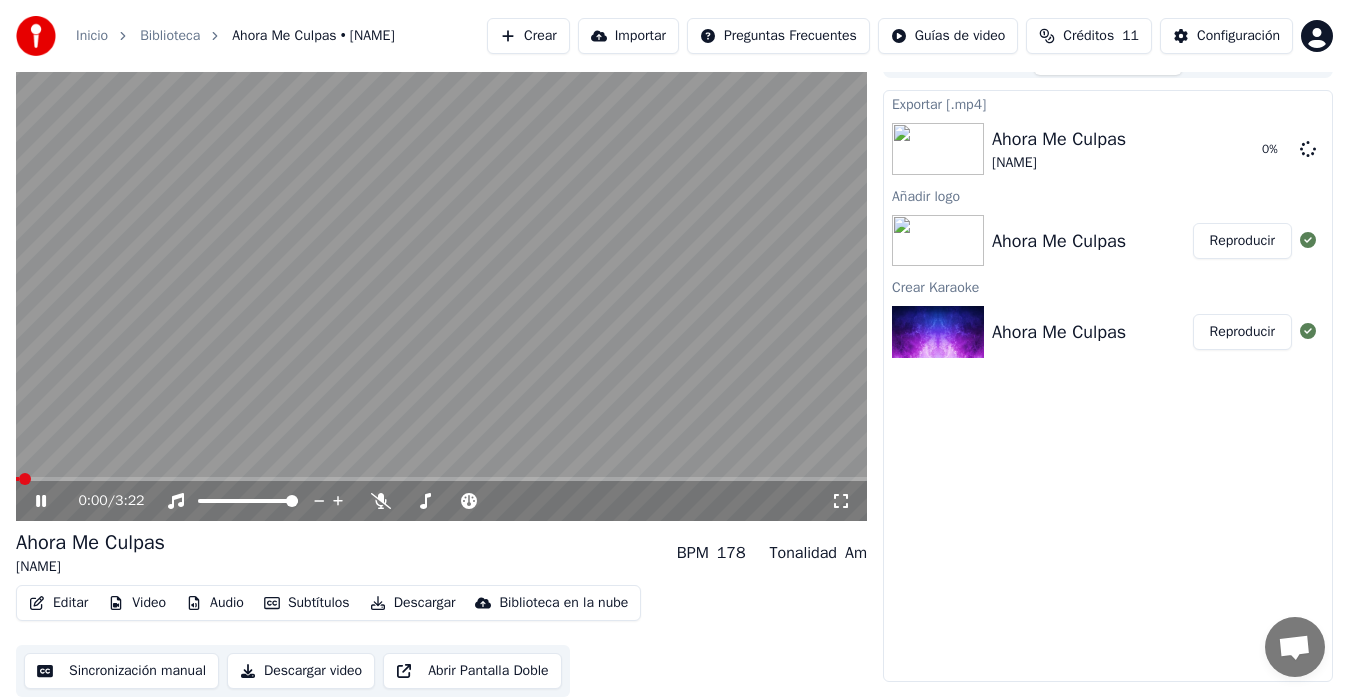 click 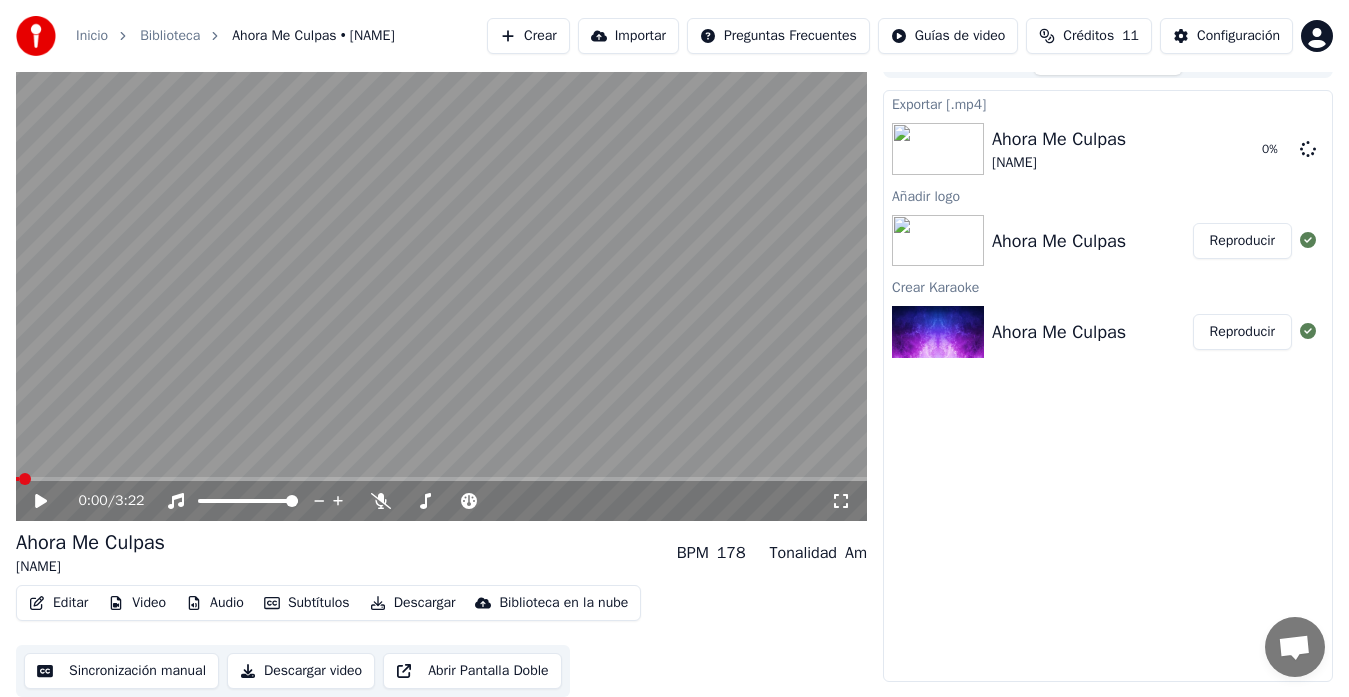 scroll, scrollTop: 0, scrollLeft: 0, axis: both 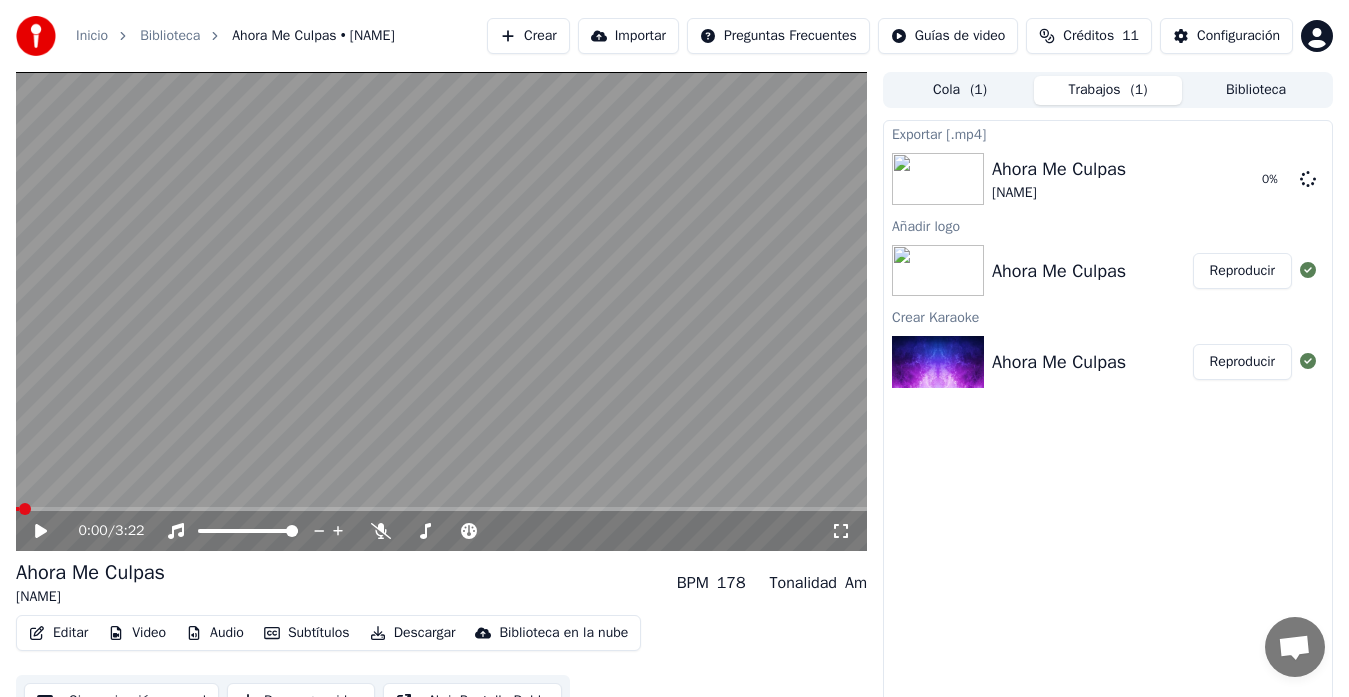 click on "0:00 / 3:22" at bounding box center [441, 531] 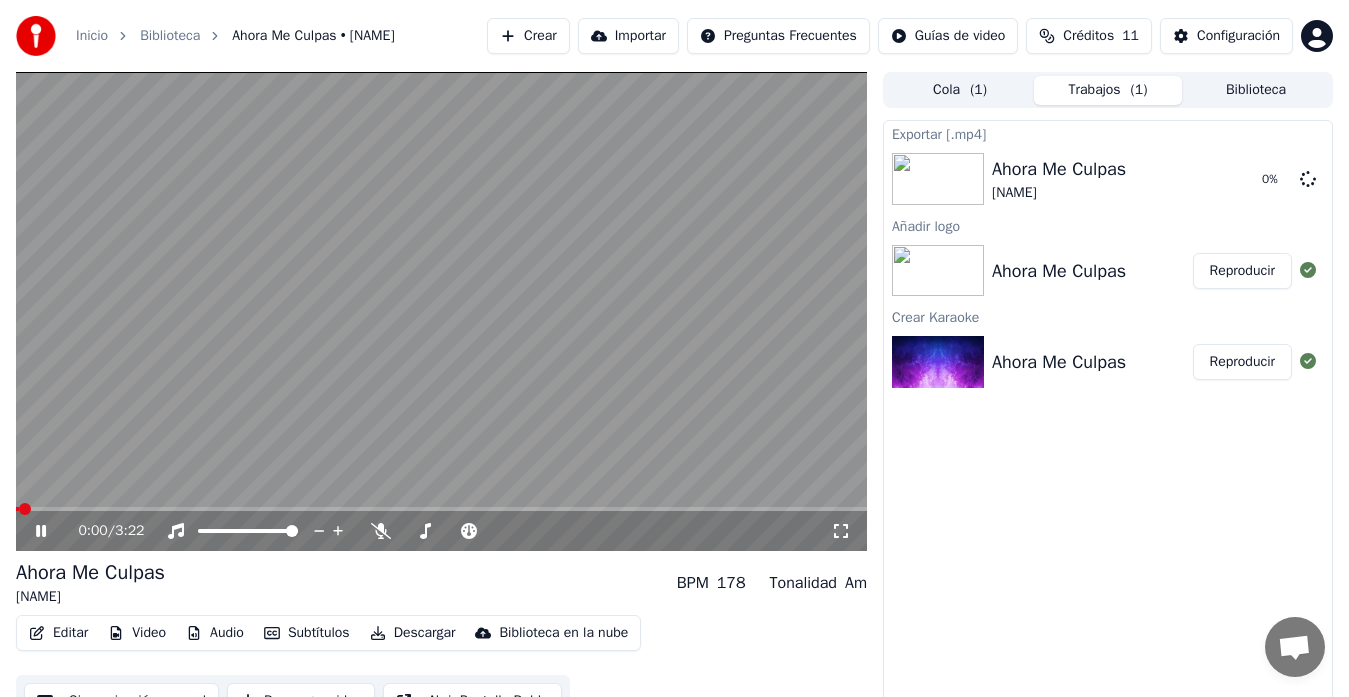click 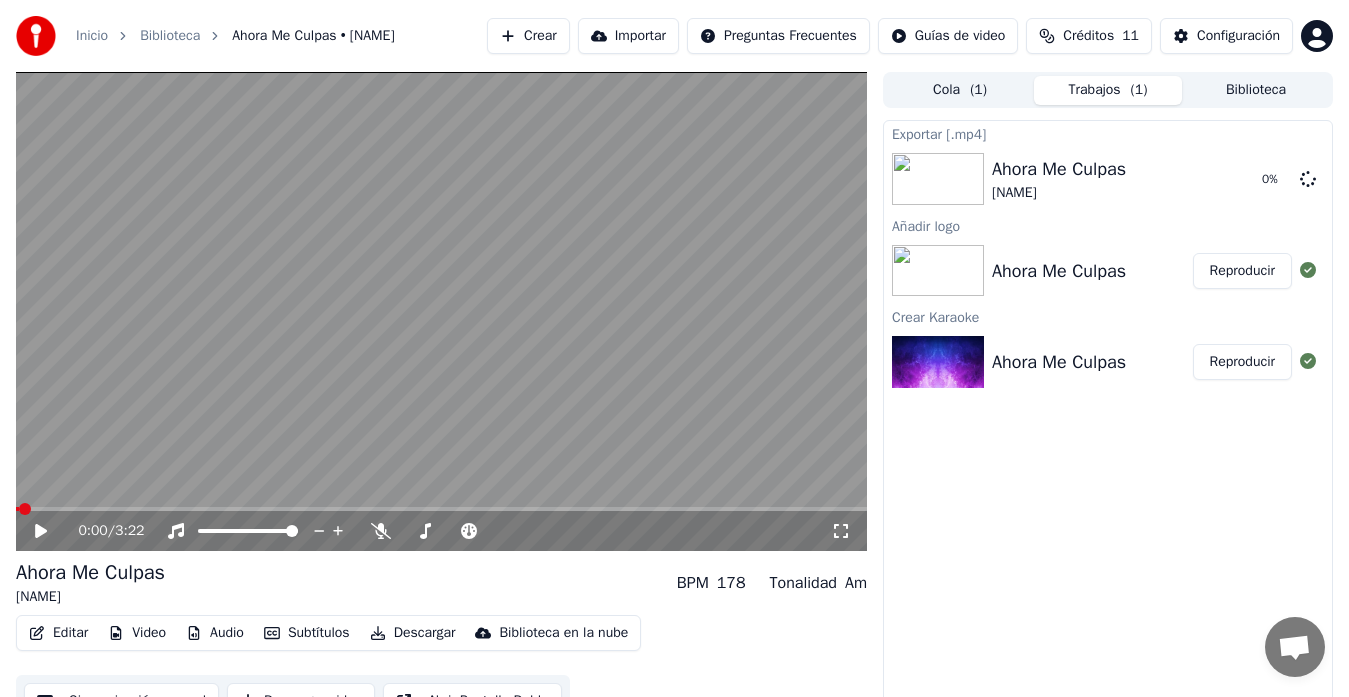 click 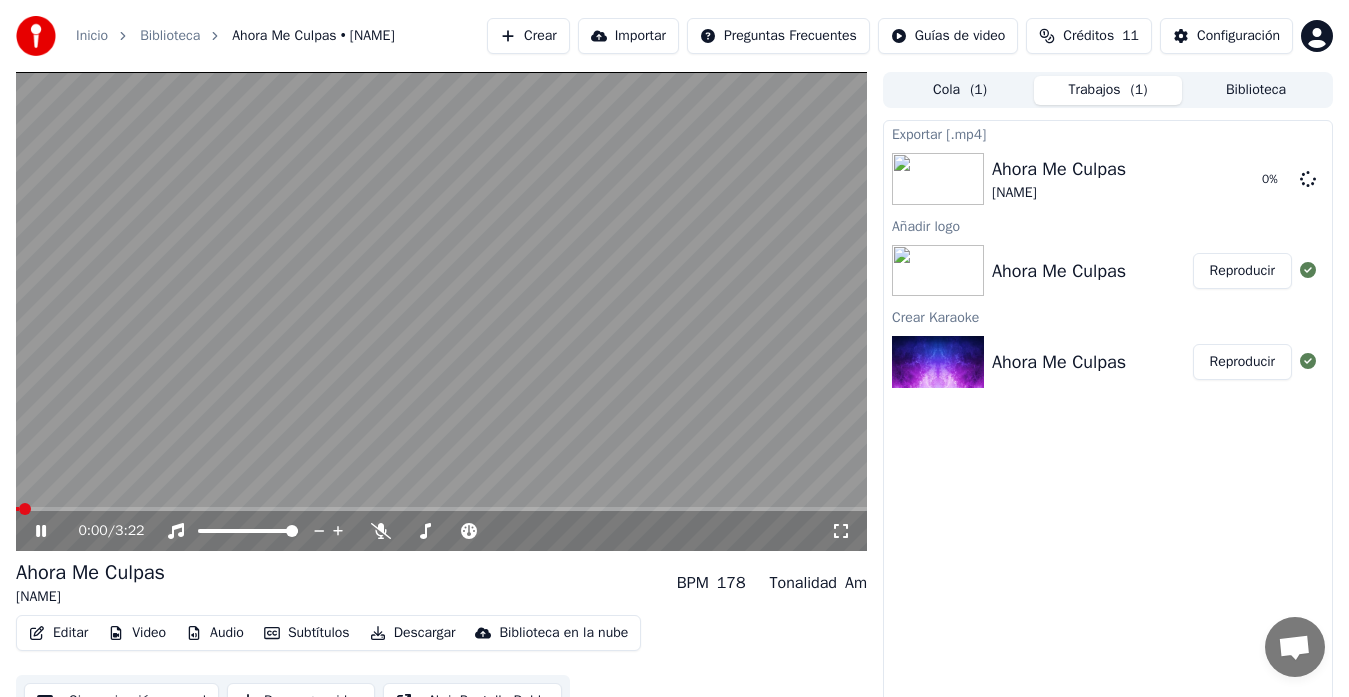 click 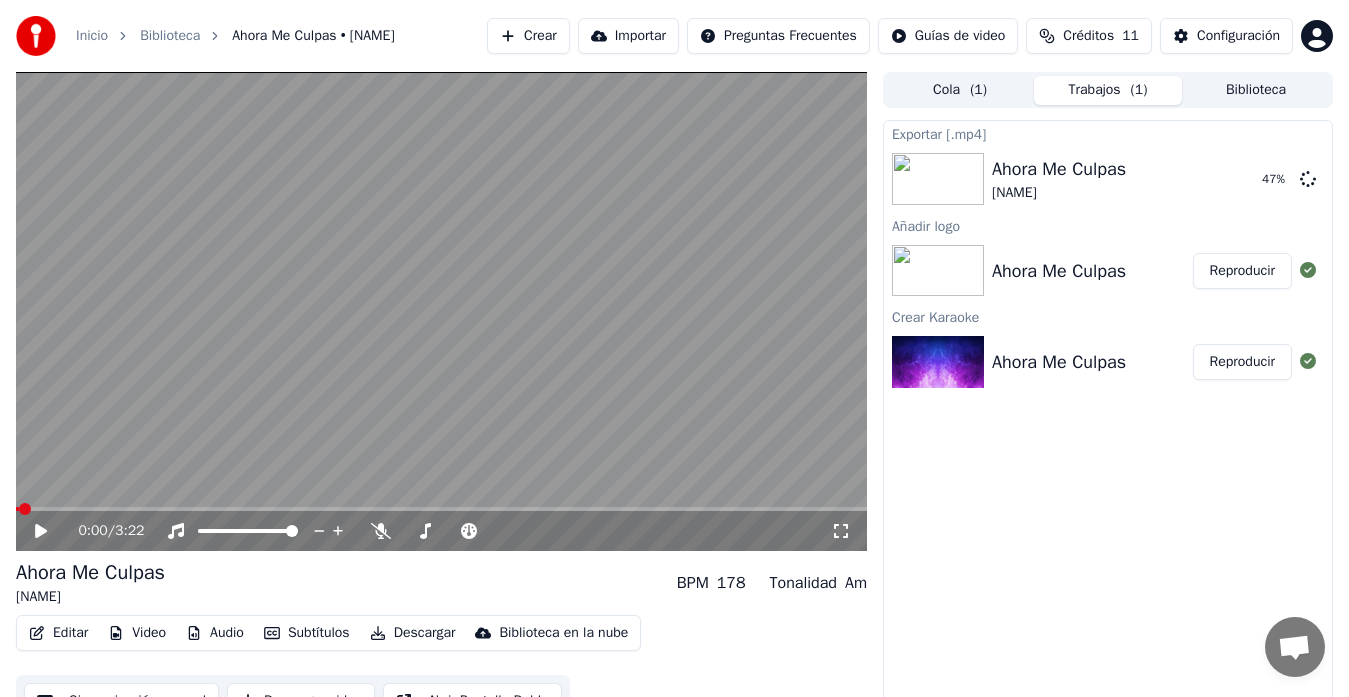 click at bounding box center (441, 311) 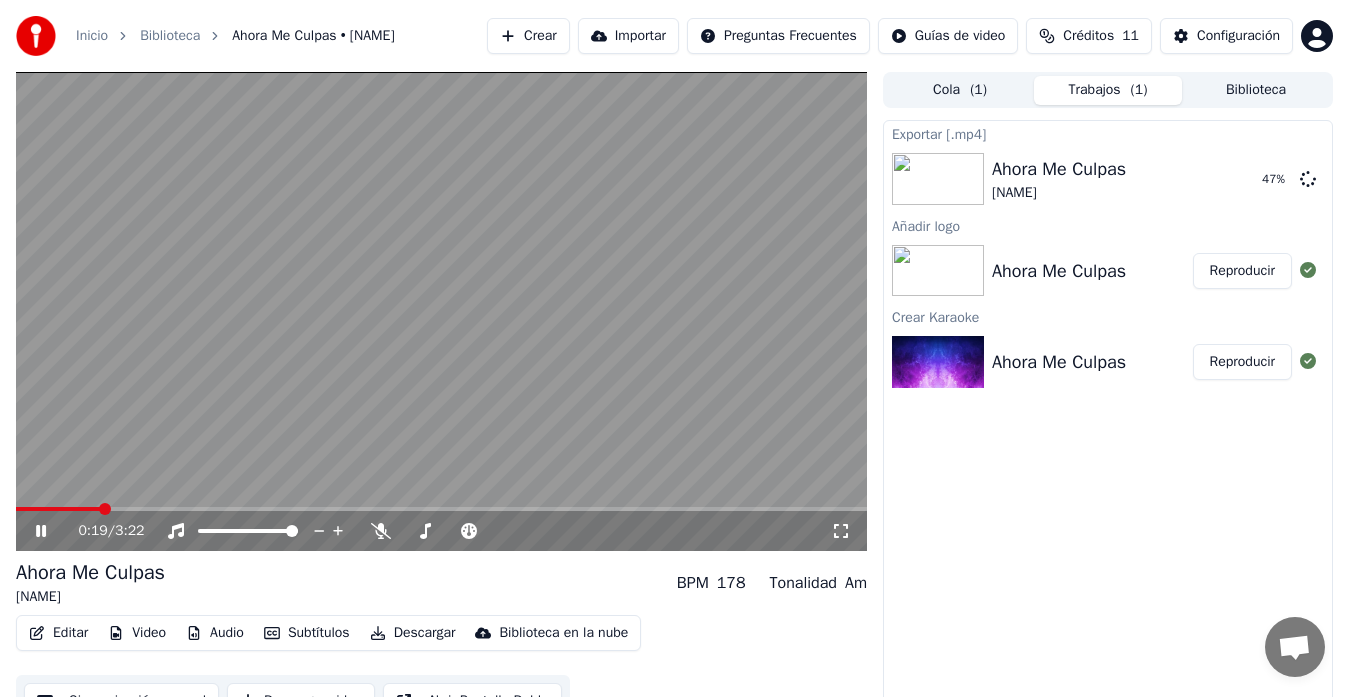 click 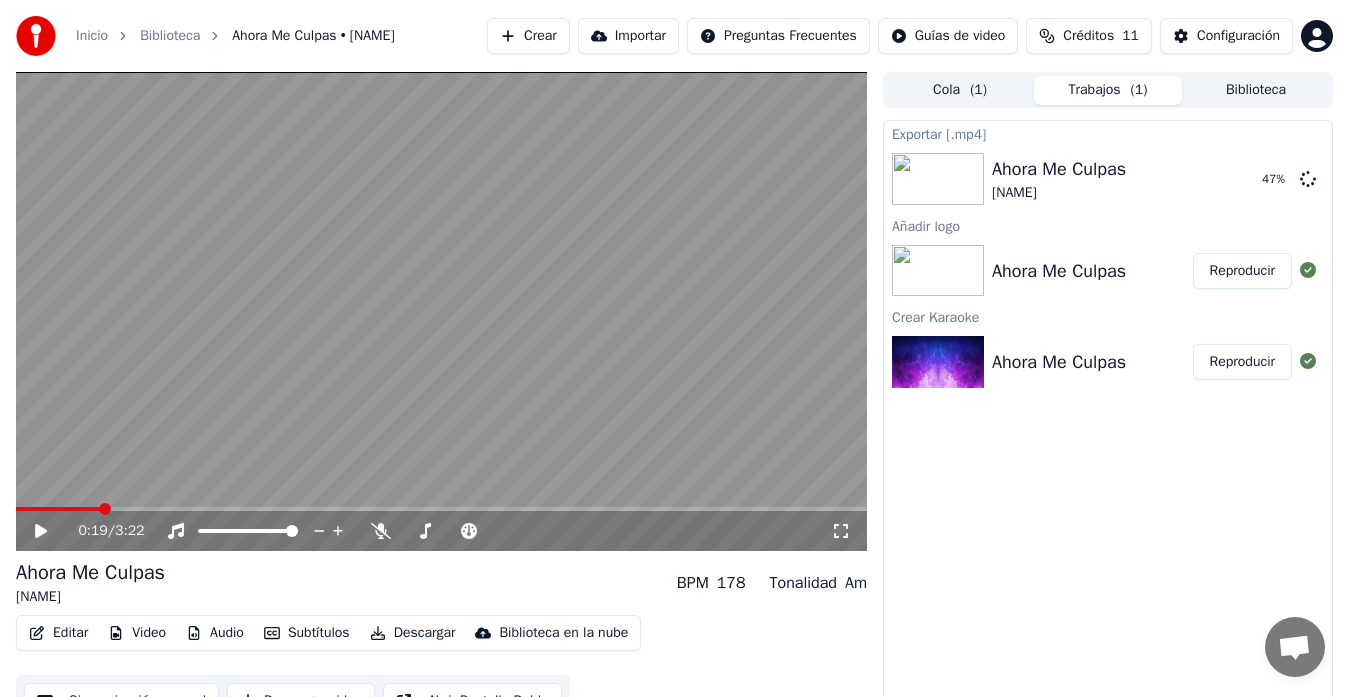 click 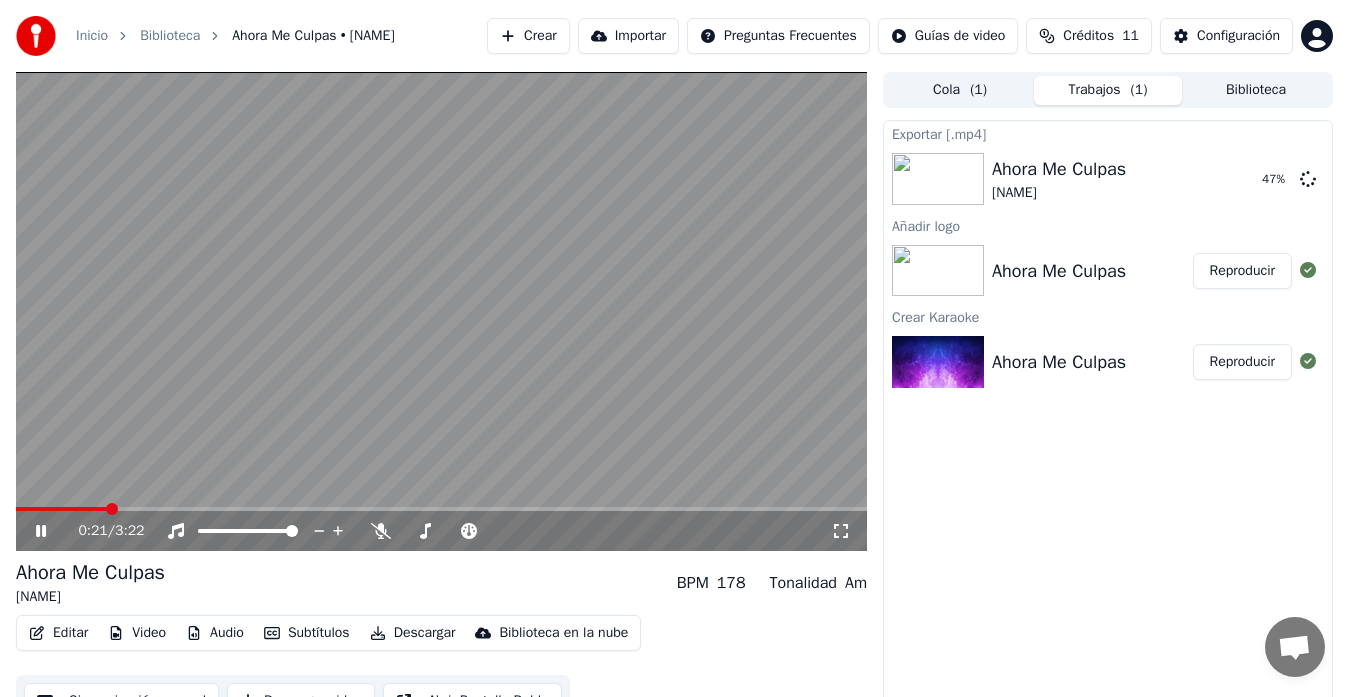 click 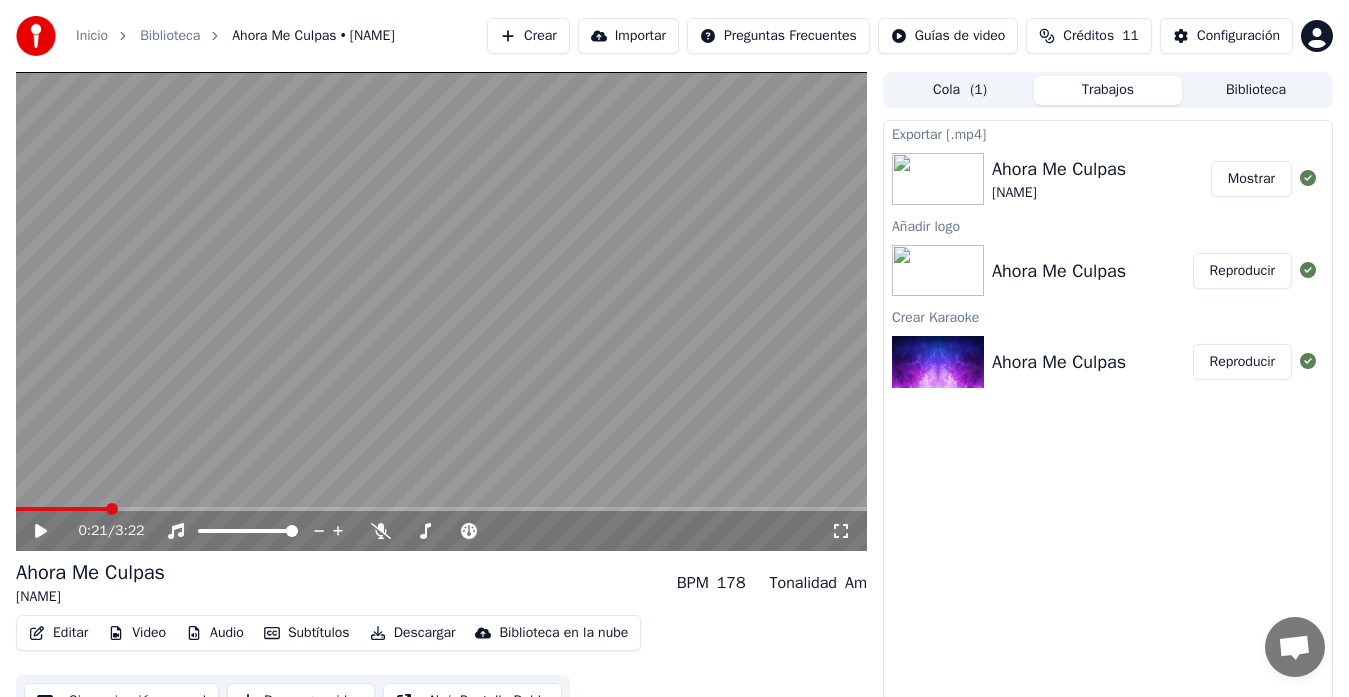 click on "Mostrar" at bounding box center [1251, 179] 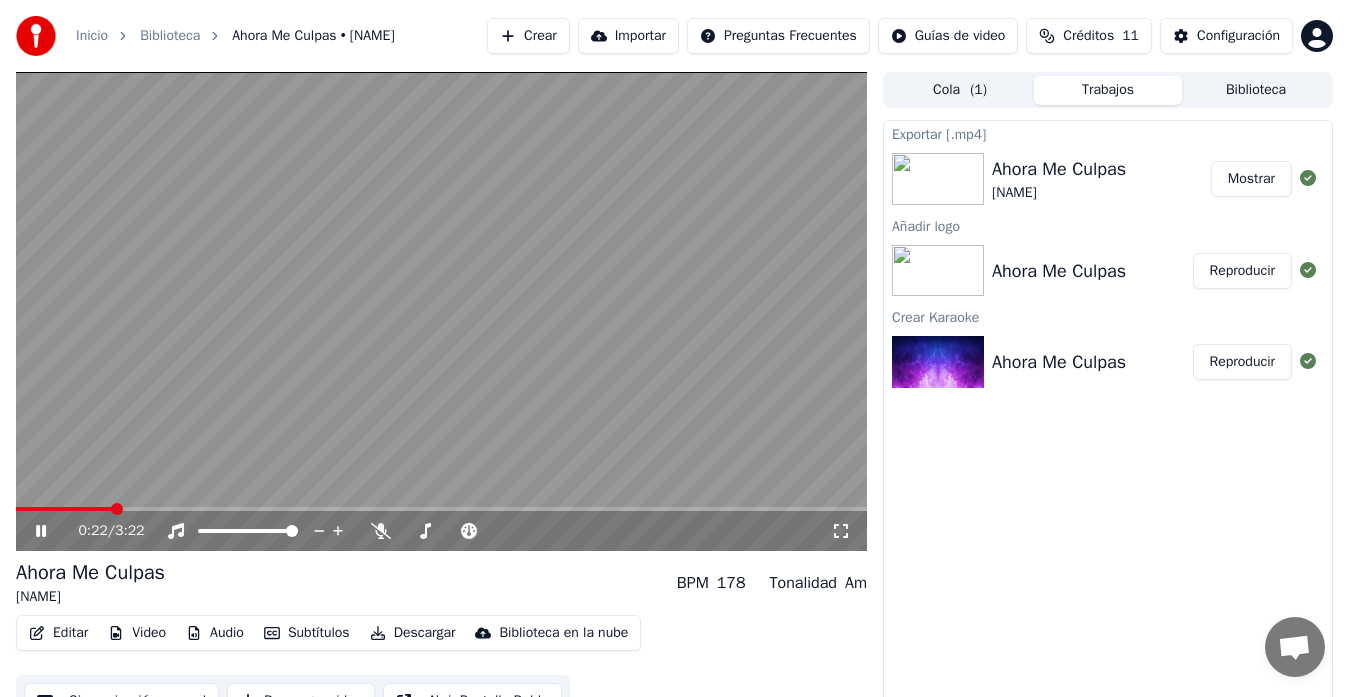 click 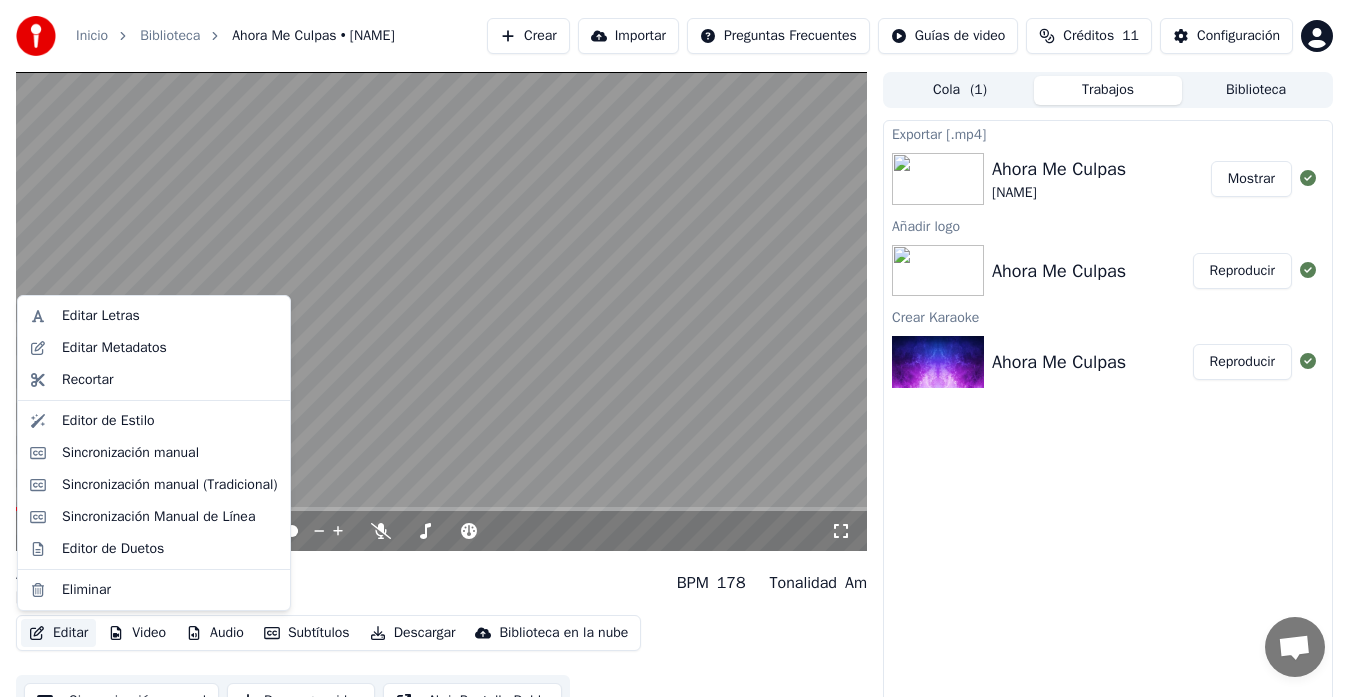 click on "Editar" at bounding box center (58, 633) 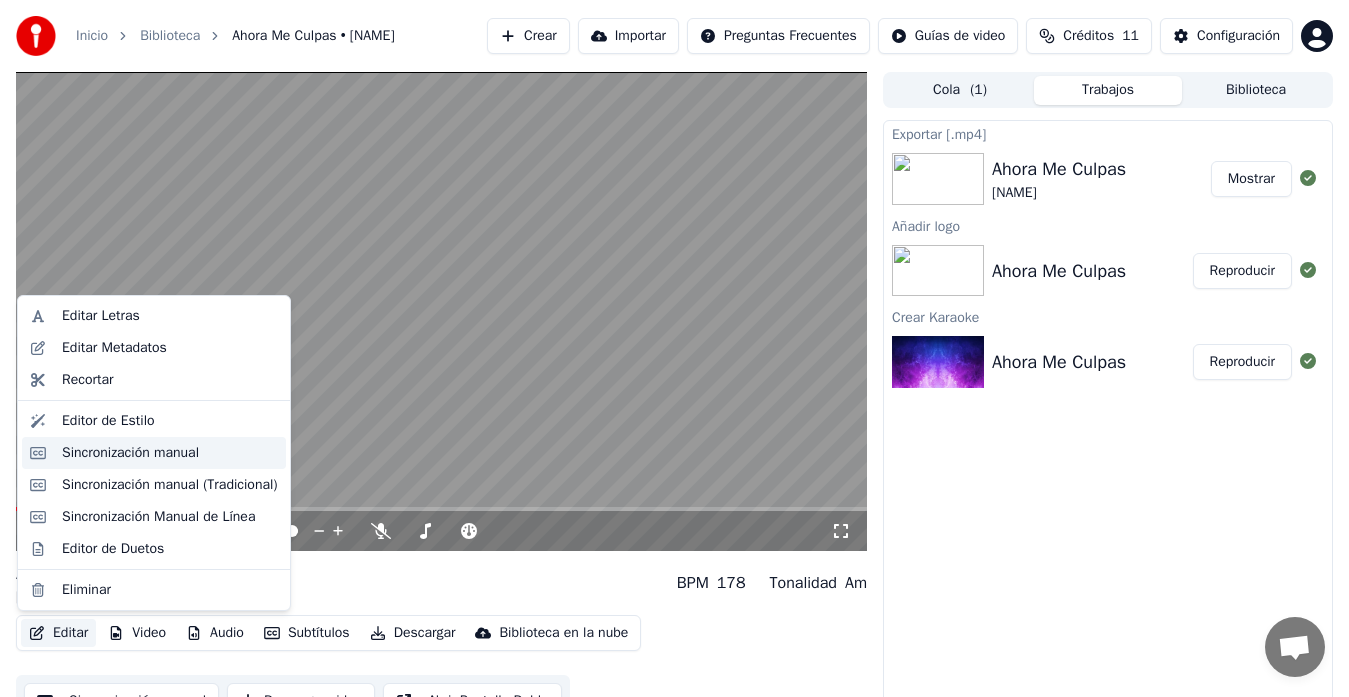 click on "Sincronización manual" at bounding box center (130, 453) 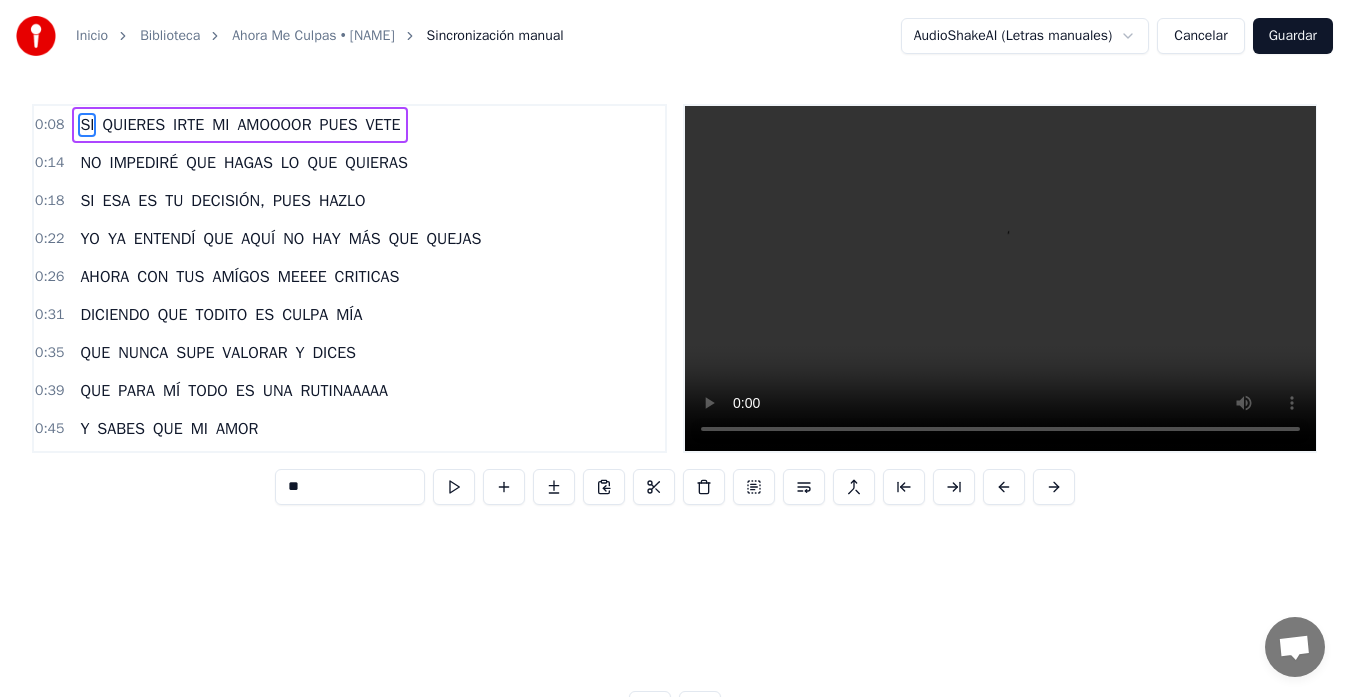 scroll, scrollTop: 0, scrollLeft: 2371, axis: horizontal 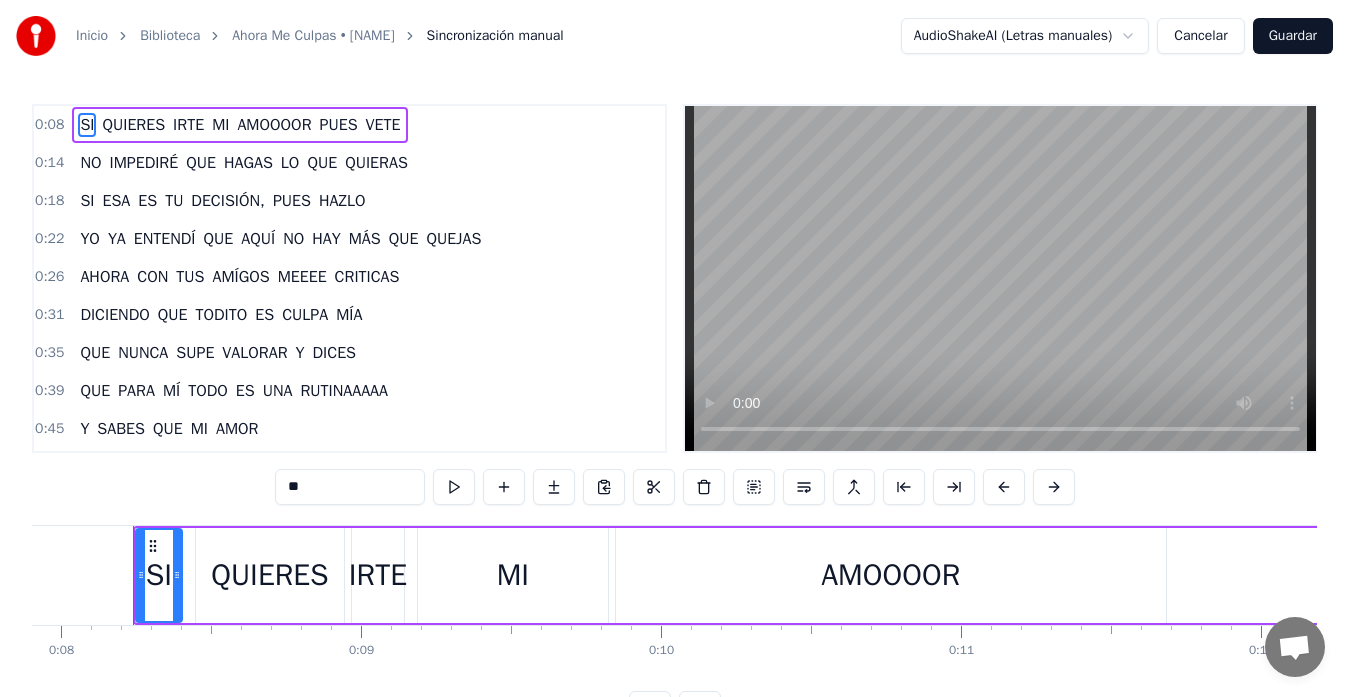 type 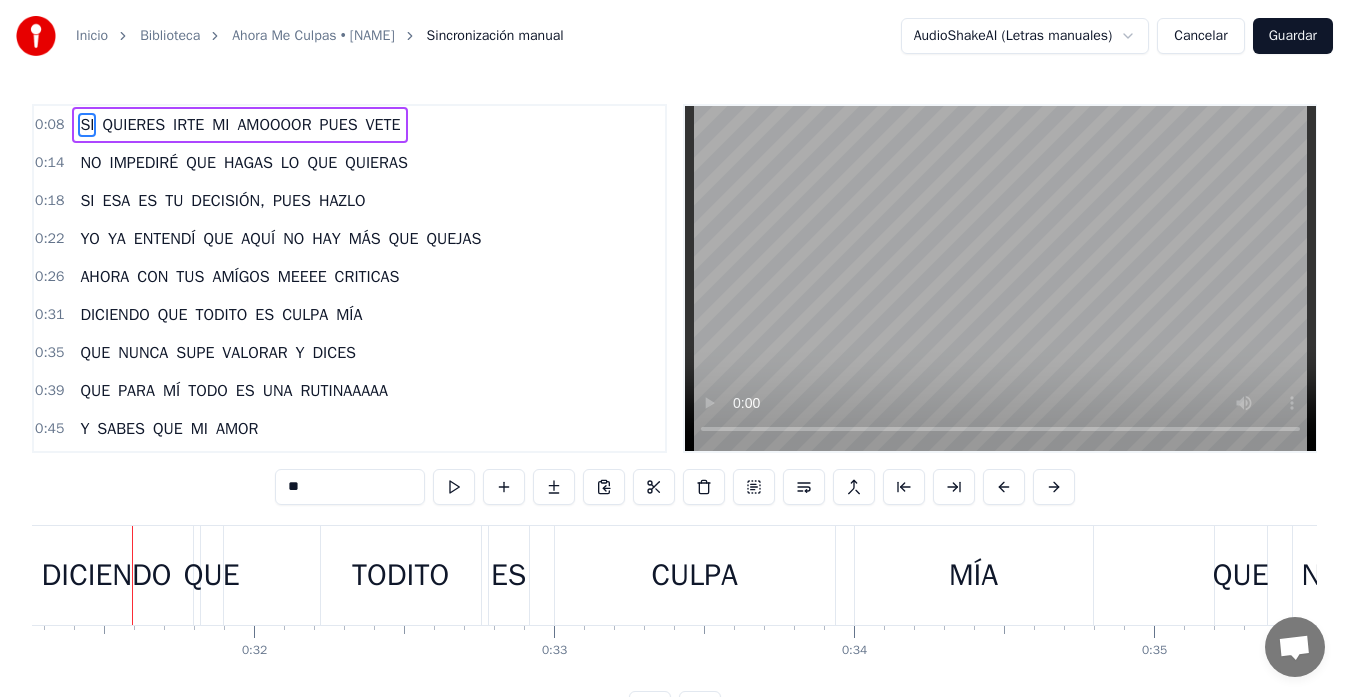 click on "Cancelar" at bounding box center [1200, 36] 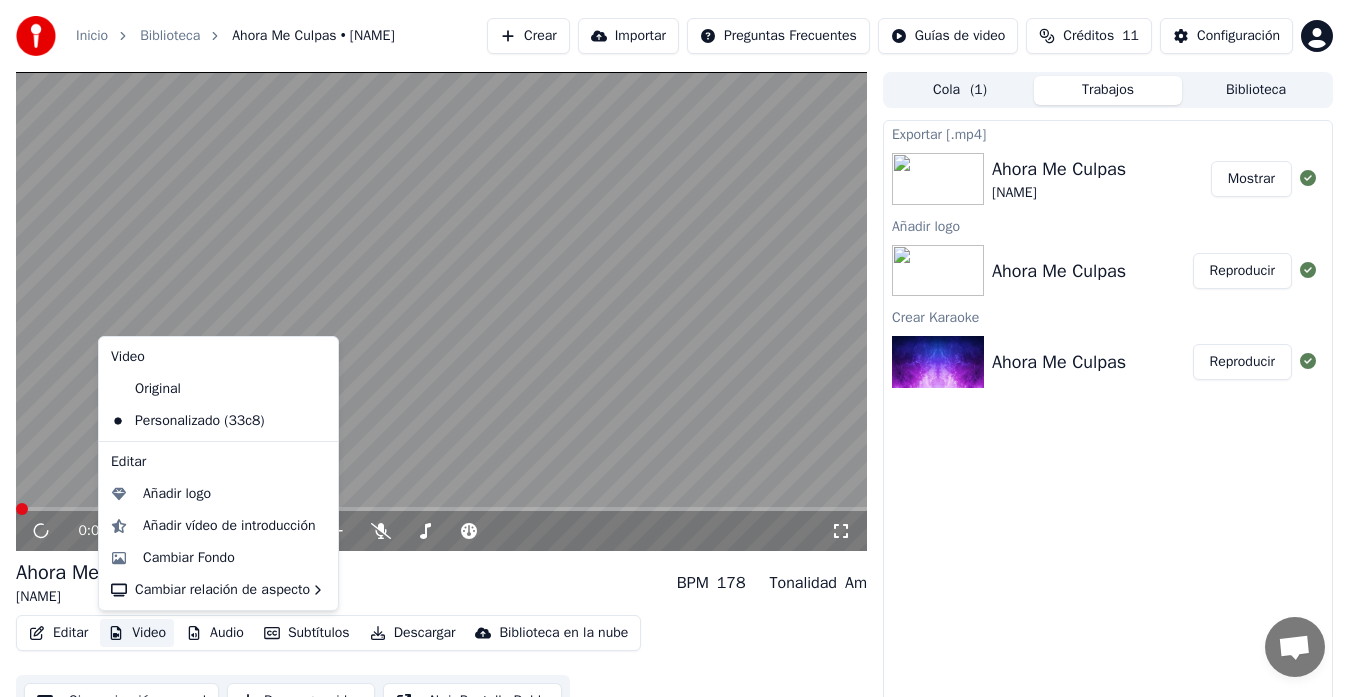 click on "Video" at bounding box center [137, 633] 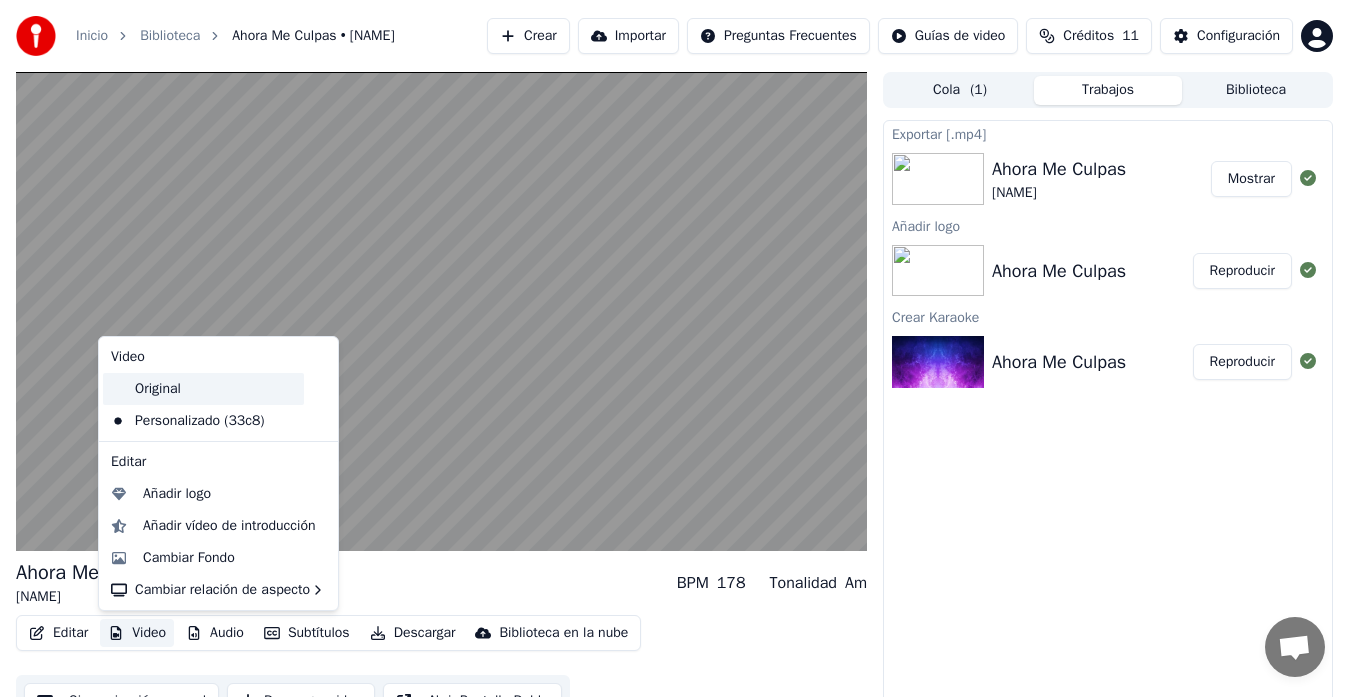 click on "Original" at bounding box center (203, 389) 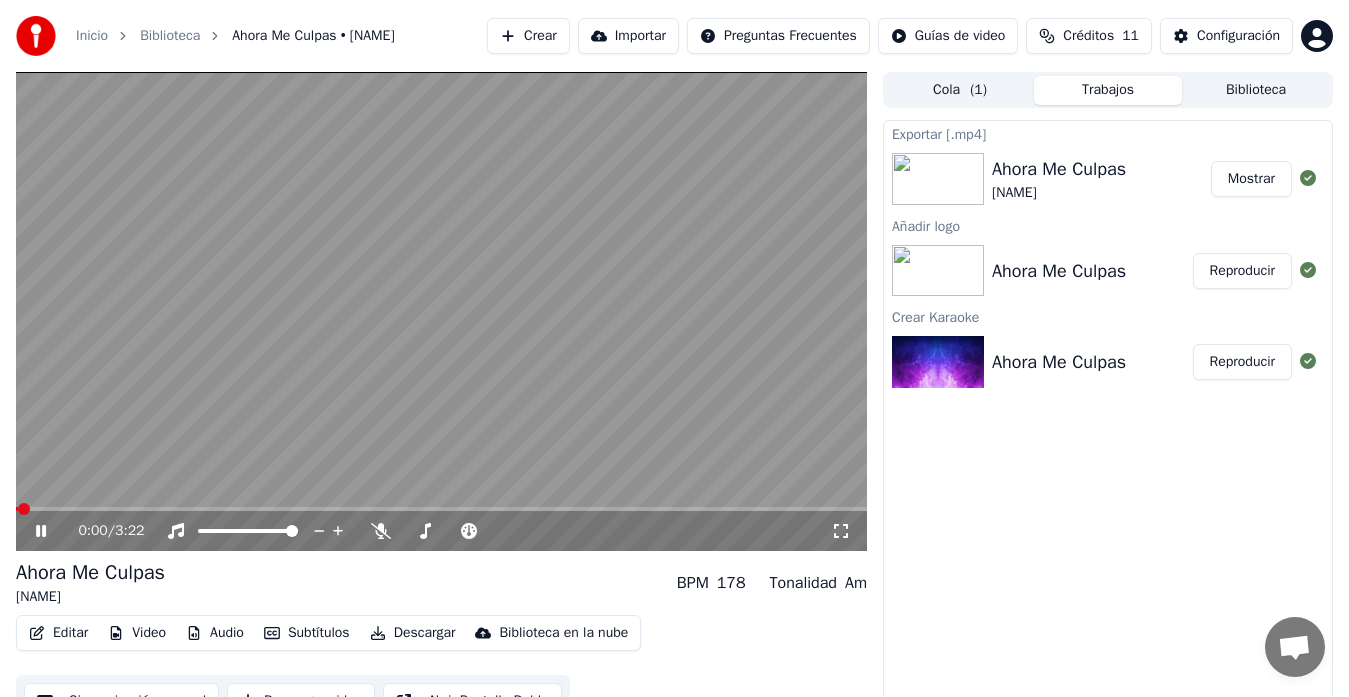click on "0:00 / 3:22" at bounding box center [441, 531] 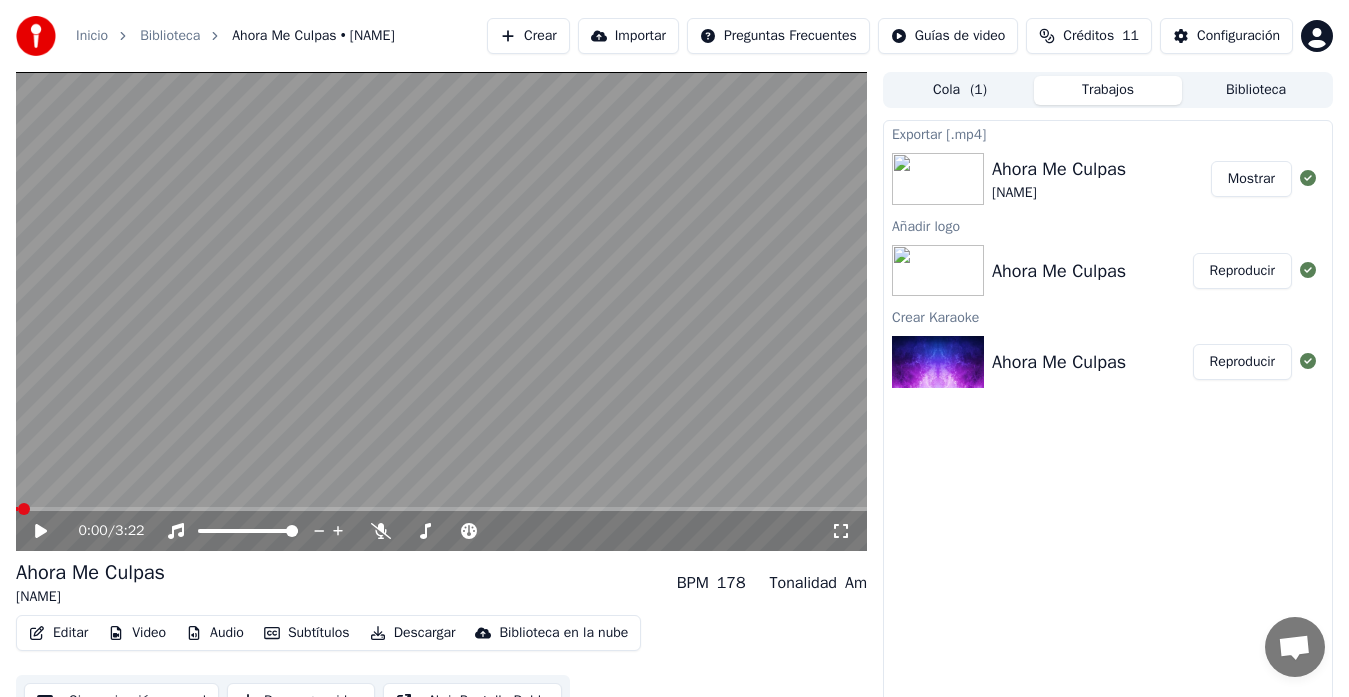 click 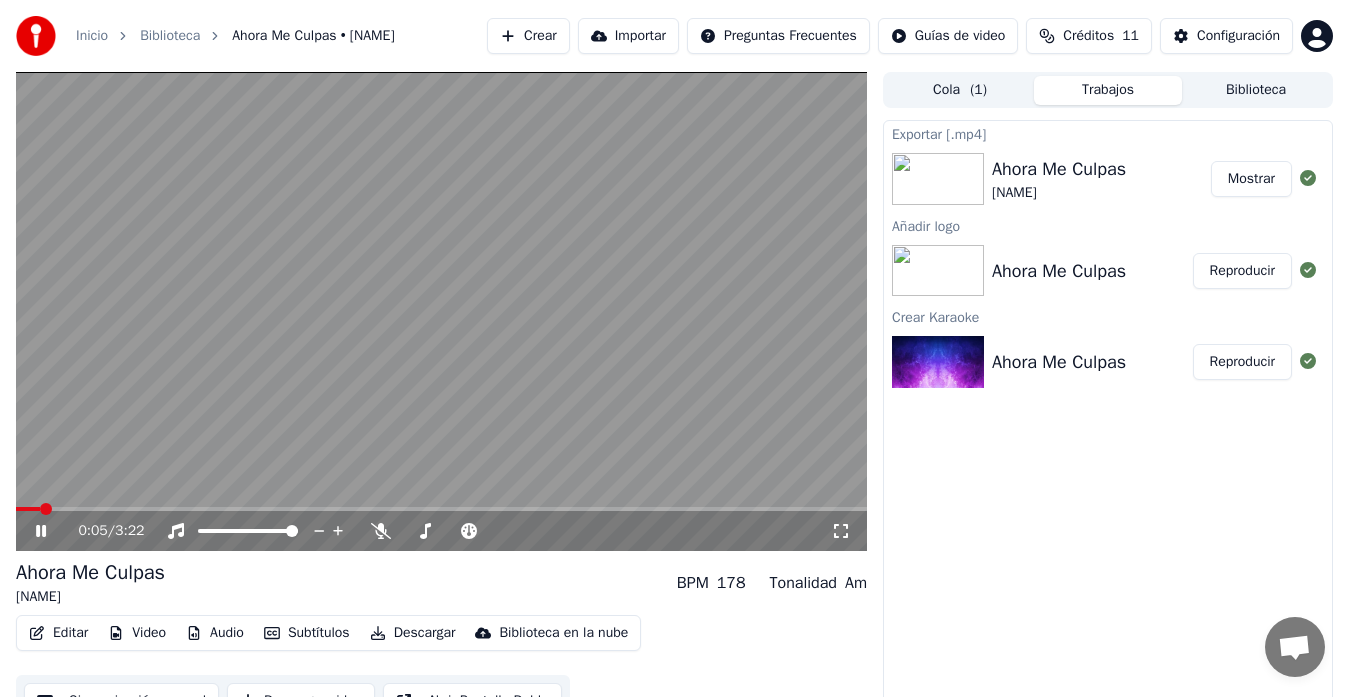 click 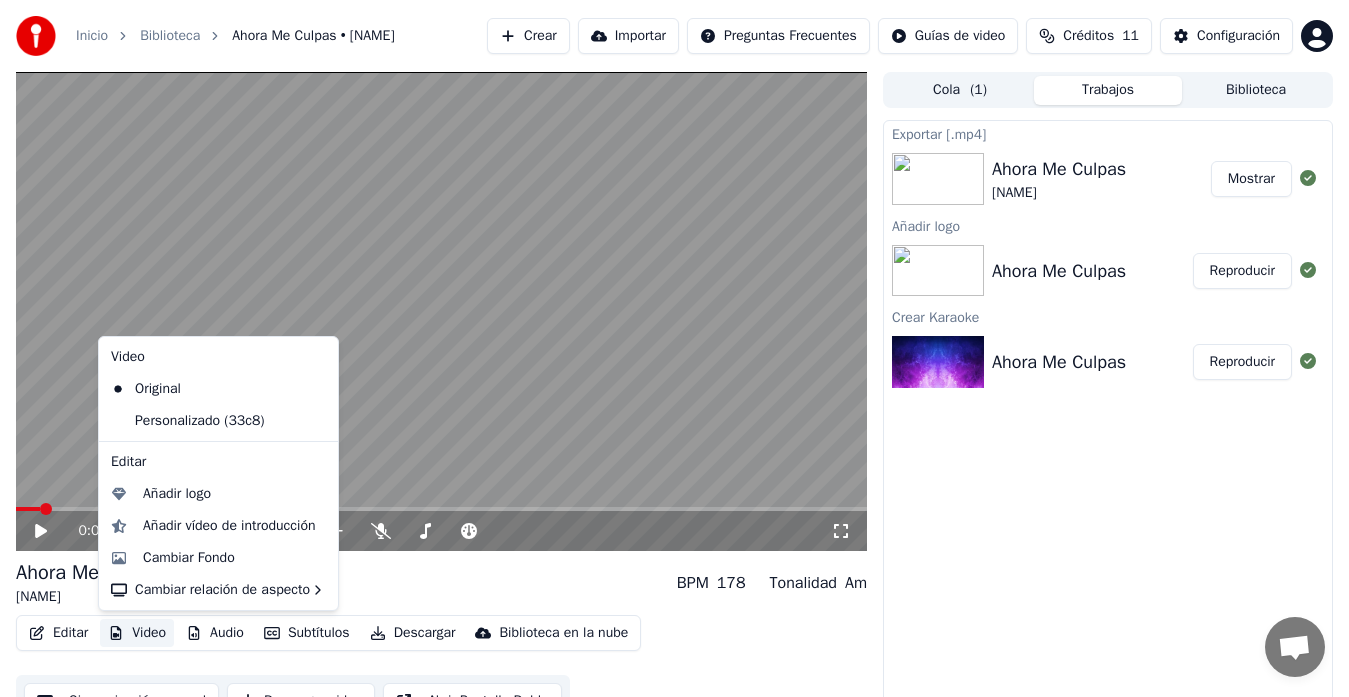 click on "Video" at bounding box center (137, 633) 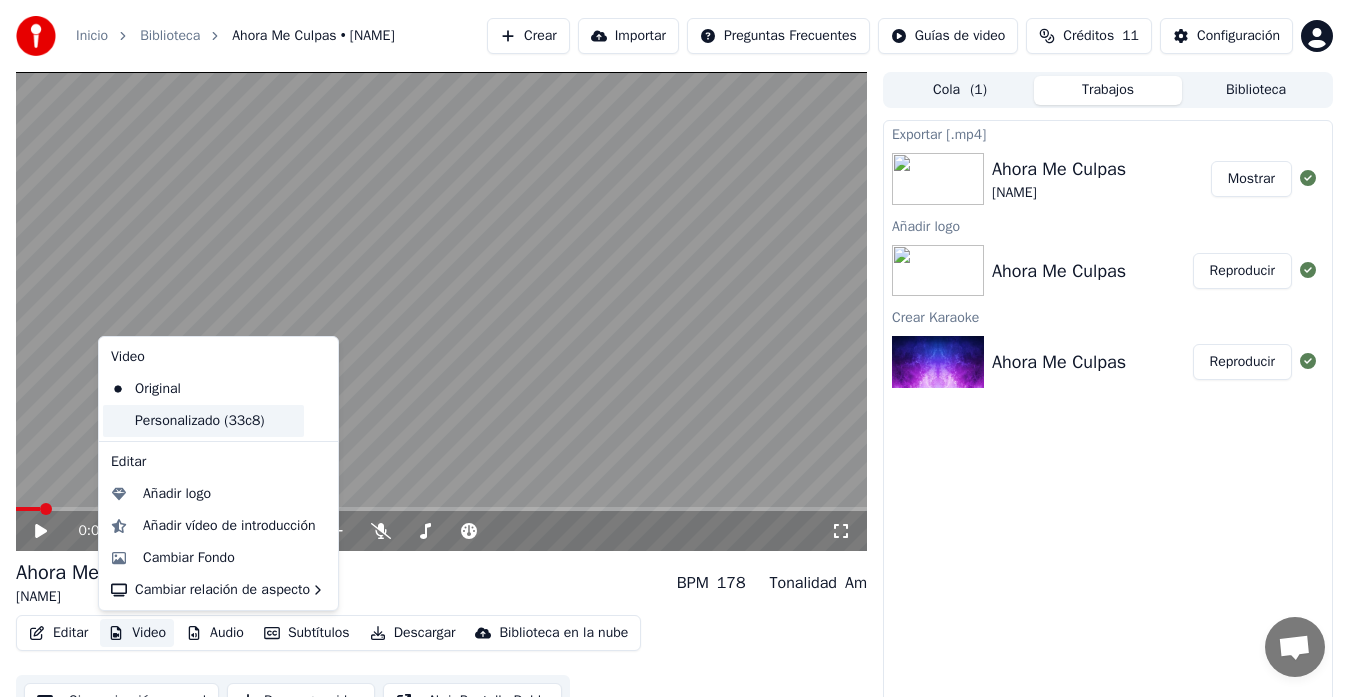 click on "Personalizado (33c8)" at bounding box center (203, 421) 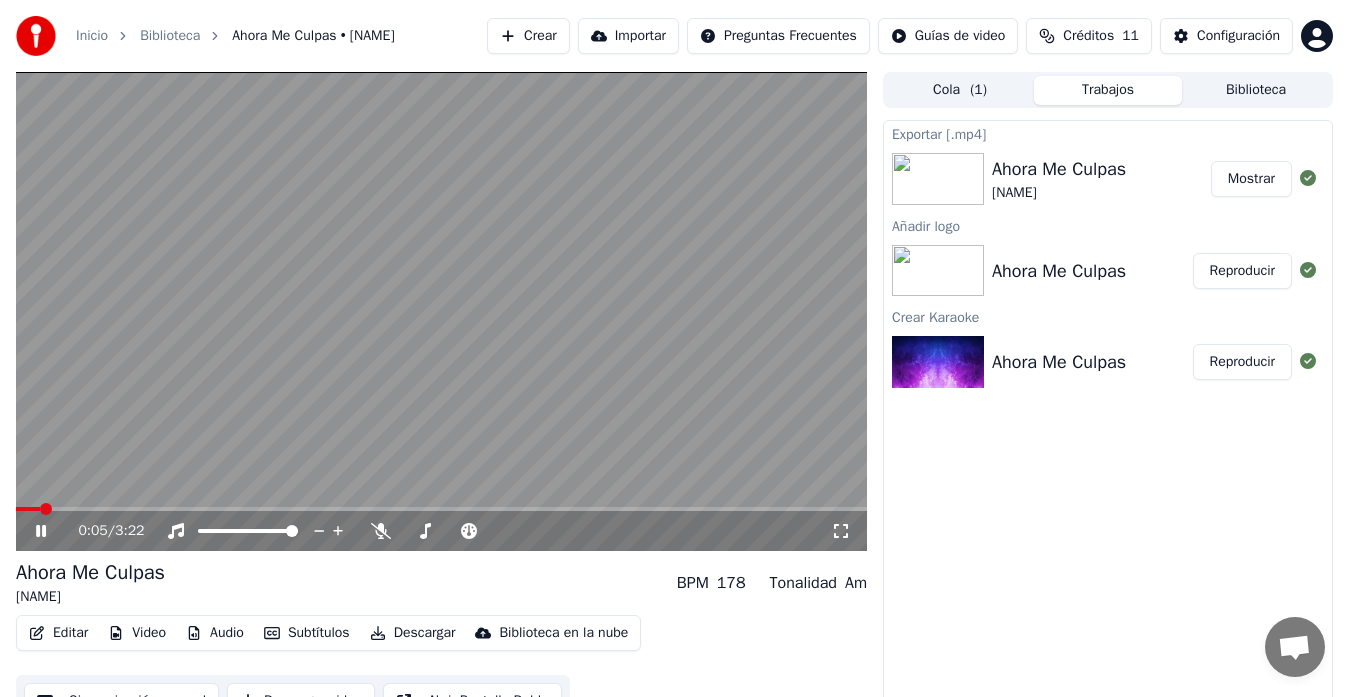 click 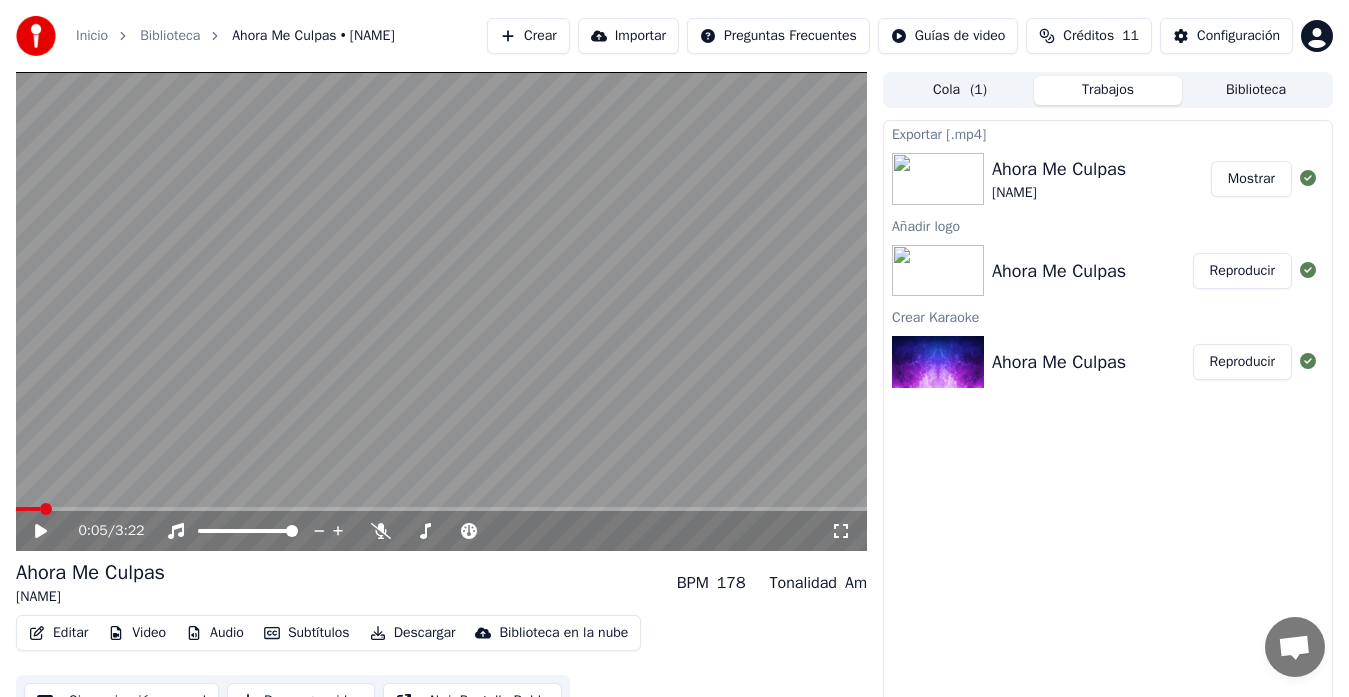 click 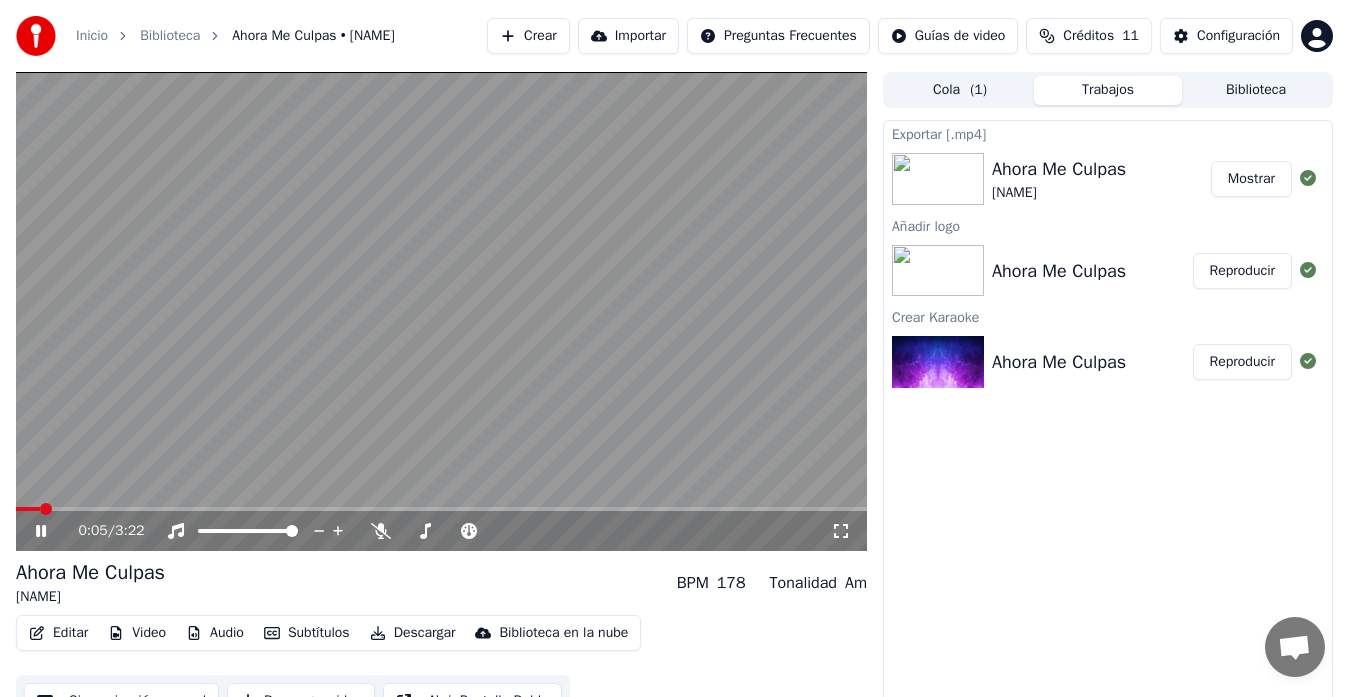 click 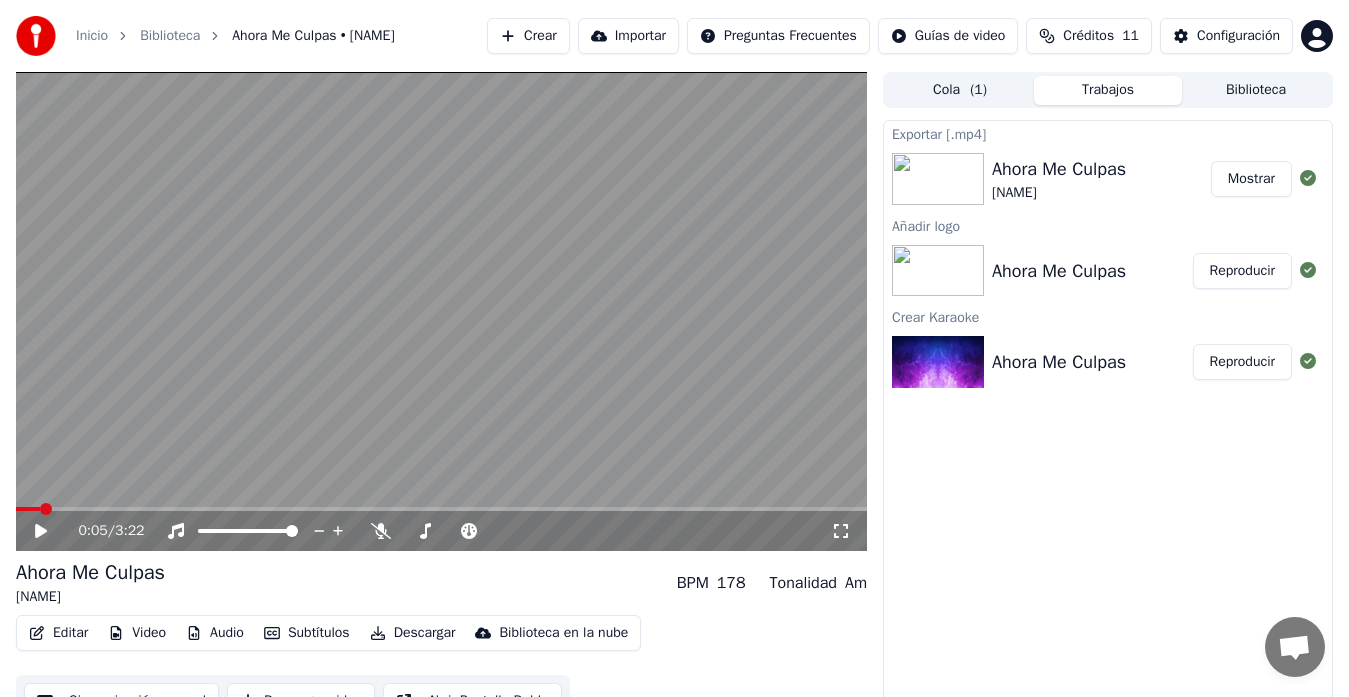 click on "Video" at bounding box center [137, 633] 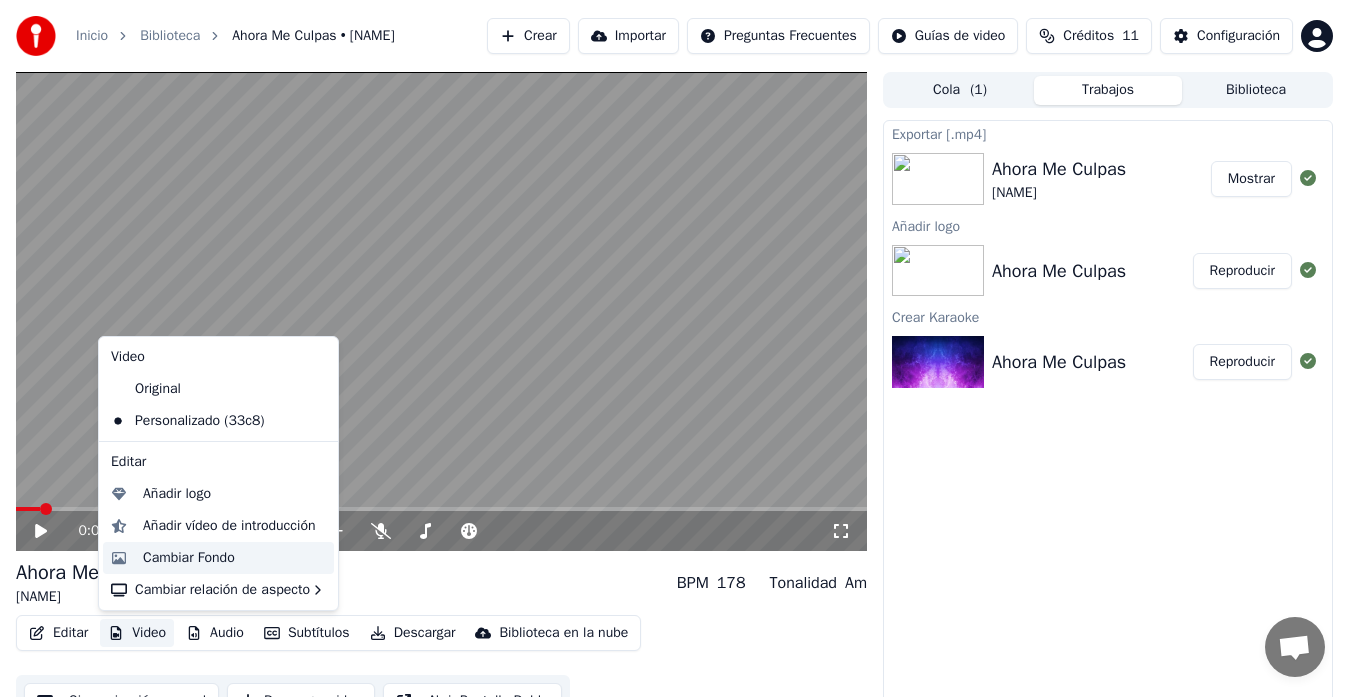 click on "Cambiar Fondo" at bounding box center (189, 558) 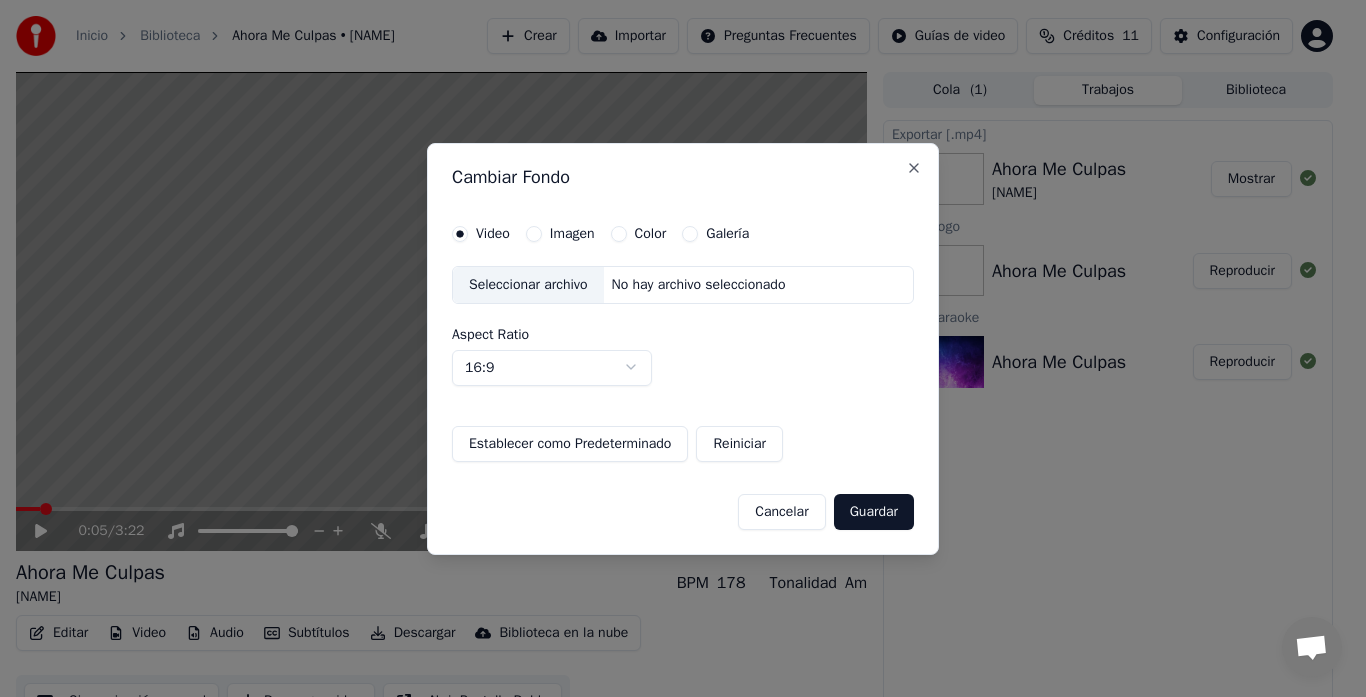 click on "Imagen" at bounding box center [572, 234] 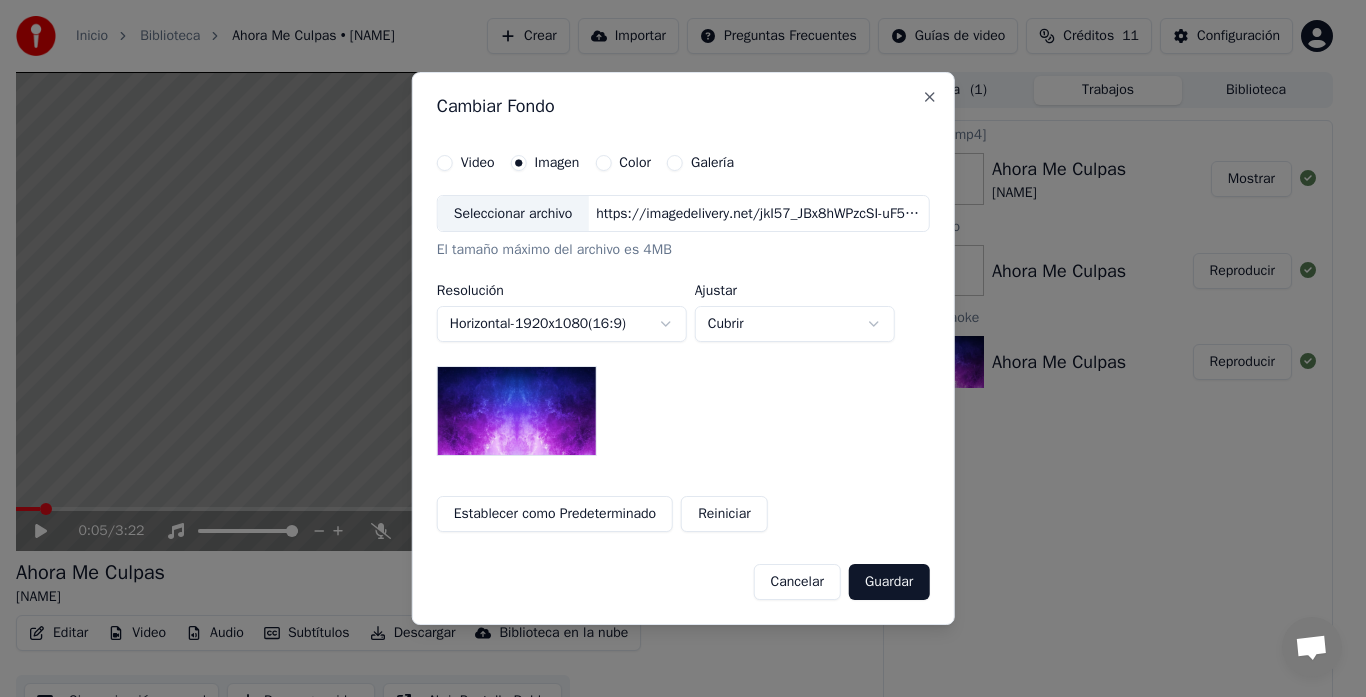 click on "Guardar" at bounding box center [889, 582] 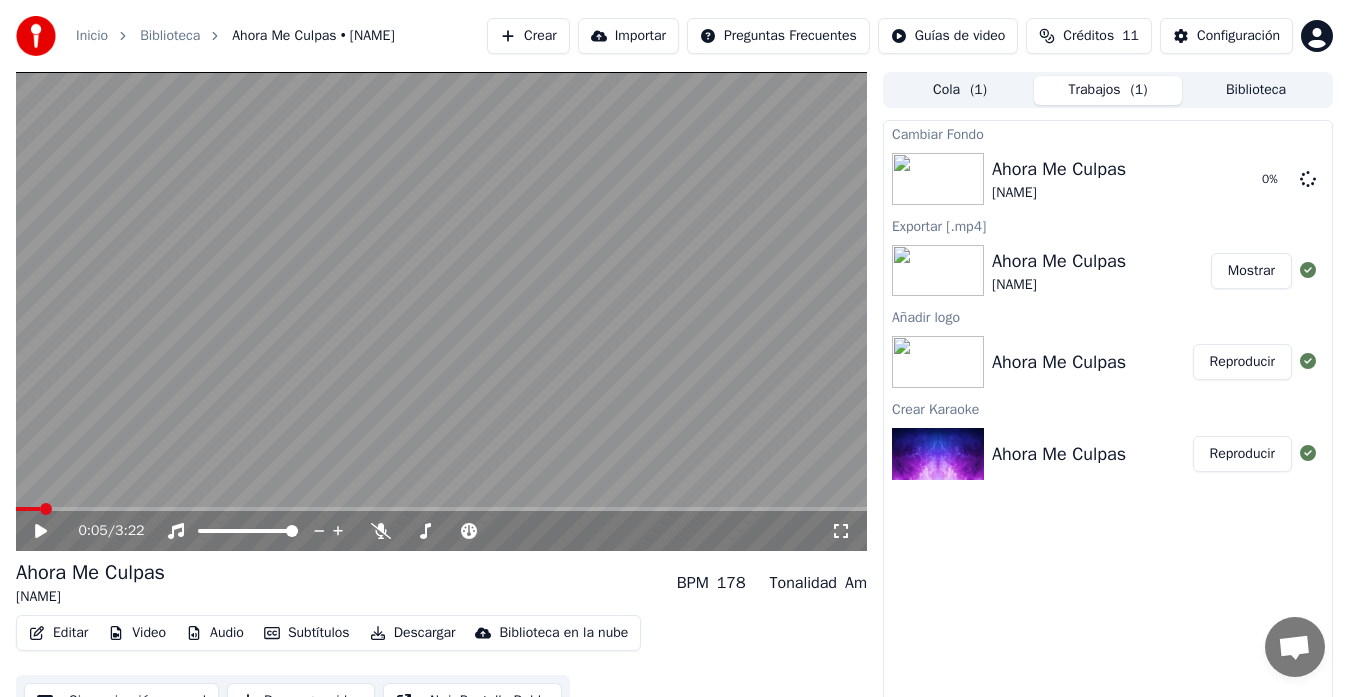 click 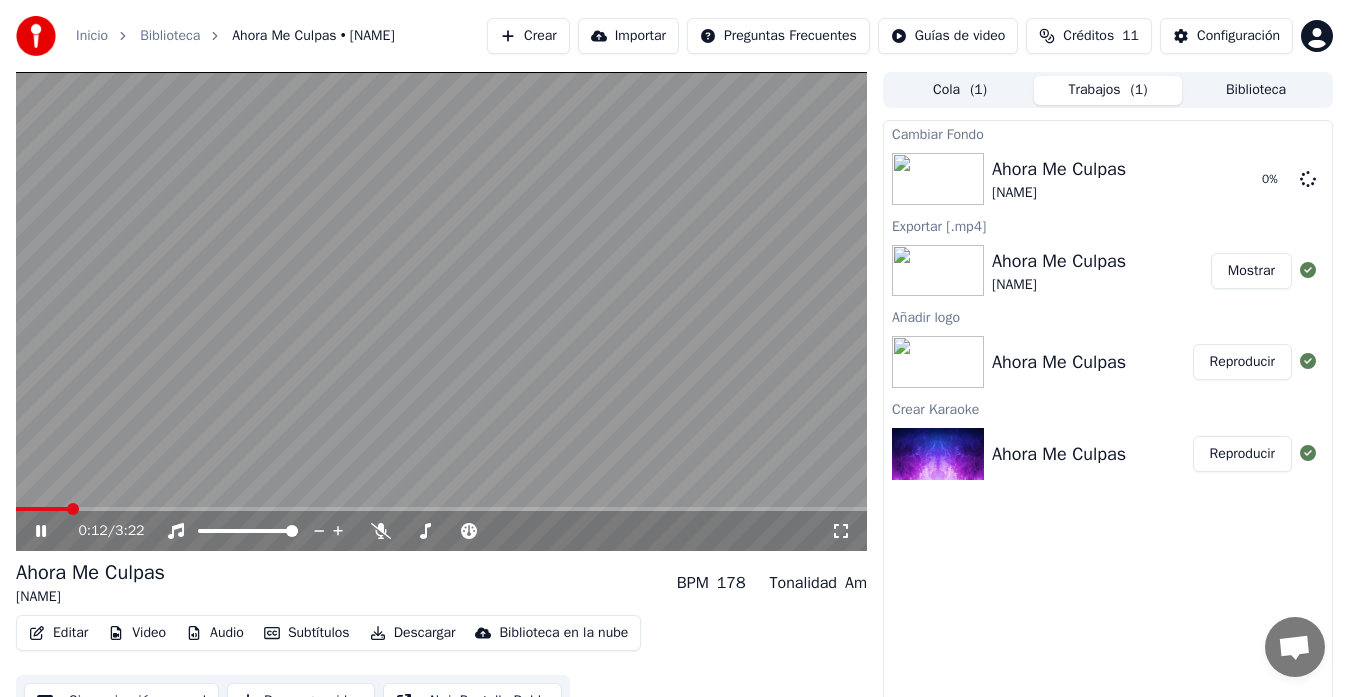 click 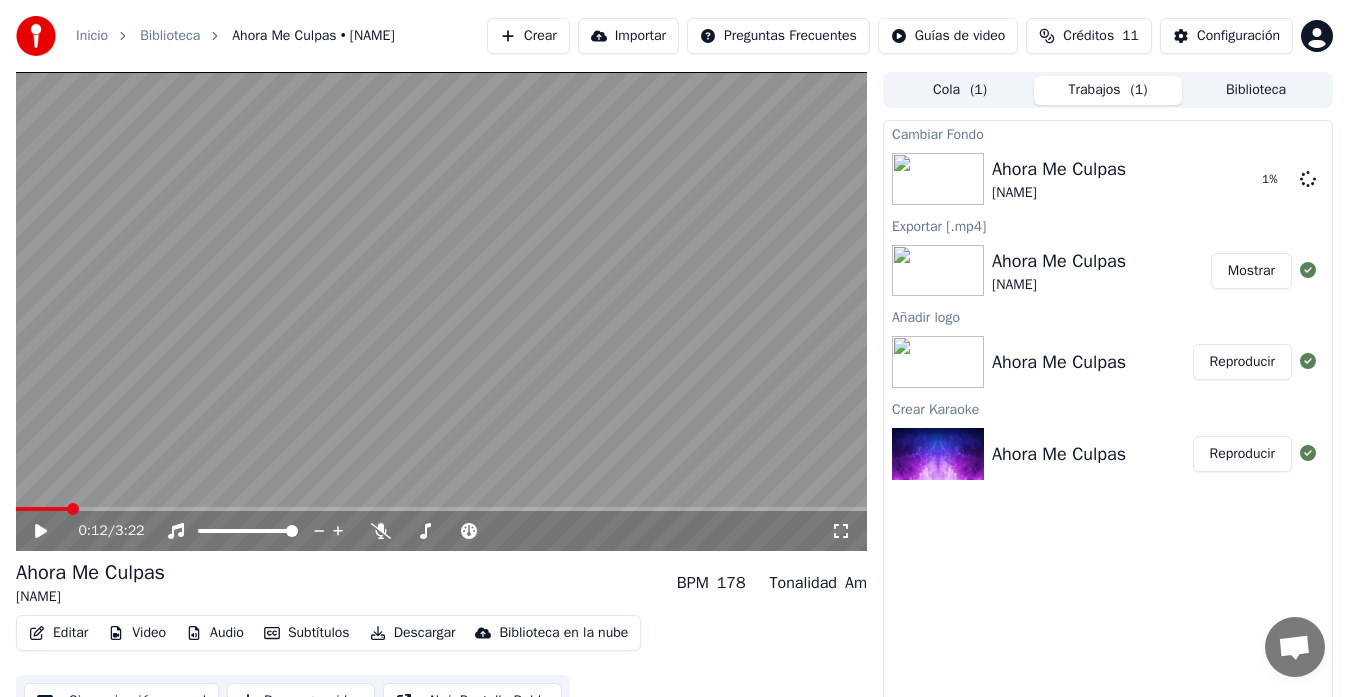 click 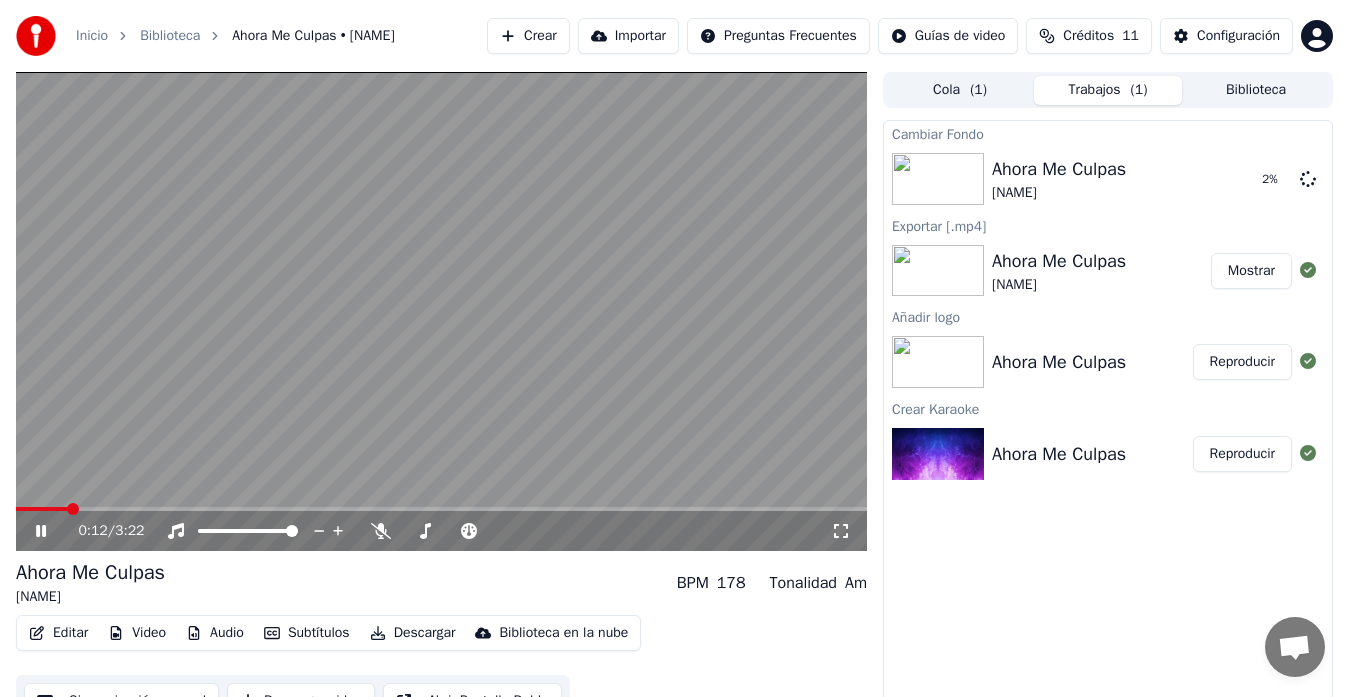 click 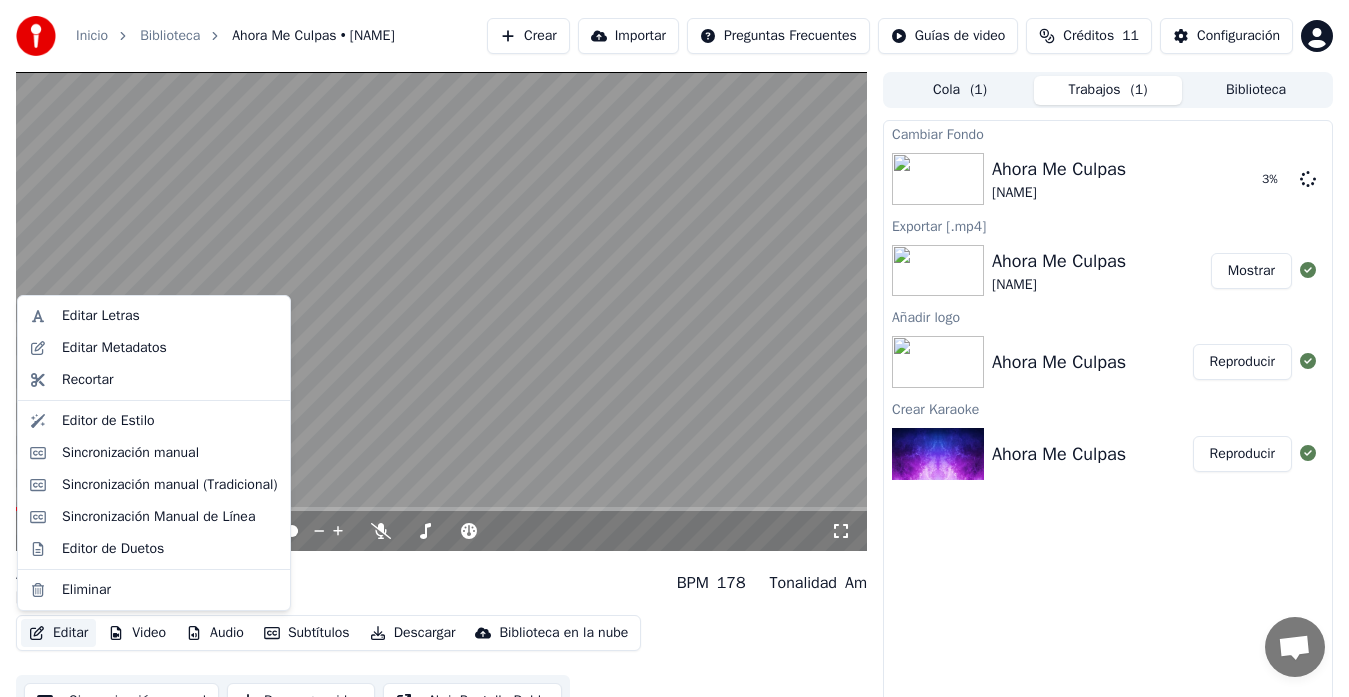 click on "Editar" at bounding box center (58, 633) 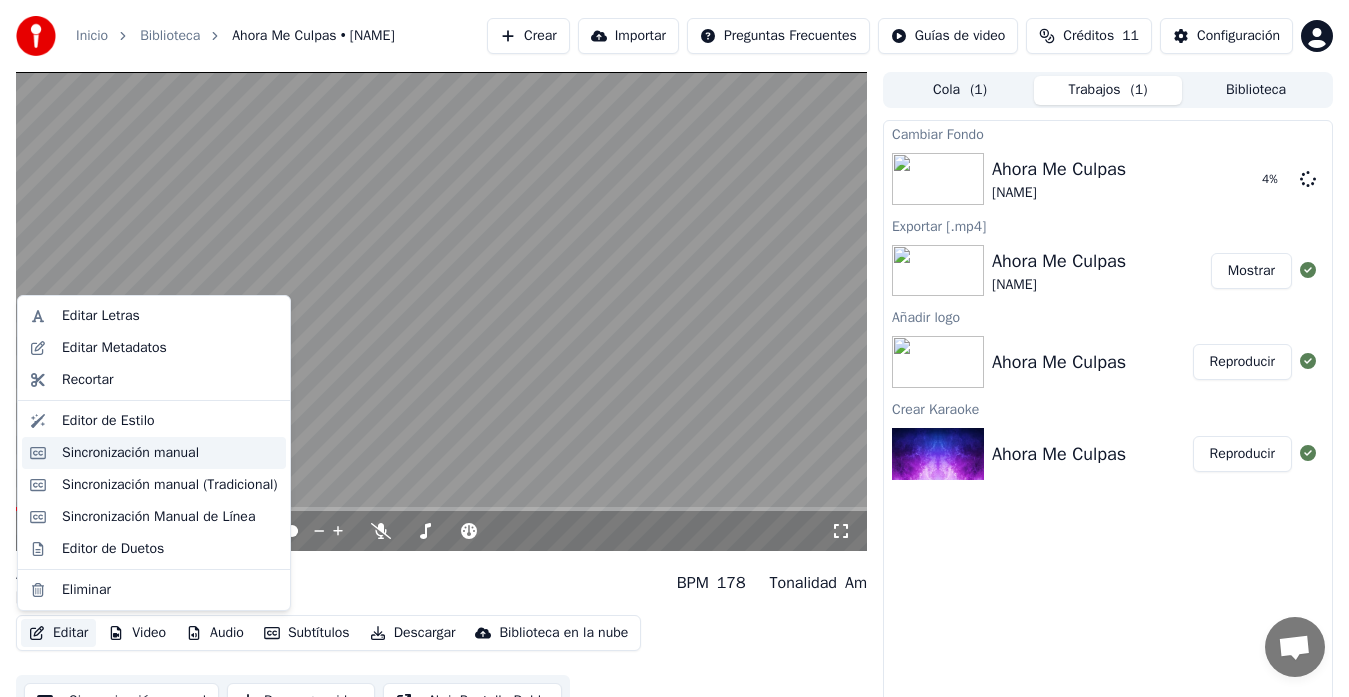 click on "Sincronización manual" at bounding box center [130, 453] 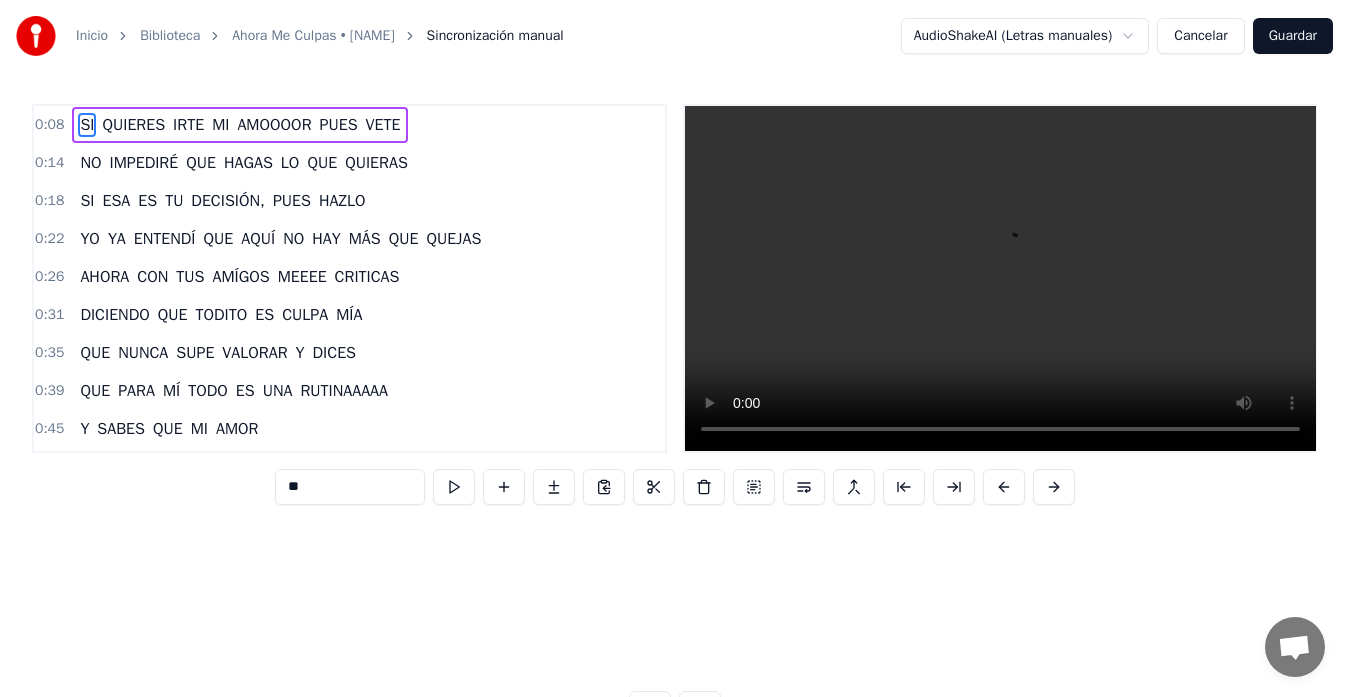 scroll, scrollTop: 0, scrollLeft: 2371, axis: horizontal 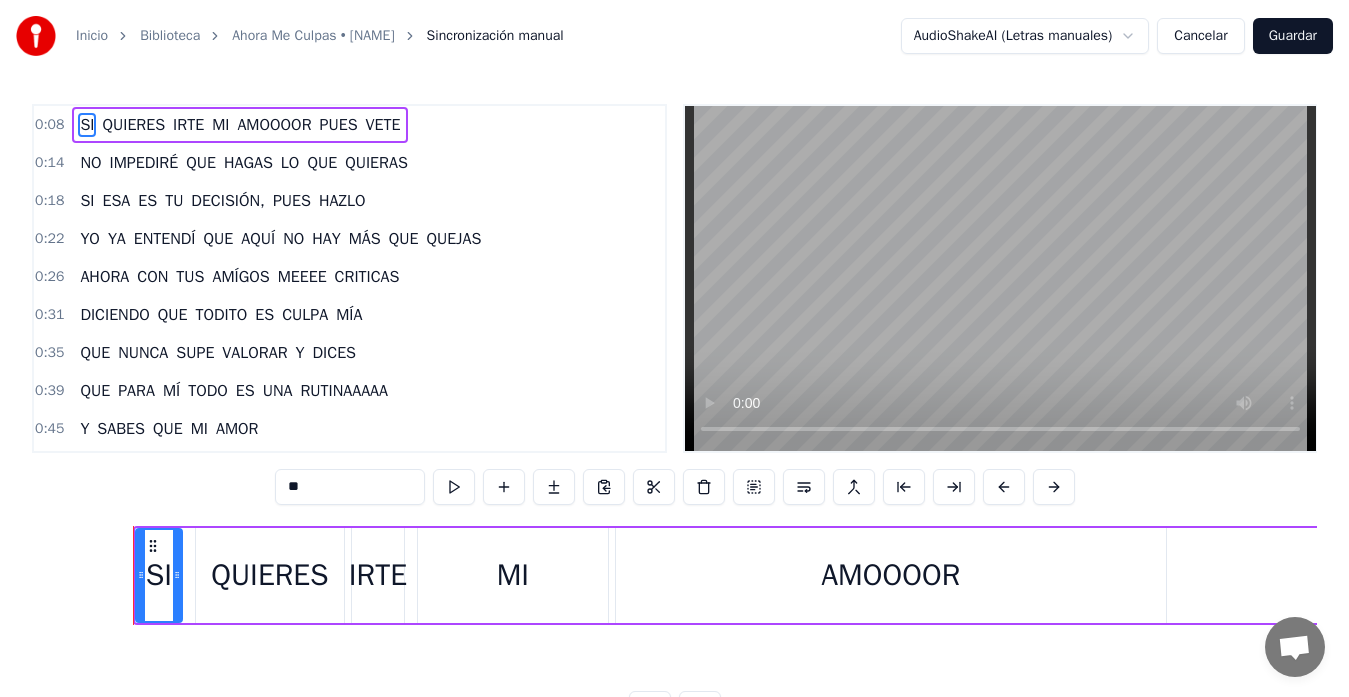 click on "Ahora Me Culpas • [NAME]" at bounding box center [313, 36] 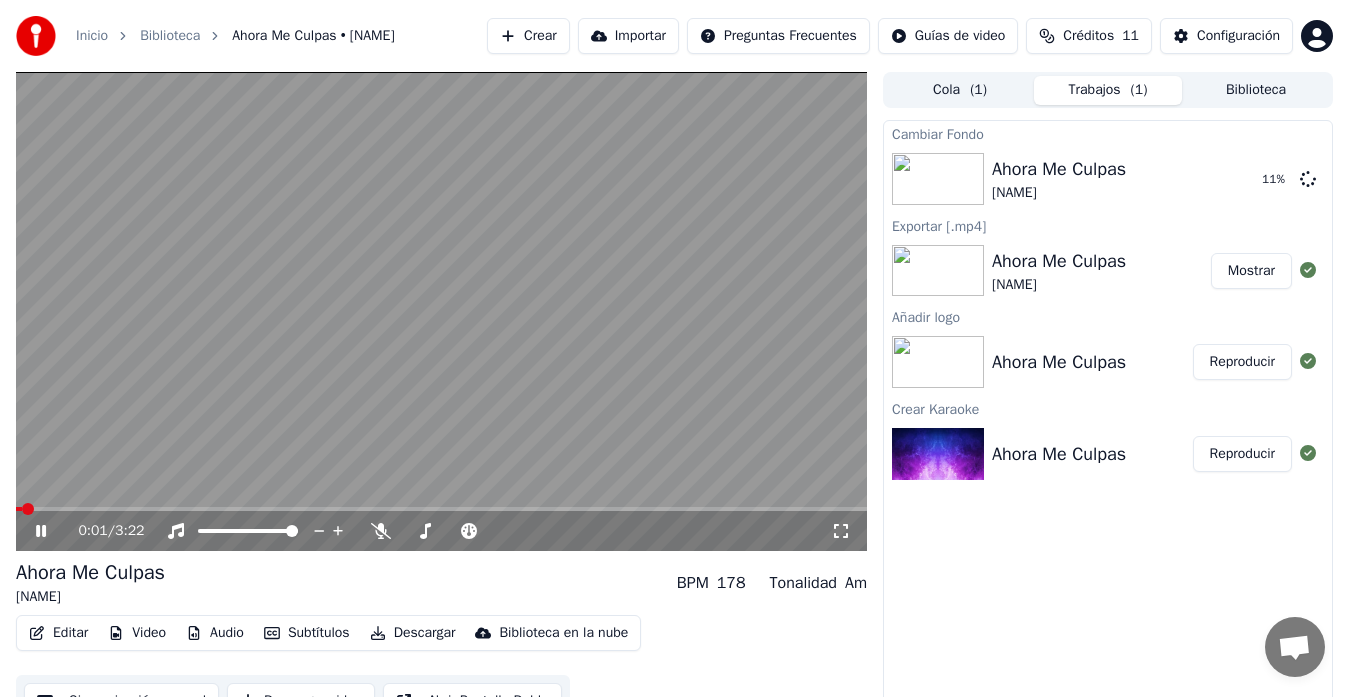 click 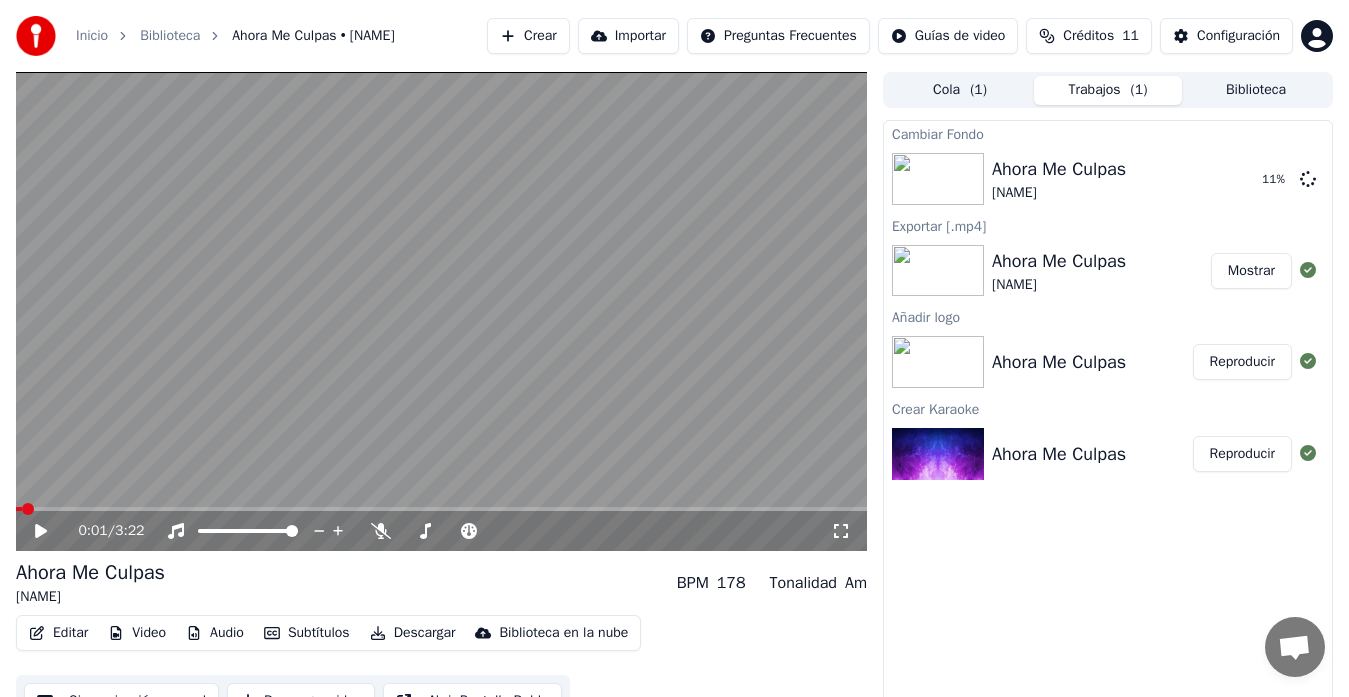 click 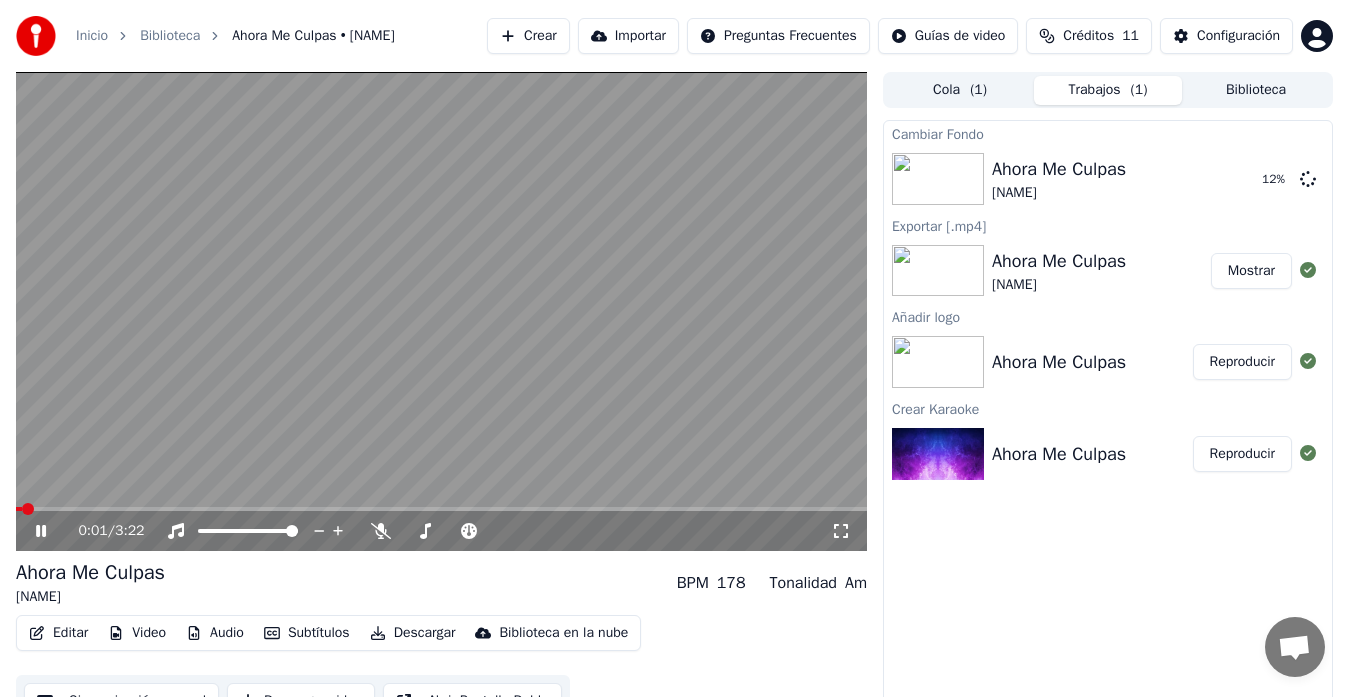 click 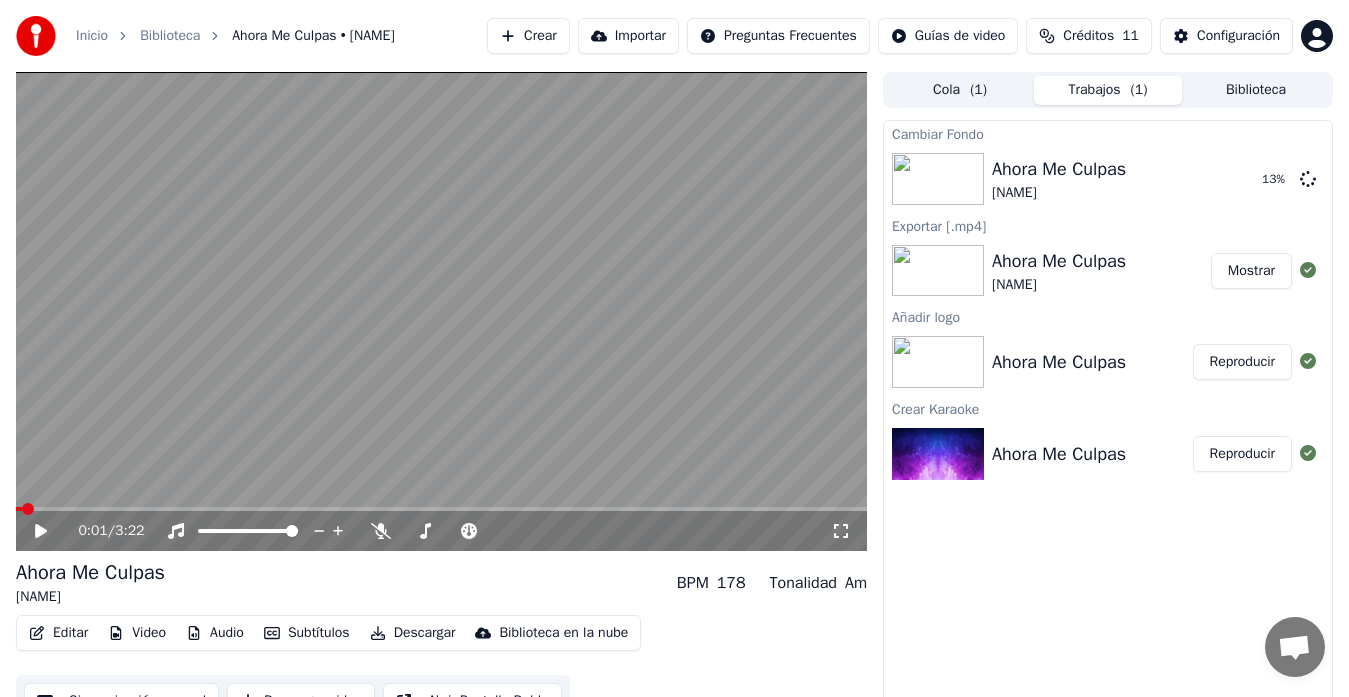 click 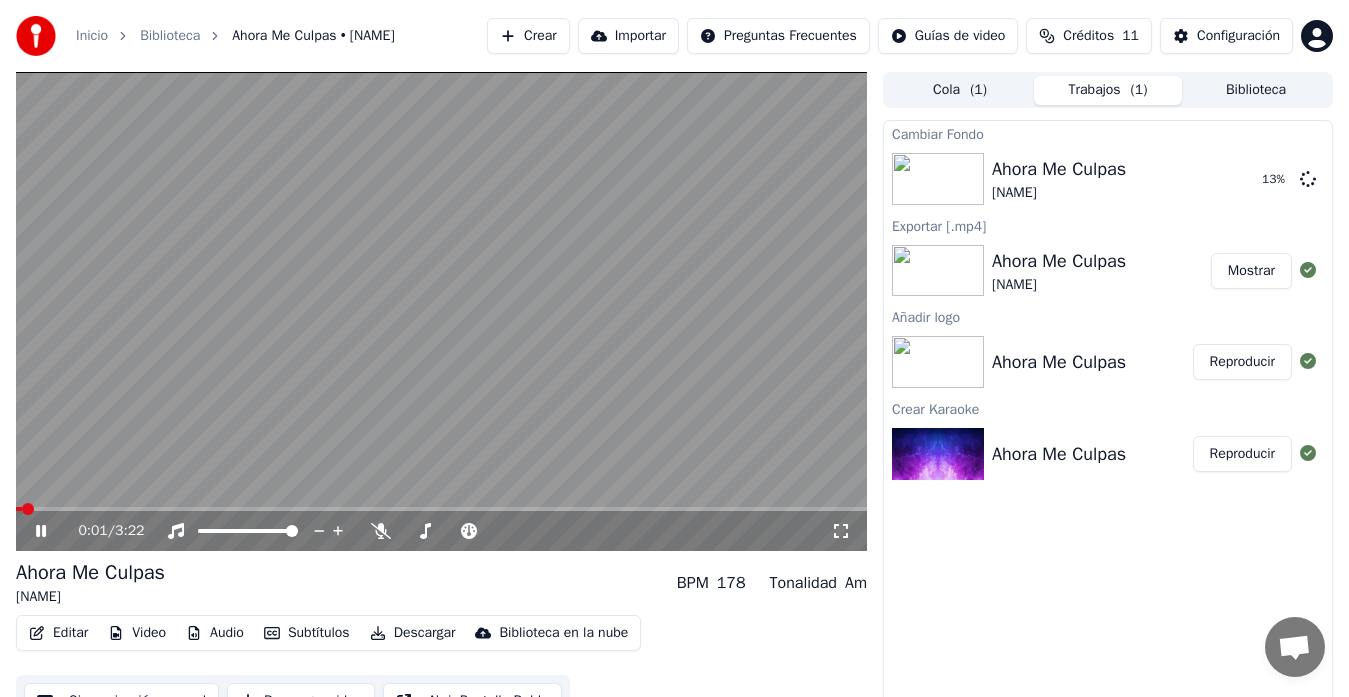 click 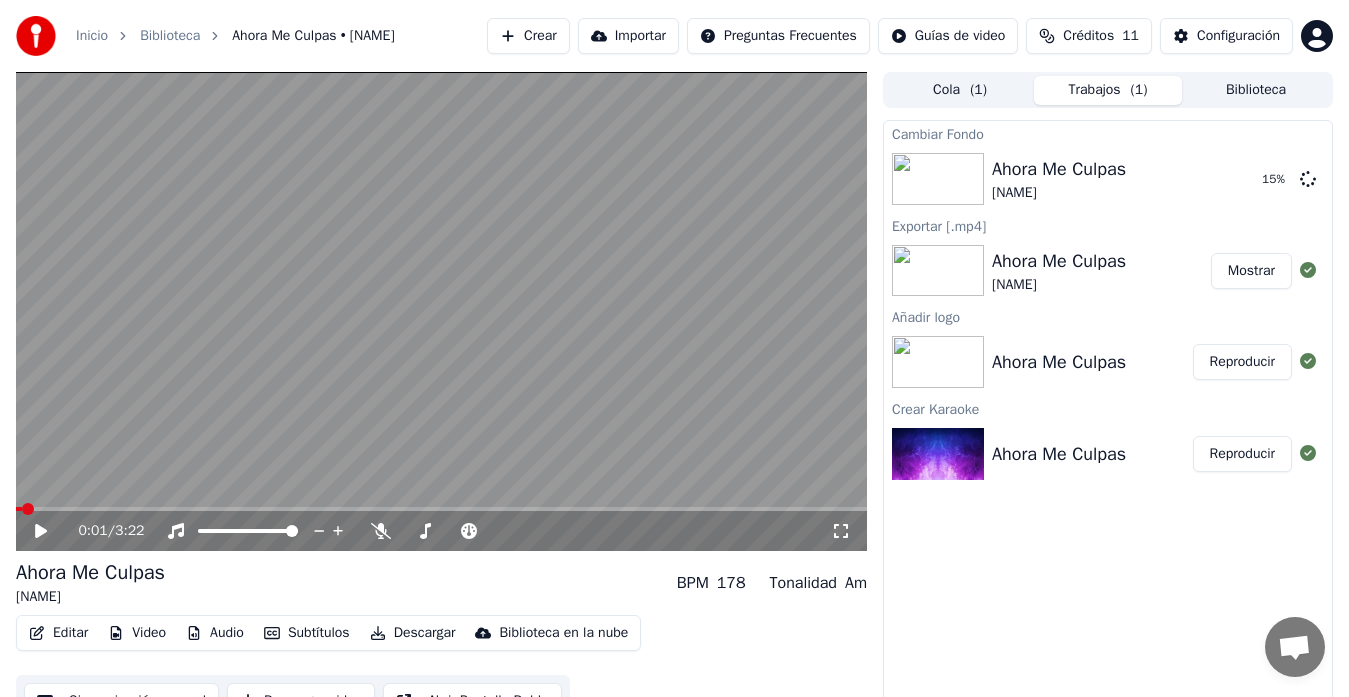 click 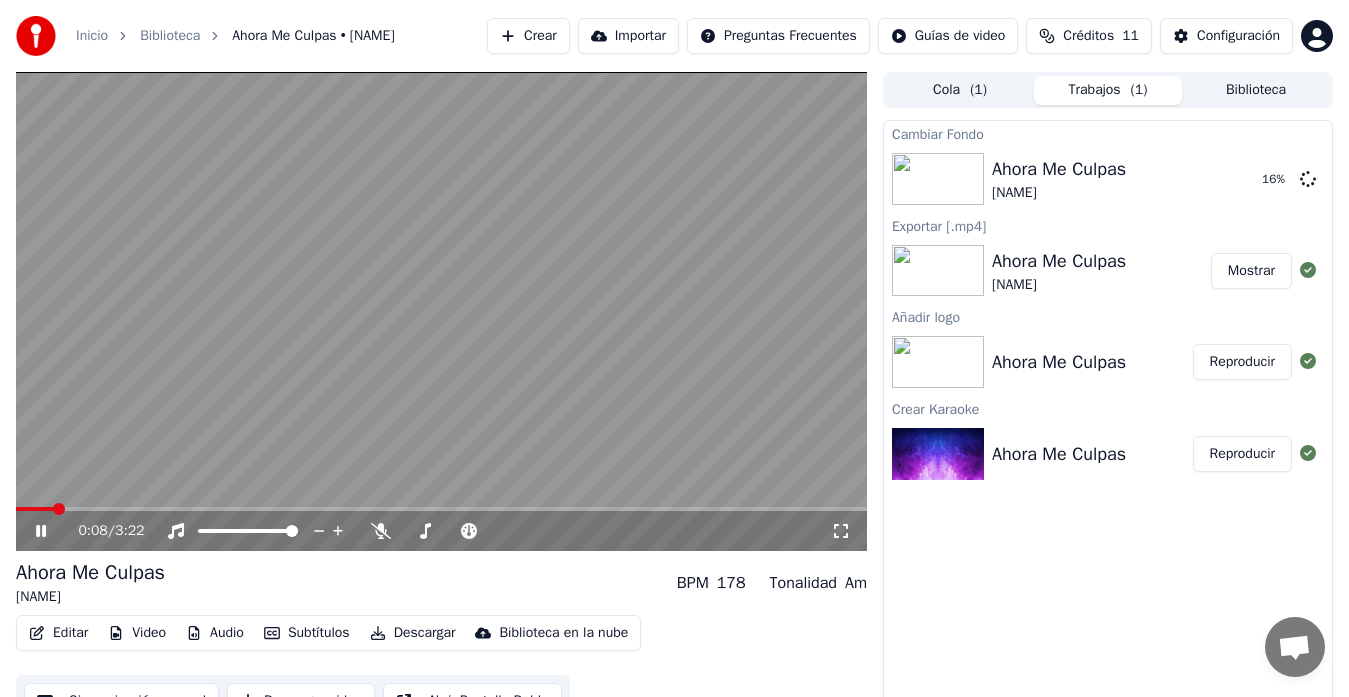 click 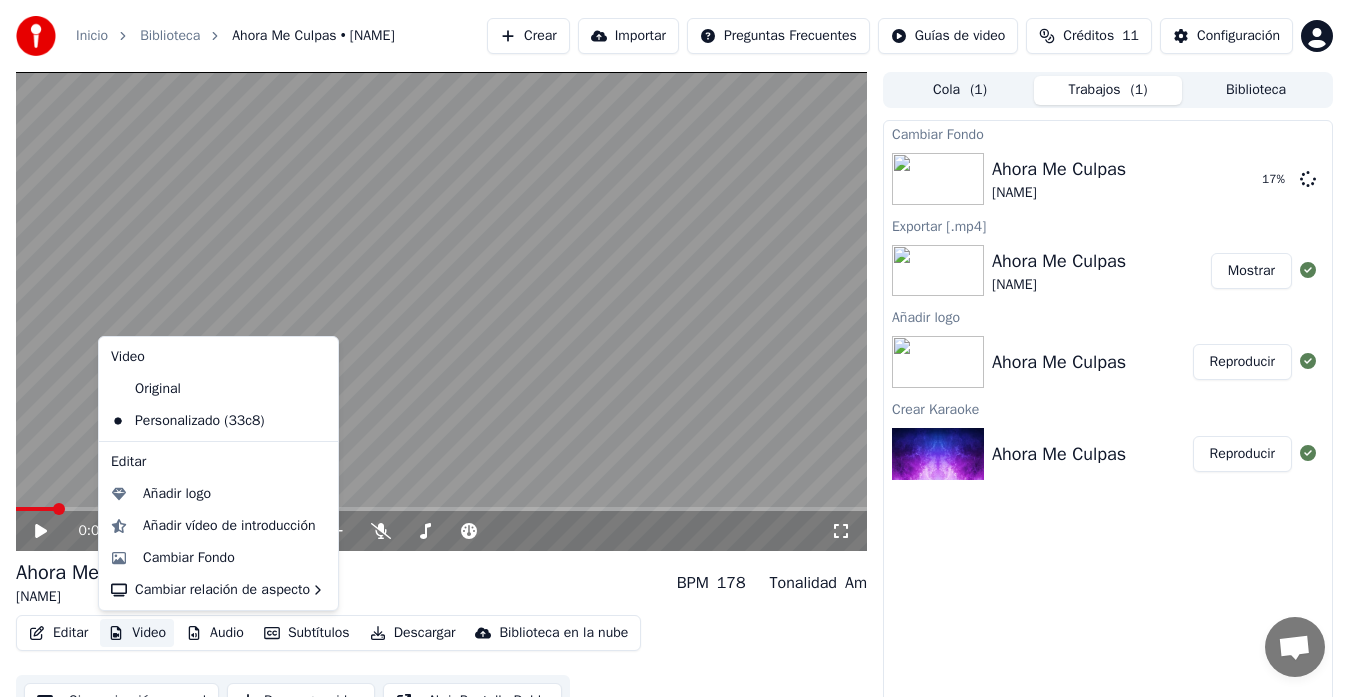 click on "Video" at bounding box center [137, 633] 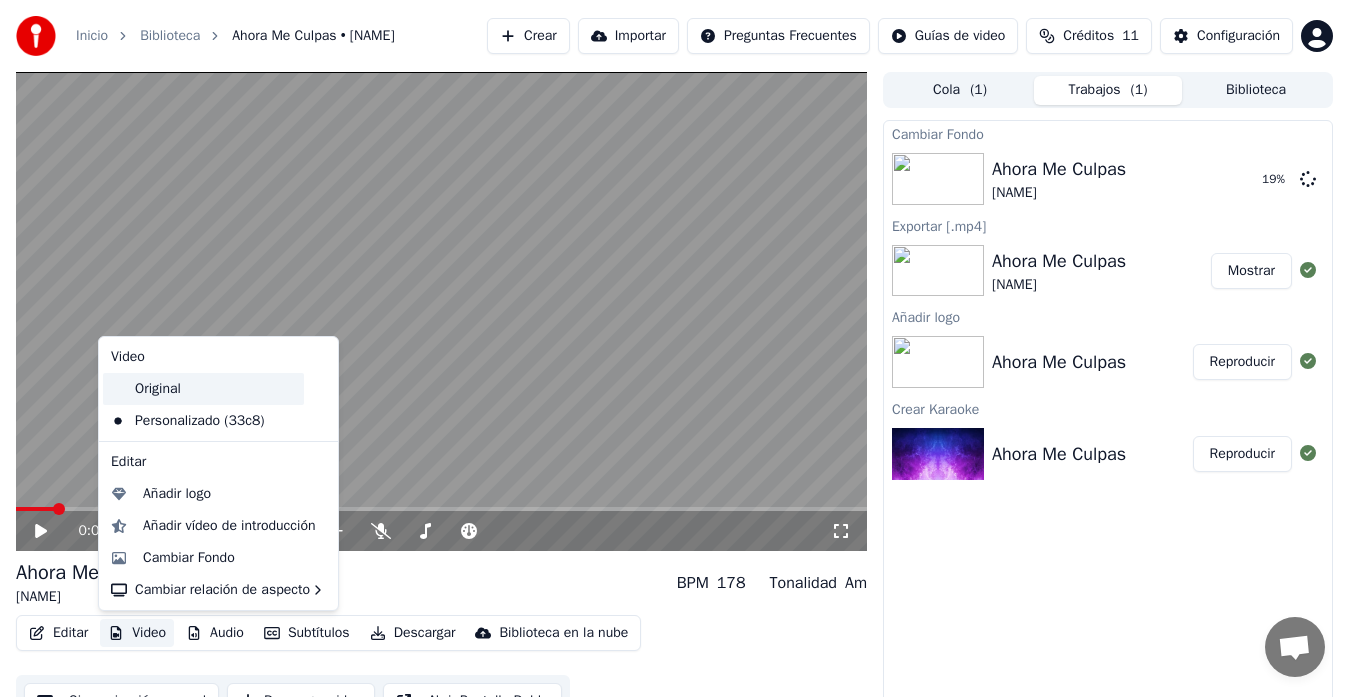 click on "Original" at bounding box center (203, 389) 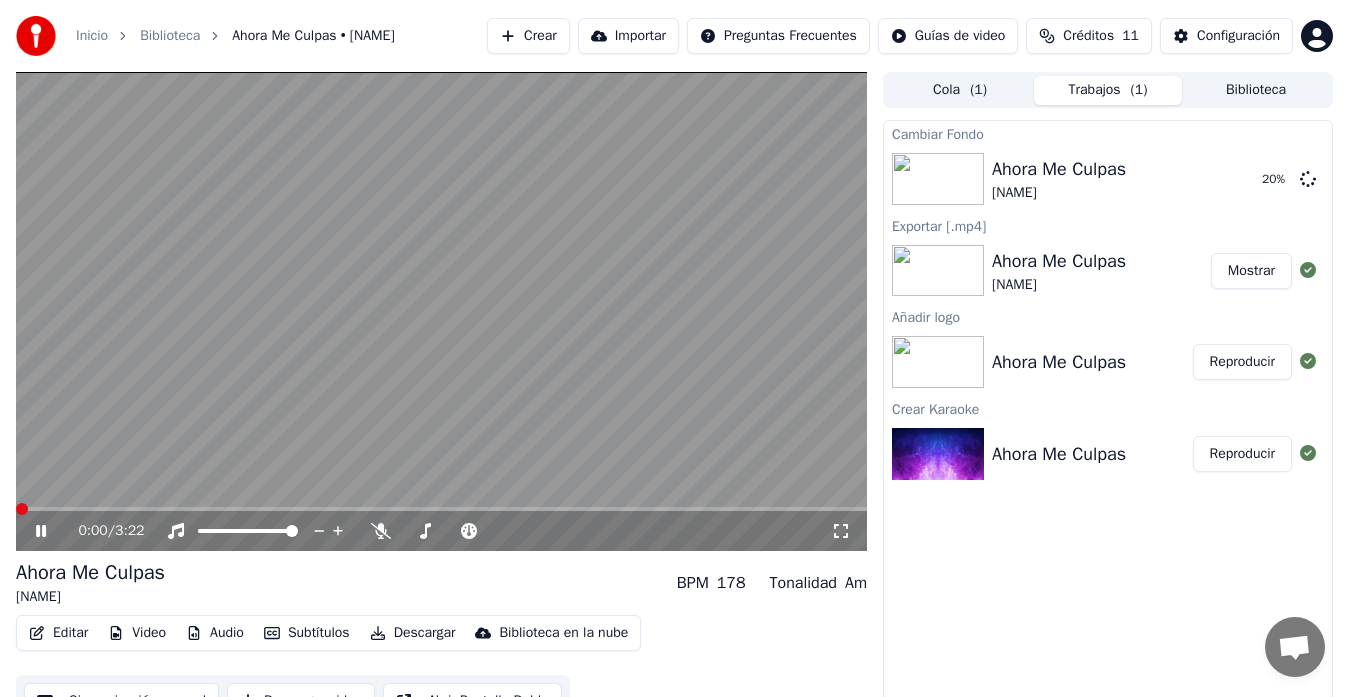 click 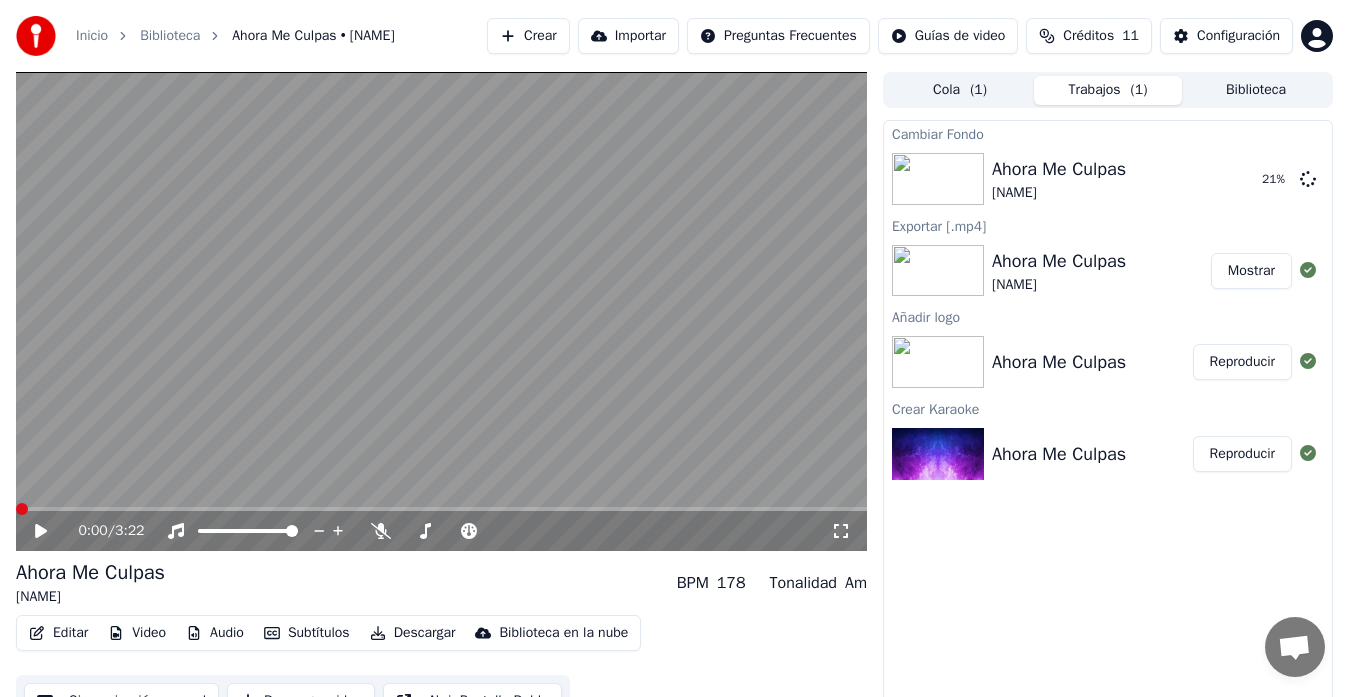 click 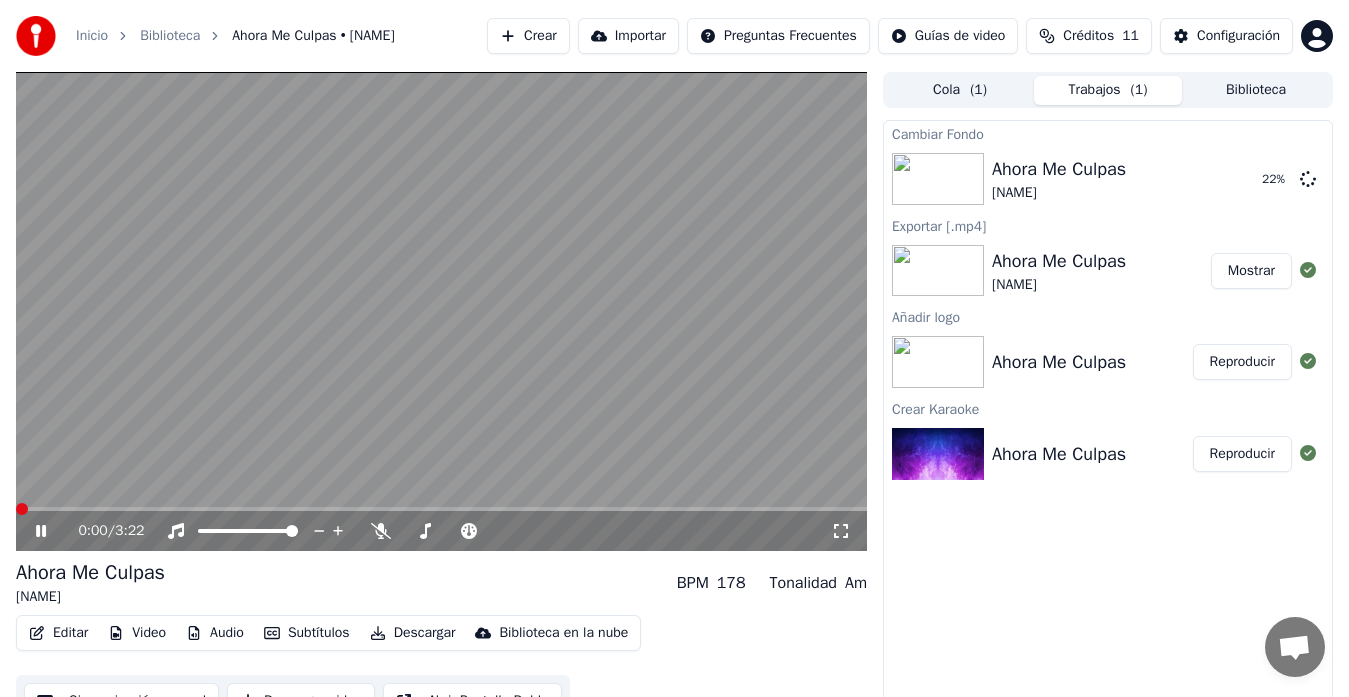 click 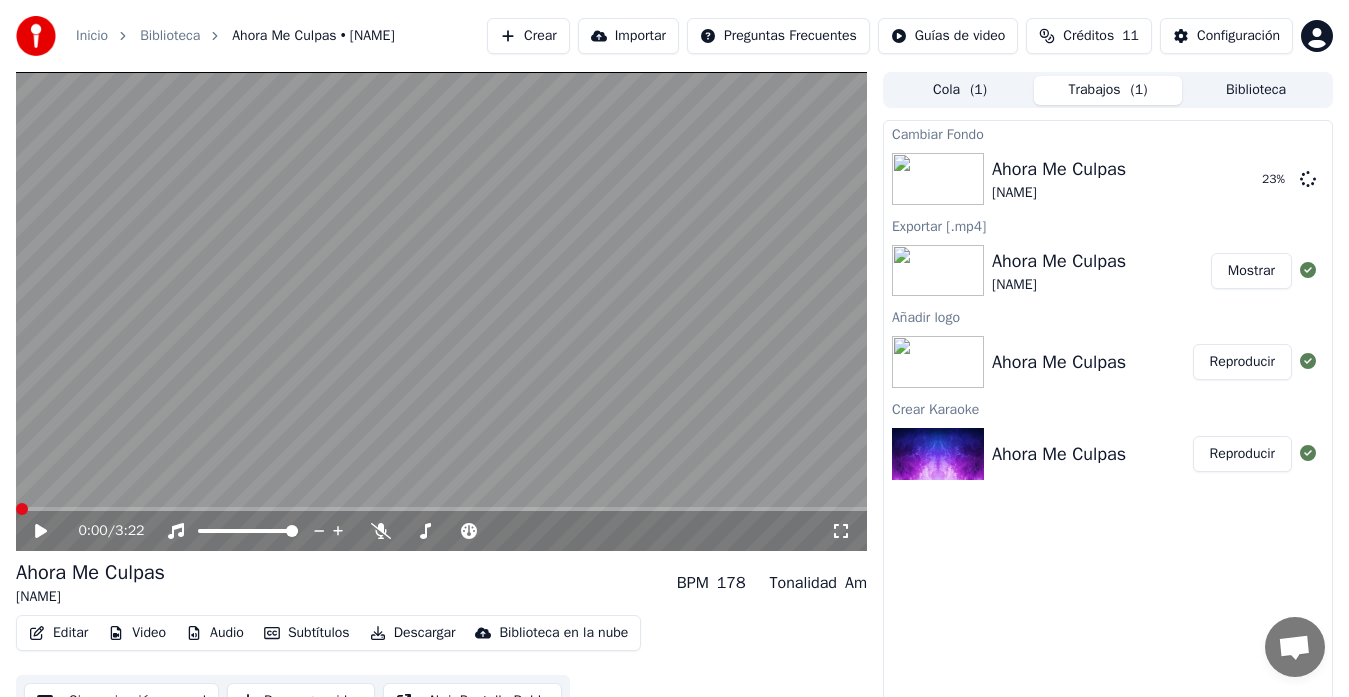 click 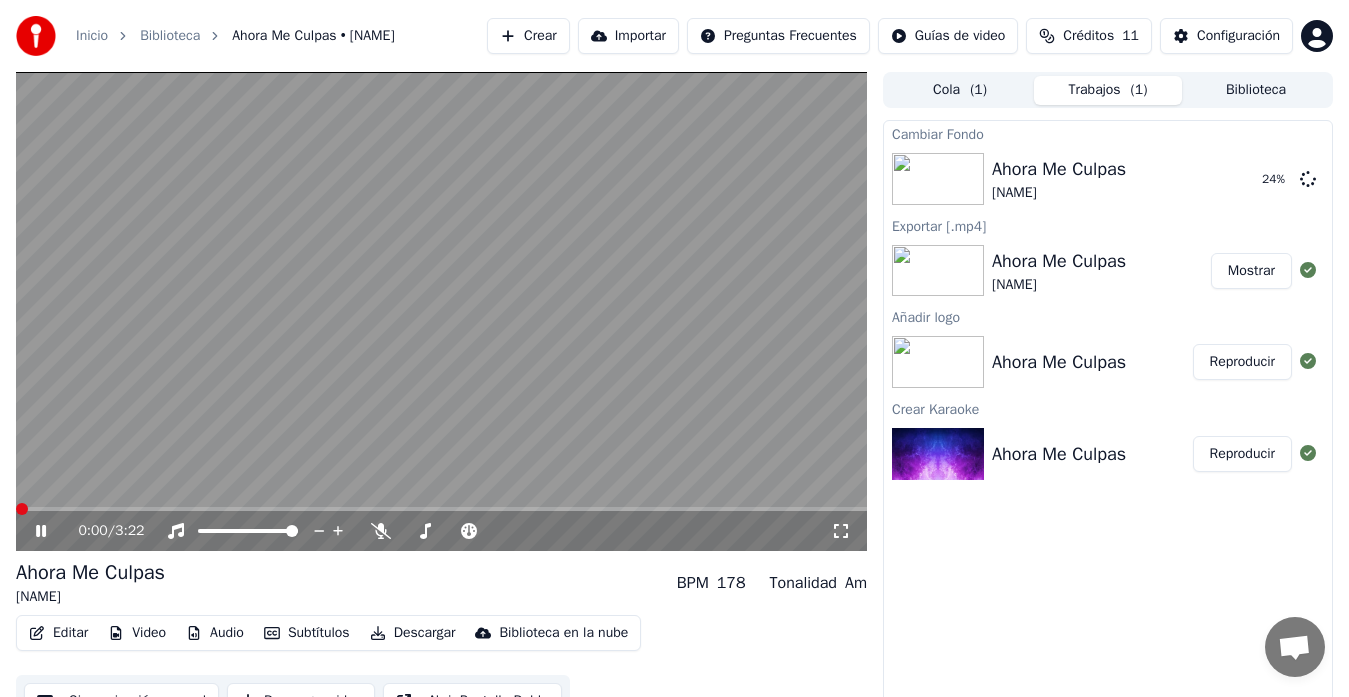 click 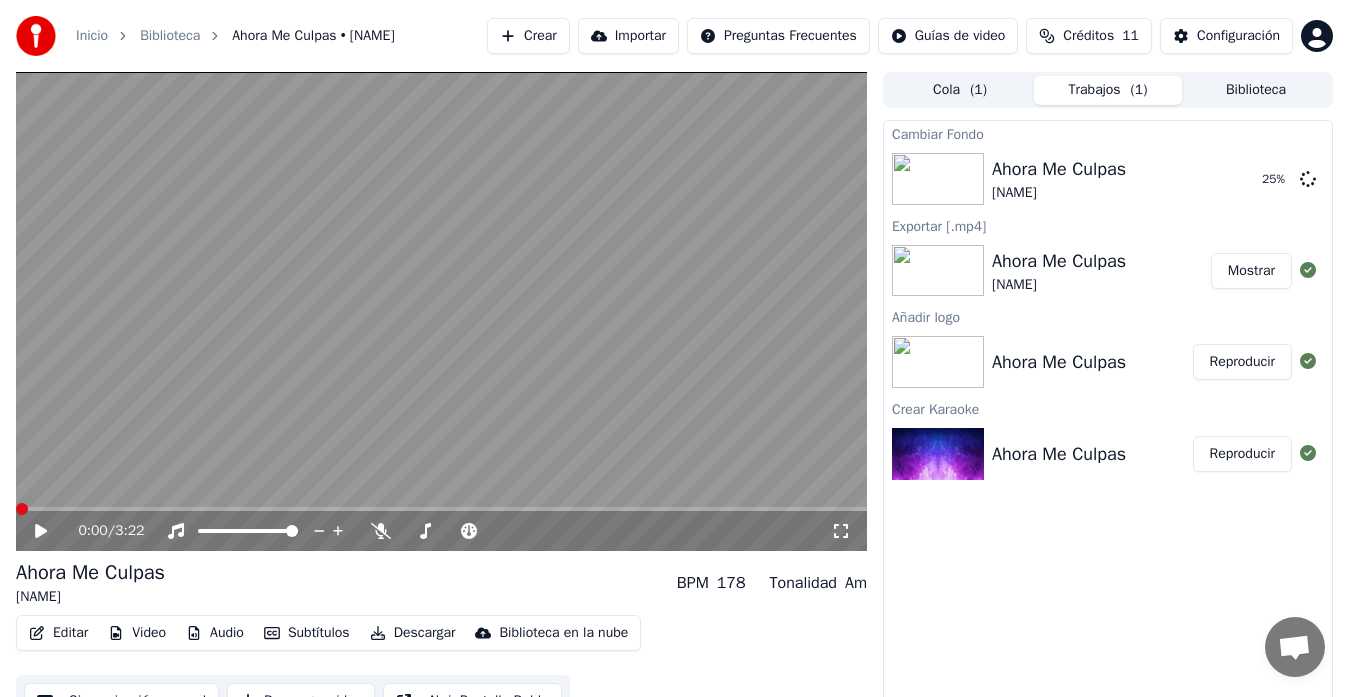 click 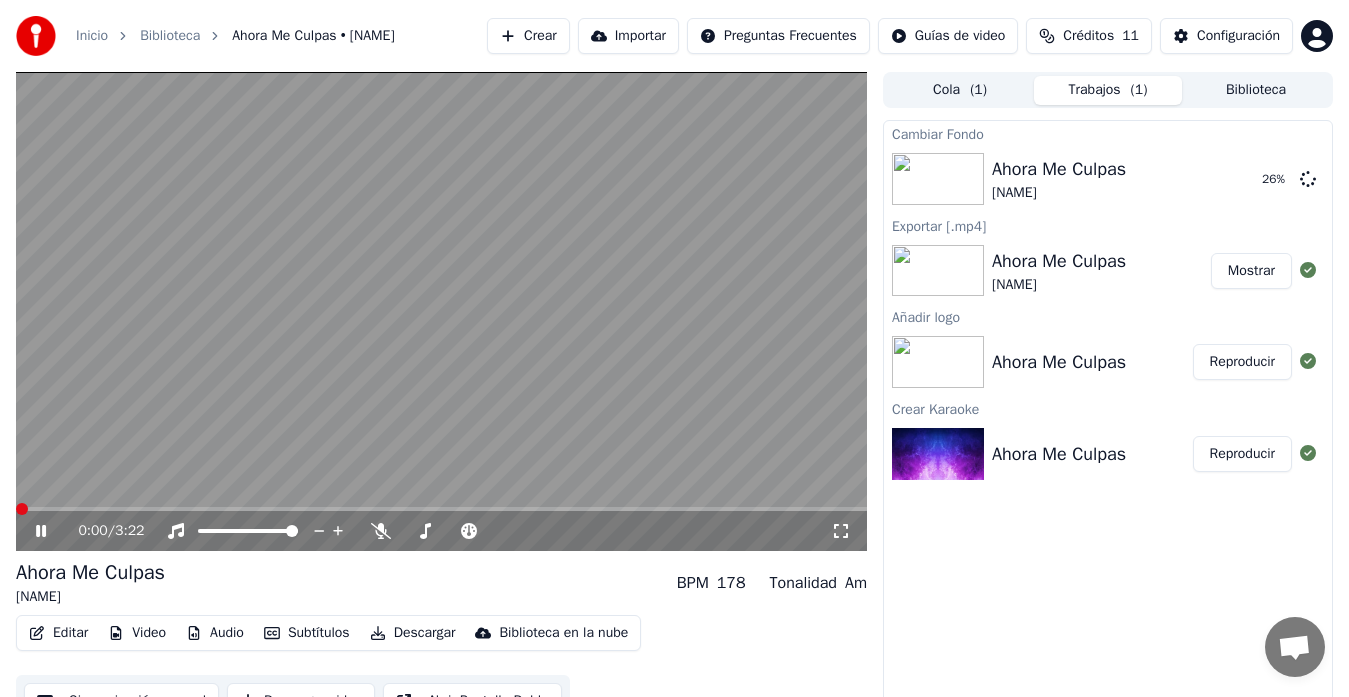 click 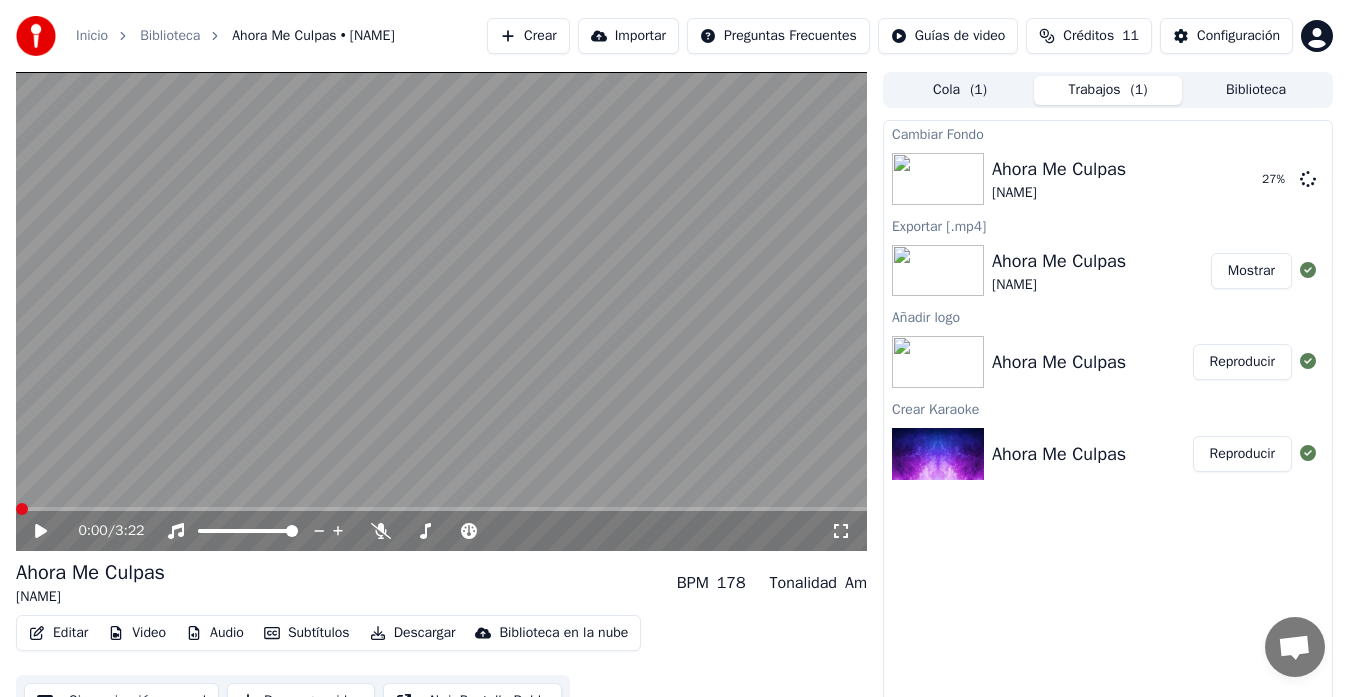 click 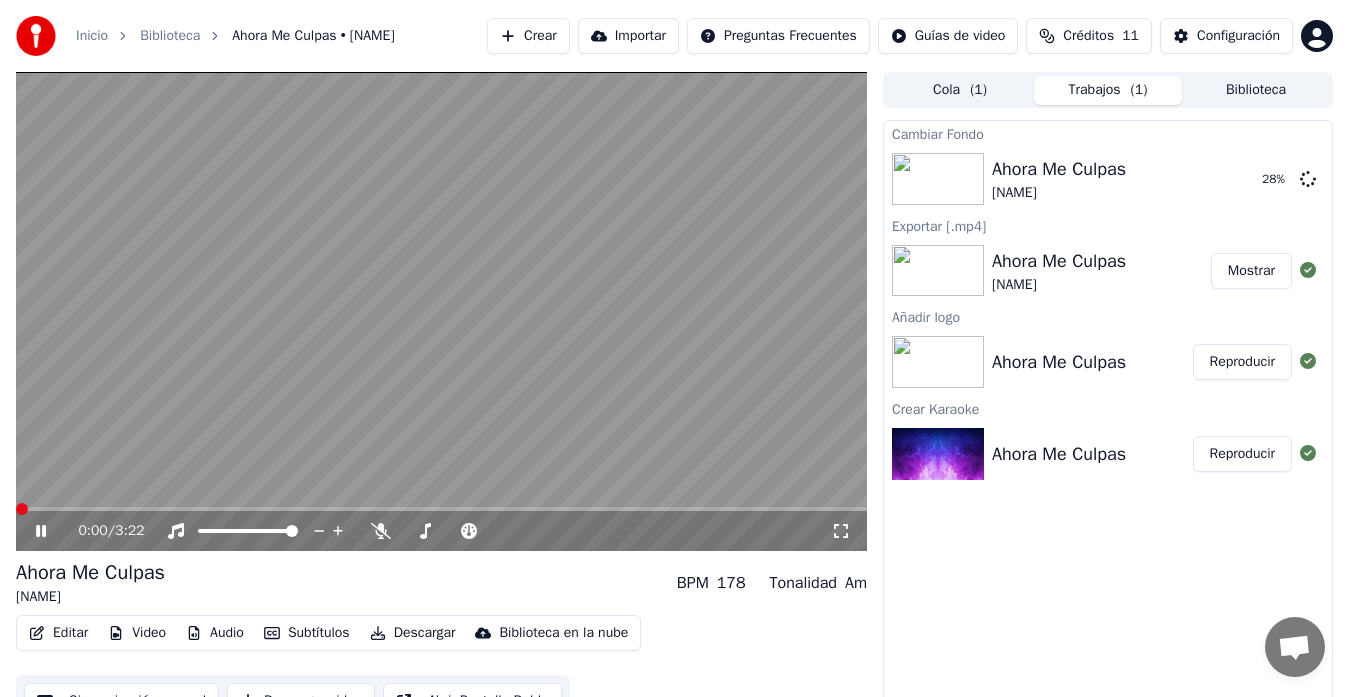 click 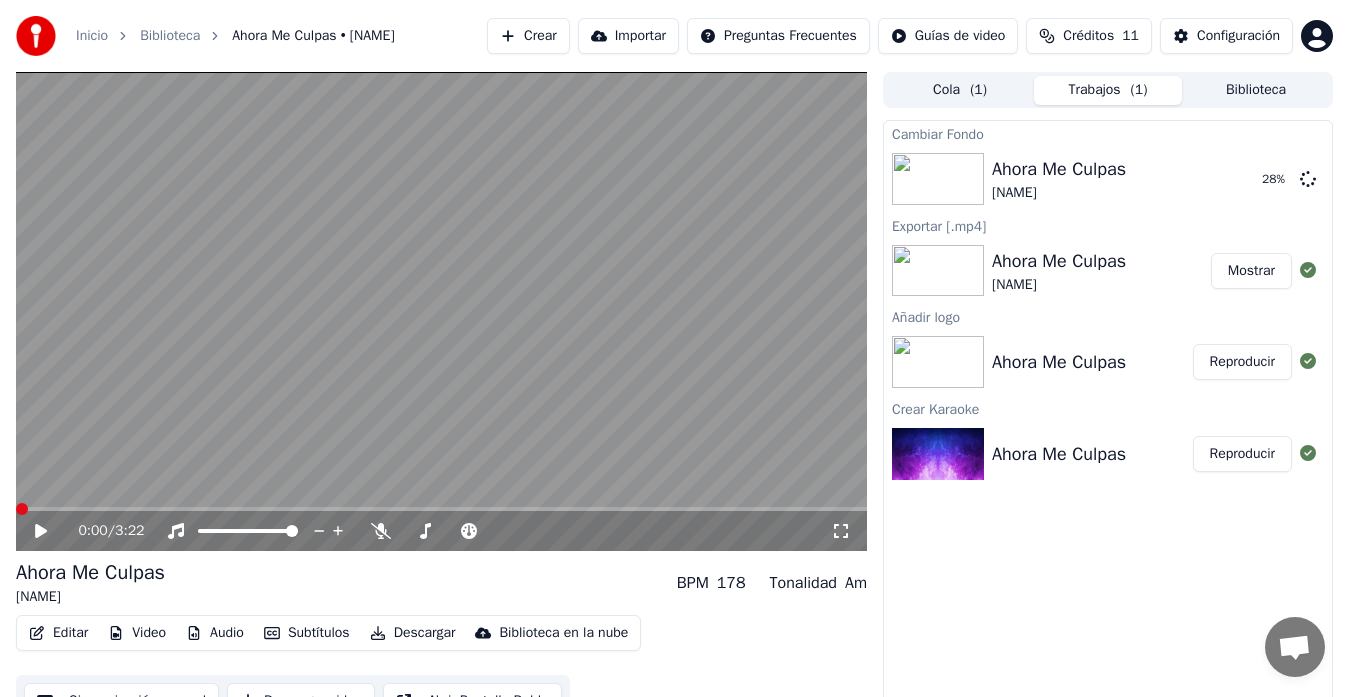 click at bounding box center [22, 509] 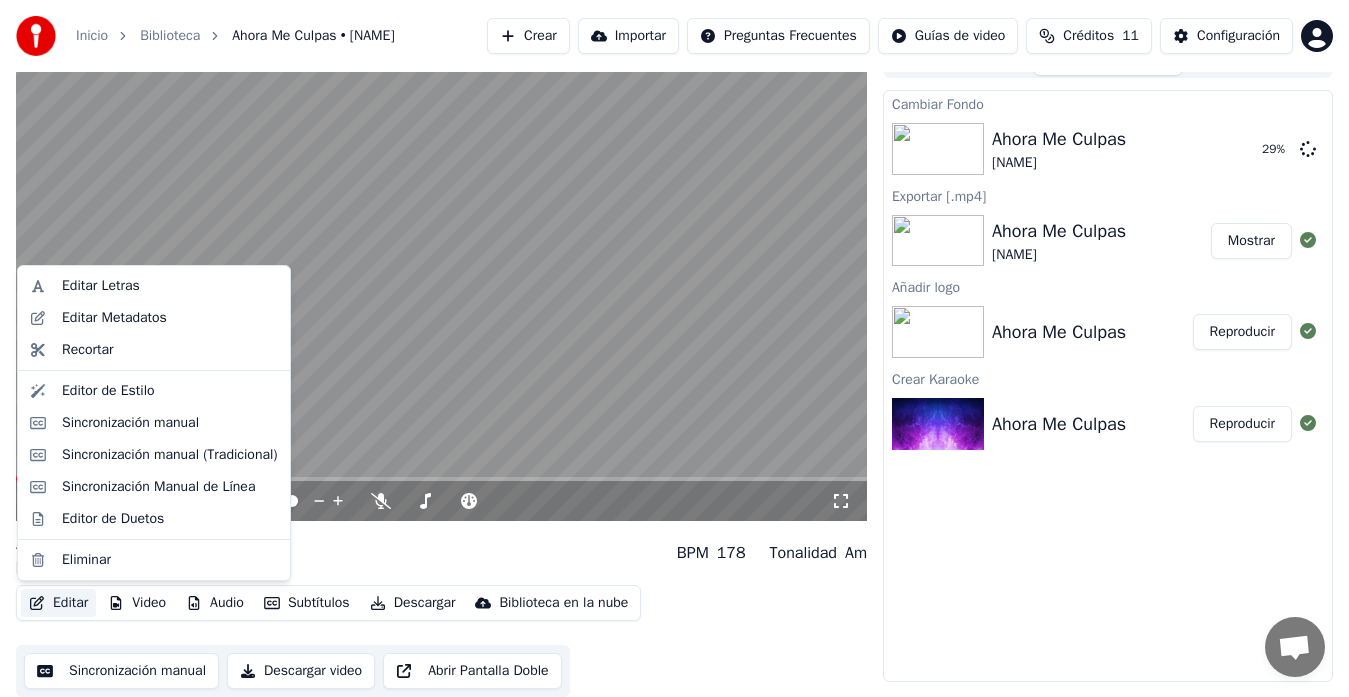 click on "Editar" at bounding box center (58, 603) 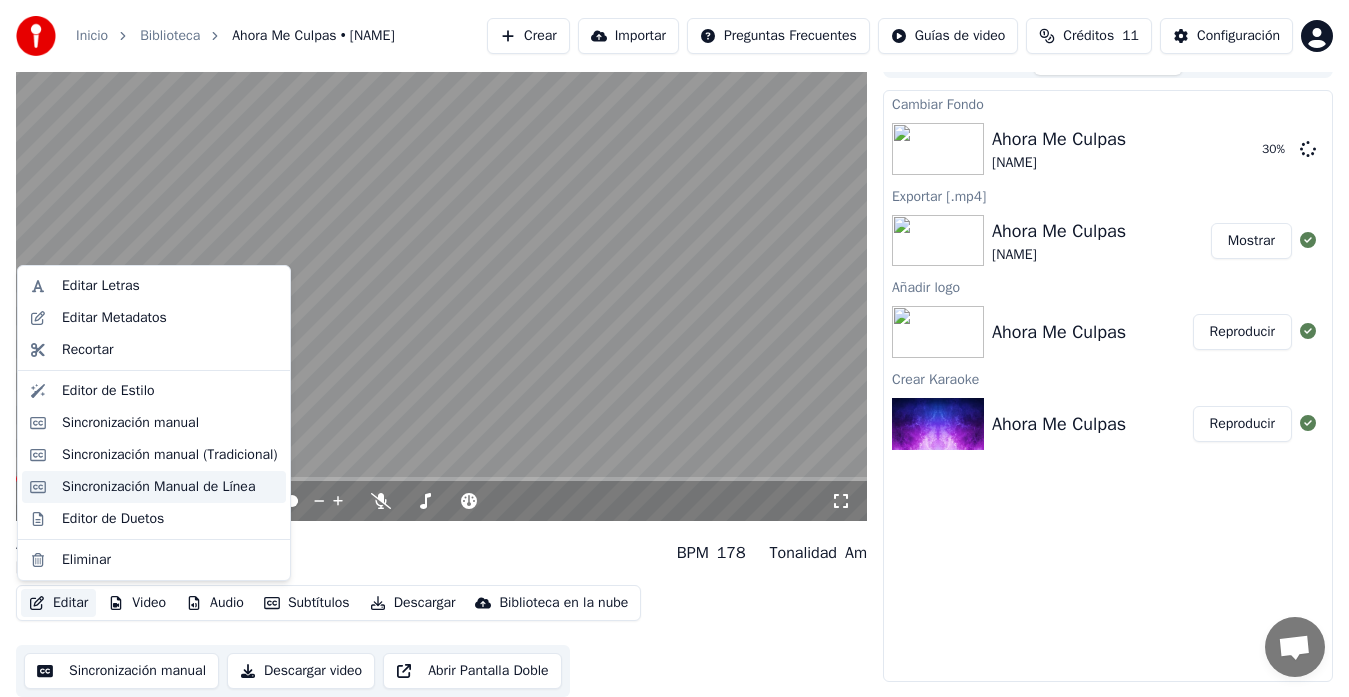 click on "Sincronización Manual de Línea" at bounding box center (158, 487) 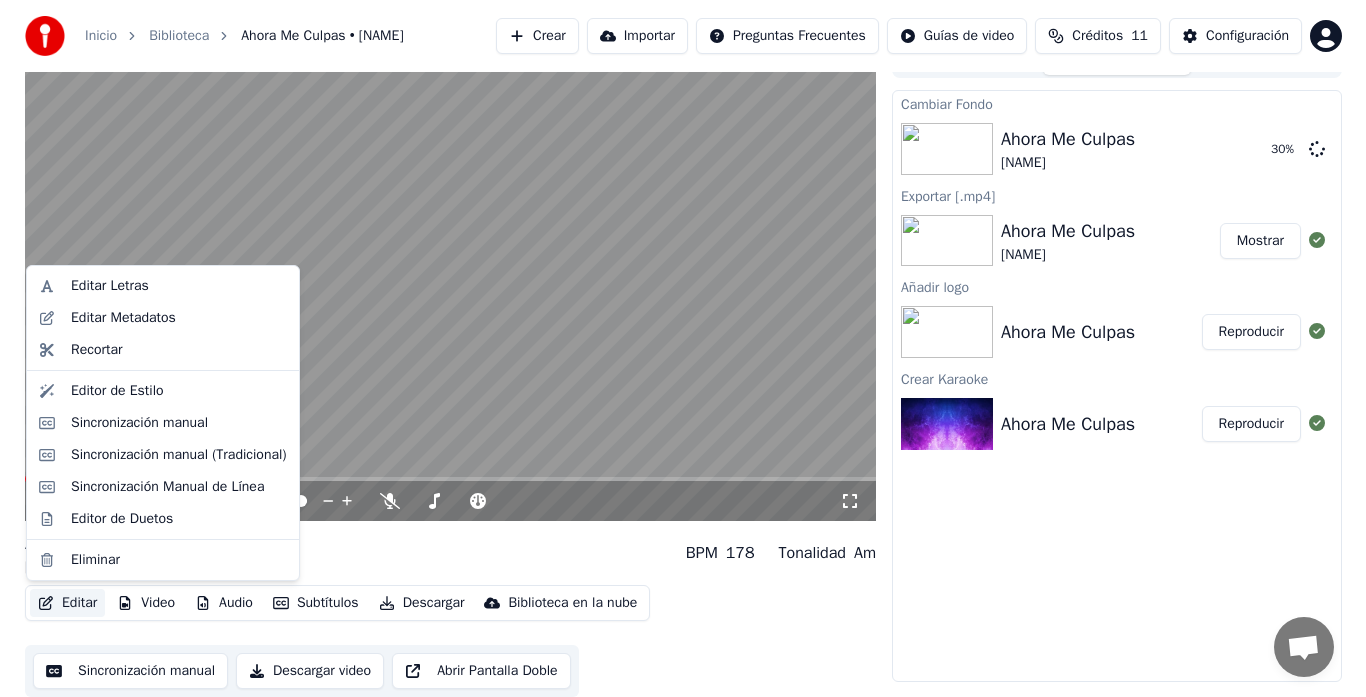 scroll, scrollTop: 0, scrollLeft: 0, axis: both 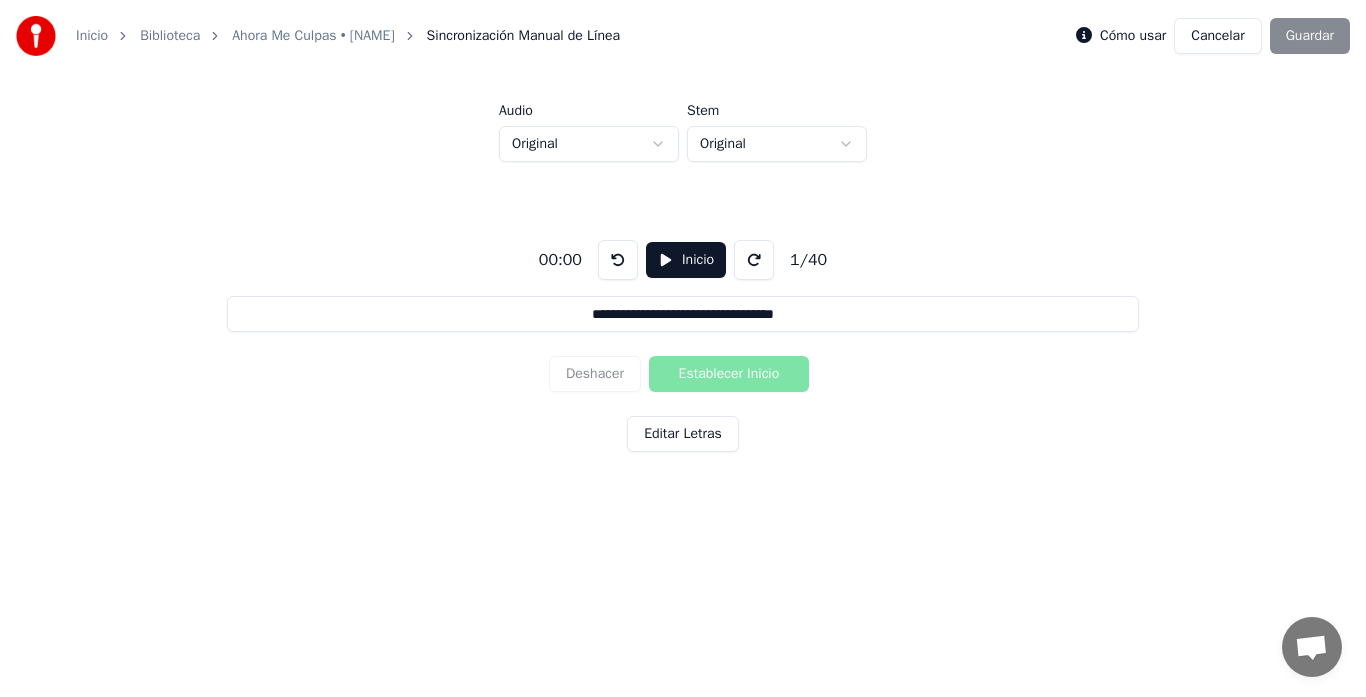 click on "Ahora Me Culpas • [NAME]" at bounding box center (313, 36) 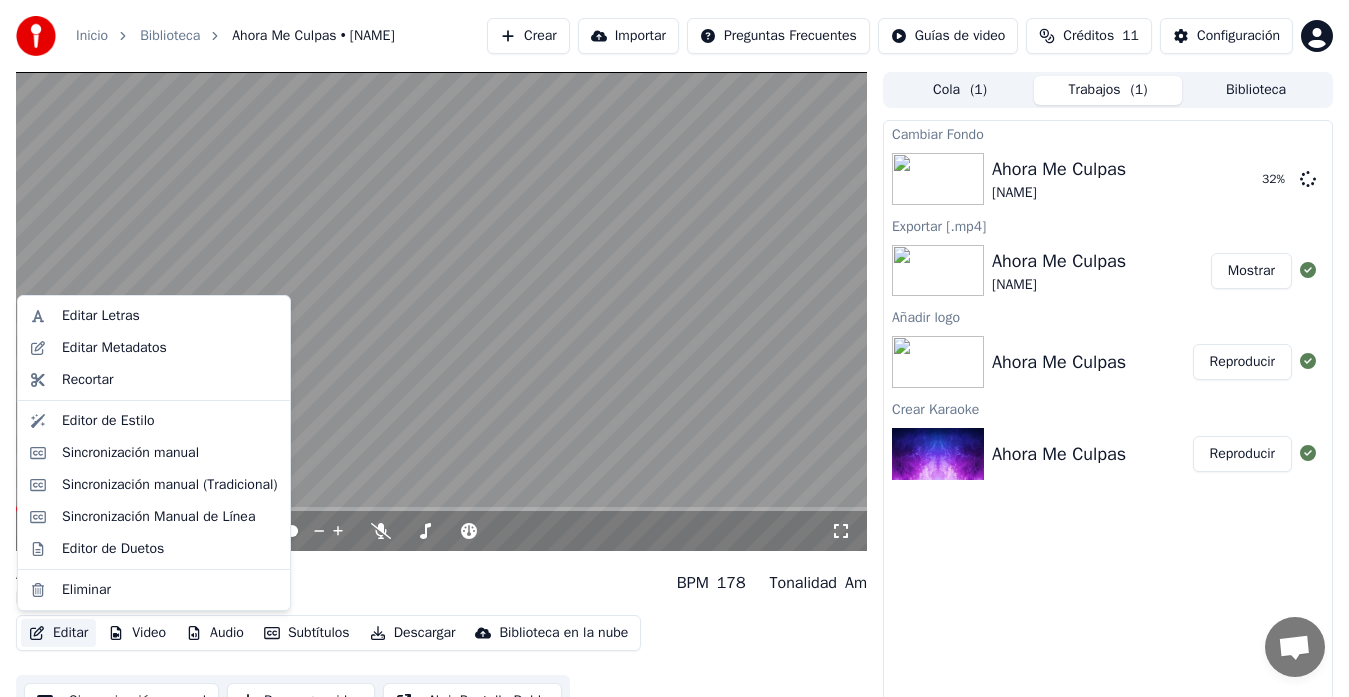 click on "Editar" at bounding box center (58, 633) 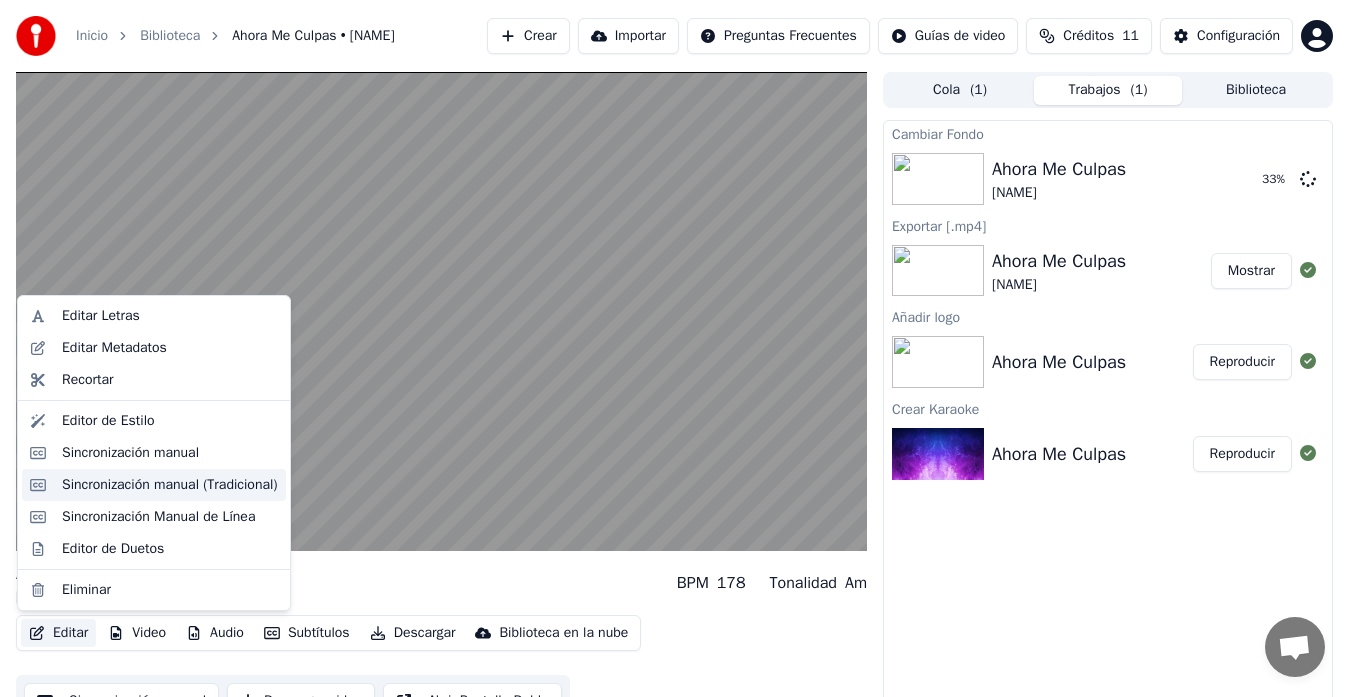 click on "Sincronización manual (Tradicional)" at bounding box center [170, 485] 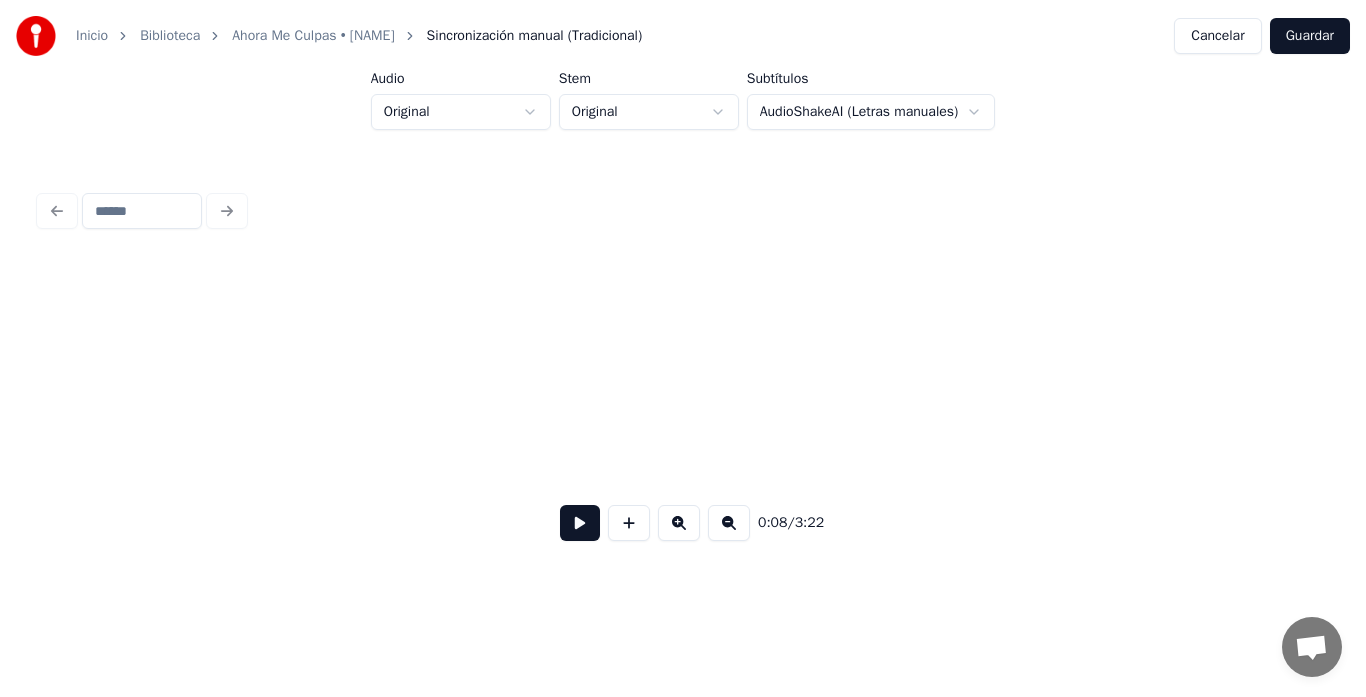 scroll, scrollTop: 0, scrollLeft: 1647, axis: horizontal 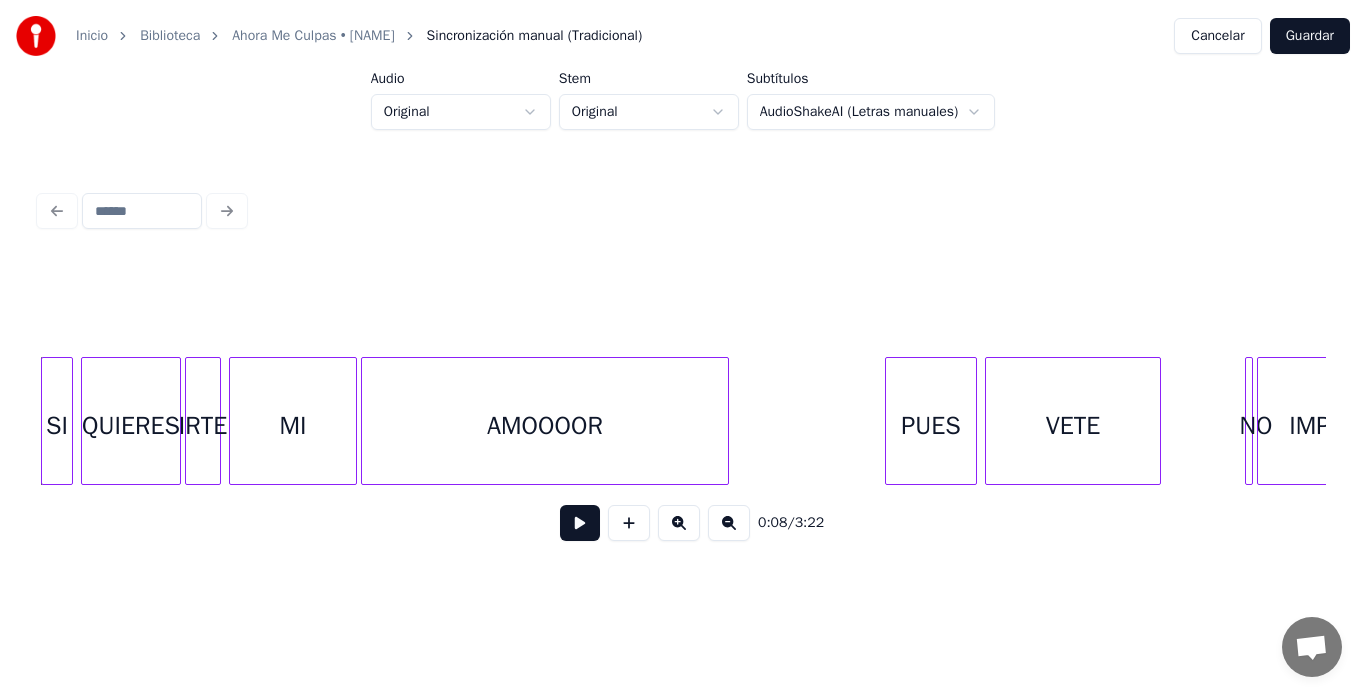 click at bounding box center (580, 523) 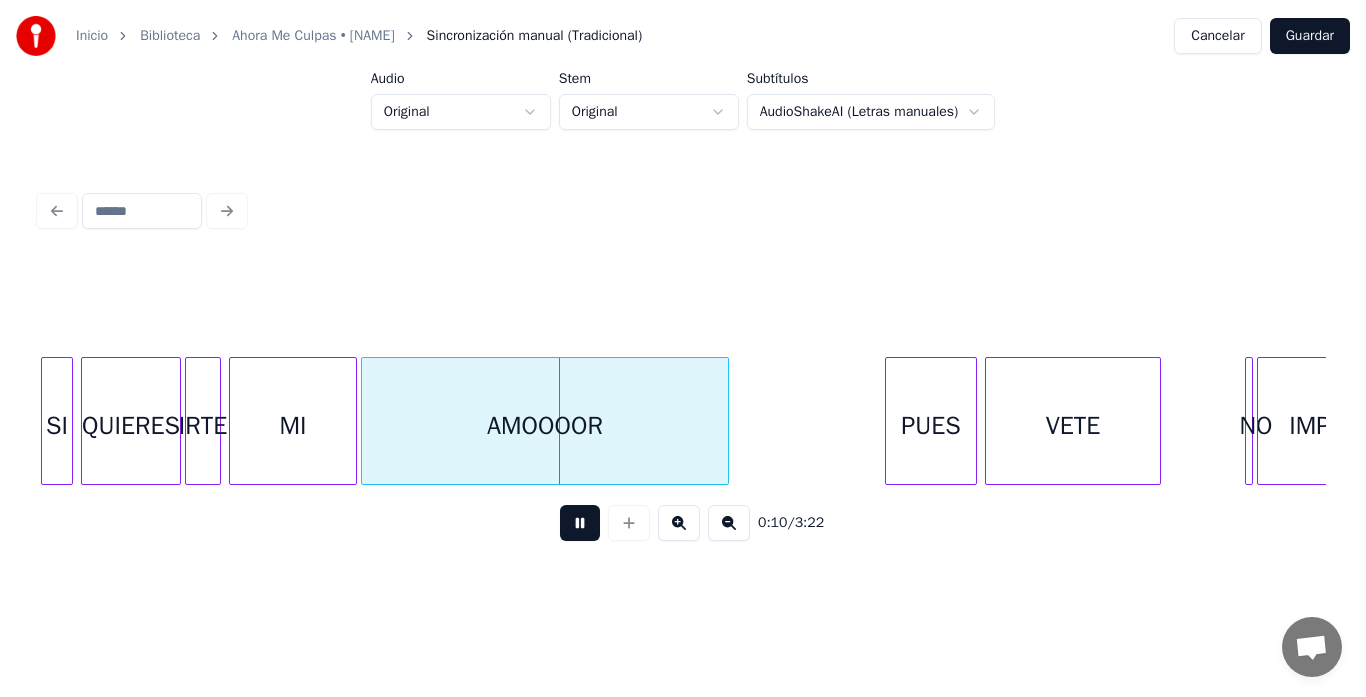type 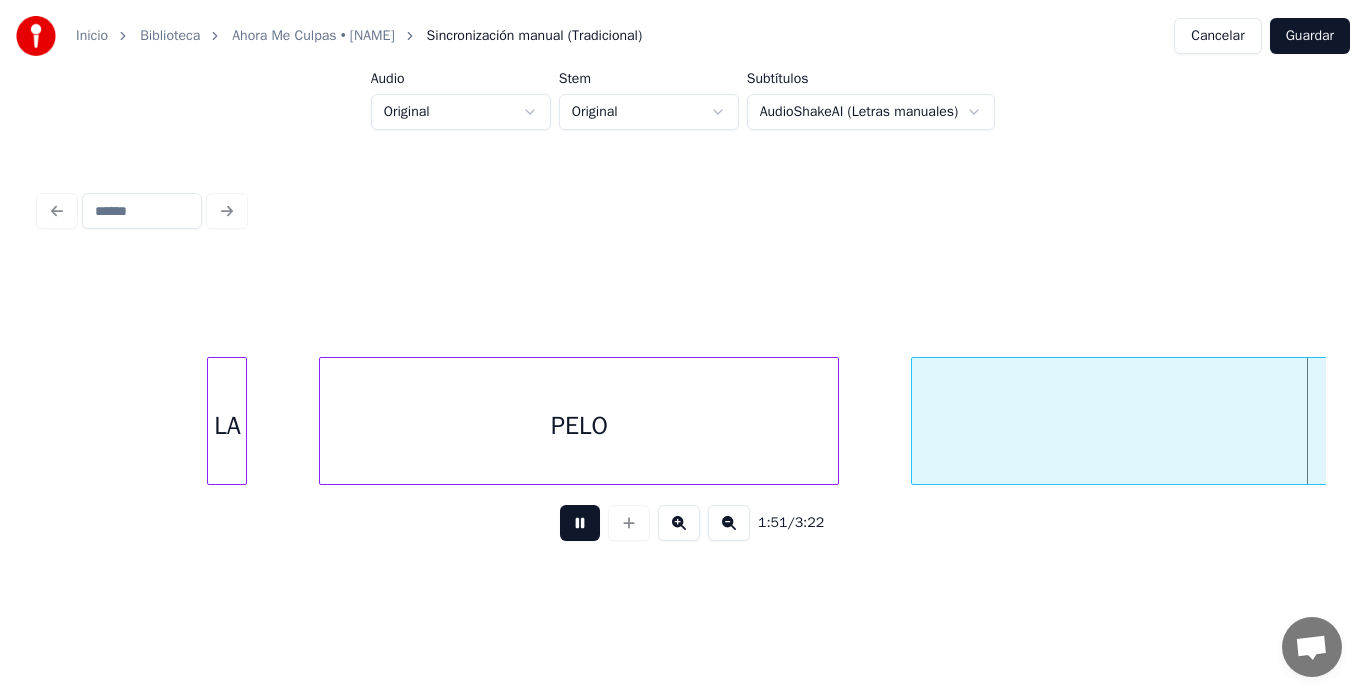 scroll, scrollTop: 0, scrollLeft: 22235, axis: horizontal 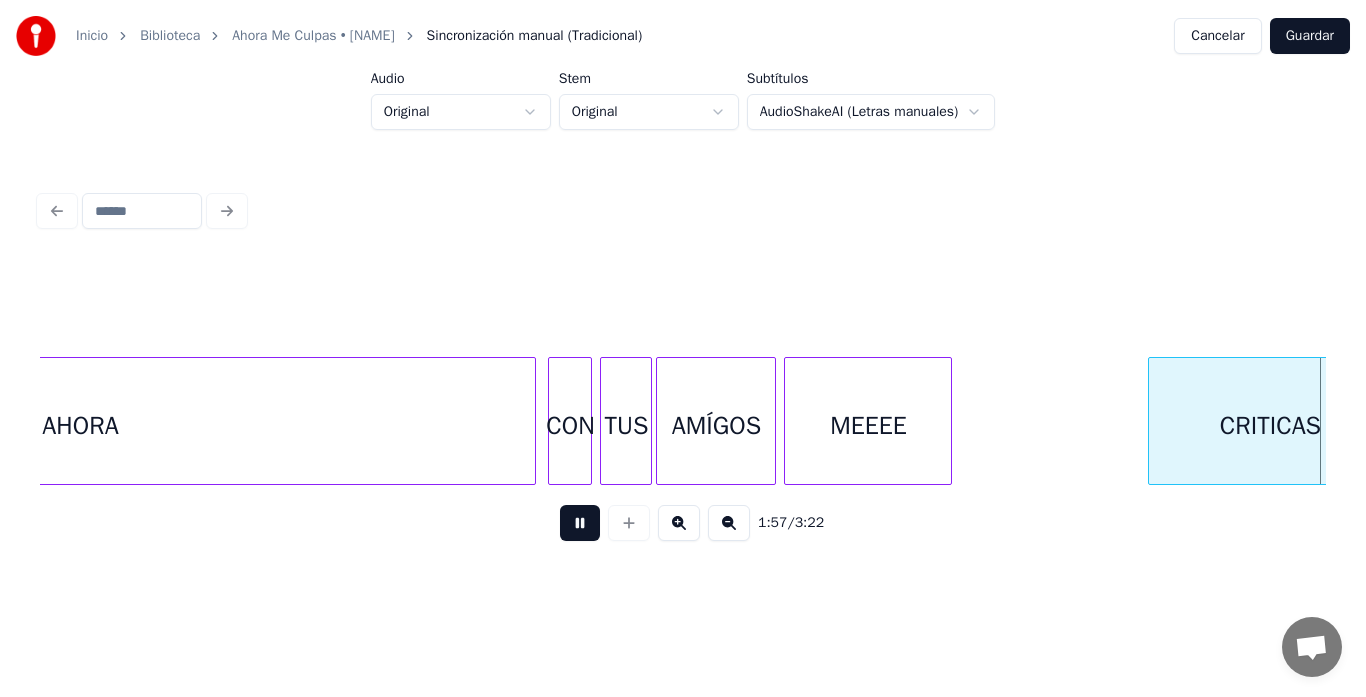 click at bounding box center [580, 523] 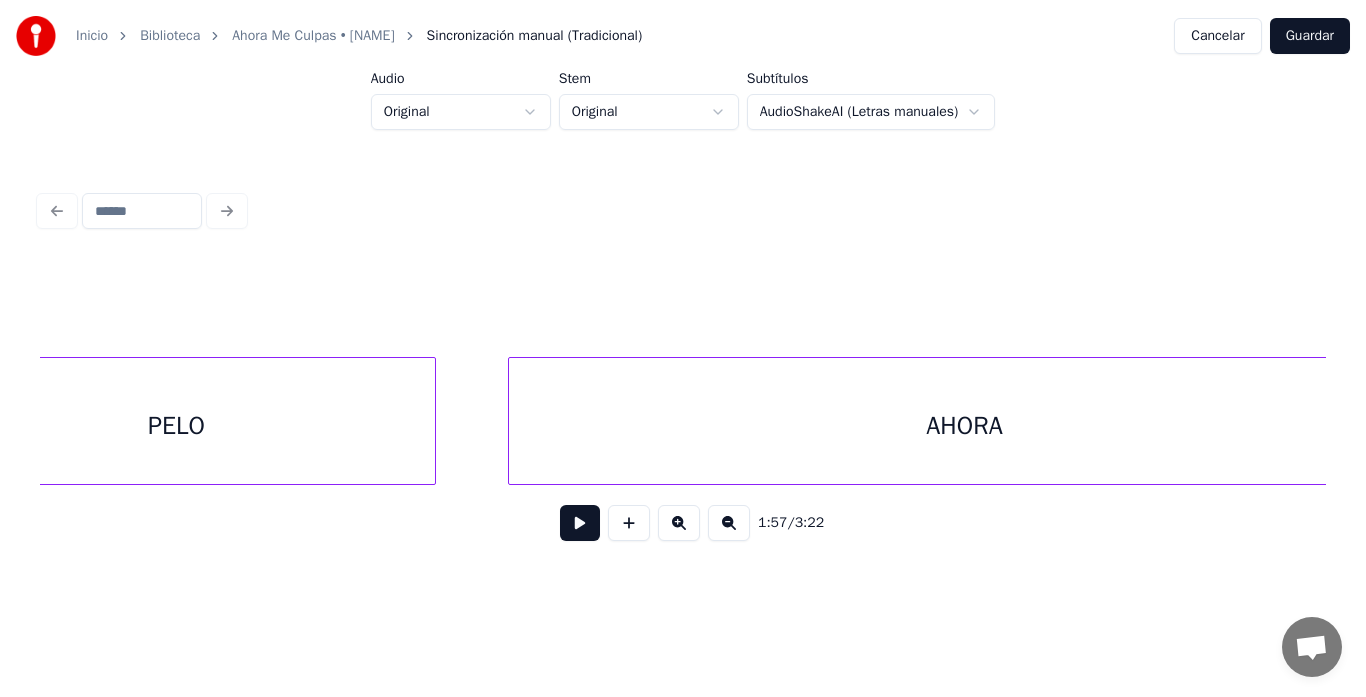scroll, scrollTop: 0, scrollLeft: 21287, axis: horizontal 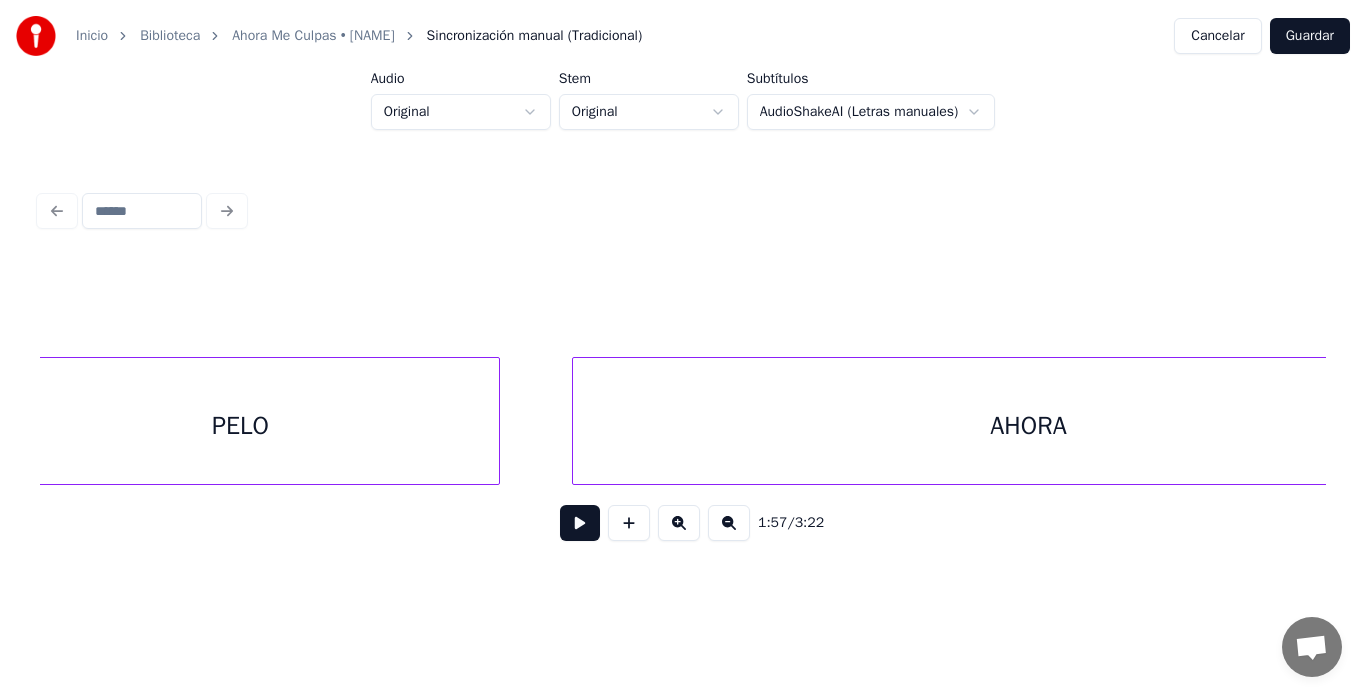 click on "AHORA PELO" at bounding box center (-1000, 421) 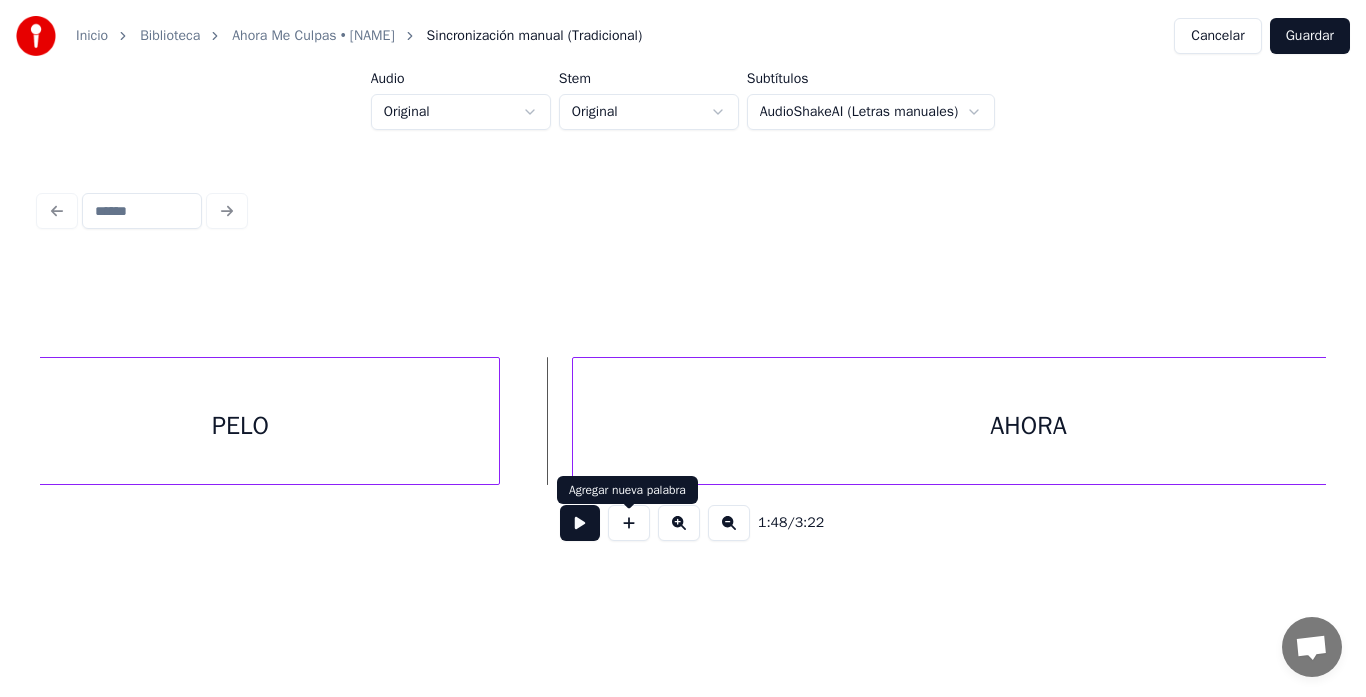 click at bounding box center [580, 523] 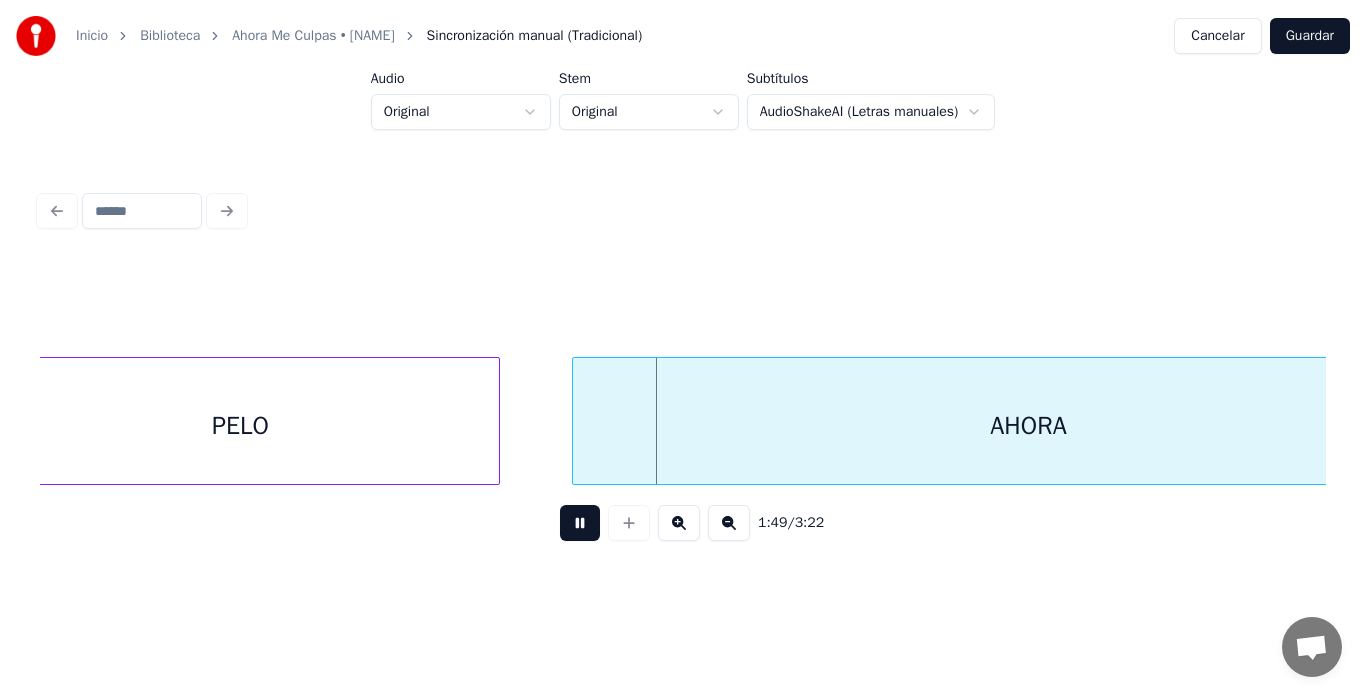 click at bounding box center (580, 523) 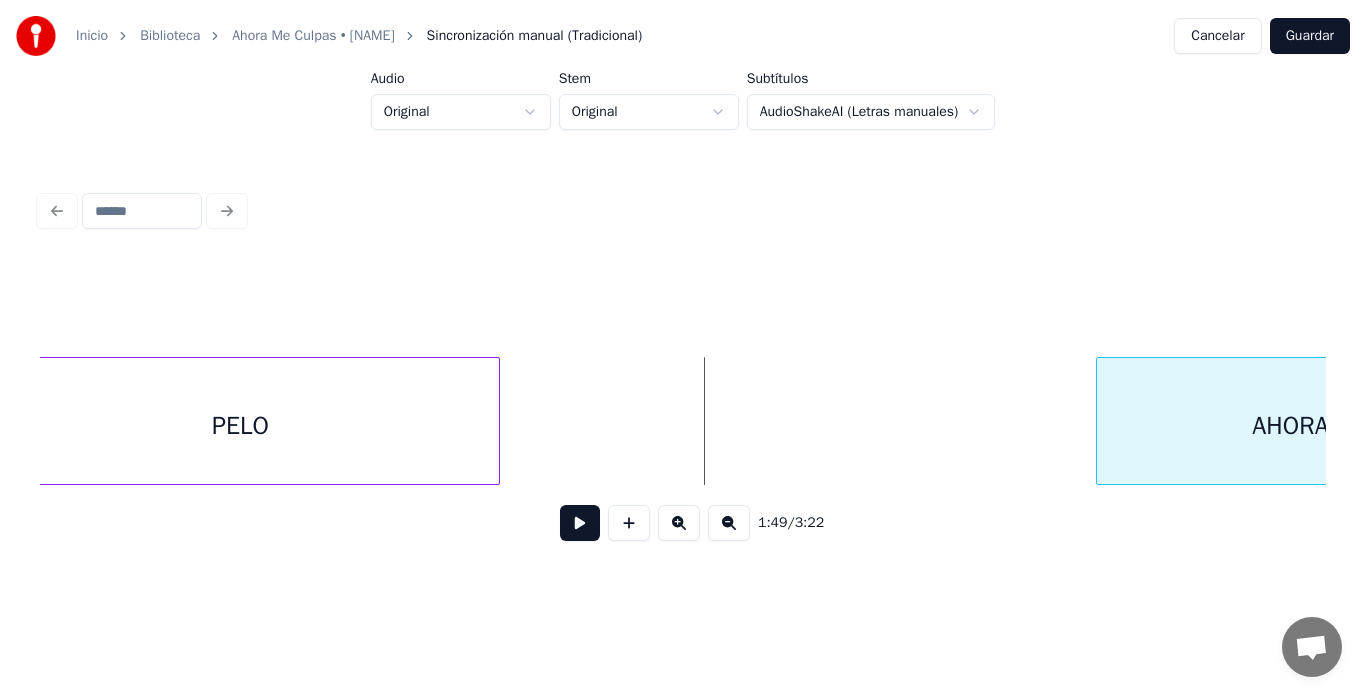 click at bounding box center (1100, 421) 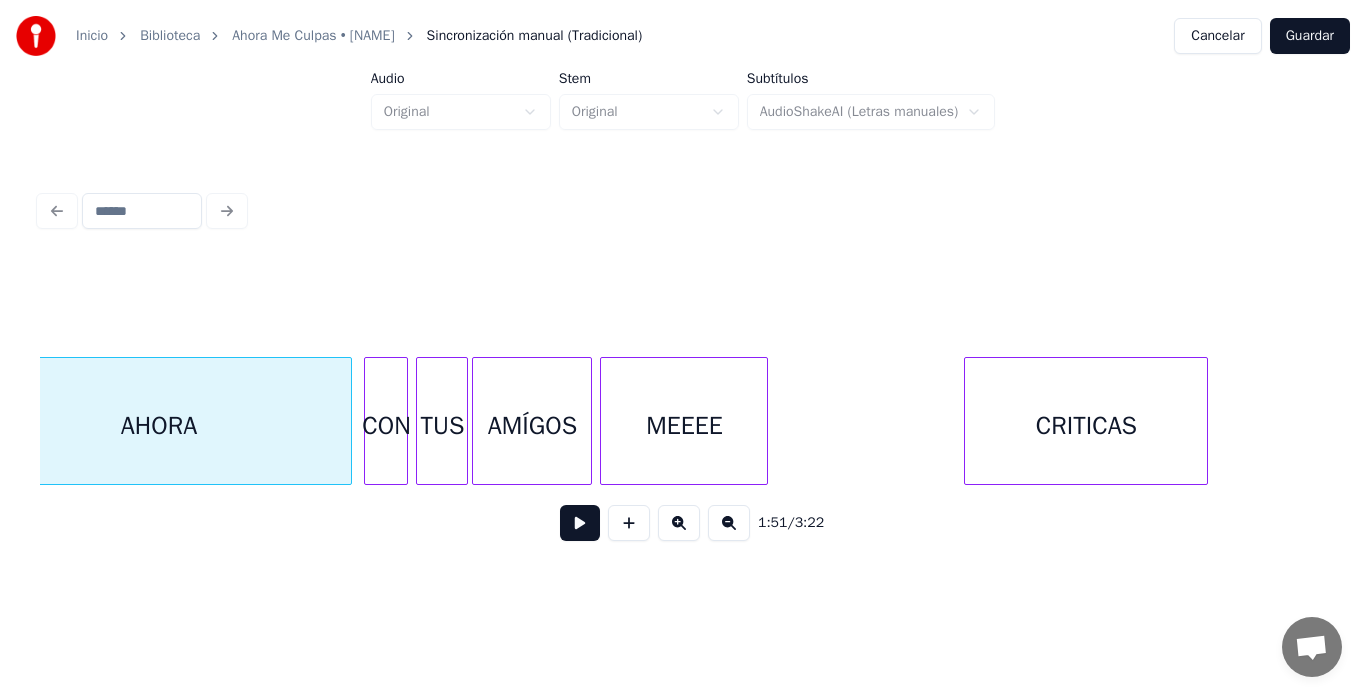 scroll, scrollTop: 0, scrollLeft: 22095, axis: horizontal 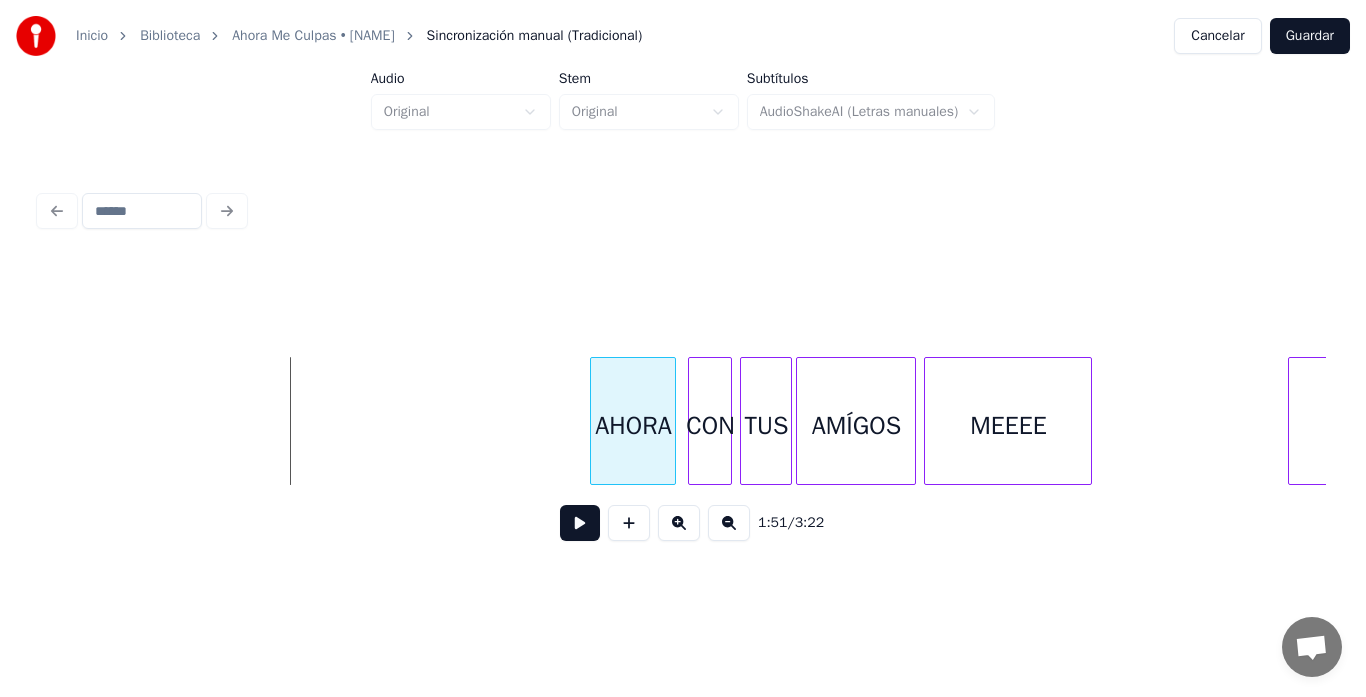 click at bounding box center [594, 421] 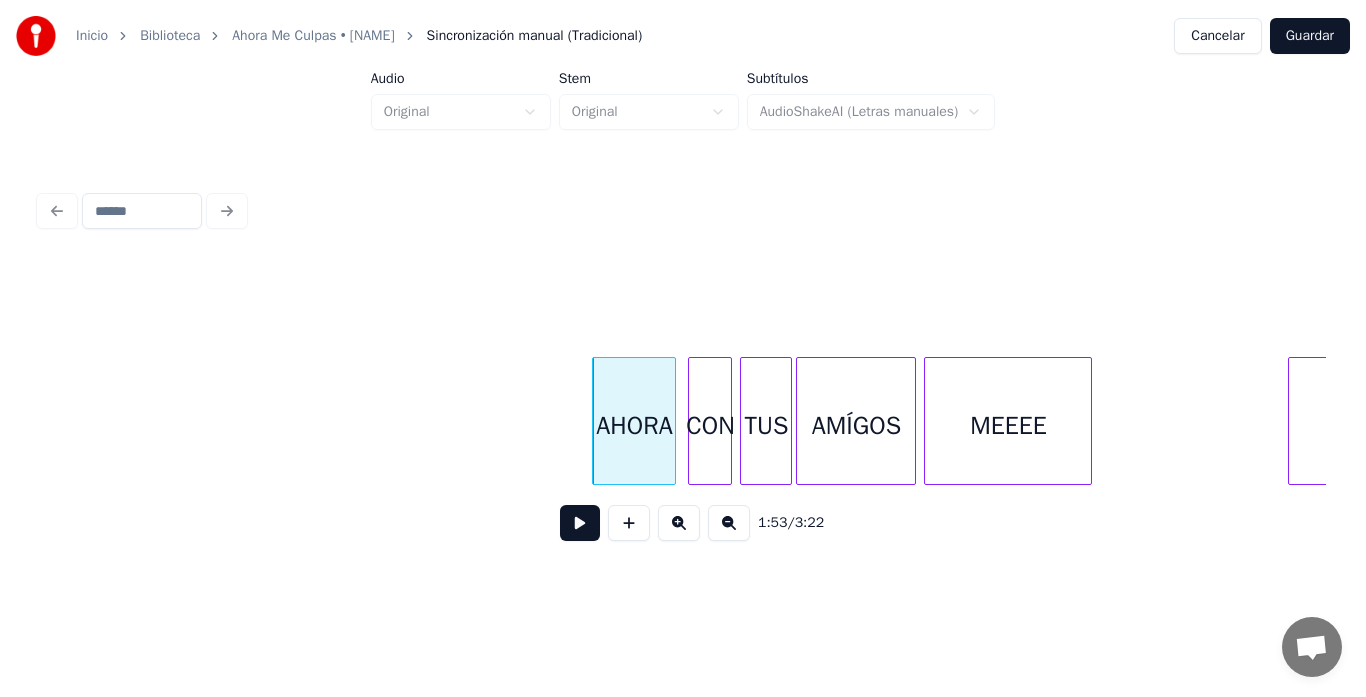 click on "CRITICAS MEEEE AMÍGOS TUS CON AHORA" at bounding box center (-1808, 421) 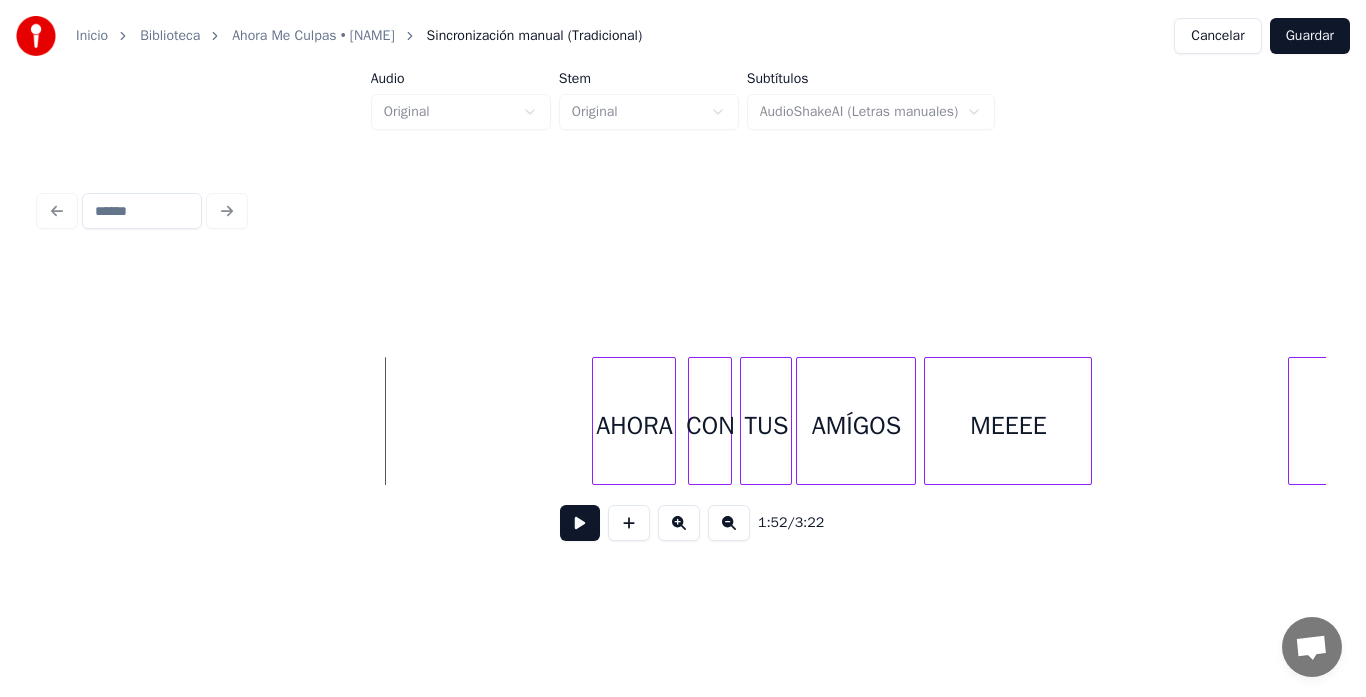 click at bounding box center (580, 523) 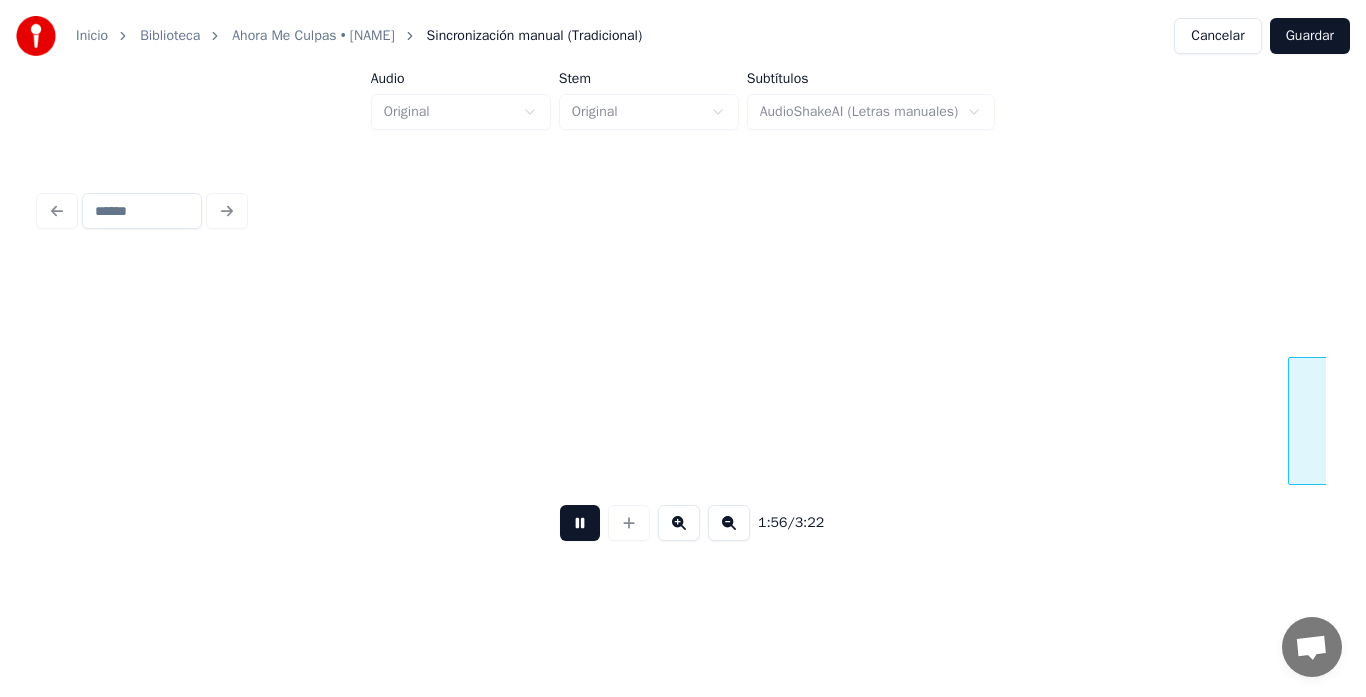 scroll, scrollTop: 0, scrollLeft: 23381, axis: horizontal 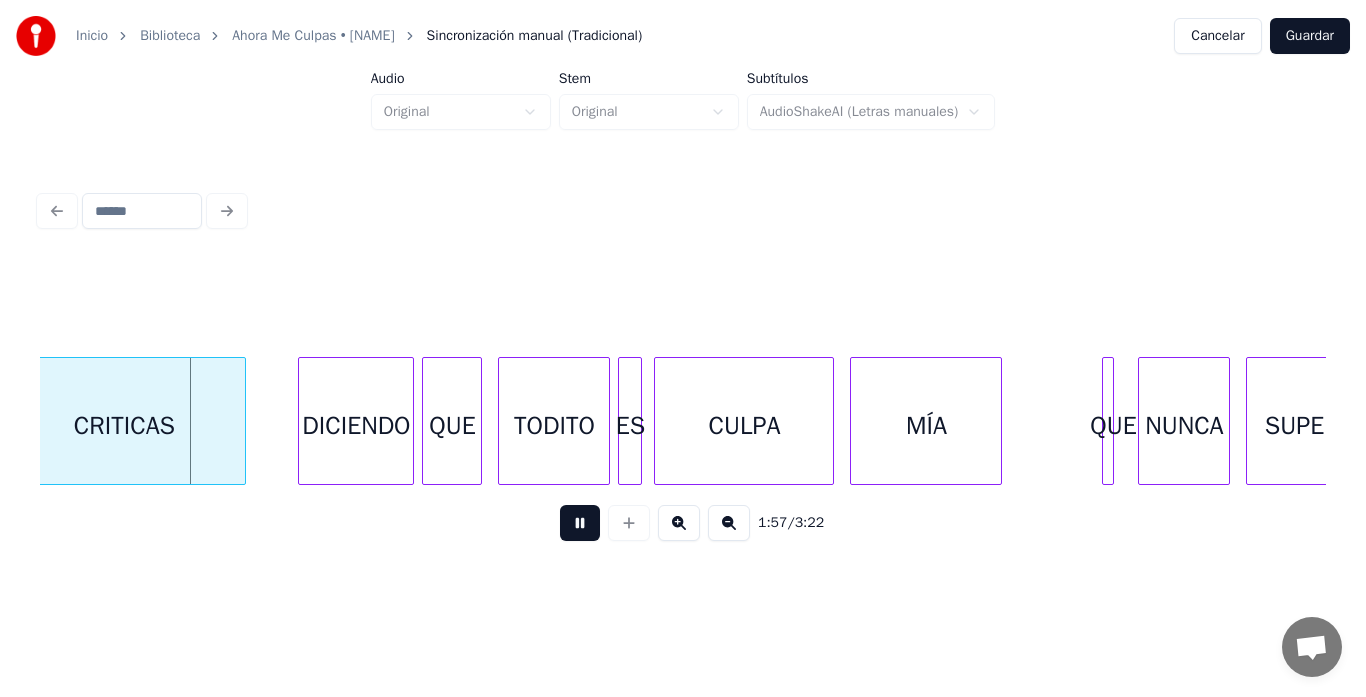 click at bounding box center (580, 523) 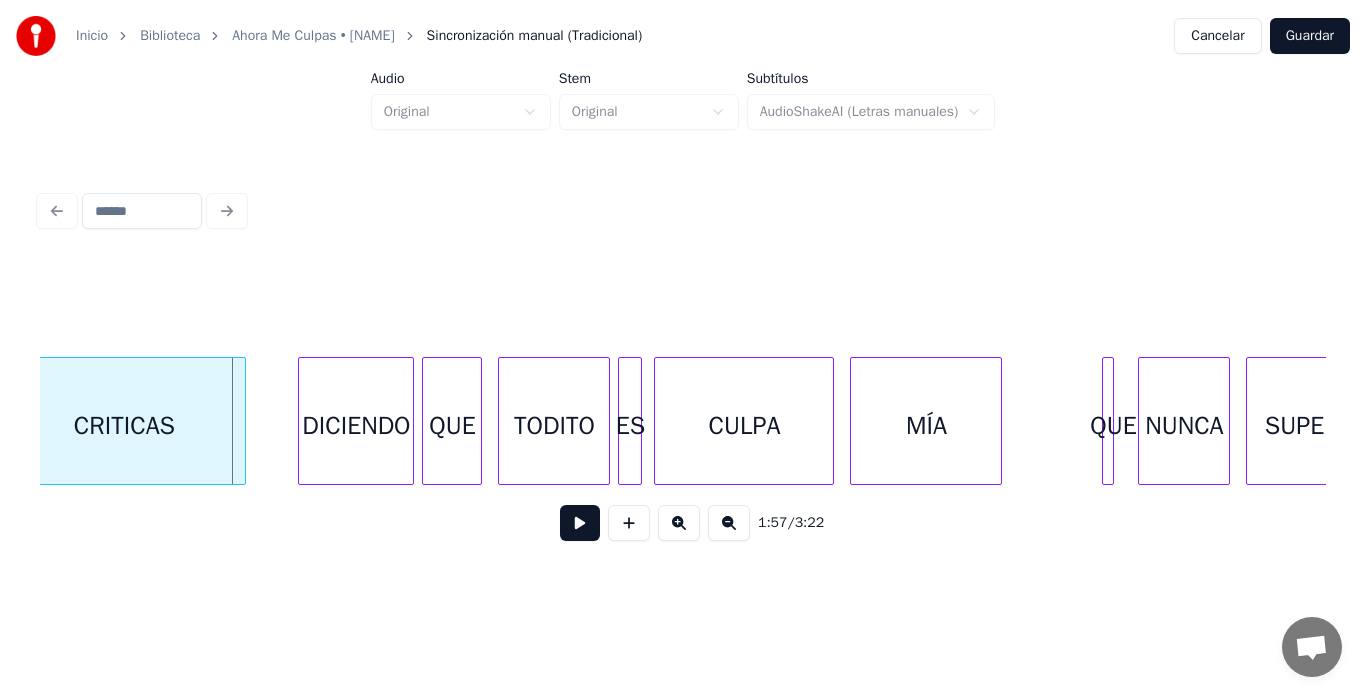 click on "Guardar" at bounding box center (1310, 36) 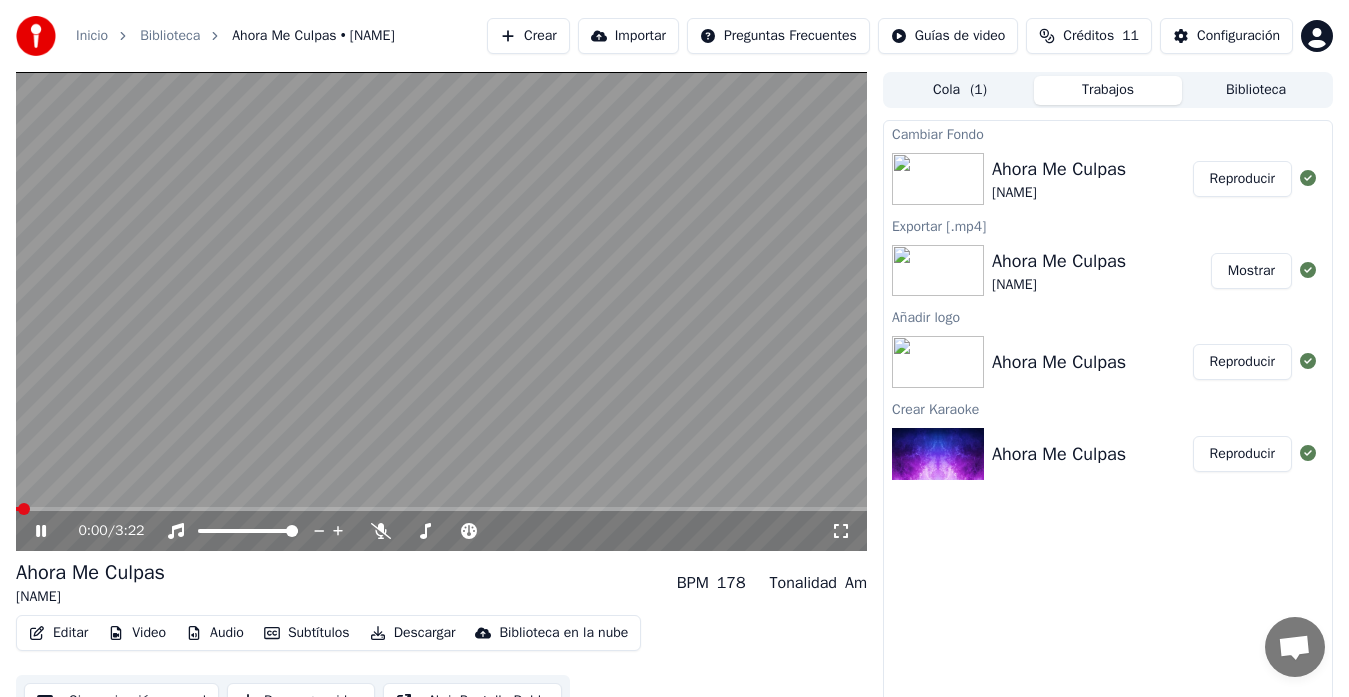 click on "Reproducir" at bounding box center (1242, 179) 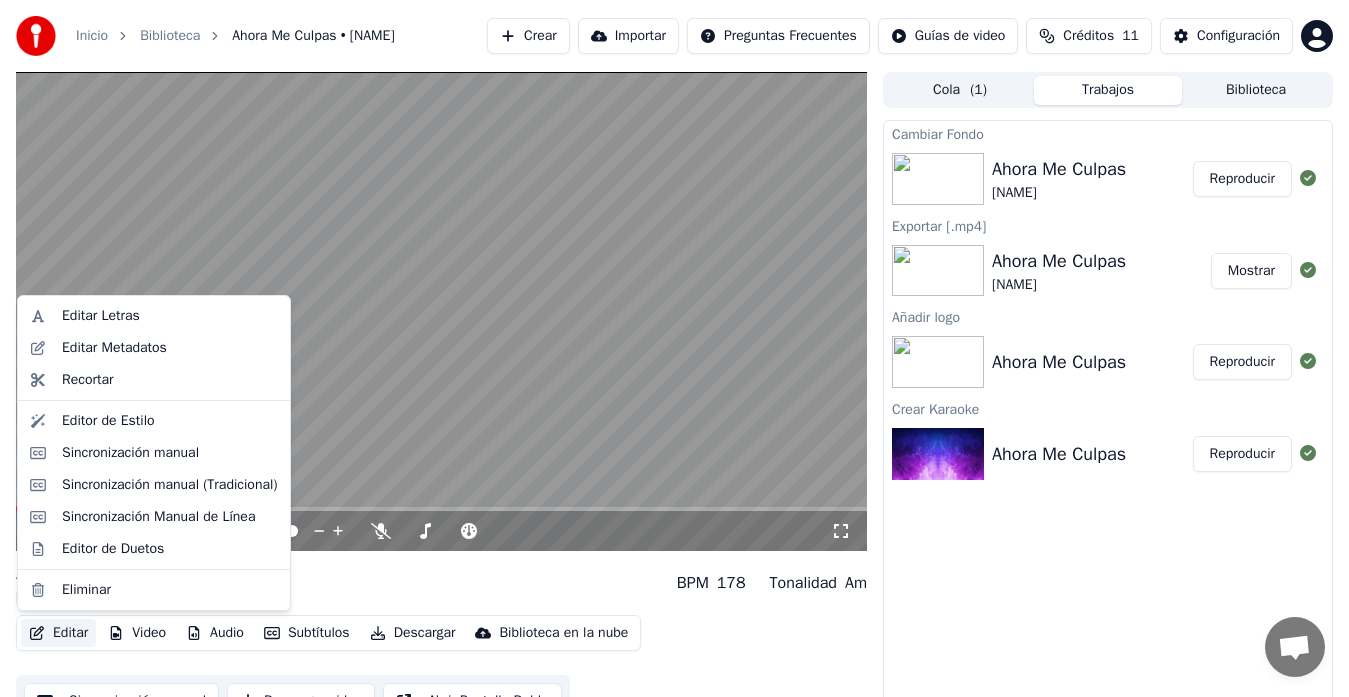 click on "Editar" at bounding box center (58, 633) 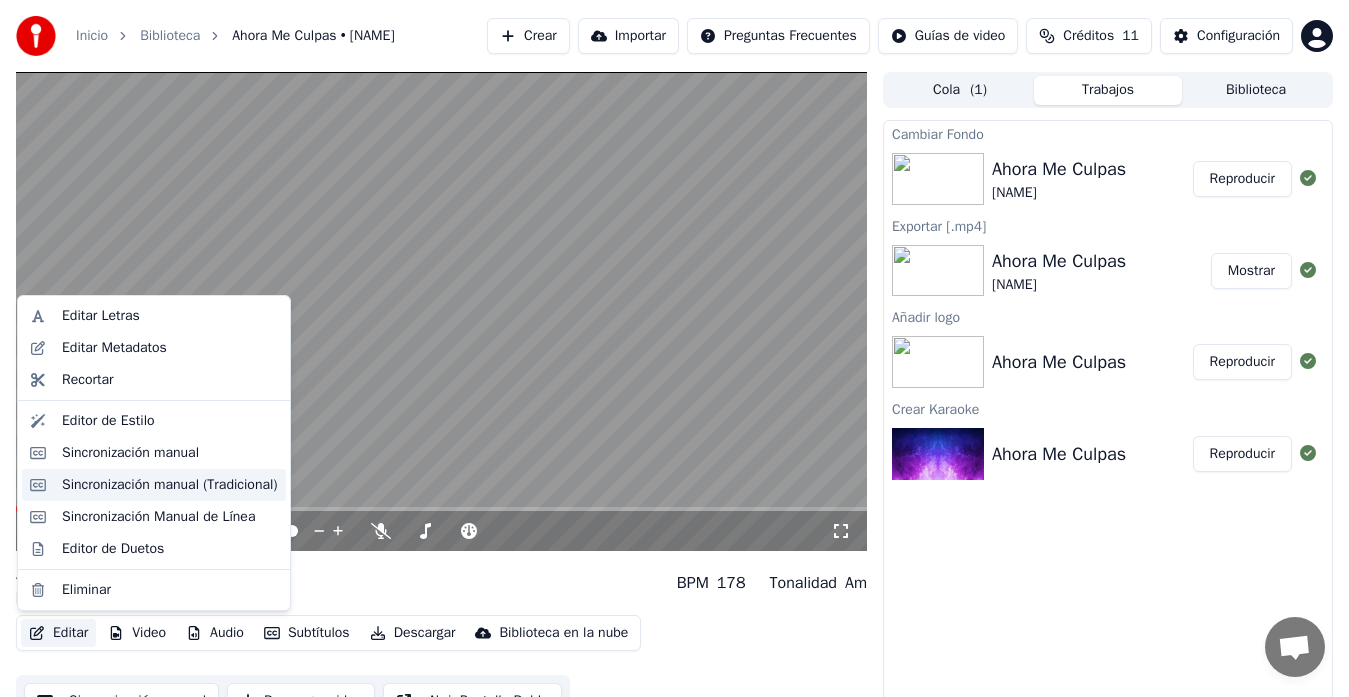 click on "Sincronización manual (Tradicional)" at bounding box center (154, 485) 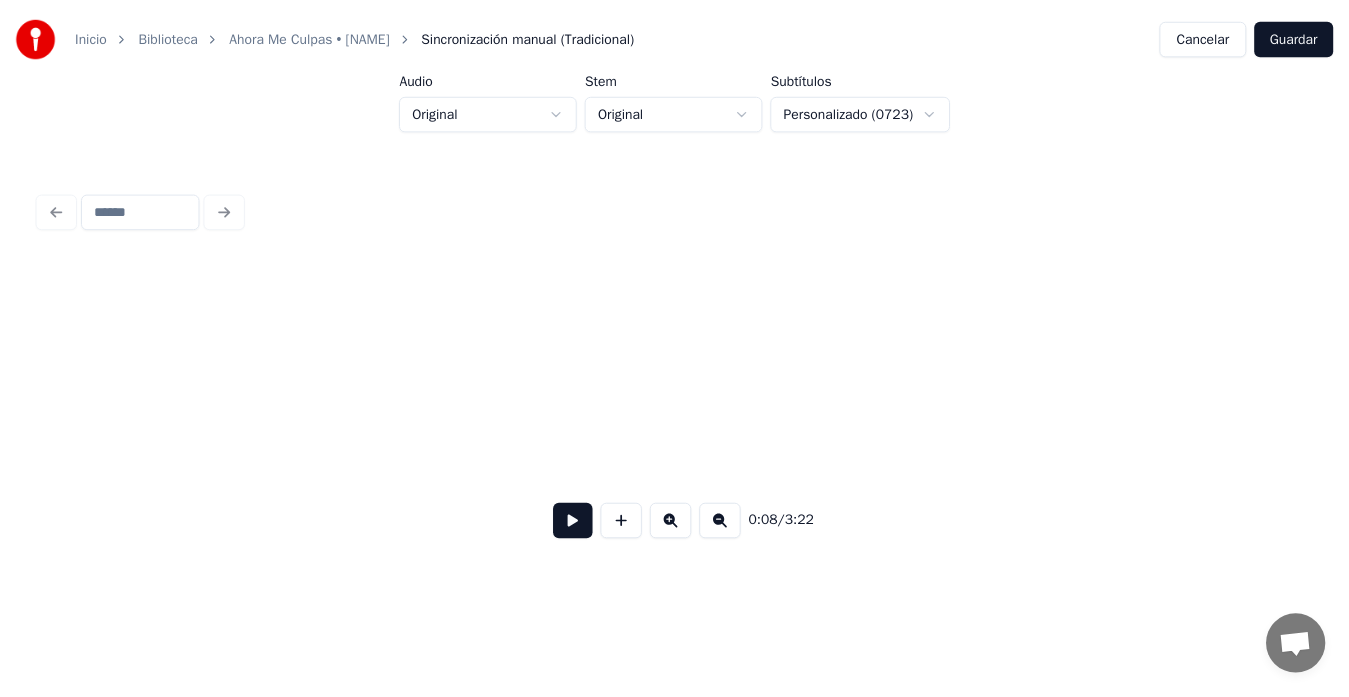 scroll, scrollTop: 0, scrollLeft: 1647, axis: horizontal 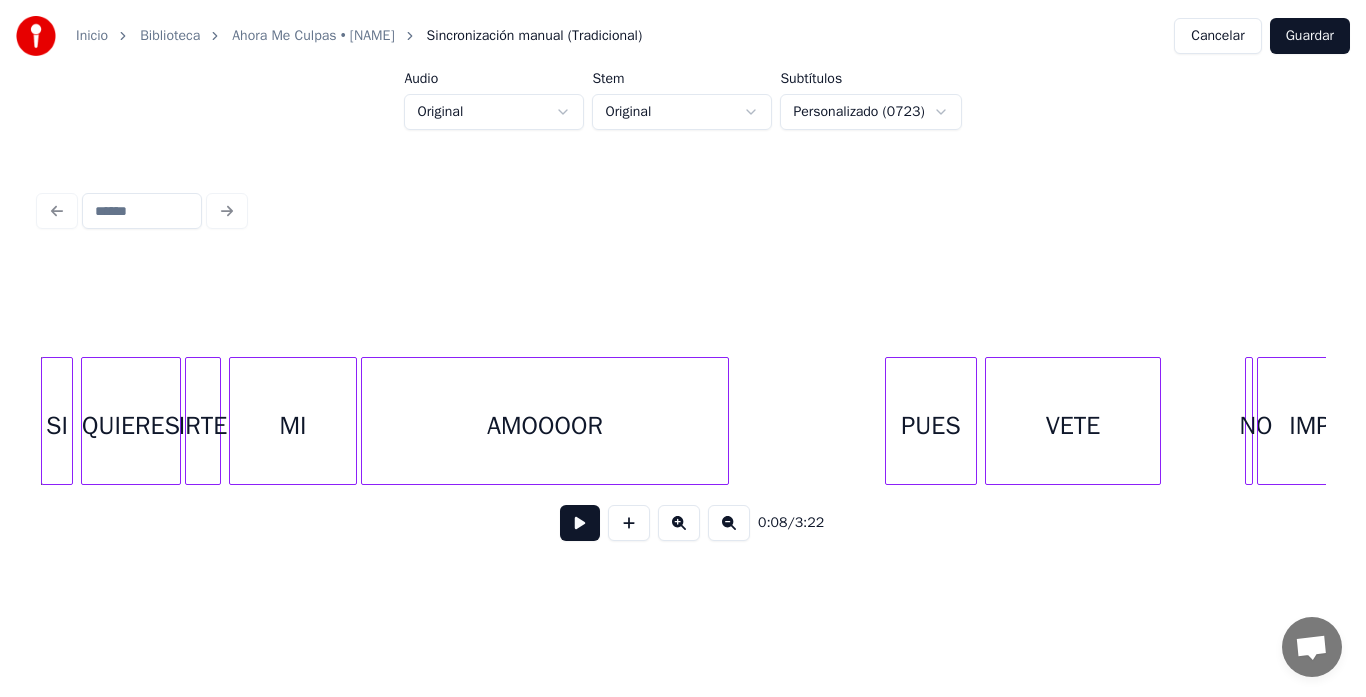 click on "Ahora Me Culpas • [NAME]" at bounding box center [313, 36] 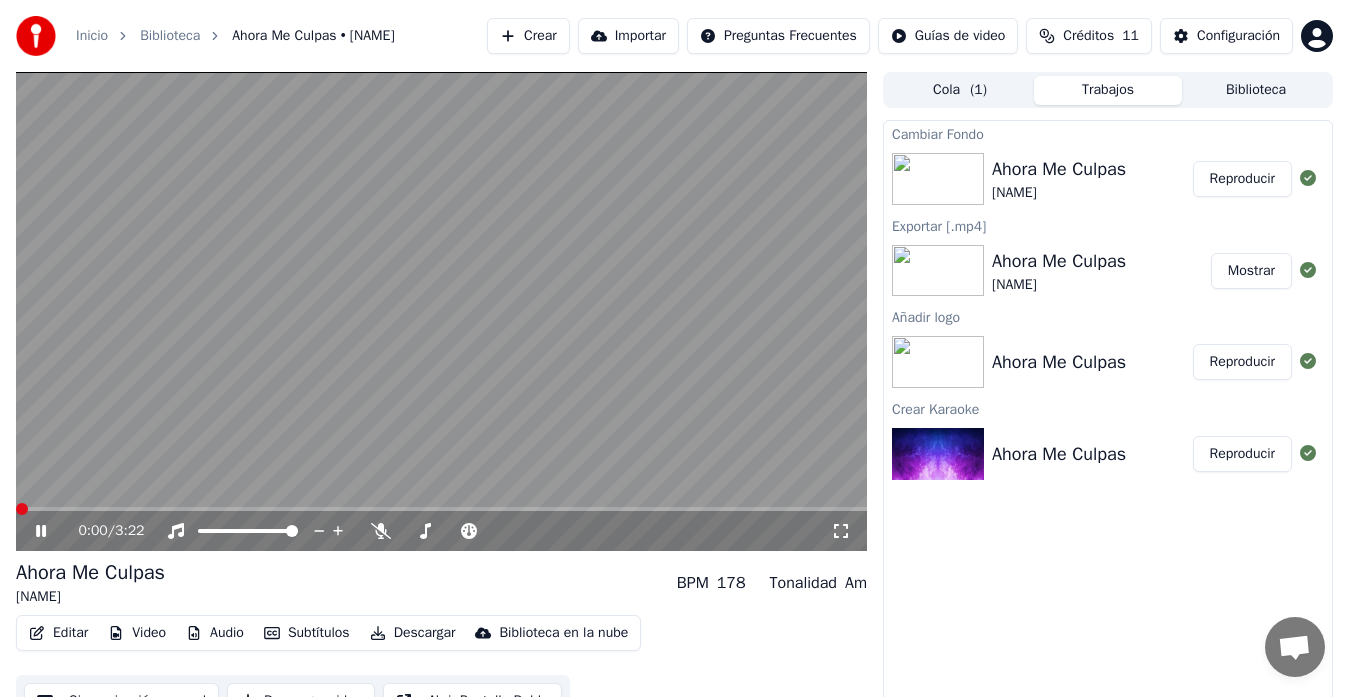 scroll, scrollTop: 30, scrollLeft: 0, axis: vertical 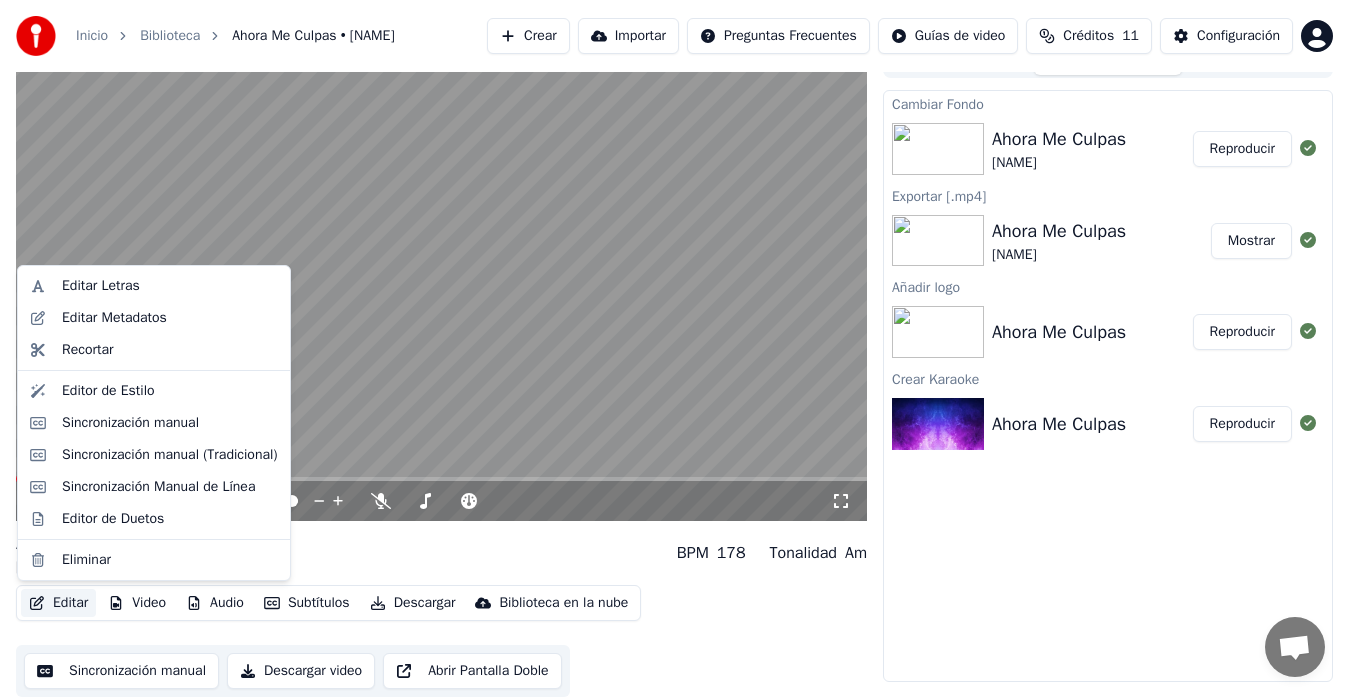 click on "Editar" at bounding box center (58, 603) 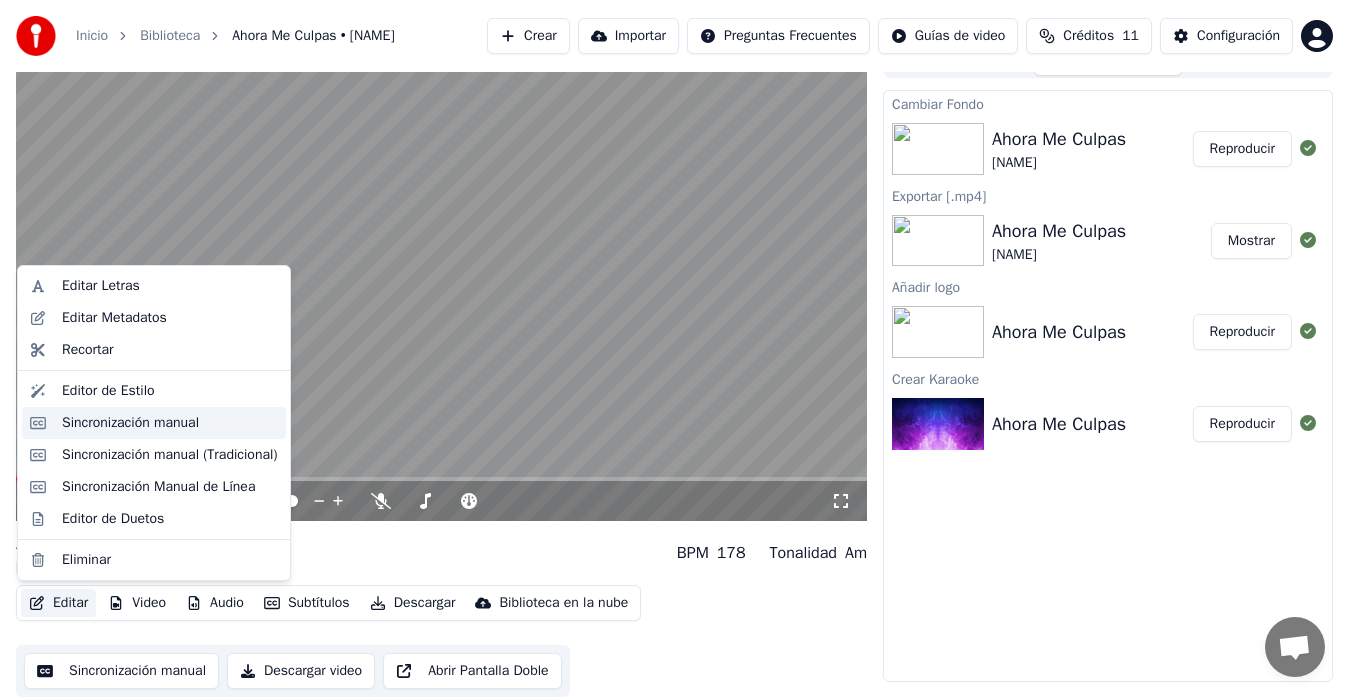 click on "Sincronización manual" at bounding box center [130, 423] 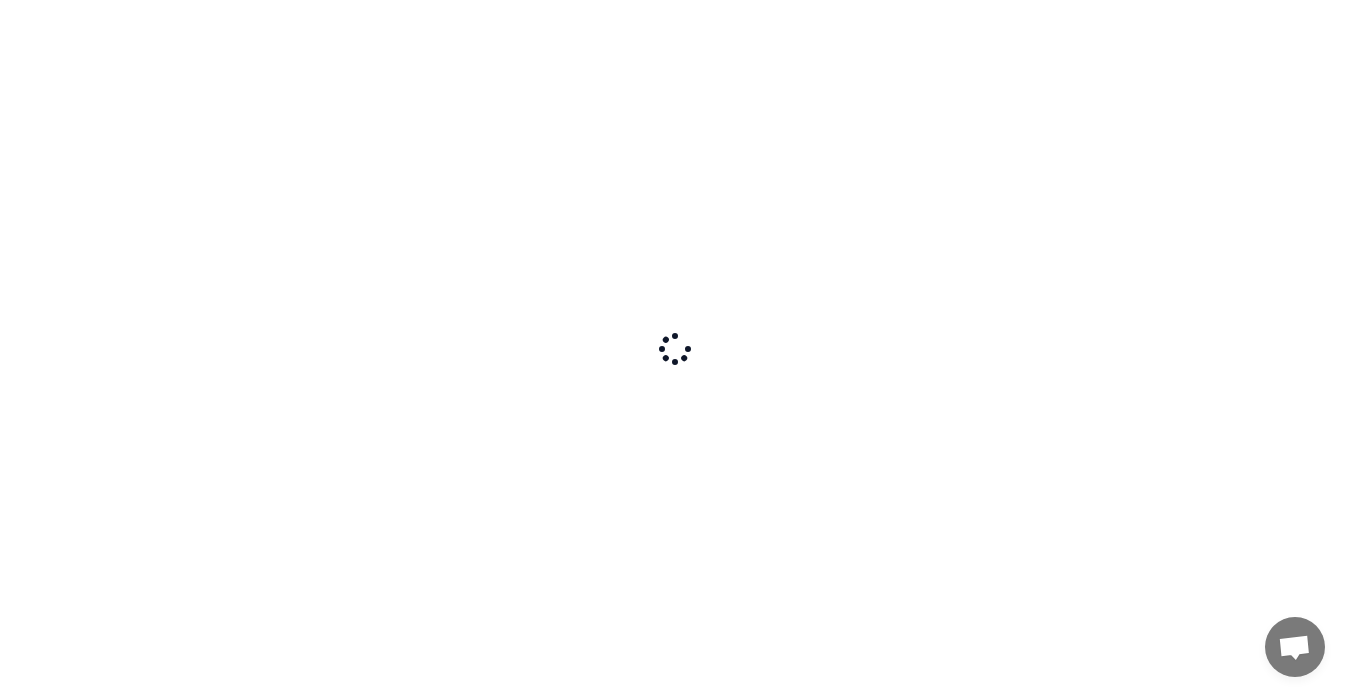 scroll, scrollTop: 0, scrollLeft: 0, axis: both 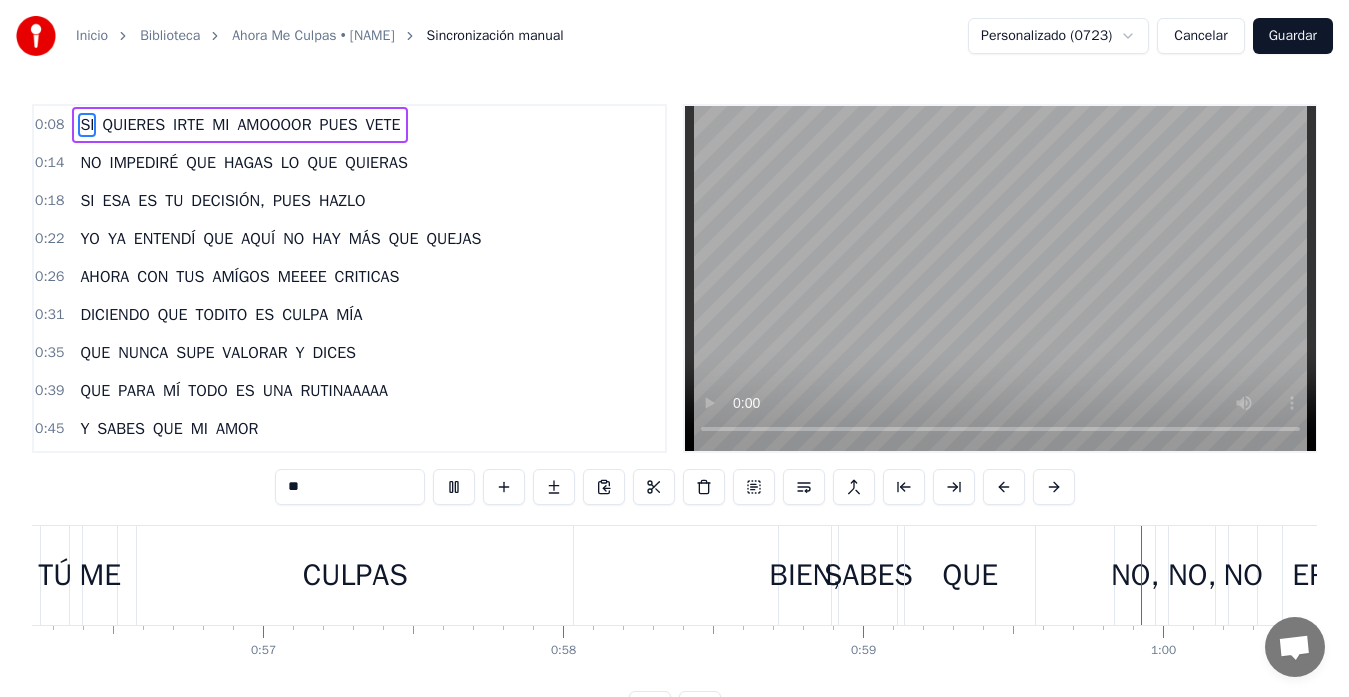 click on "CULPAS" at bounding box center [355, 575] 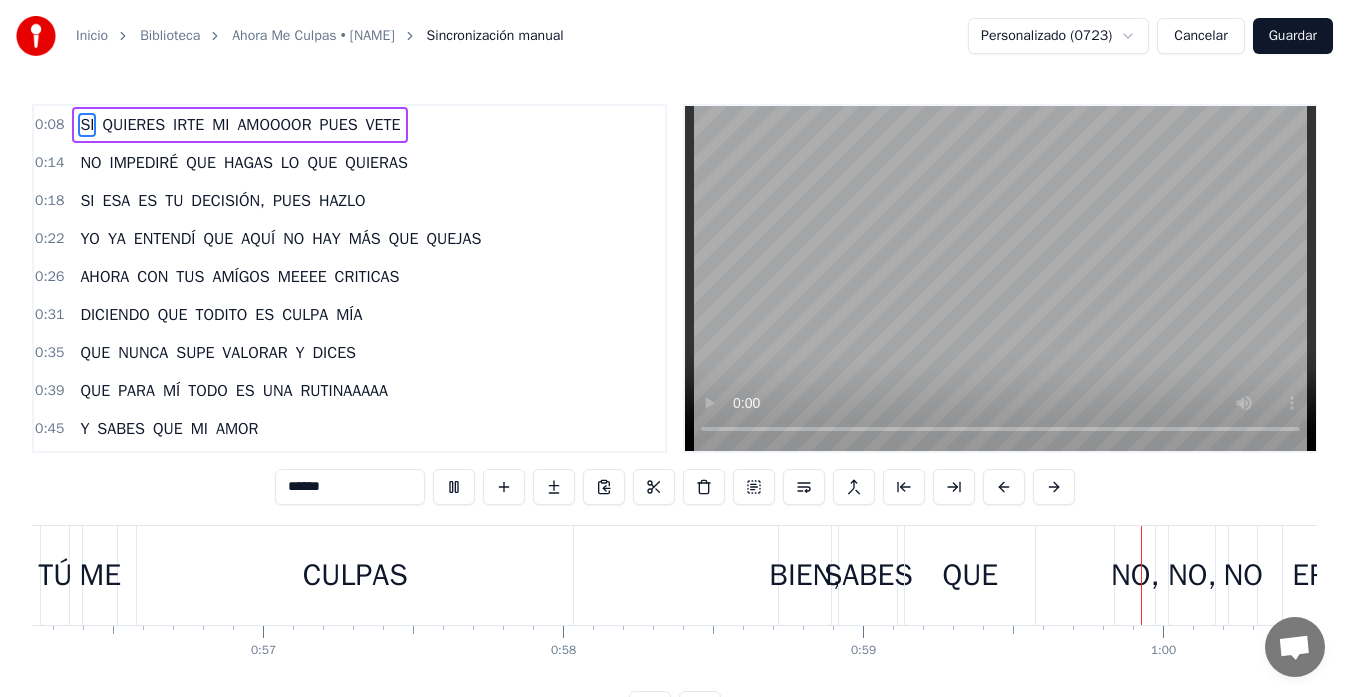 scroll, scrollTop: 302, scrollLeft: 0, axis: vertical 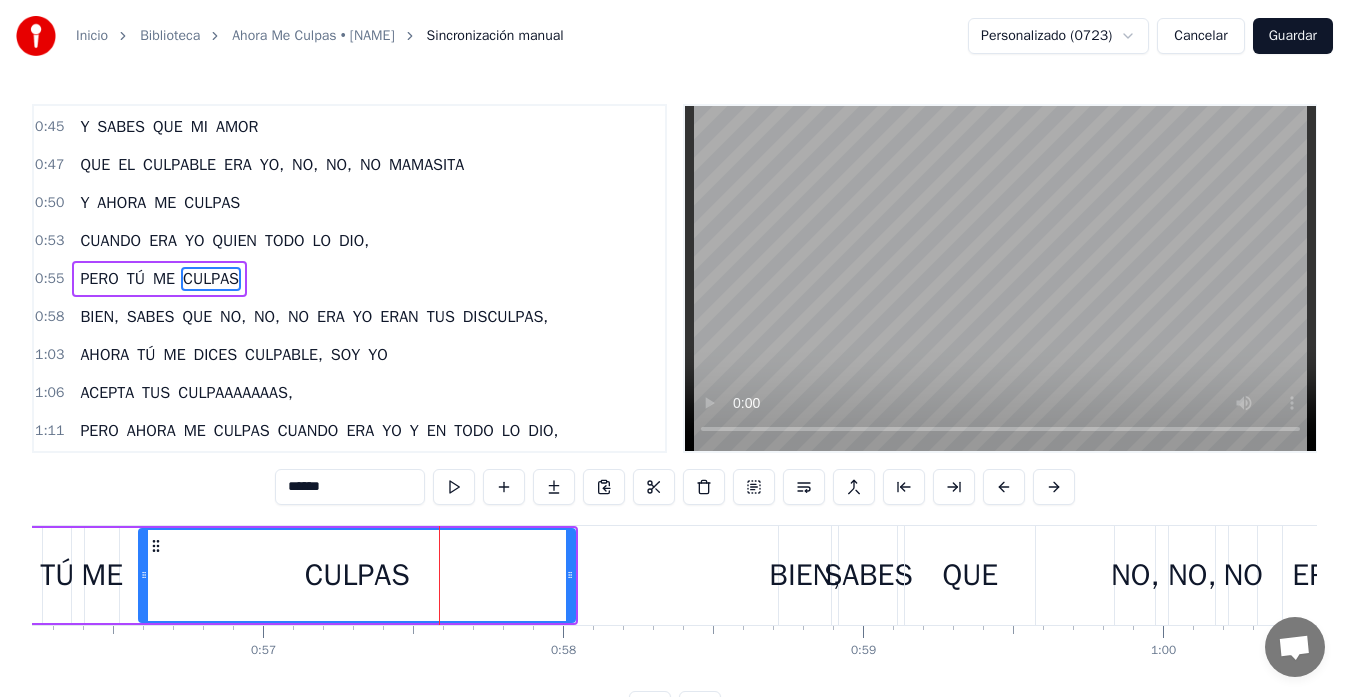 click on "******" at bounding box center [350, 487] 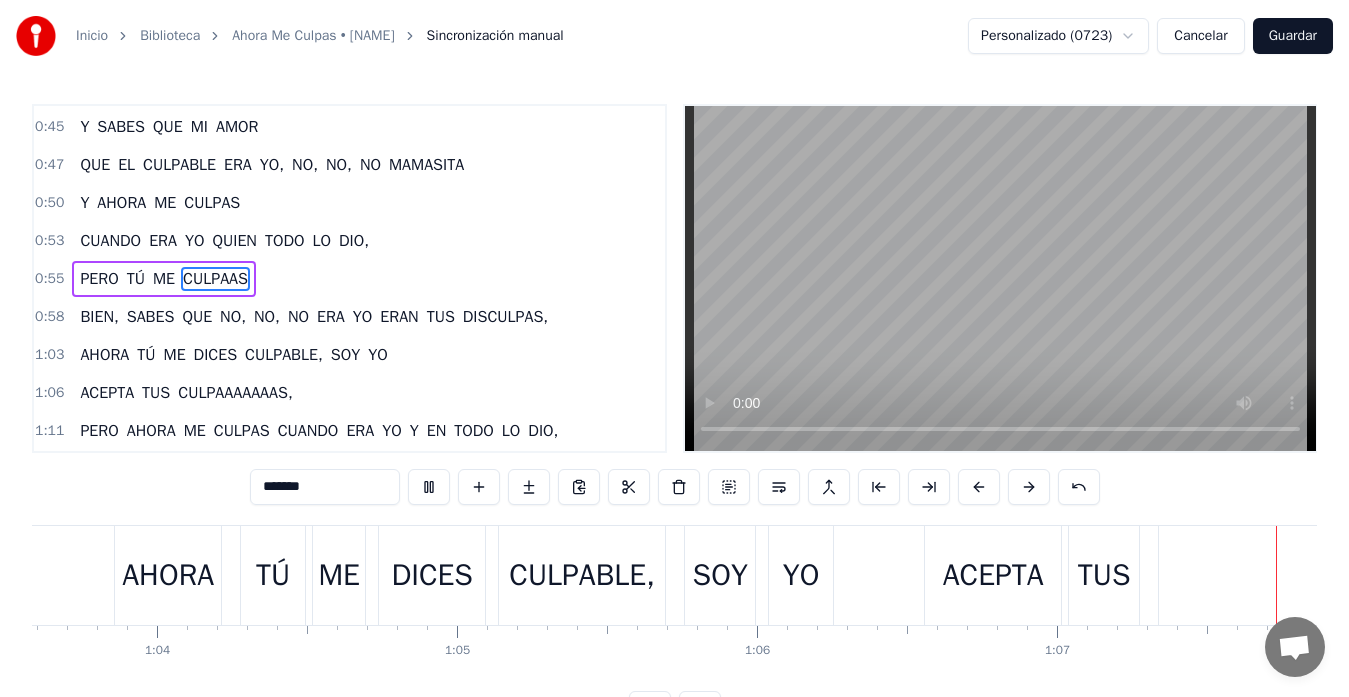 scroll, scrollTop: 0, scrollLeft: 20190, axis: horizontal 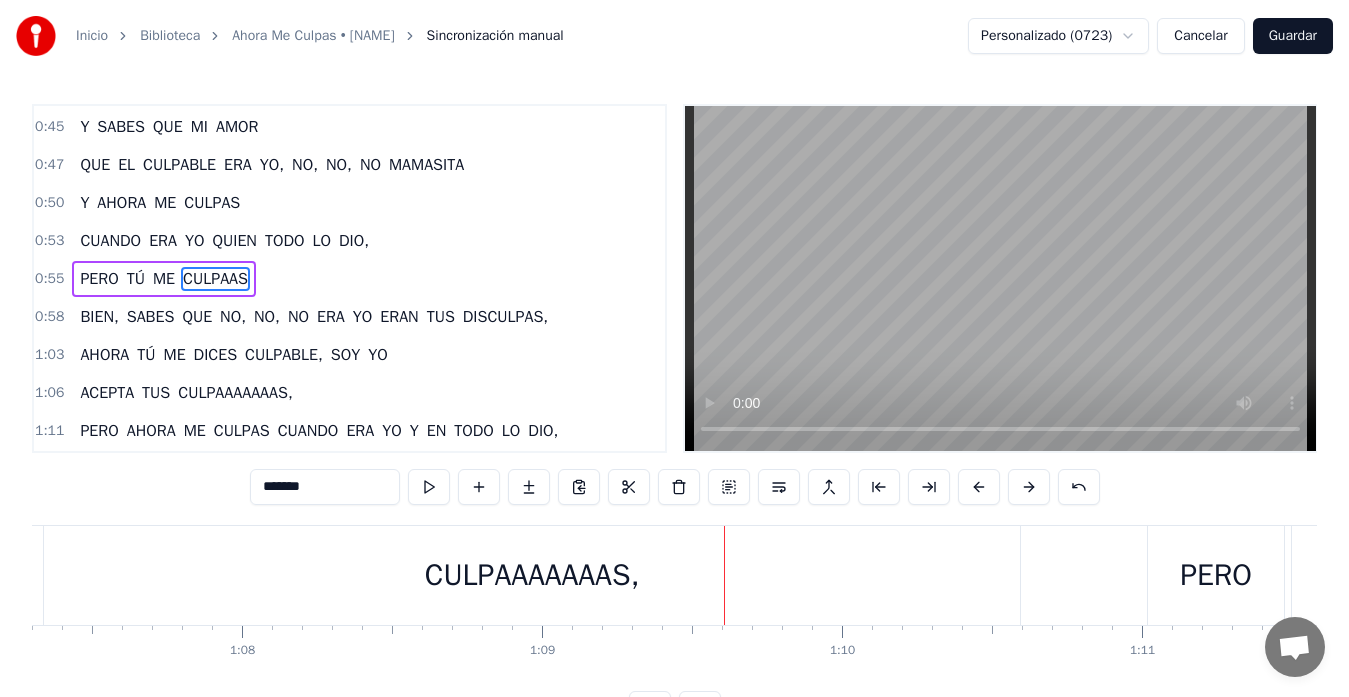 click on "CULPAAAAAAAS," at bounding box center (532, 575) 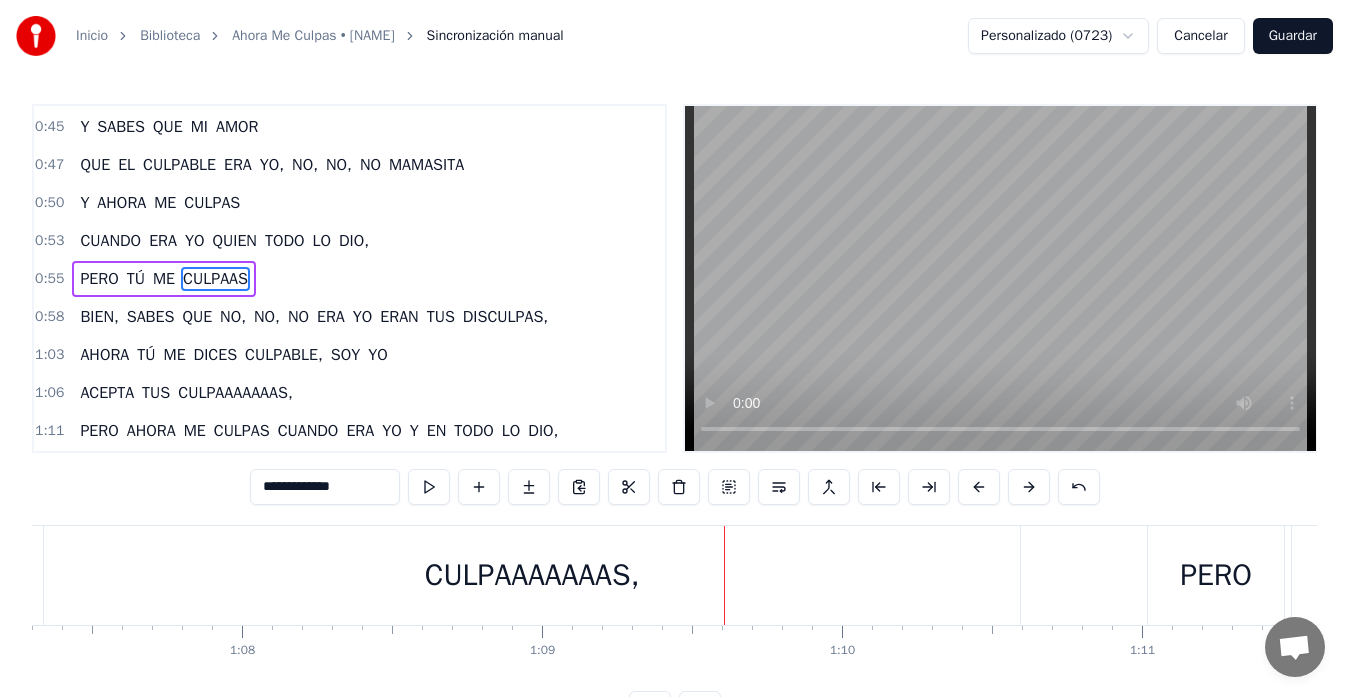 scroll, scrollTop: 416, scrollLeft: 0, axis: vertical 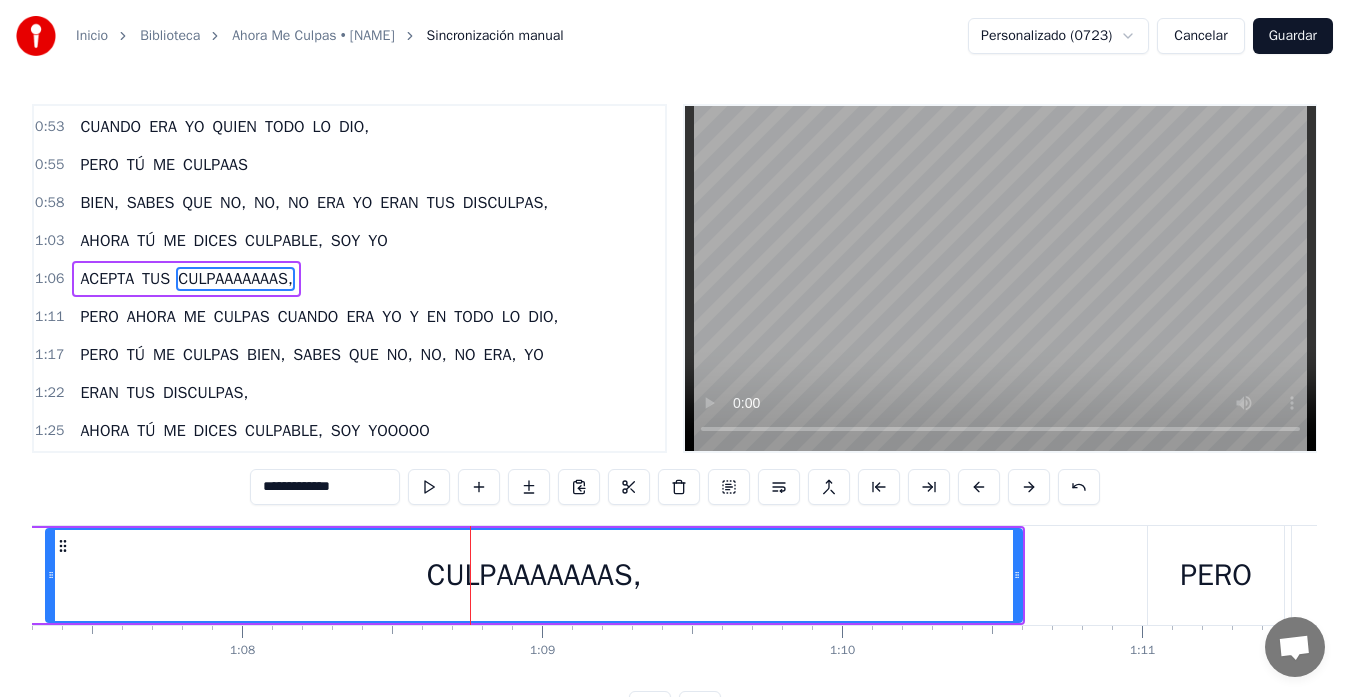 click on "CULPAAAAAAAS," at bounding box center [235, 279] 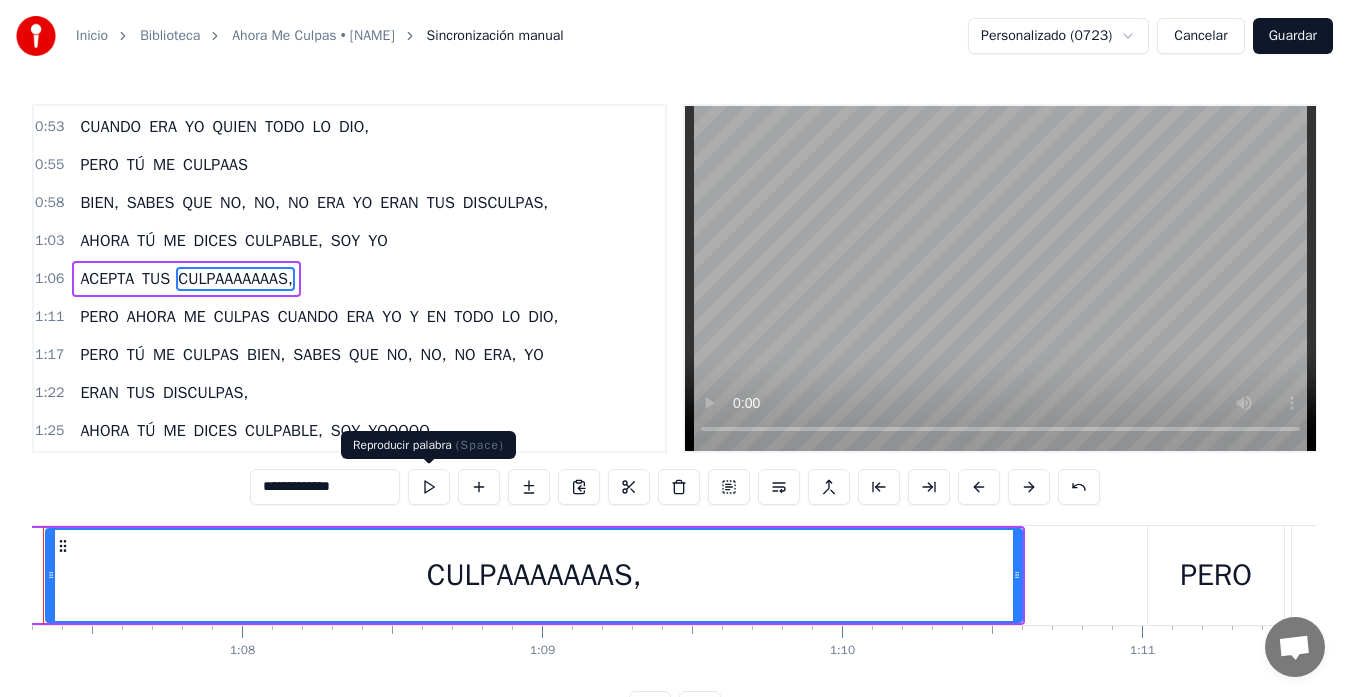 scroll, scrollTop: 0, scrollLeft: 20101, axis: horizontal 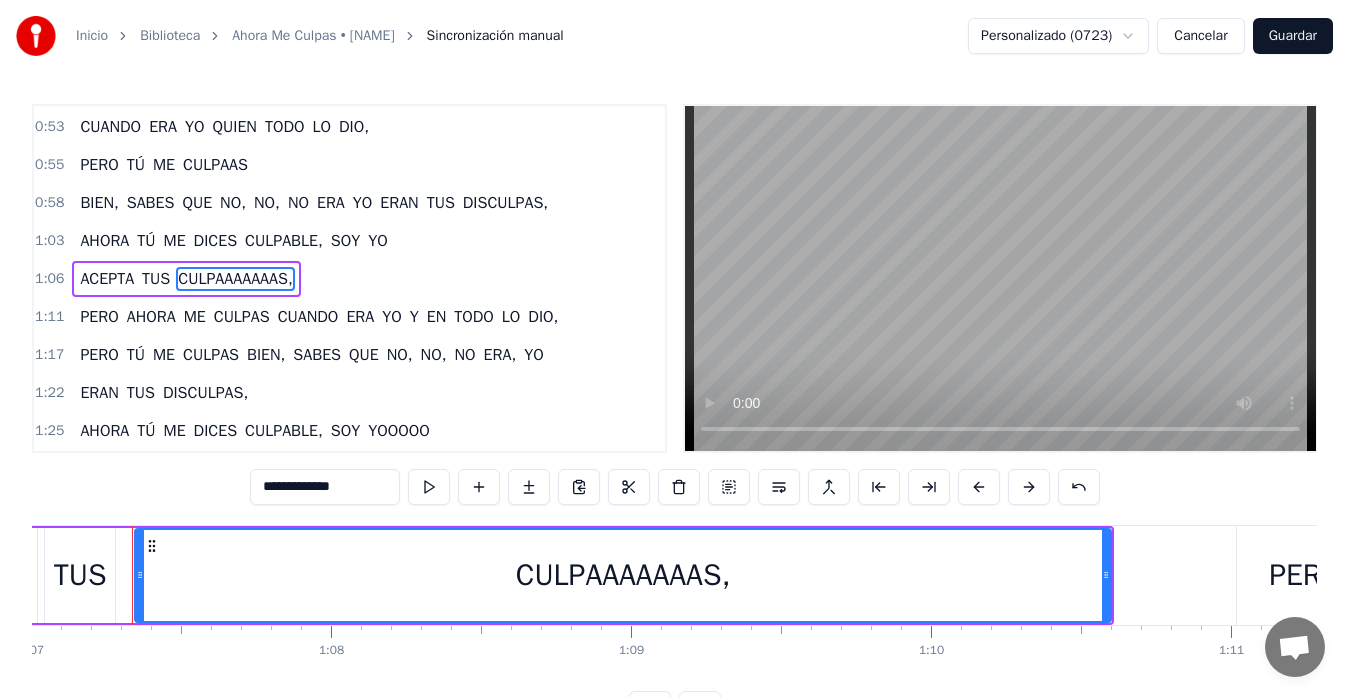 click on "**********" at bounding box center (325, 487) 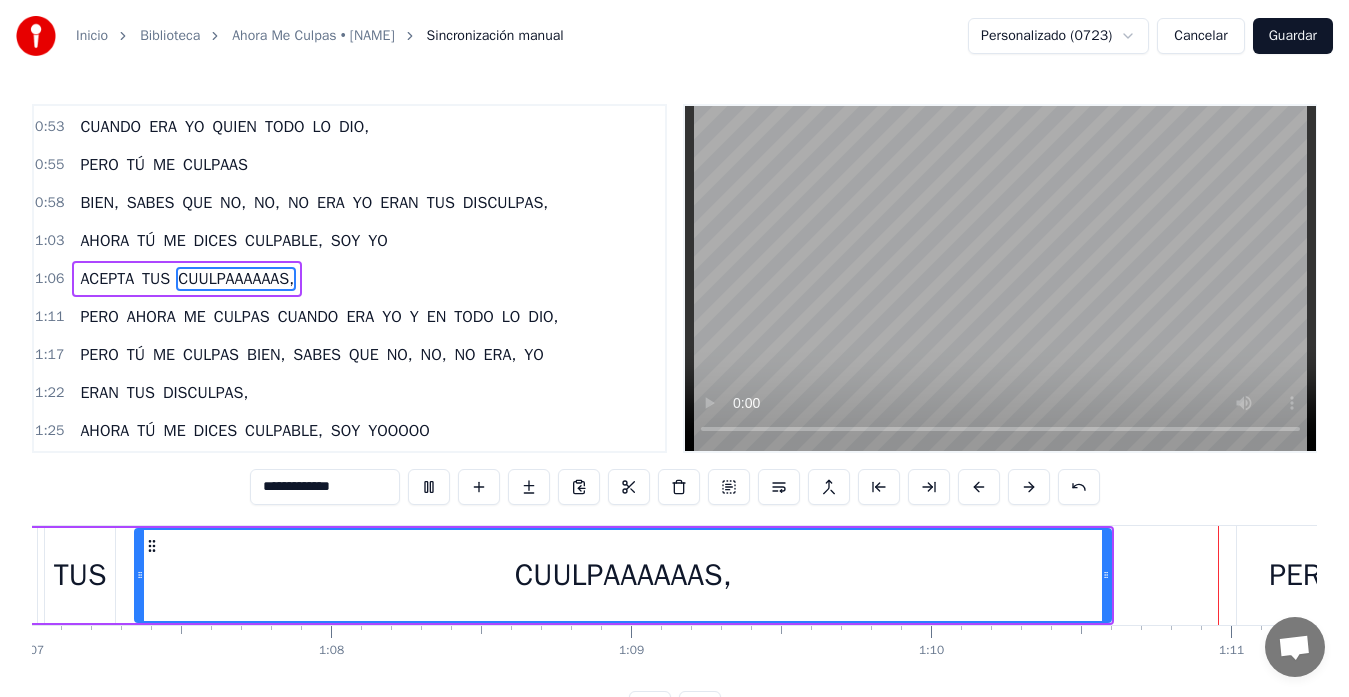 scroll, scrollTop: 0, scrollLeft: 21205, axis: horizontal 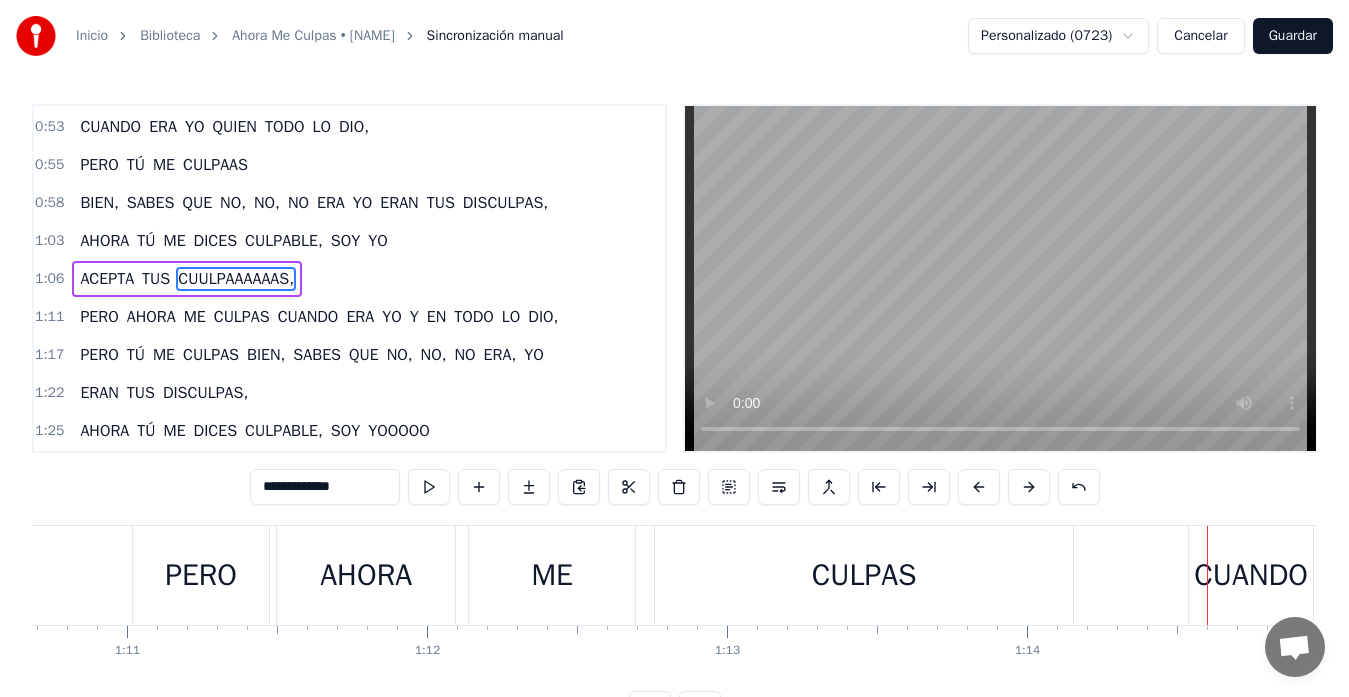 click on "CUULPAAAAAAS," at bounding box center (236, 279) 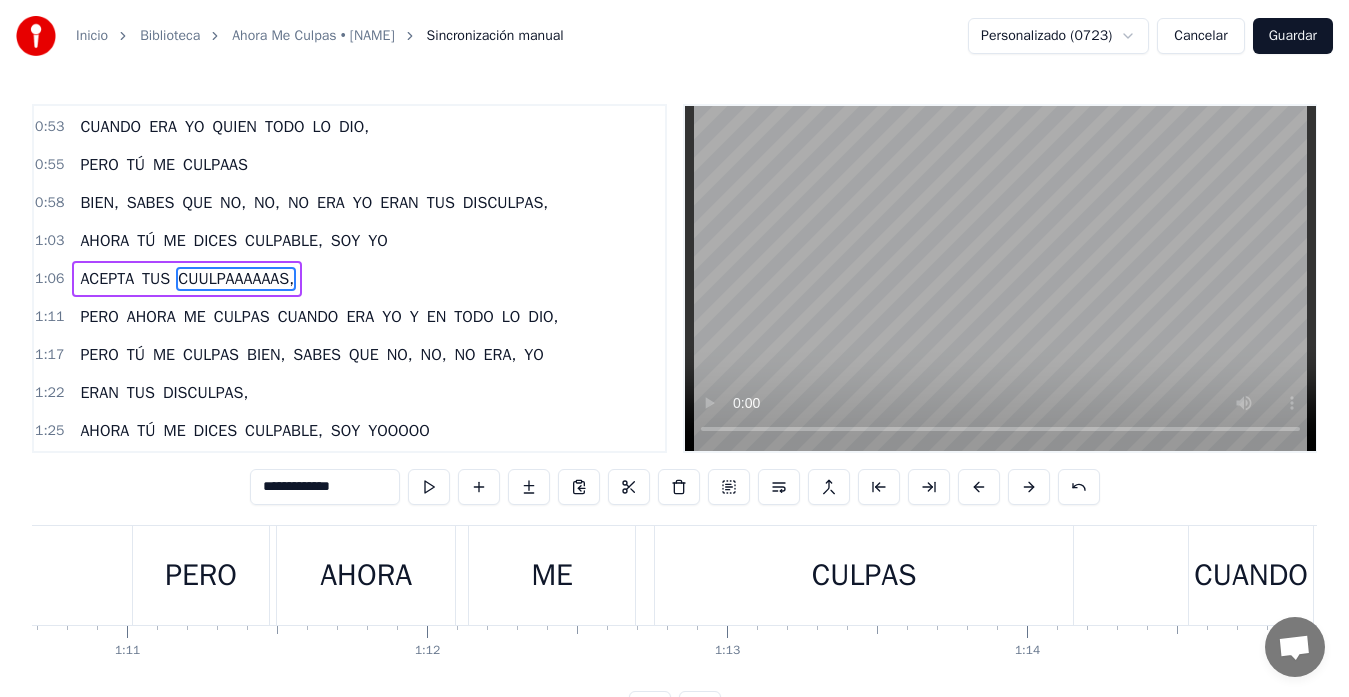 scroll, scrollTop: 0, scrollLeft: 20101, axis: horizontal 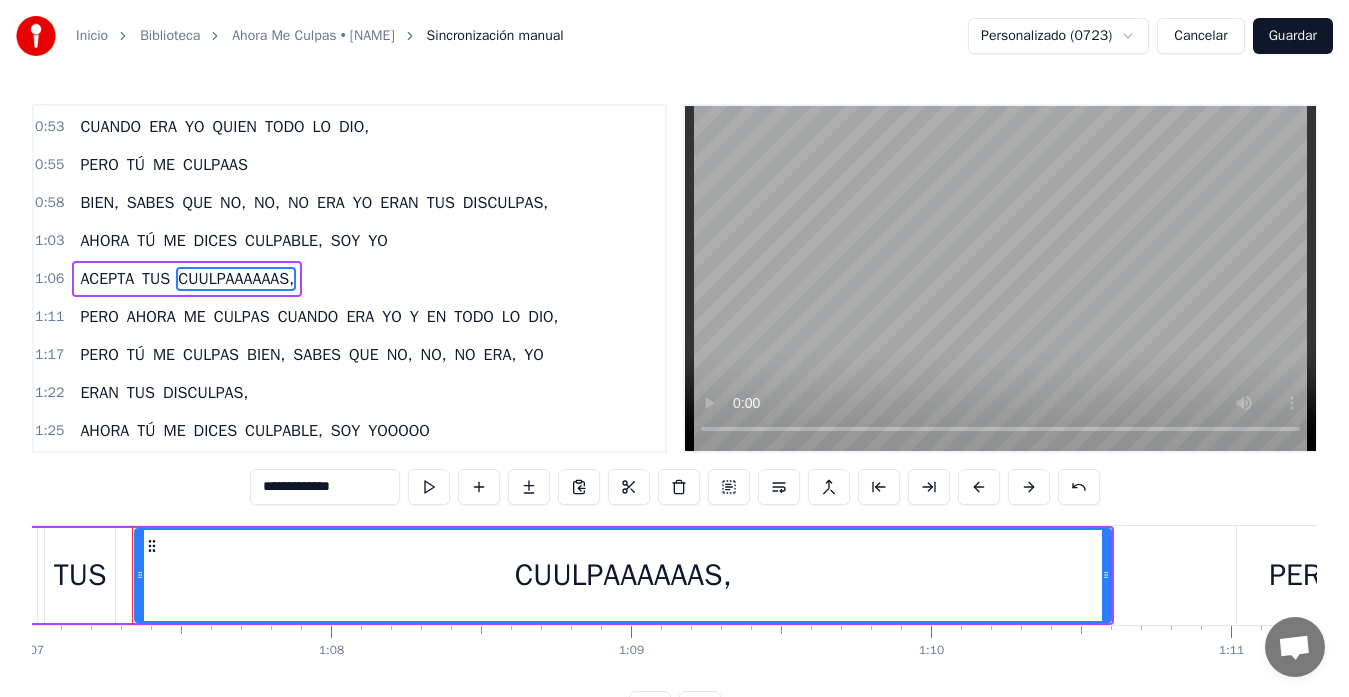 click on "**********" at bounding box center (325, 487) 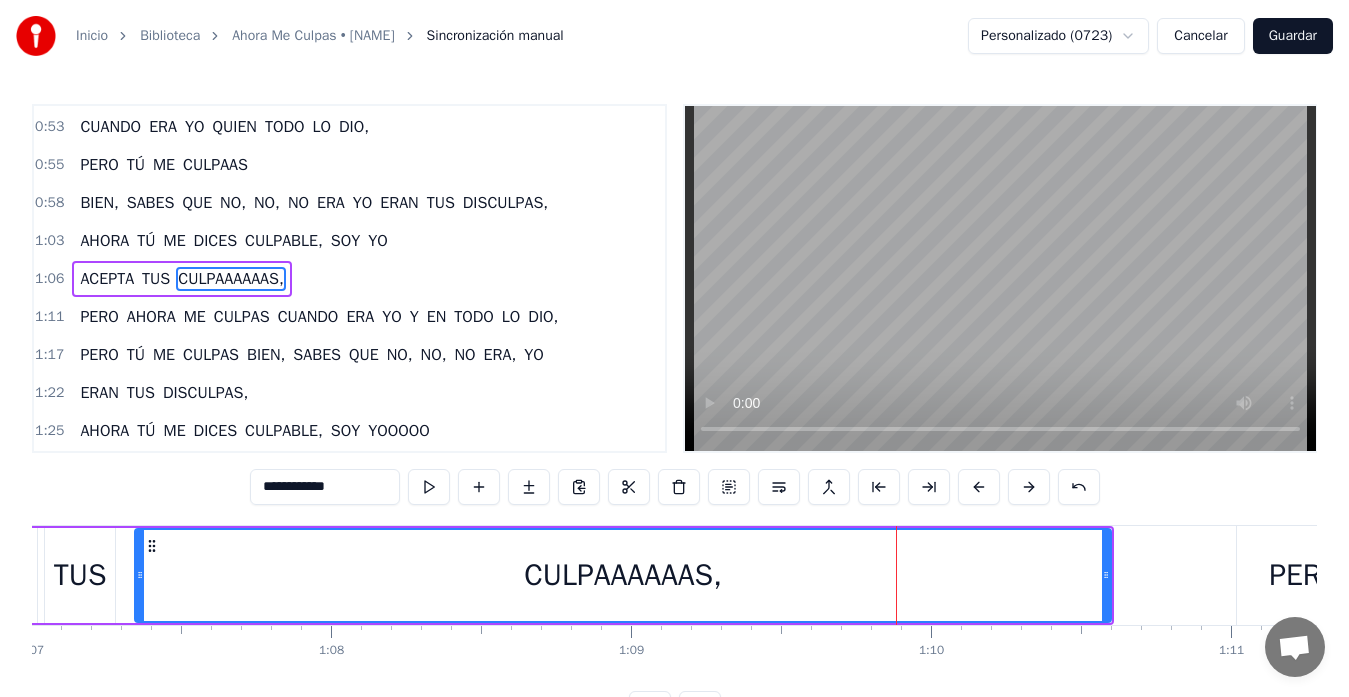 click on "**********" at bounding box center [325, 487] 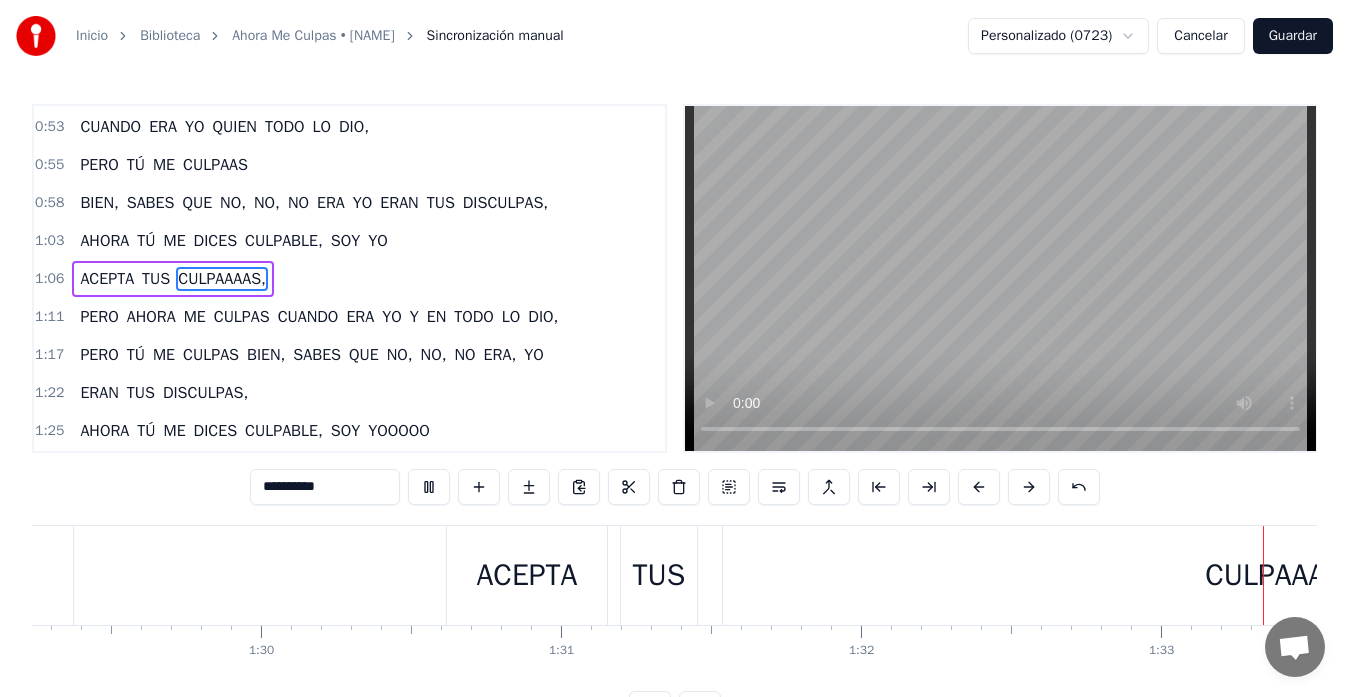 scroll, scrollTop: 0, scrollLeft: 27889, axis: horizontal 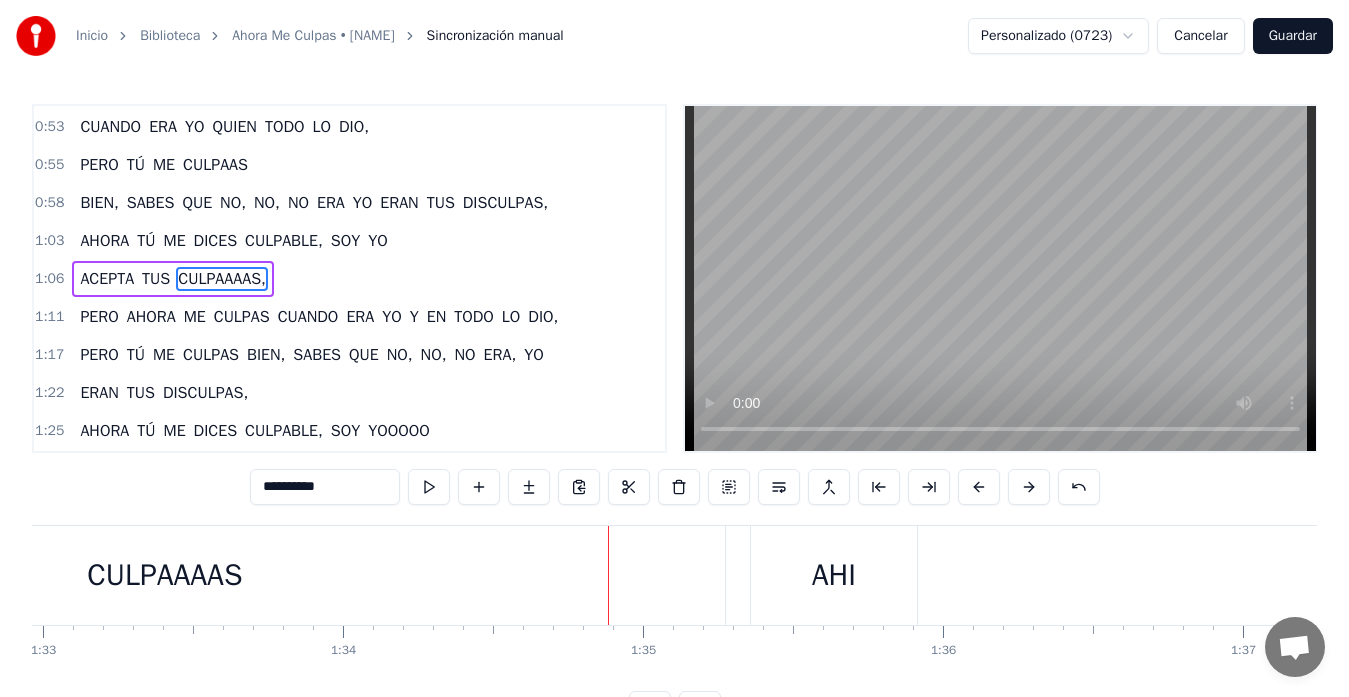 click on "**********" at bounding box center [325, 487] 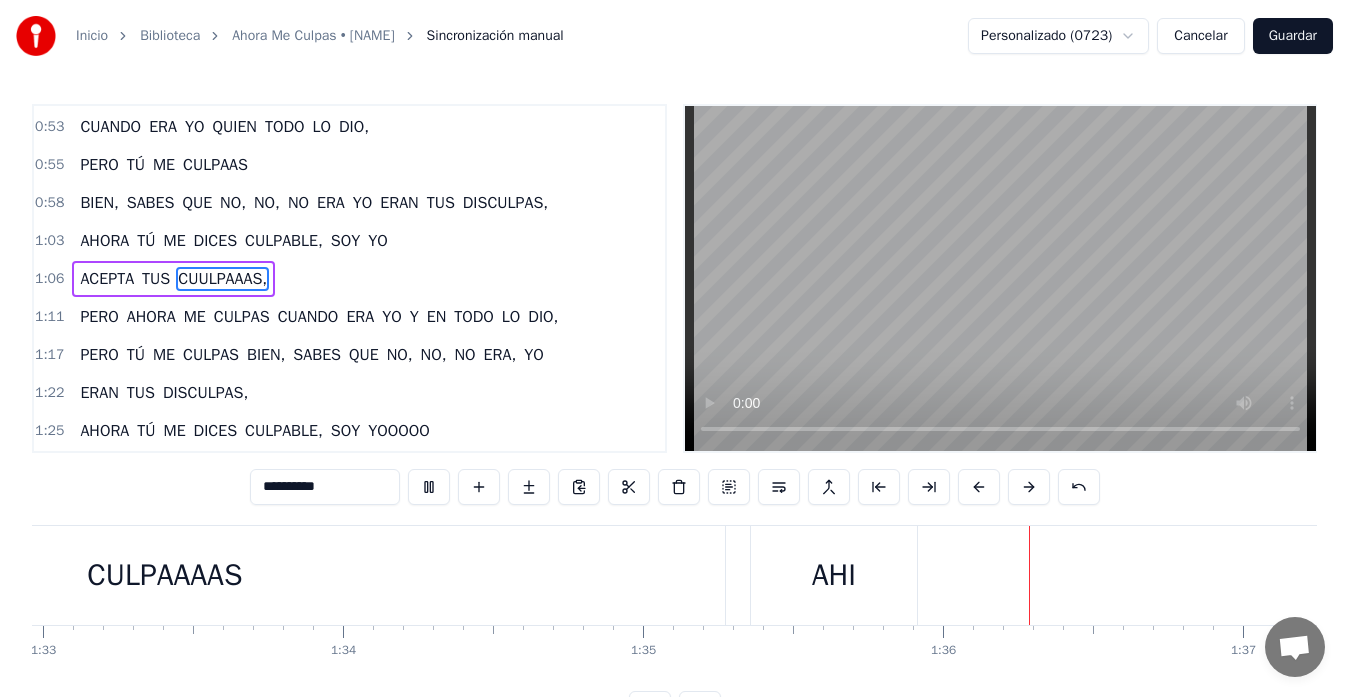 click on "CULPAAAAS" at bounding box center (165, 575) 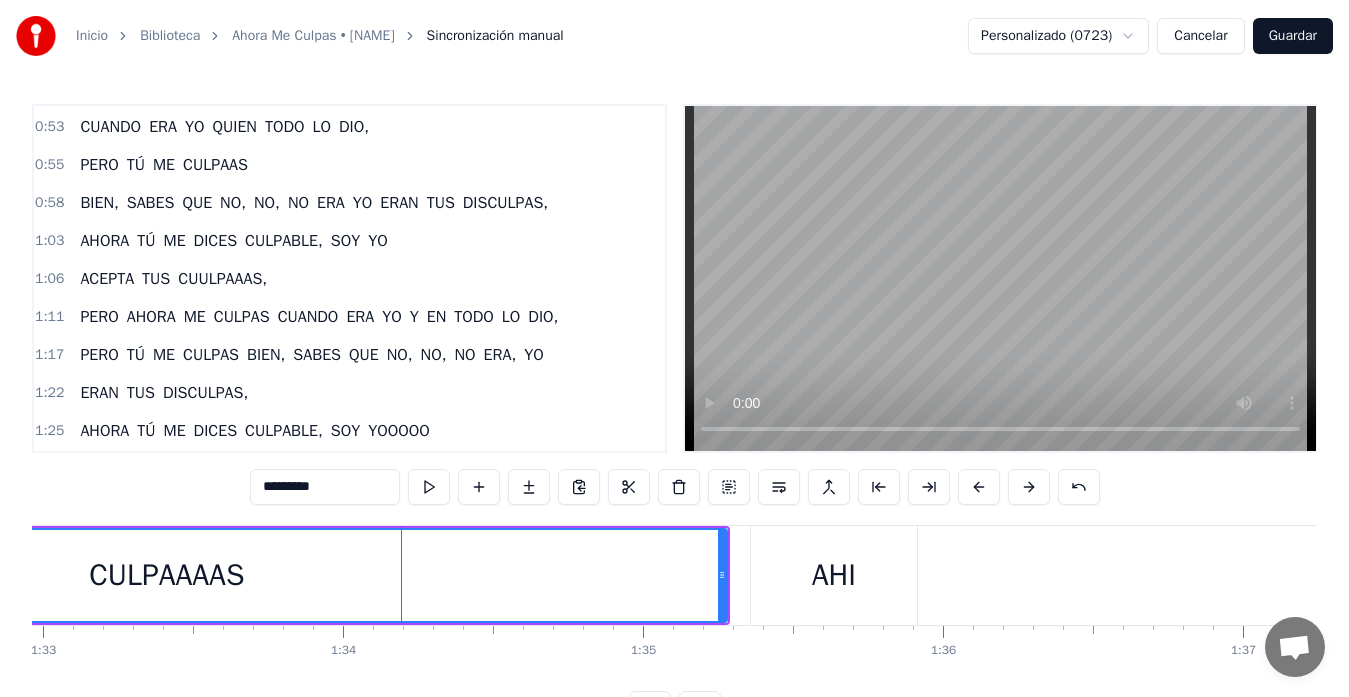 scroll, scrollTop: 606, scrollLeft: 0, axis: vertical 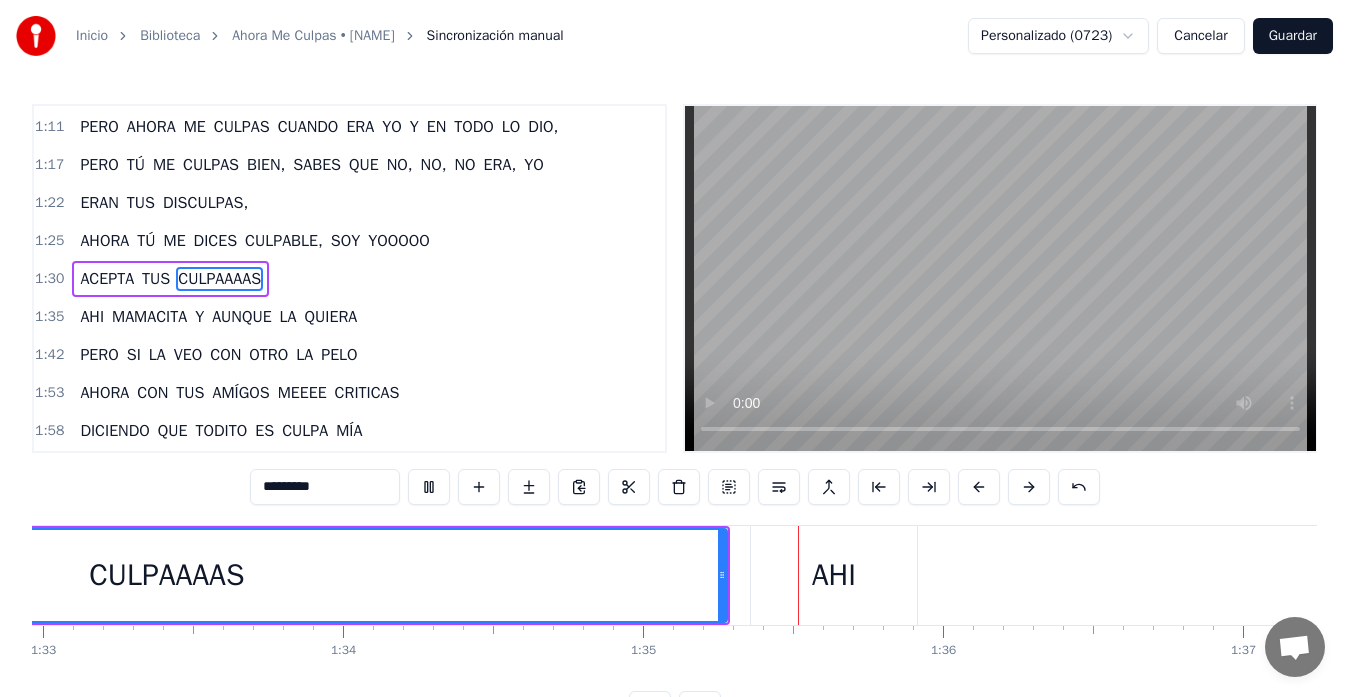 click on "CULPAAAAS" at bounding box center [167, 575] 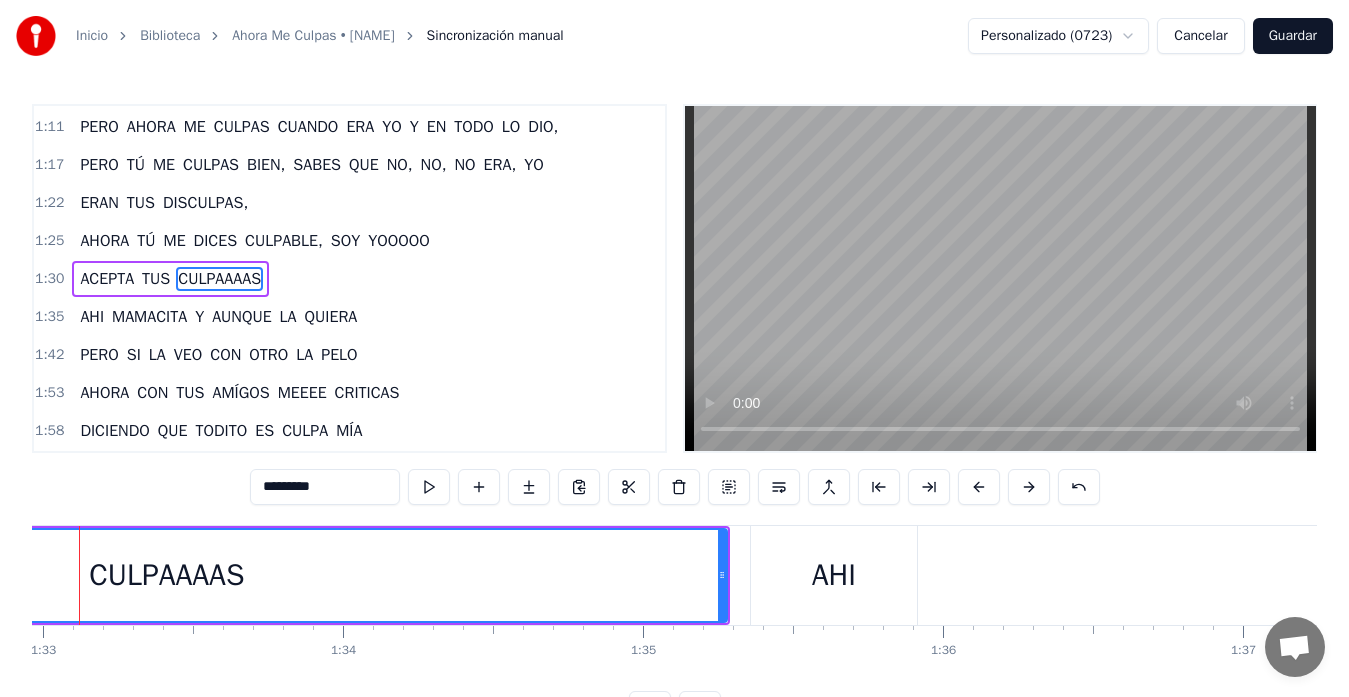 scroll, scrollTop: 0, scrollLeft: 27836, axis: horizontal 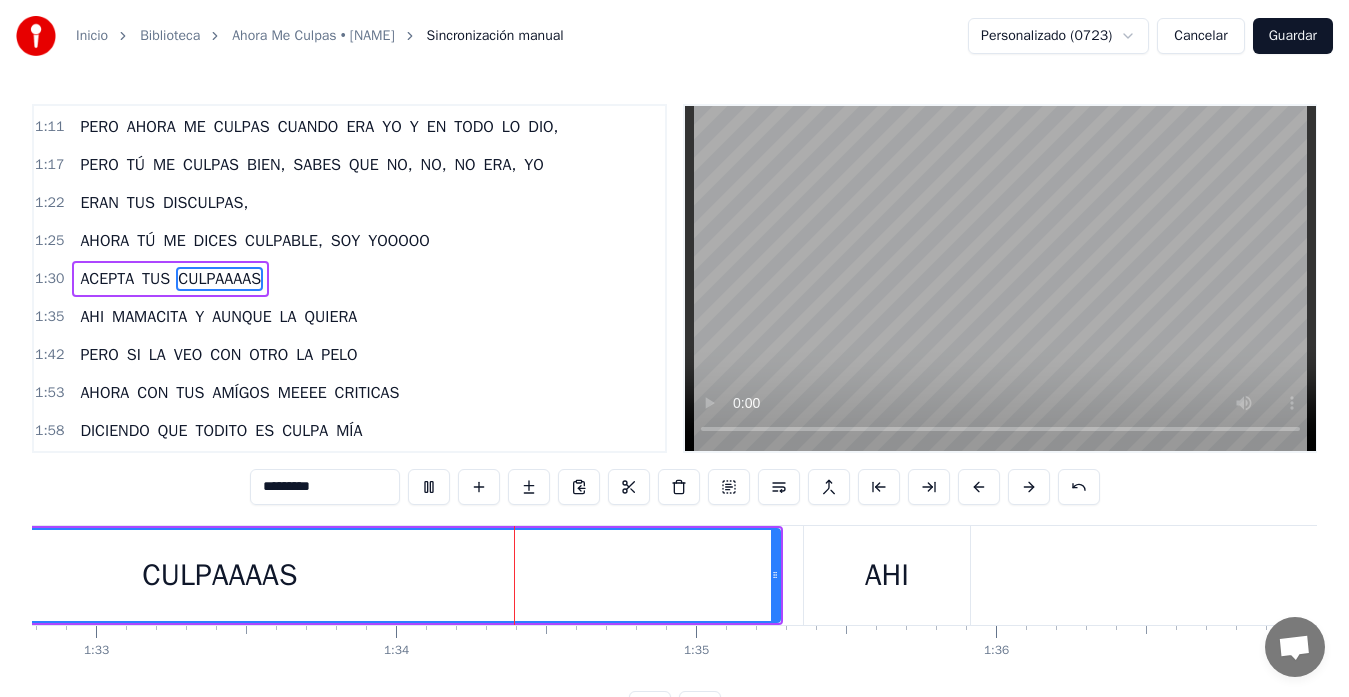 click on "ACEPTA" at bounding box center (107, 279) 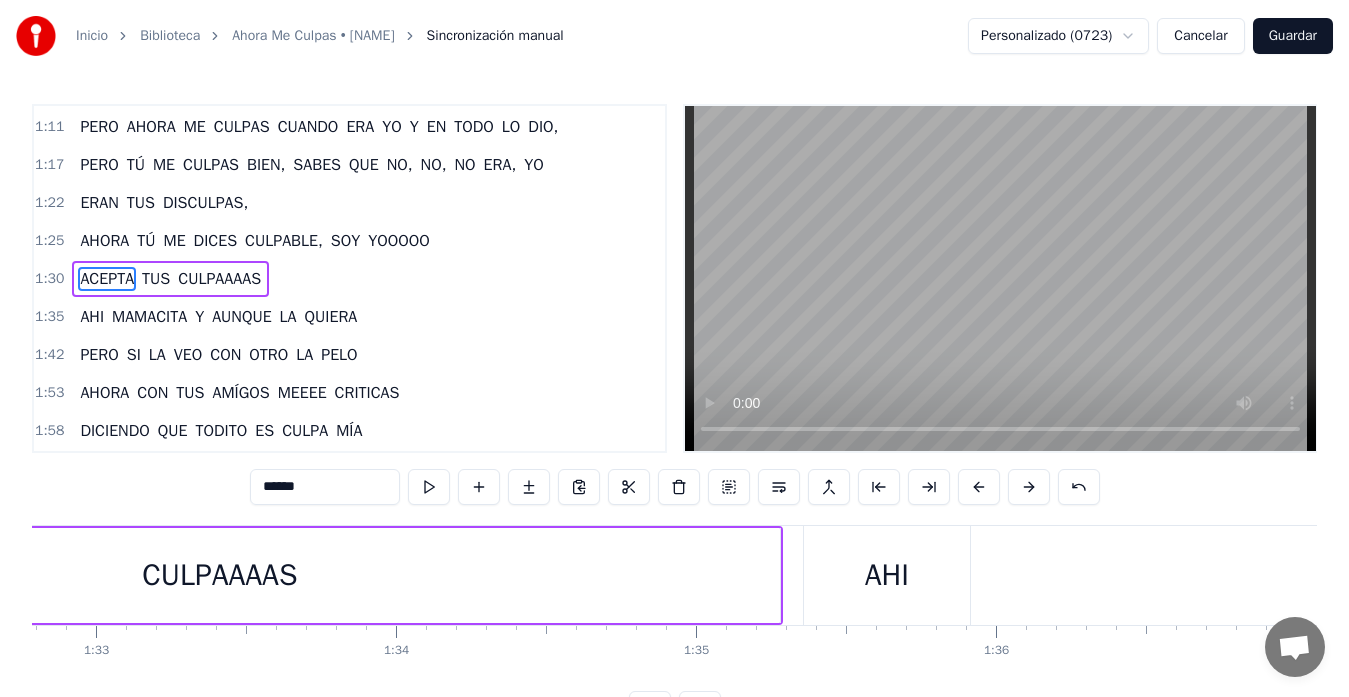 scroll, scrollTop: 0, scrollLeft: 27084, axis: horizontal 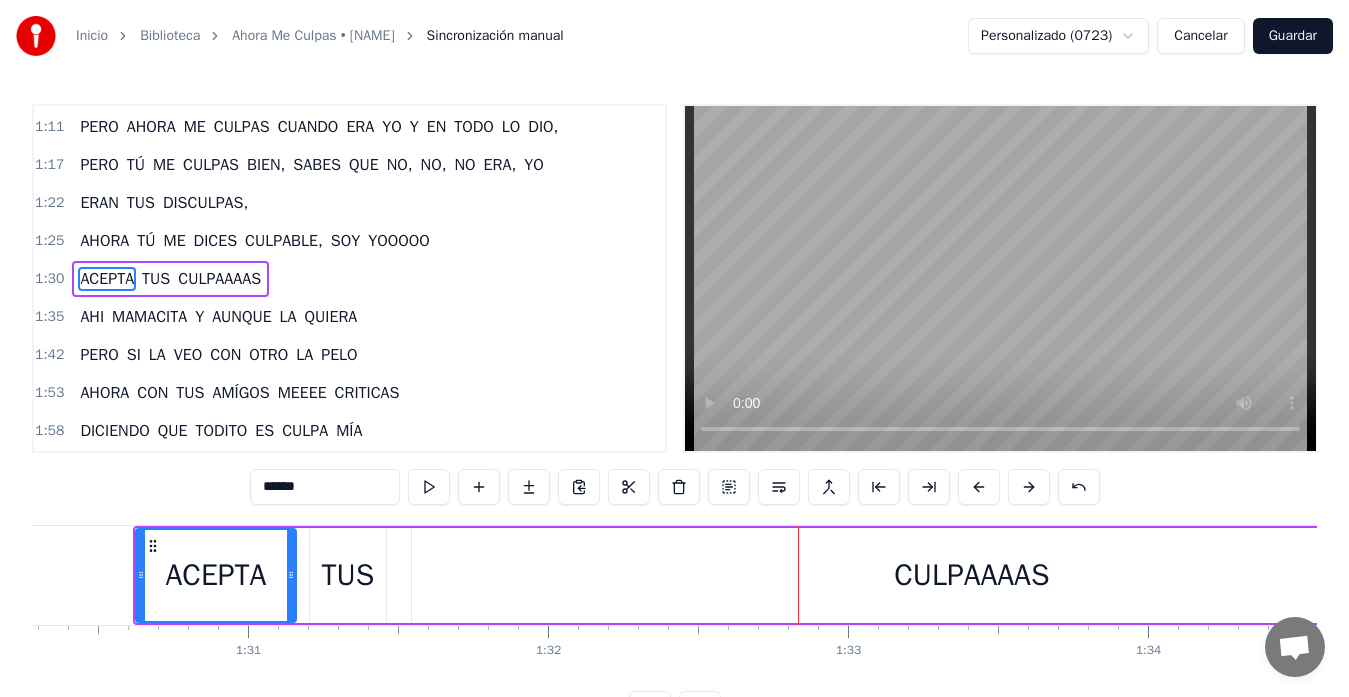 click on "CULPAAAAS" at bounding box center (972, 575) 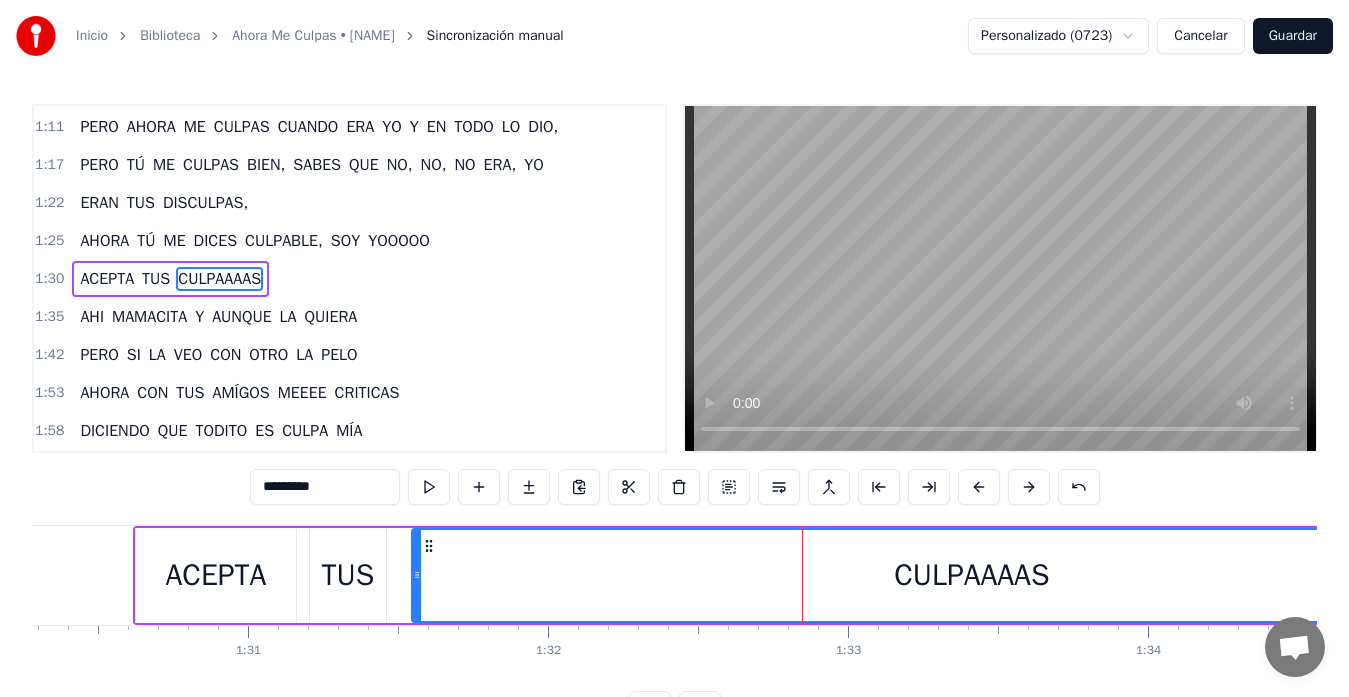 click on "*********" at bounding box center (325, 487) 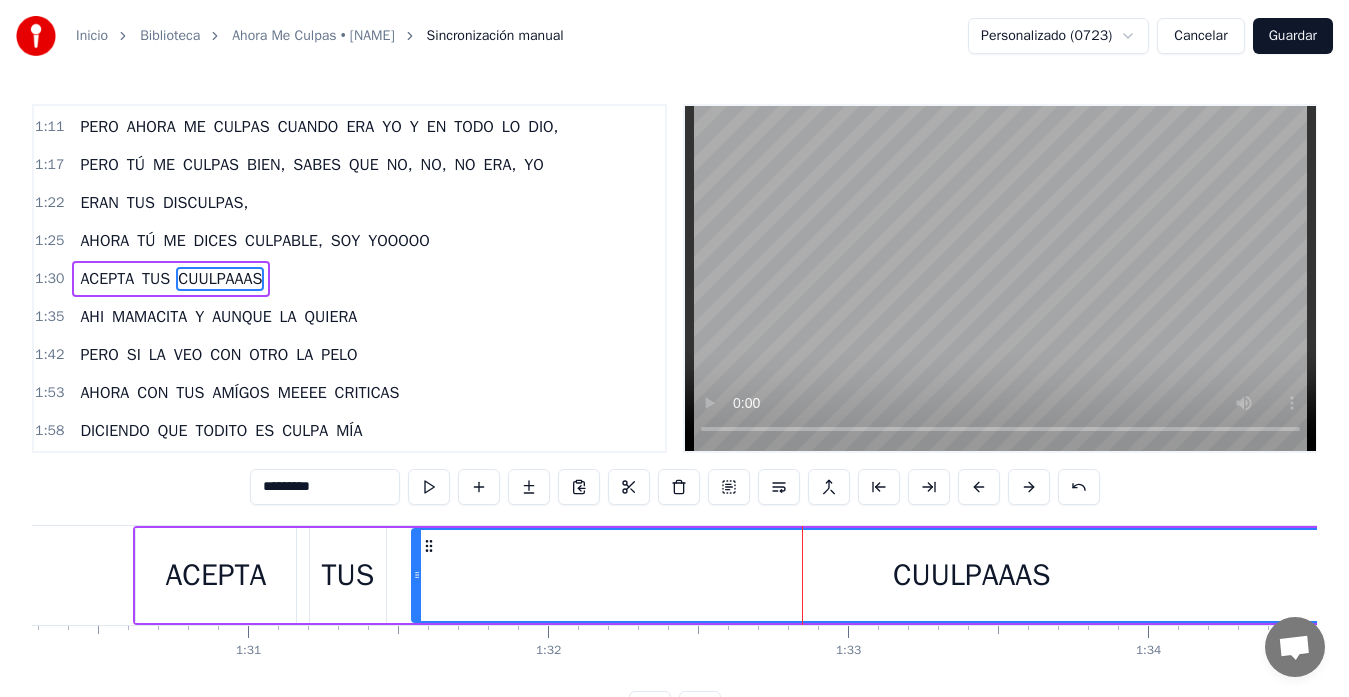 click on "ACEPTA" at bounding box center [216, 575] 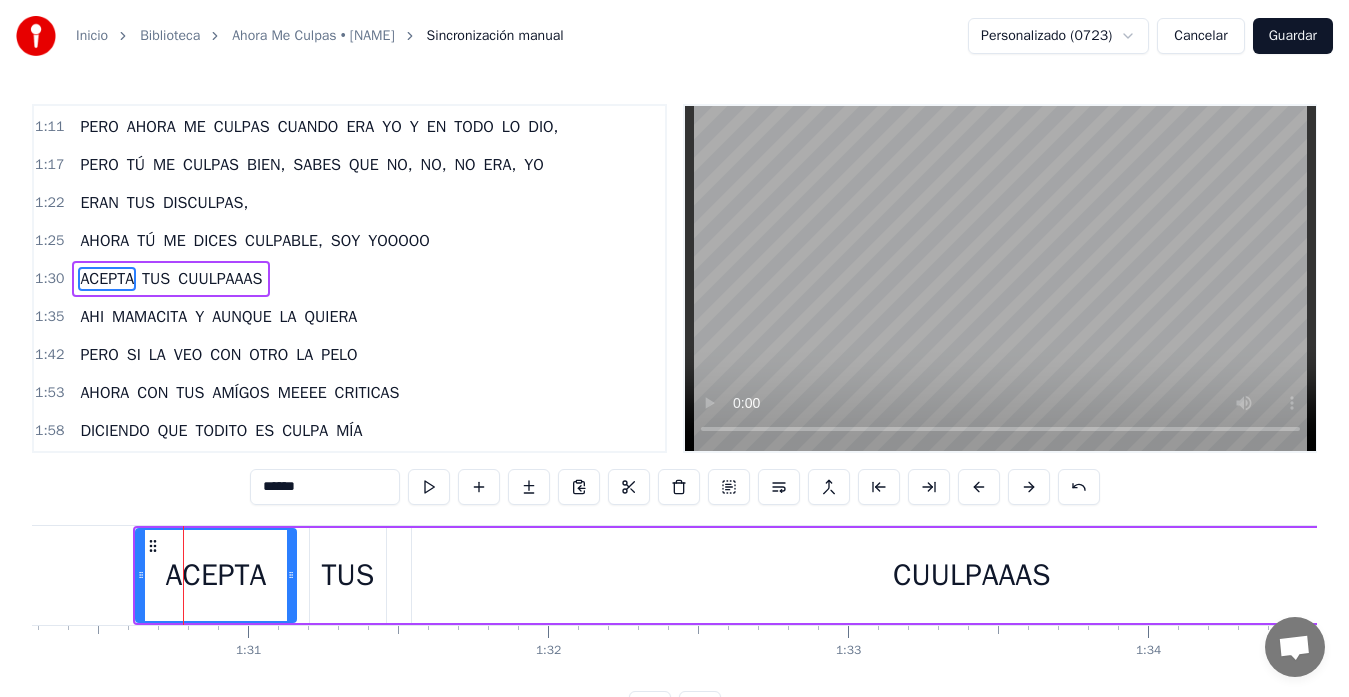 scroll, scrollTop: 908, scrollLeft: 0, axis: vertical 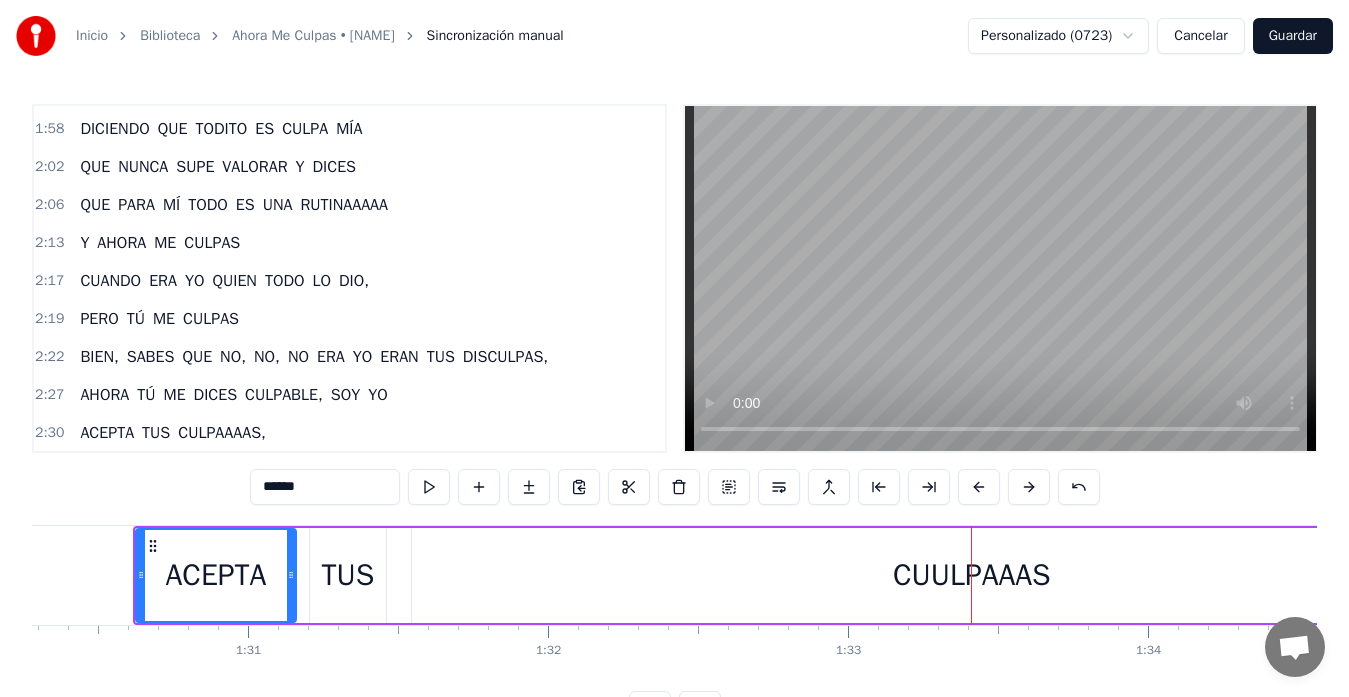 click on "CUULPAAAS" at bounding box center (972, 575) 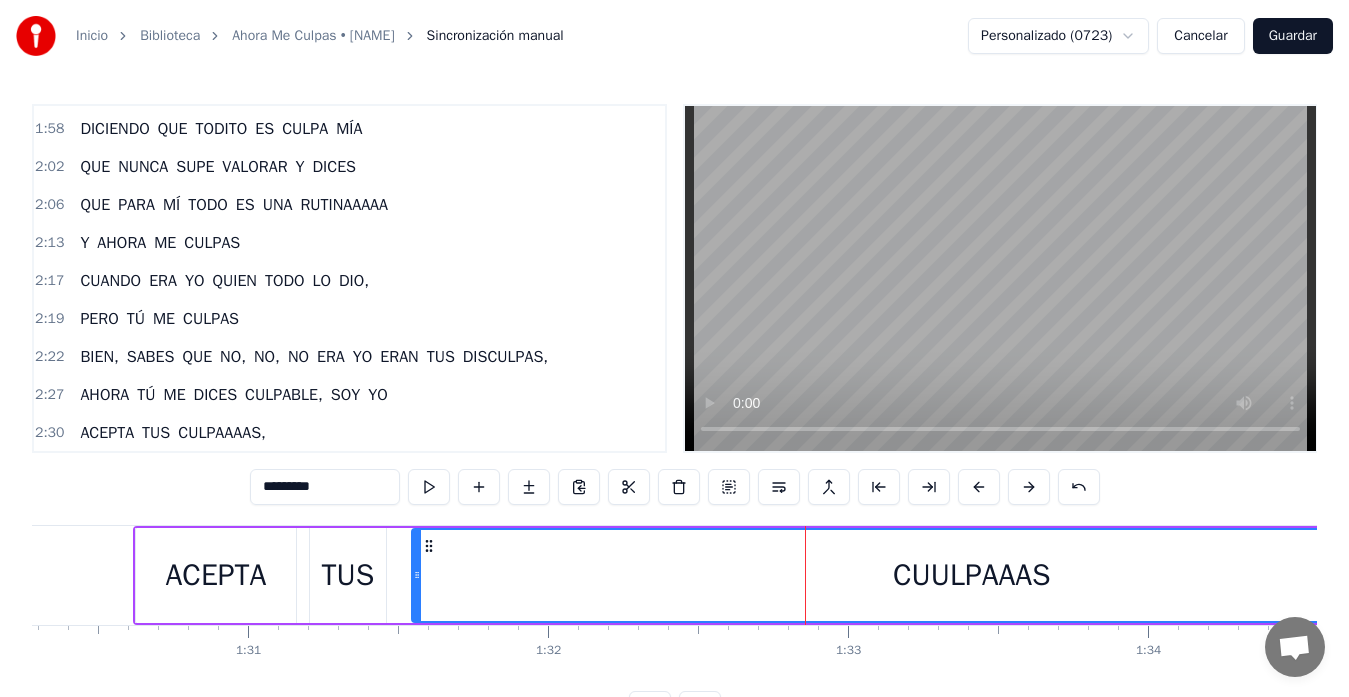 scroll, scrollTop: 606, scrollLeft: 0, axis: vertical 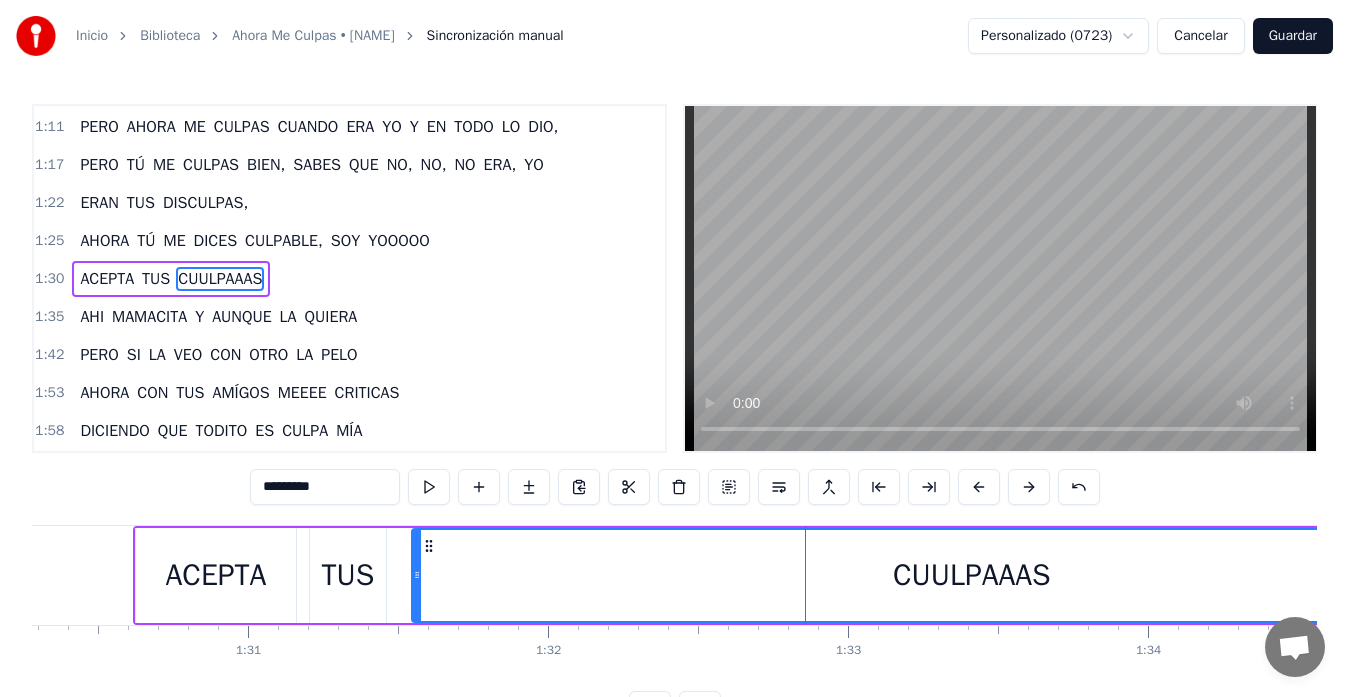 click on "*********" at bounding box center (325, 487) 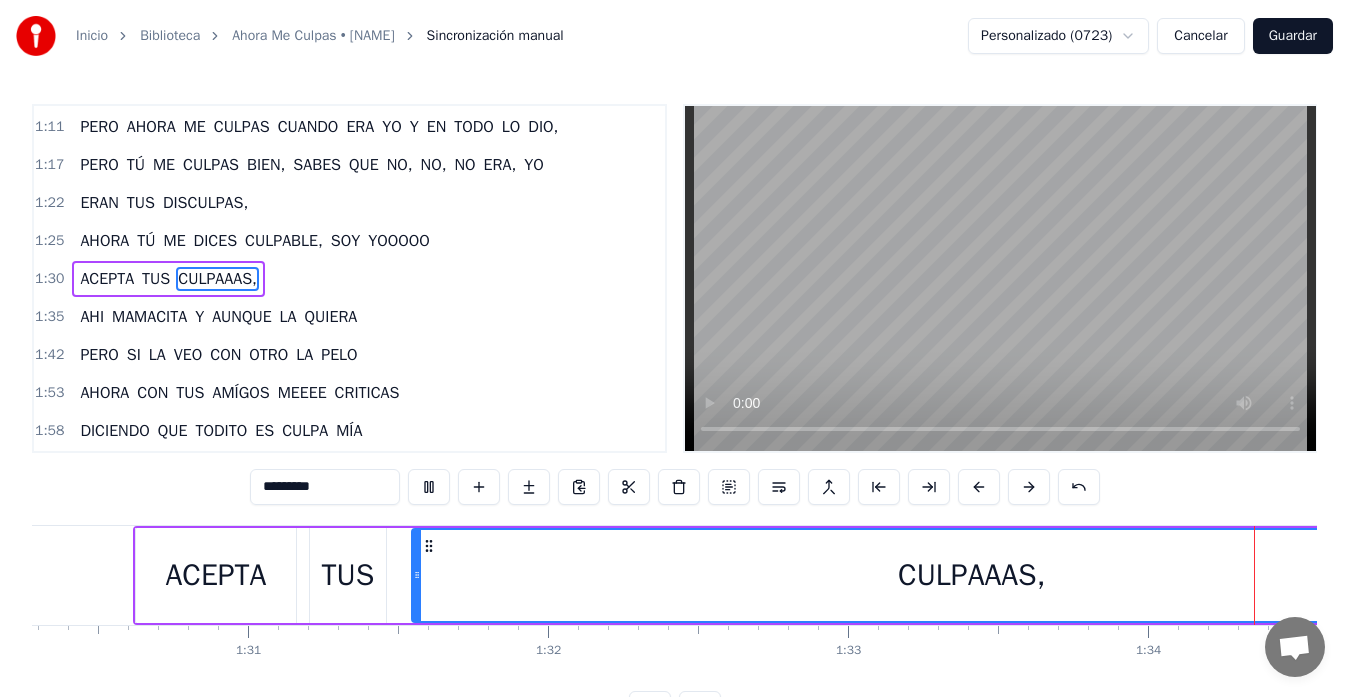scroll, scrollTop: 0, scrollLeft: 28214, axis: horizontal 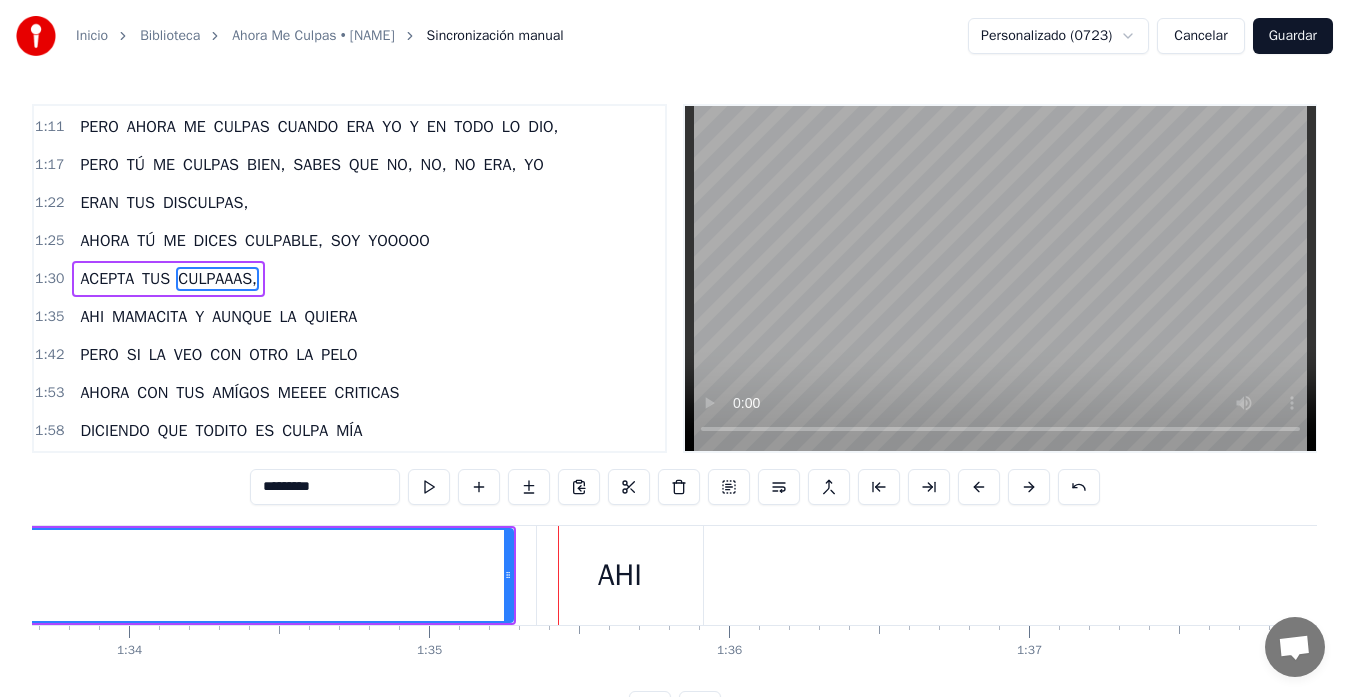 click on "CULPAAAS," at bounding box center [-47, 575] 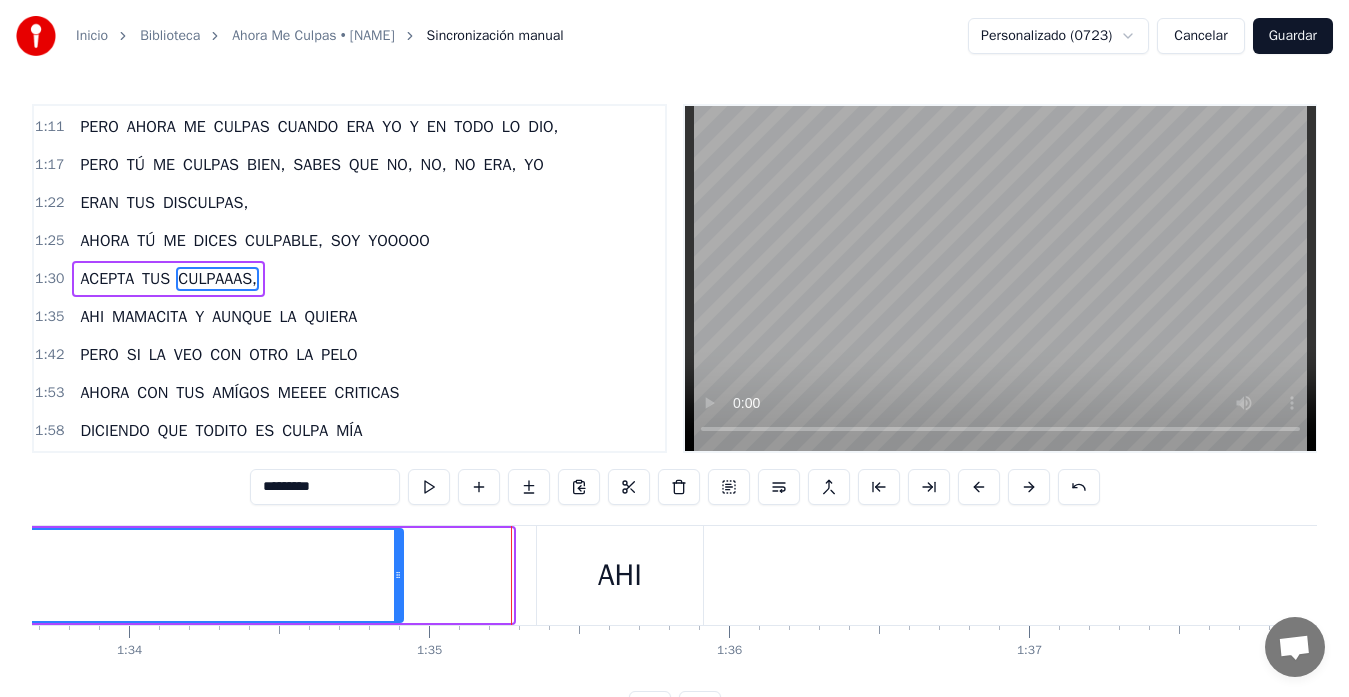 drag, startPoint x: 508, startPoint y: 585, endPoint x: 397, endPoint y: 575, distance: 111.44954 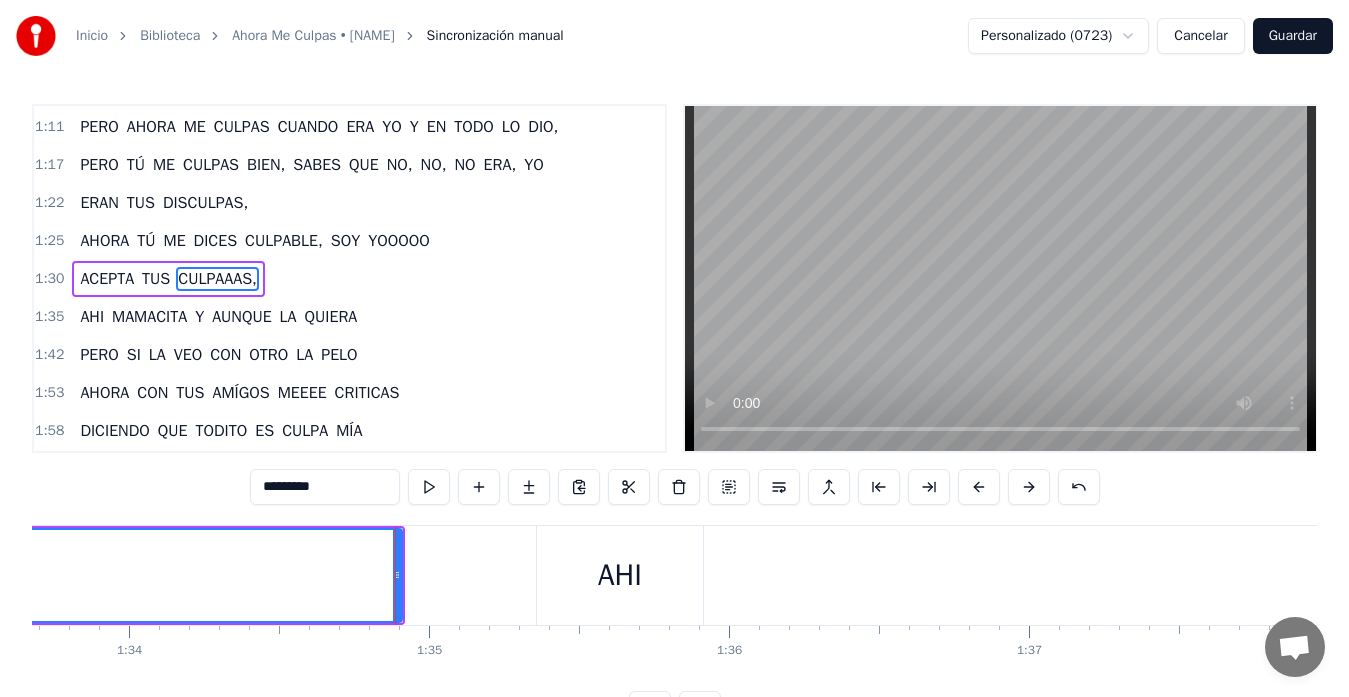 click on "AHI" at bounding box center (620, 575) 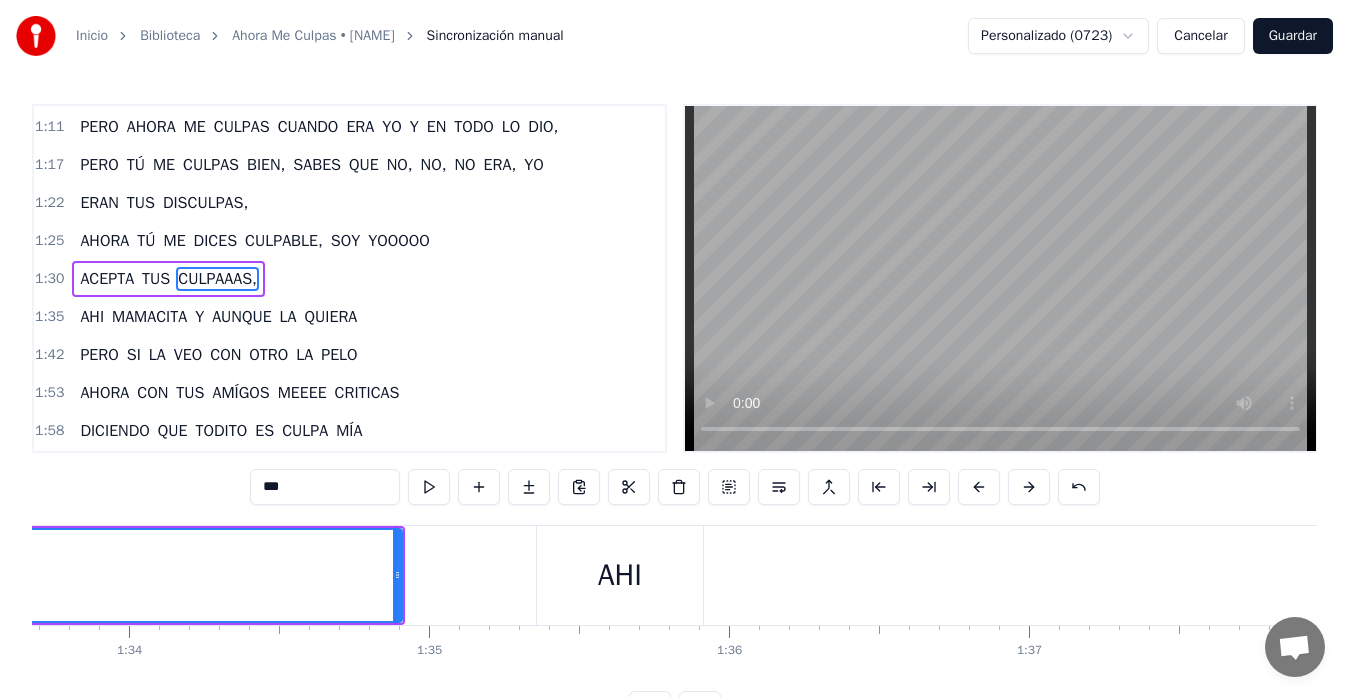 scroll, scrollTop: 644, scrollLeft: 0, axis: vertical 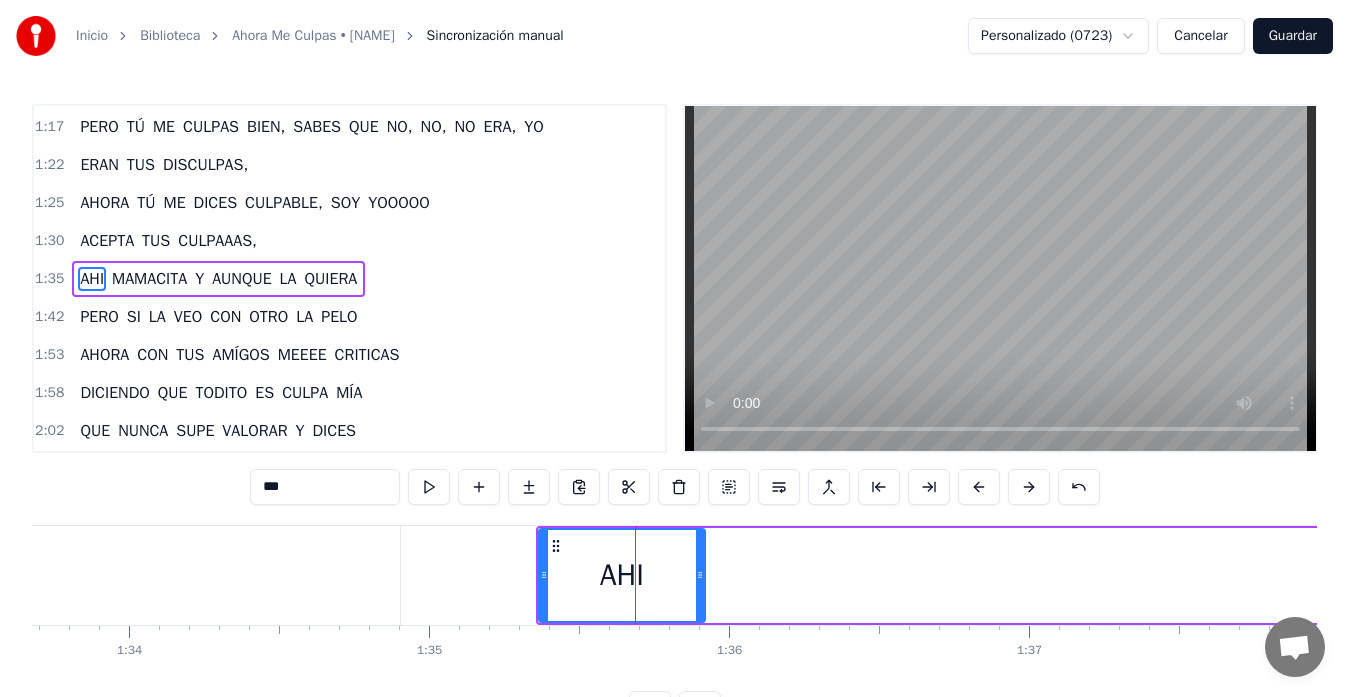 click on "***" at bounding box center [325, 487] 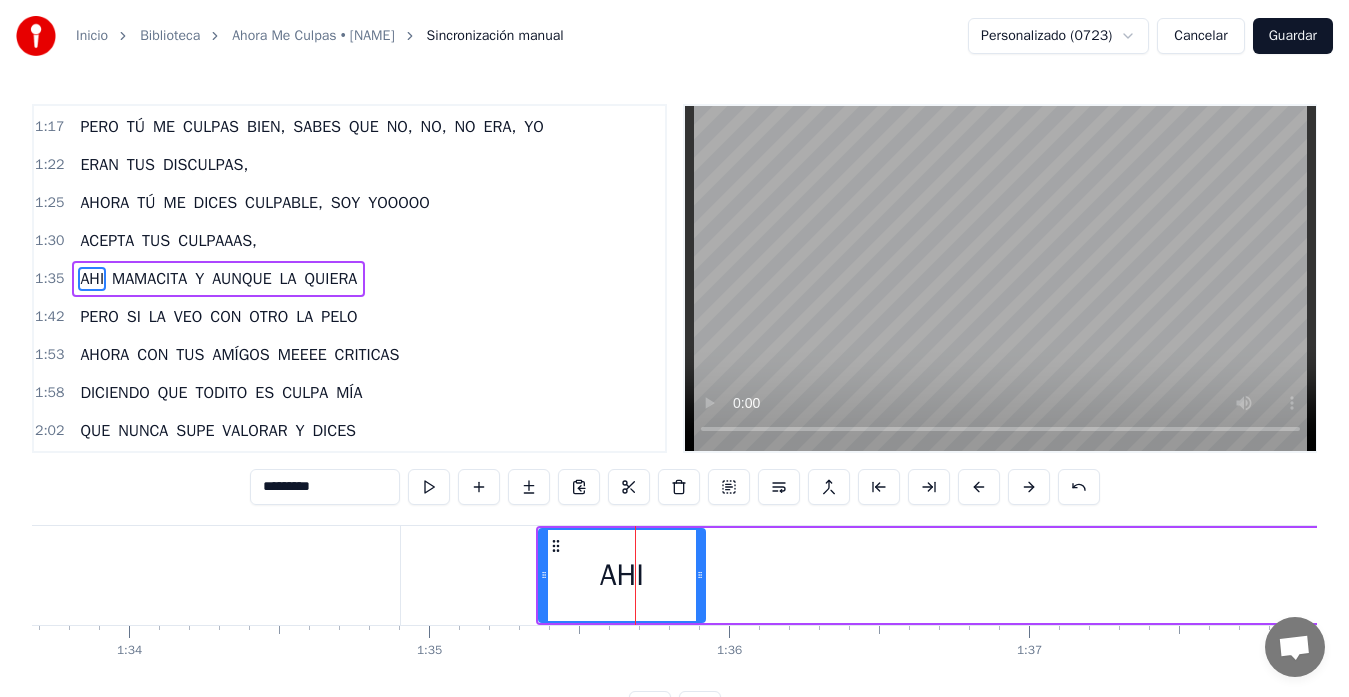 scroll, scrollTop: 606, scrollLeft: 0, axis: vertical 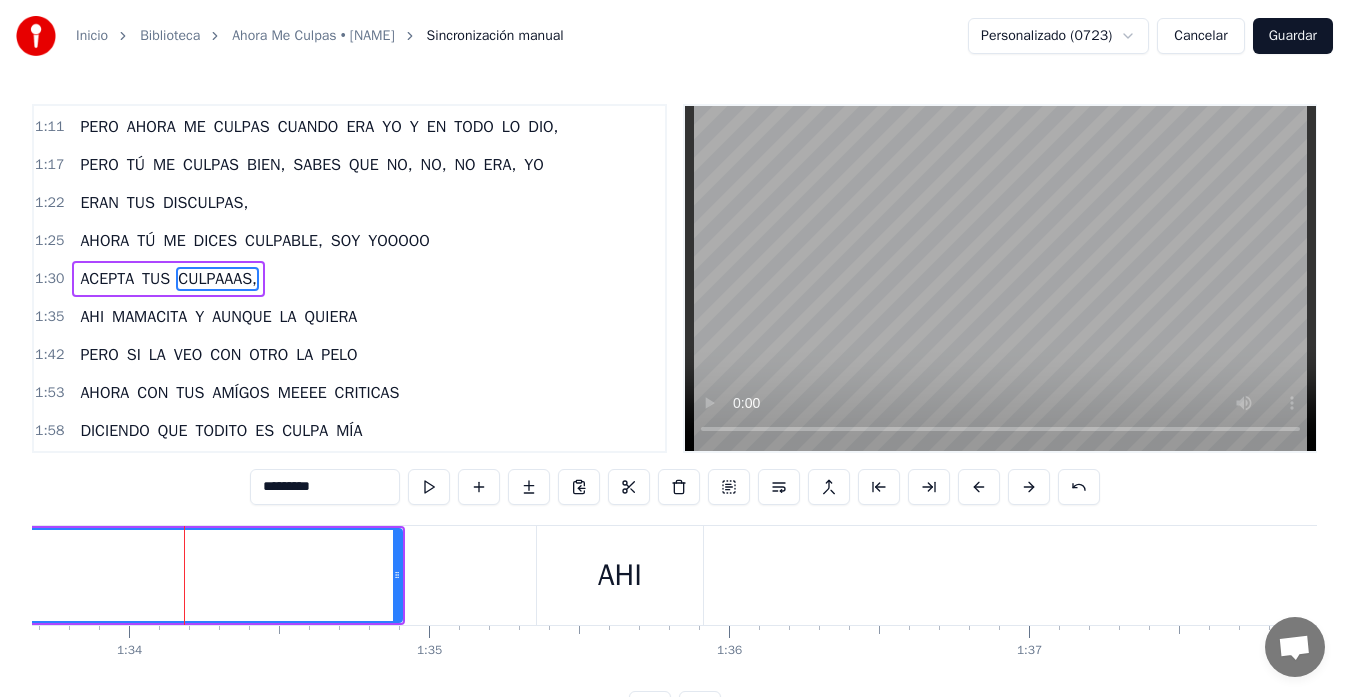 click on "*********" at bounding box center (325, 487) 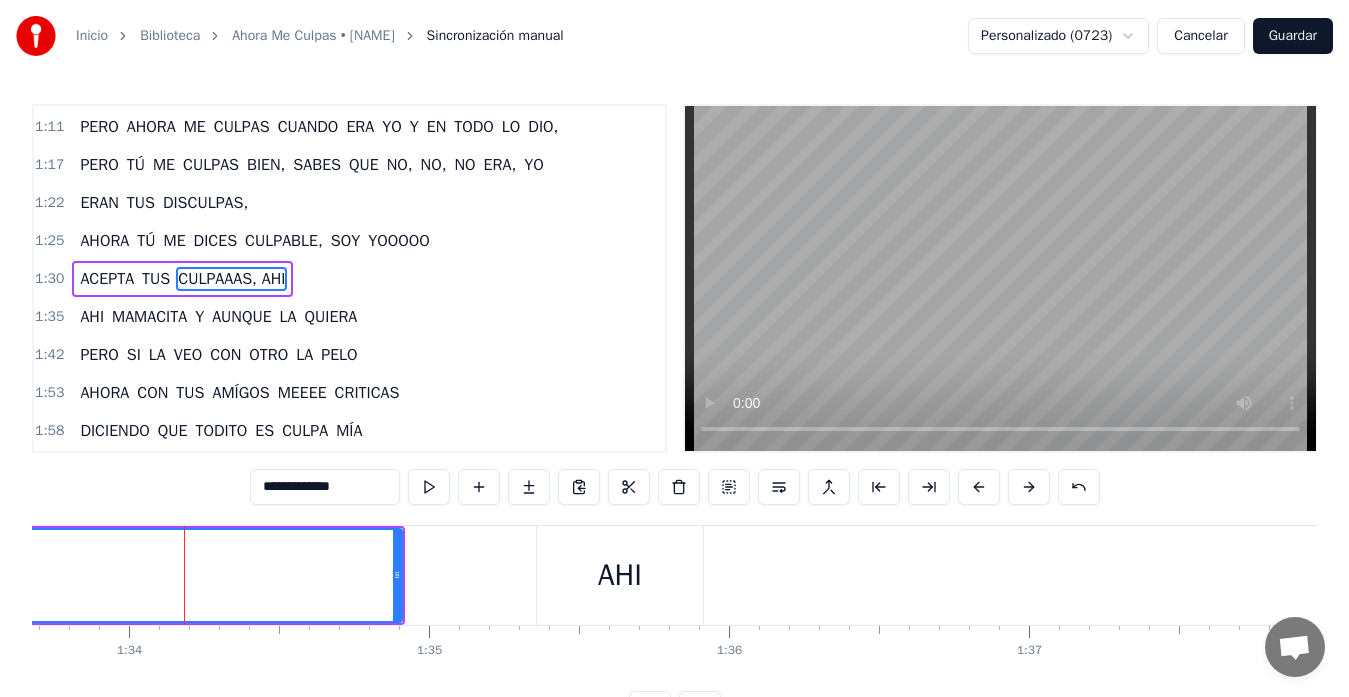 type on "**********" 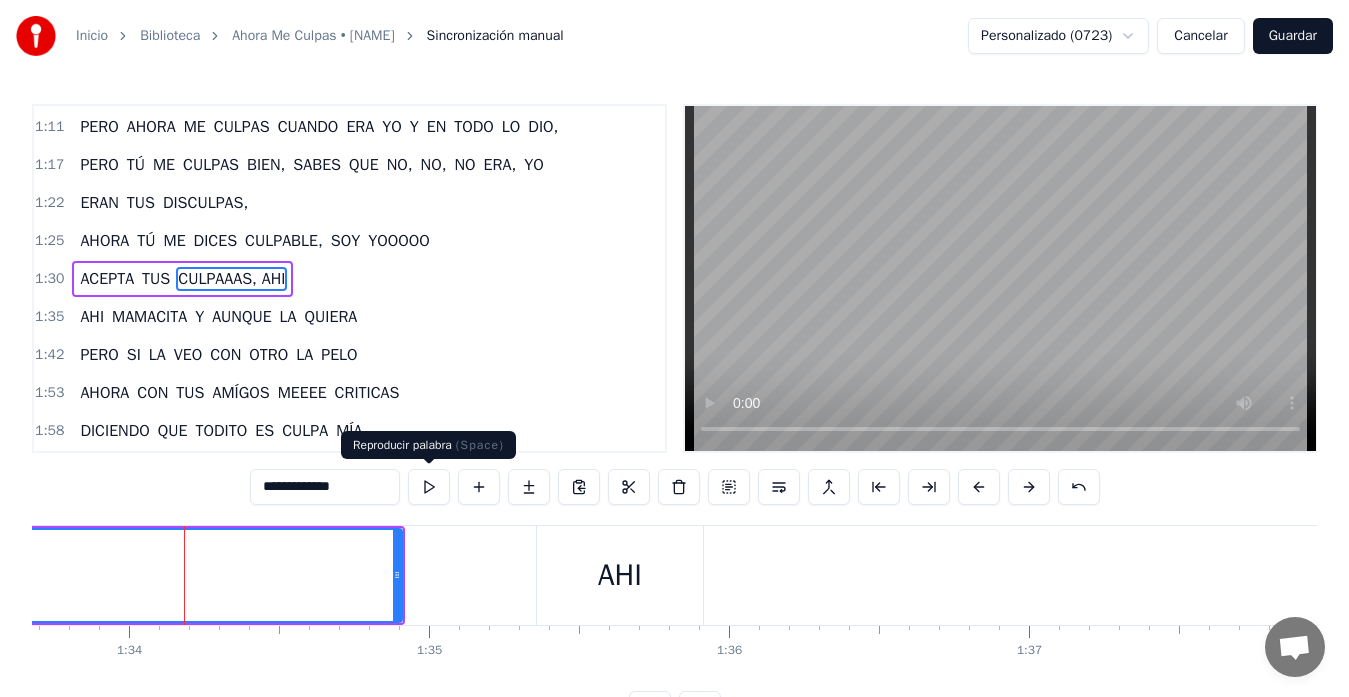 click on "1:58 DICIENDO QUE TODITO ES CULPA MÍA" at bounding box center [349, 431] 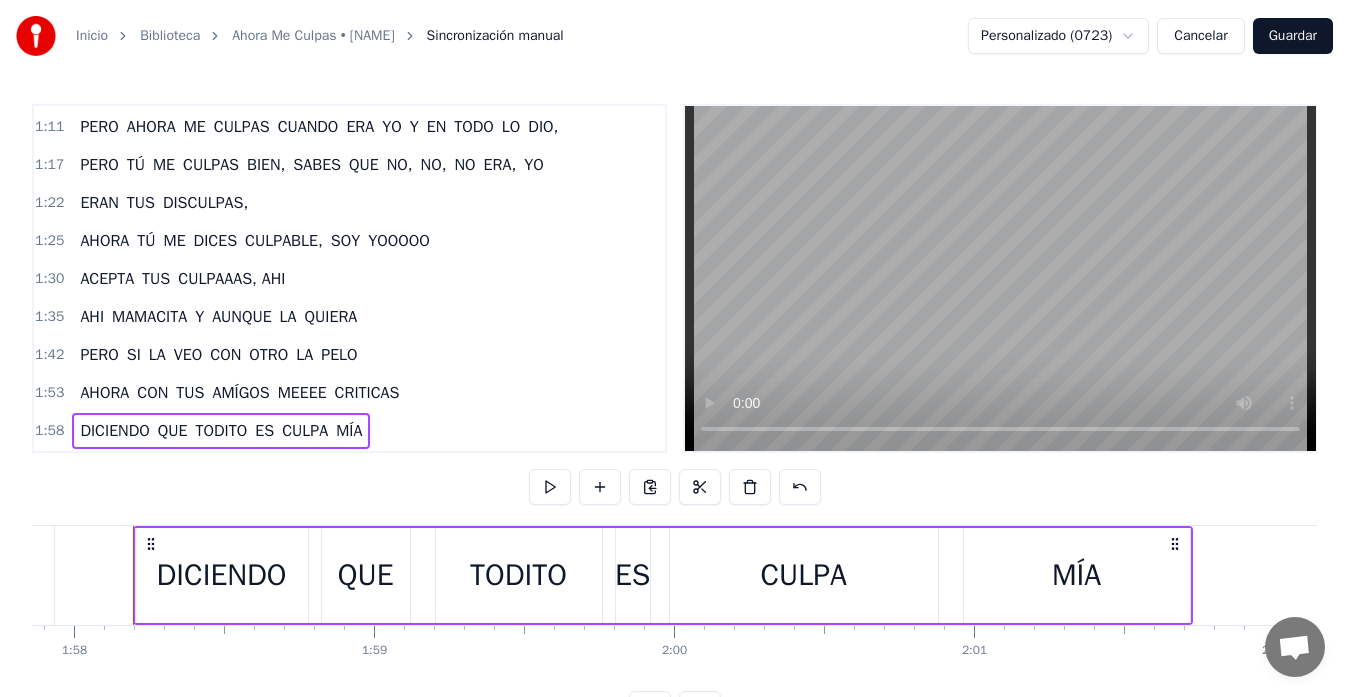 click on "CULPAAAS, AHI" at bounding box center [231, 279] 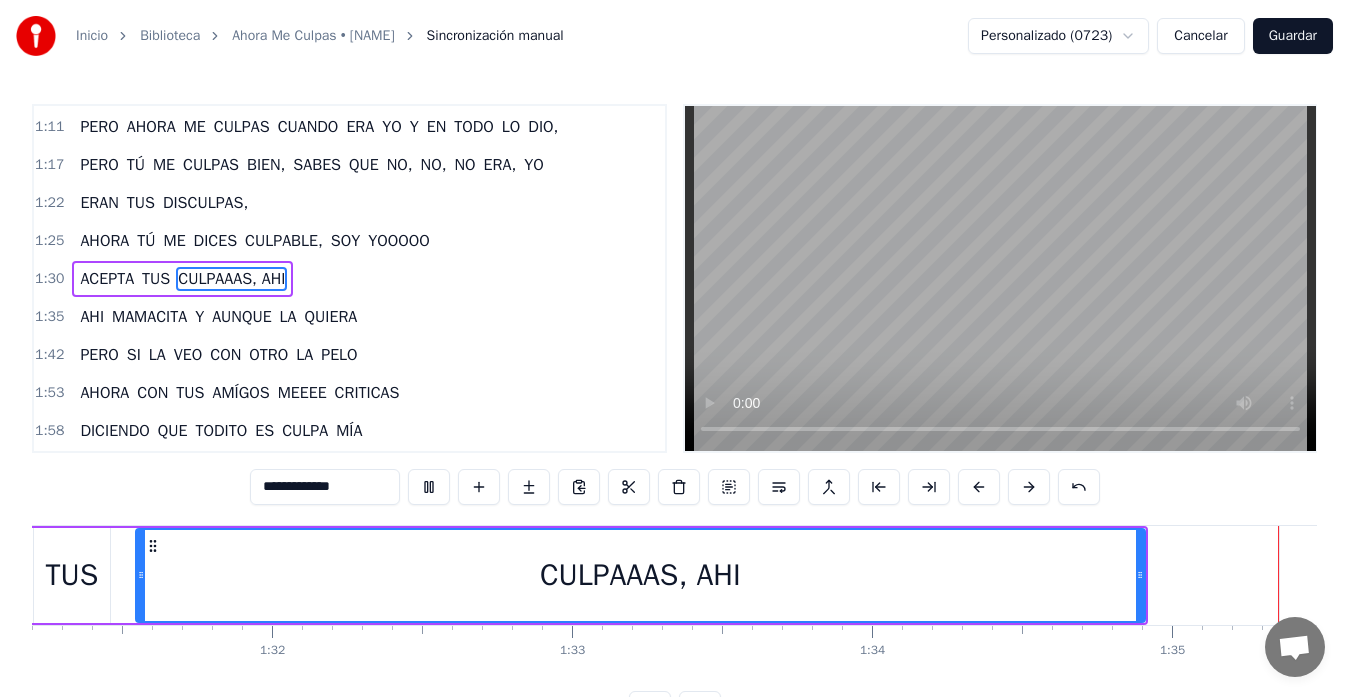 scroll, scrollTop: 0, scrollLeft: 28482, axis: horizontal 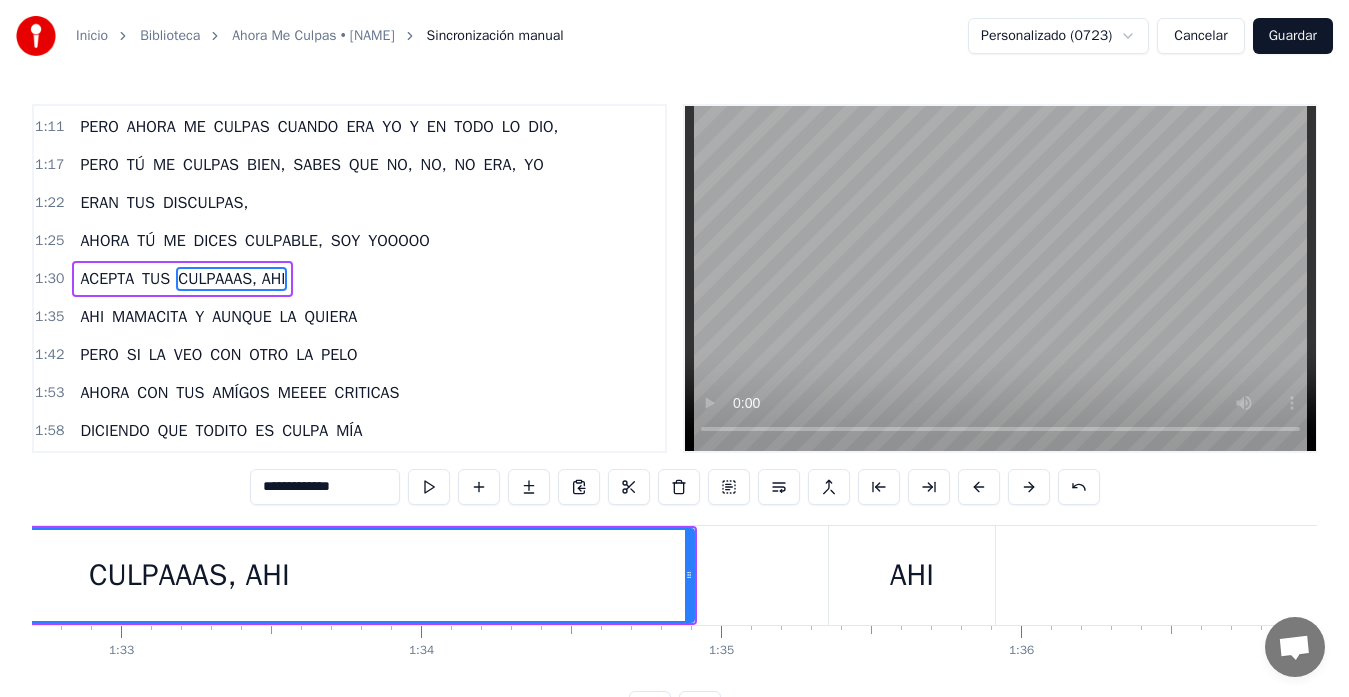 click on "CULPAAAS, AHI" at bounding box center [189, 575] 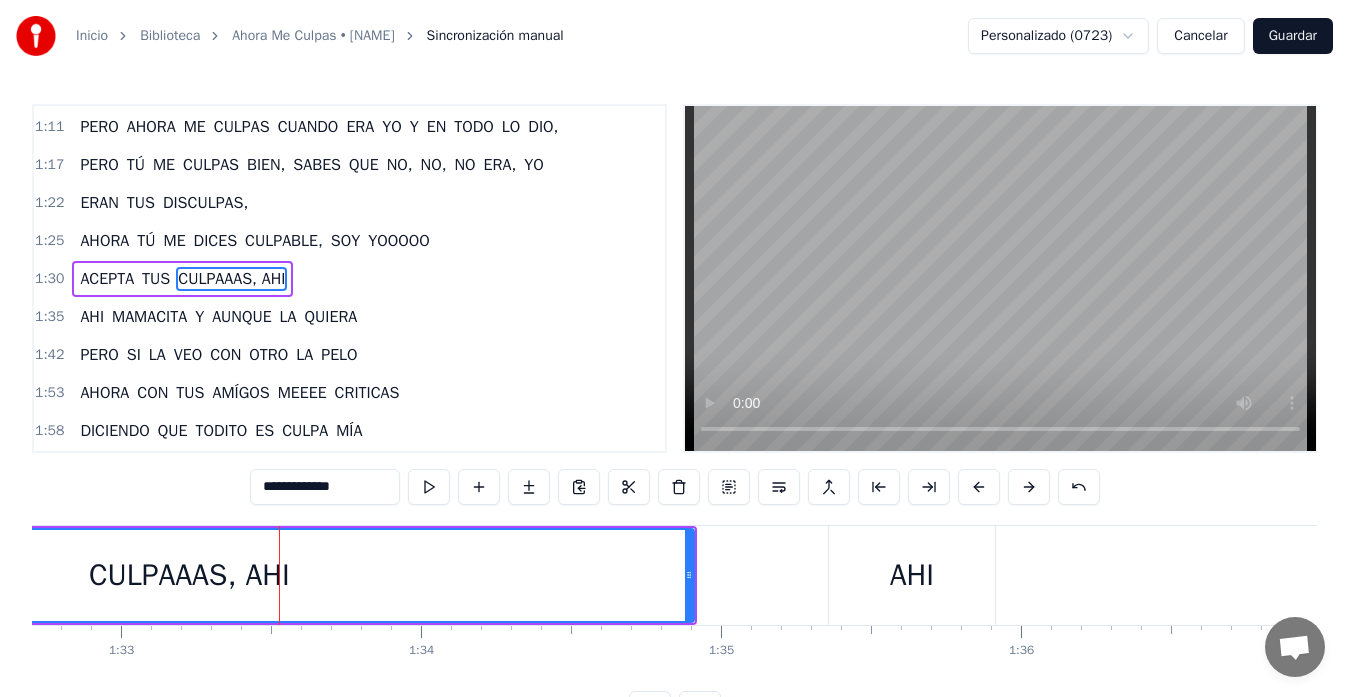click on "AHI" at bounding box center [92, 317] 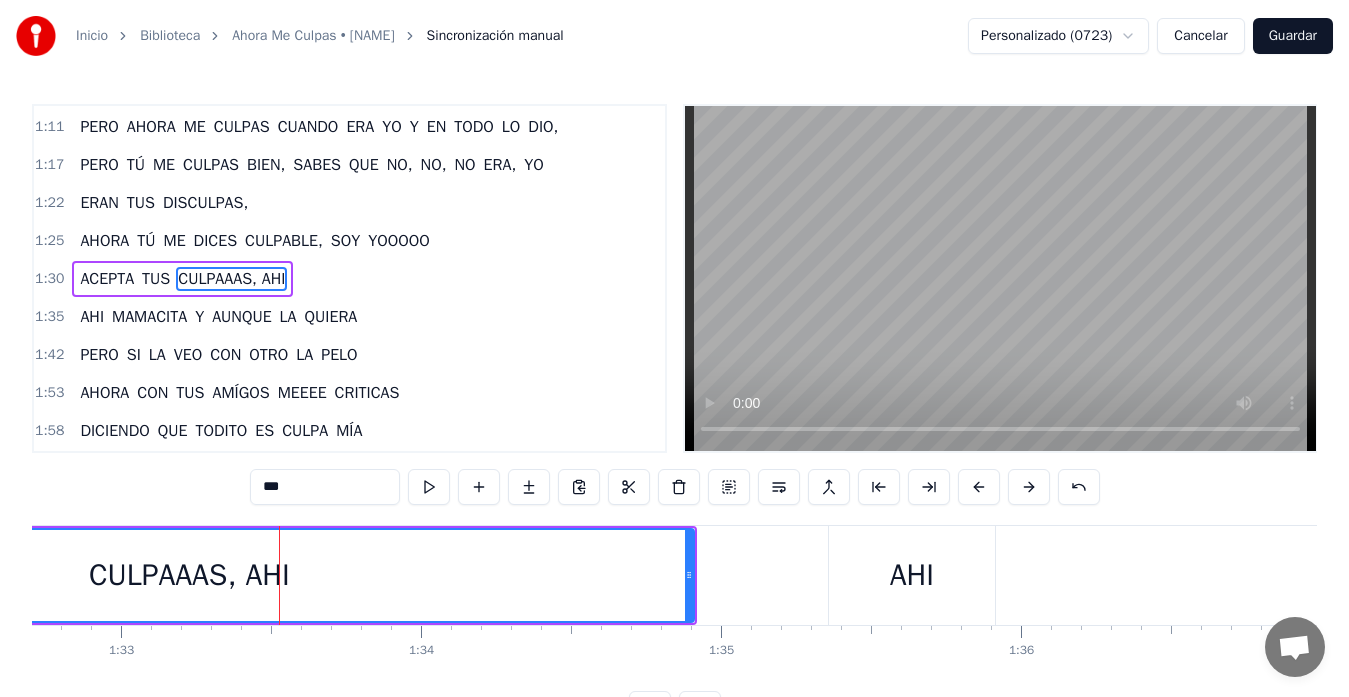 scroll, scrollTop: 644, scrollLeft: 0, axis: vertical 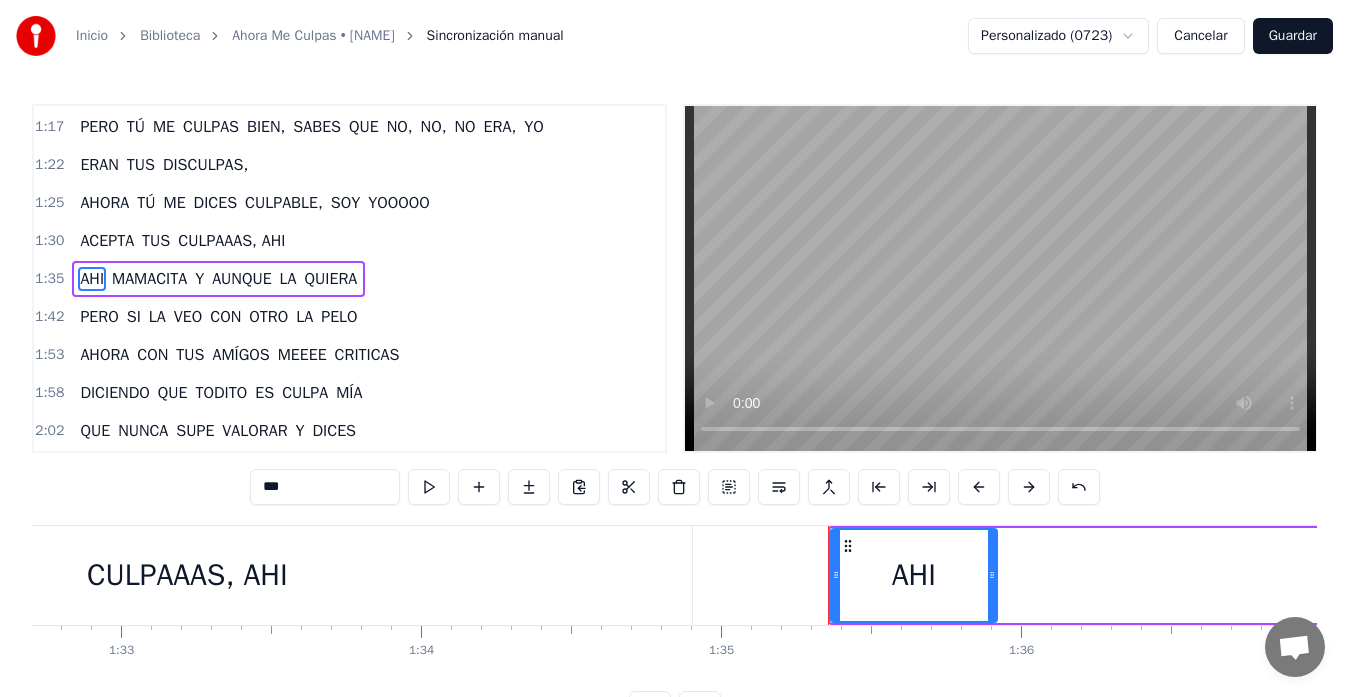 click on "***" at bounding box center [325, 487] 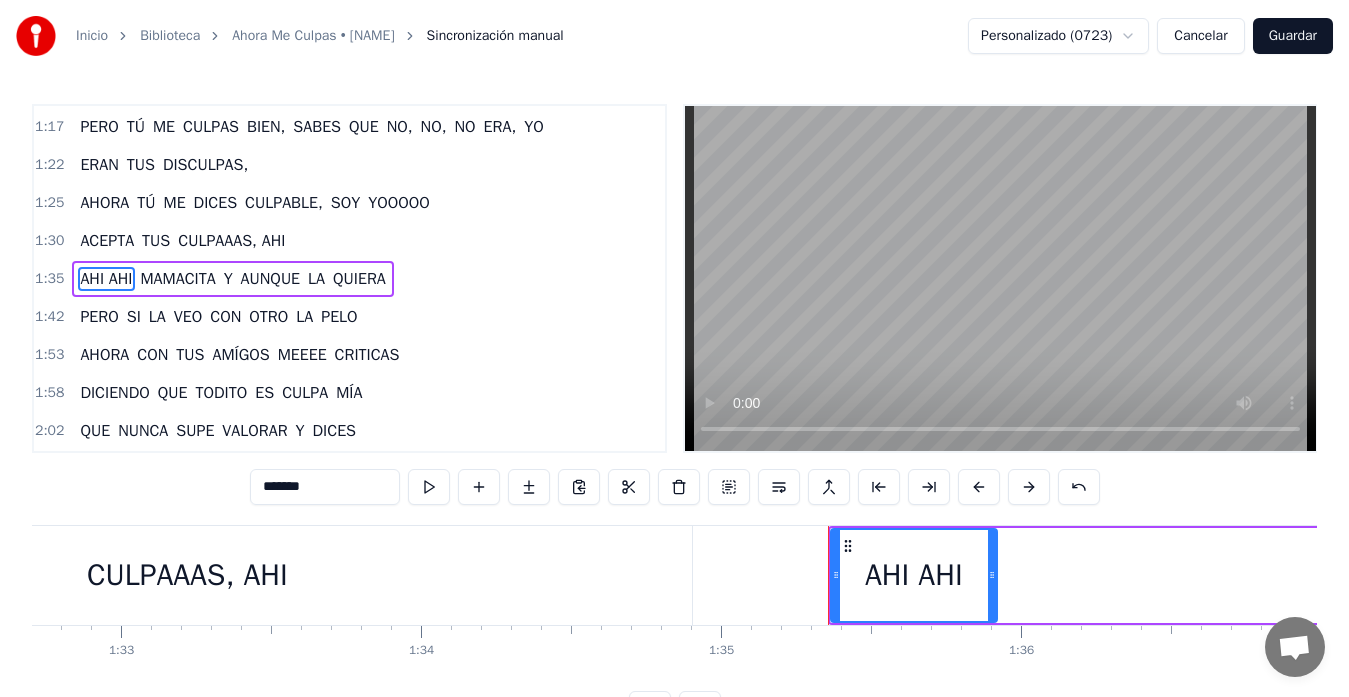 type on "*******" 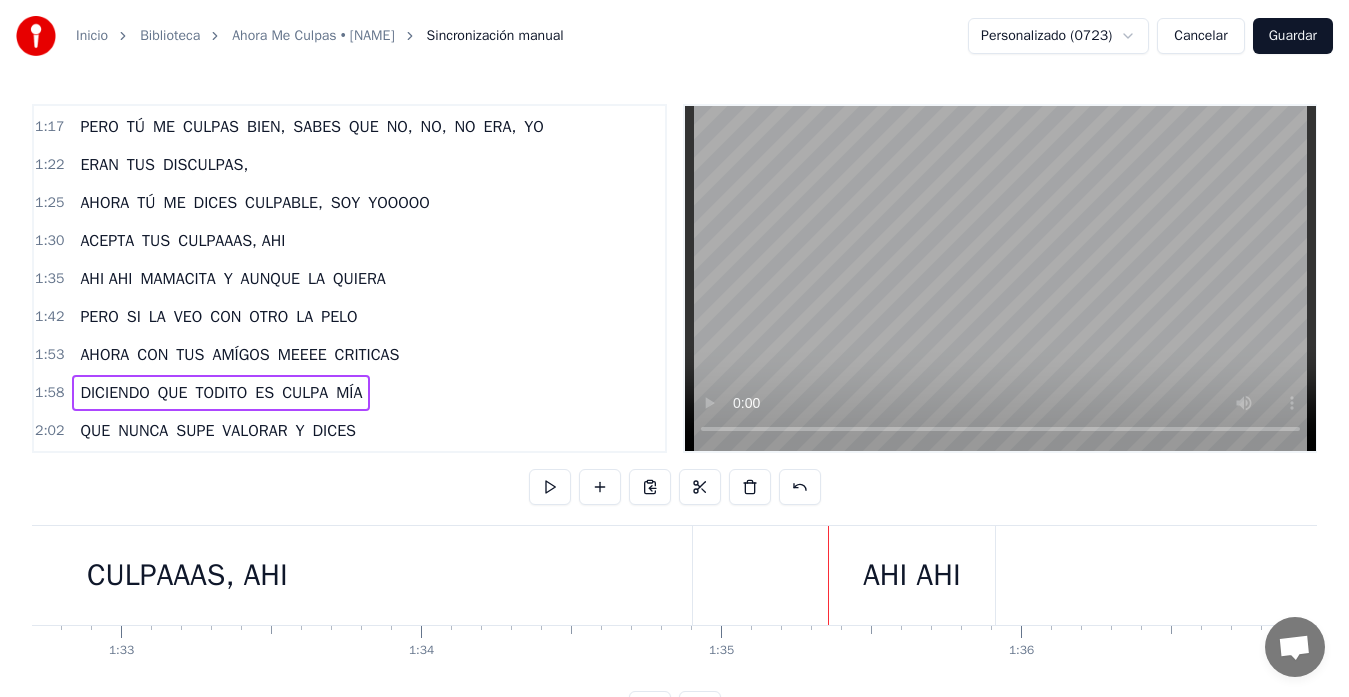 scroll, scrollTop: 0, scrollLeft: 35358, axis: horizontal 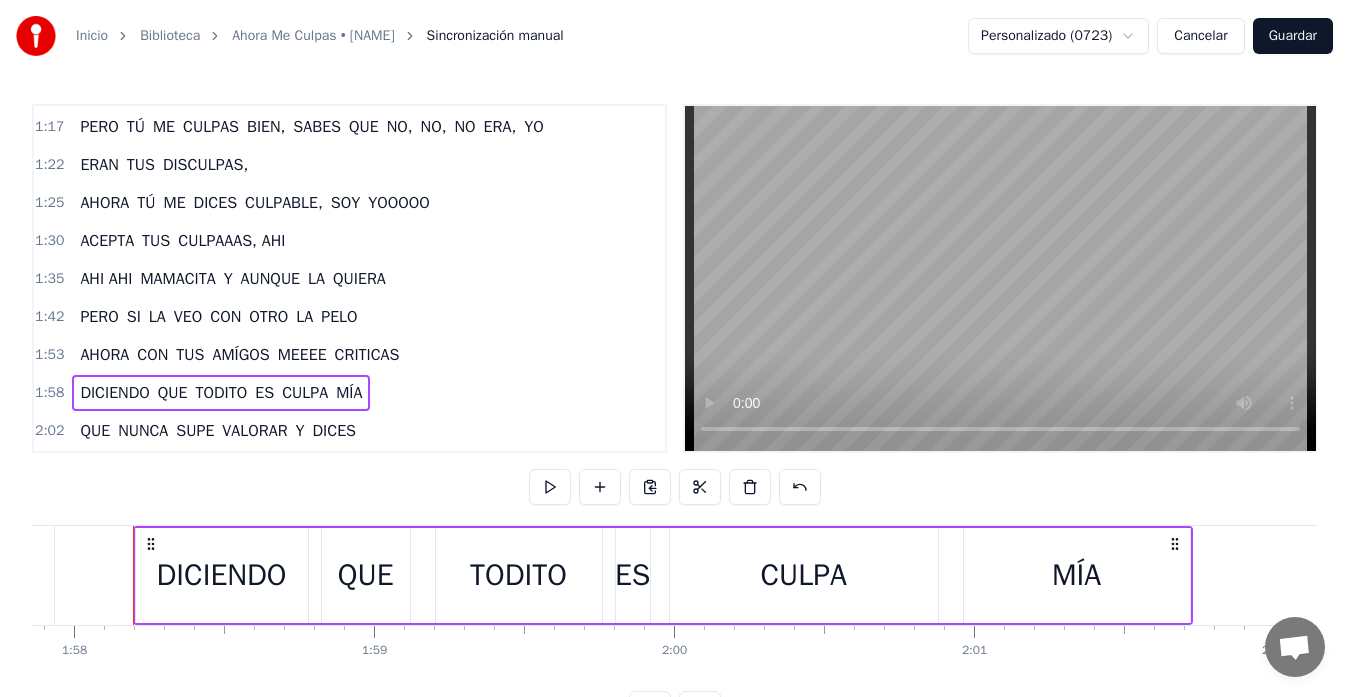 click on "CULPAAAS, AHI" at bounding box center (231, 241) 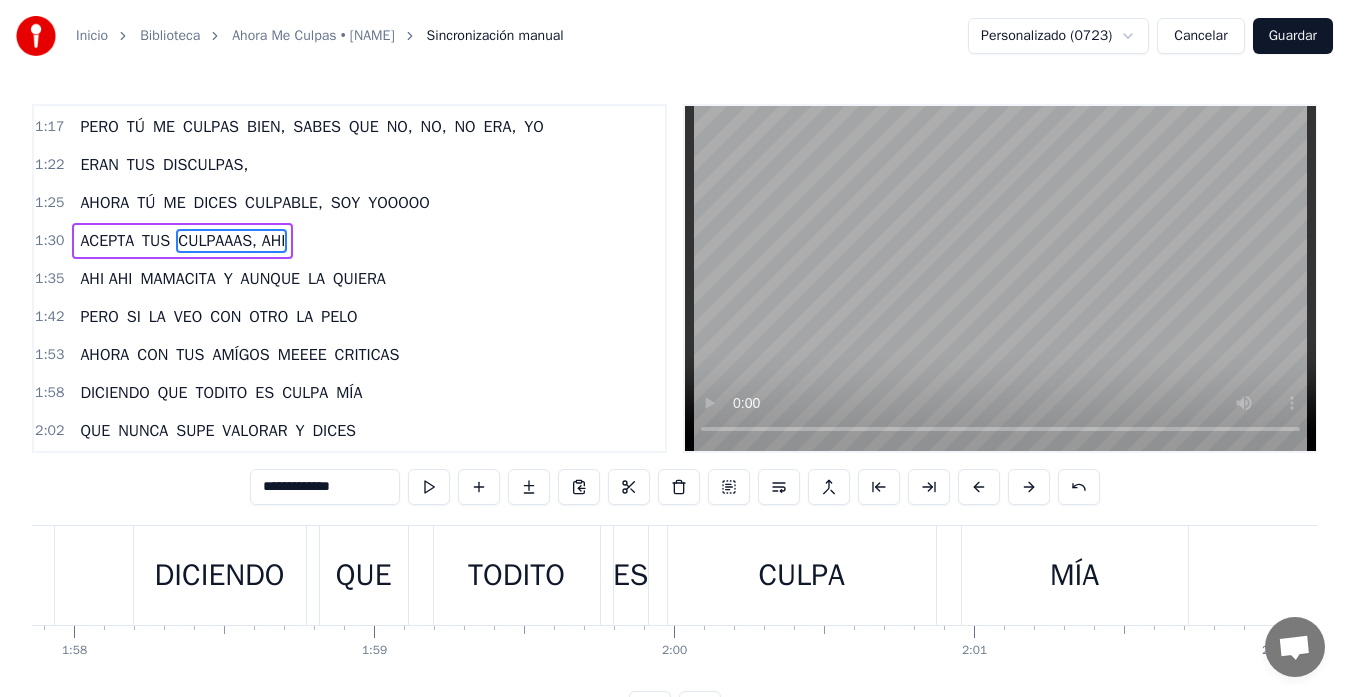 scroll, scrollTop: 606, scrollLeft: 0, axis: vertical 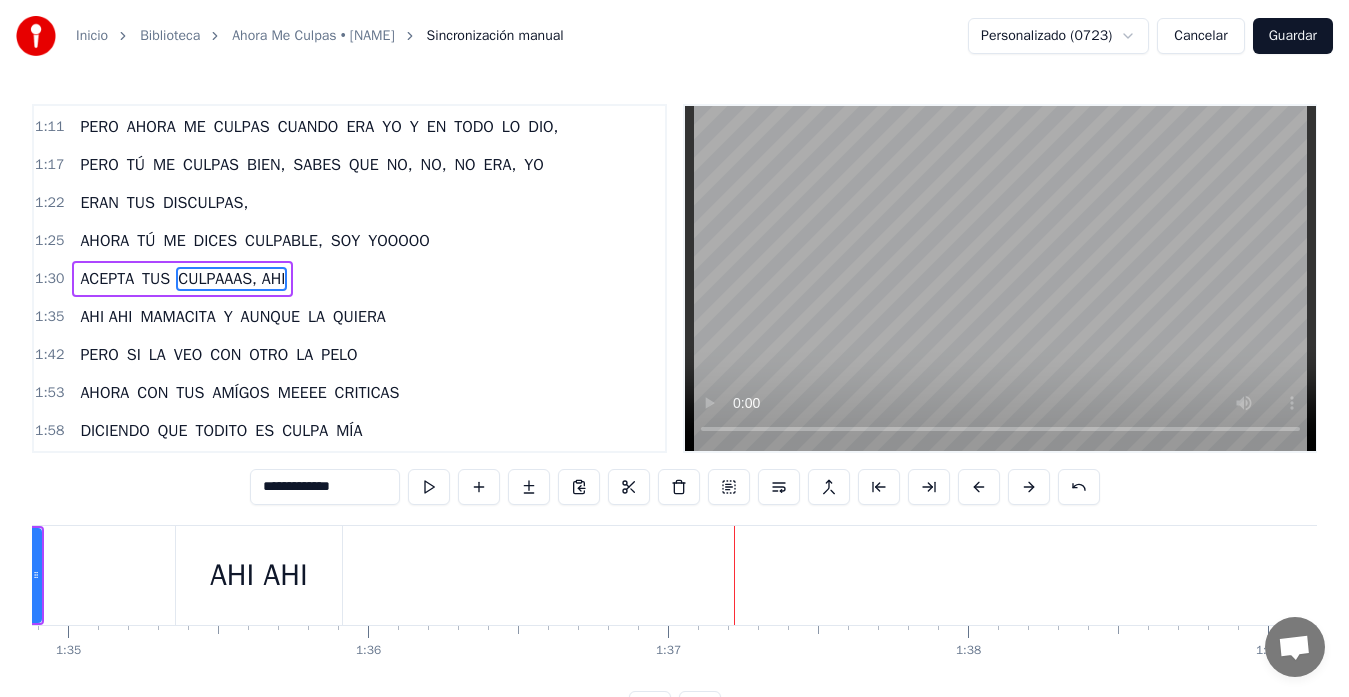 click on "AHI AHI" at bounding box center (259, 575) 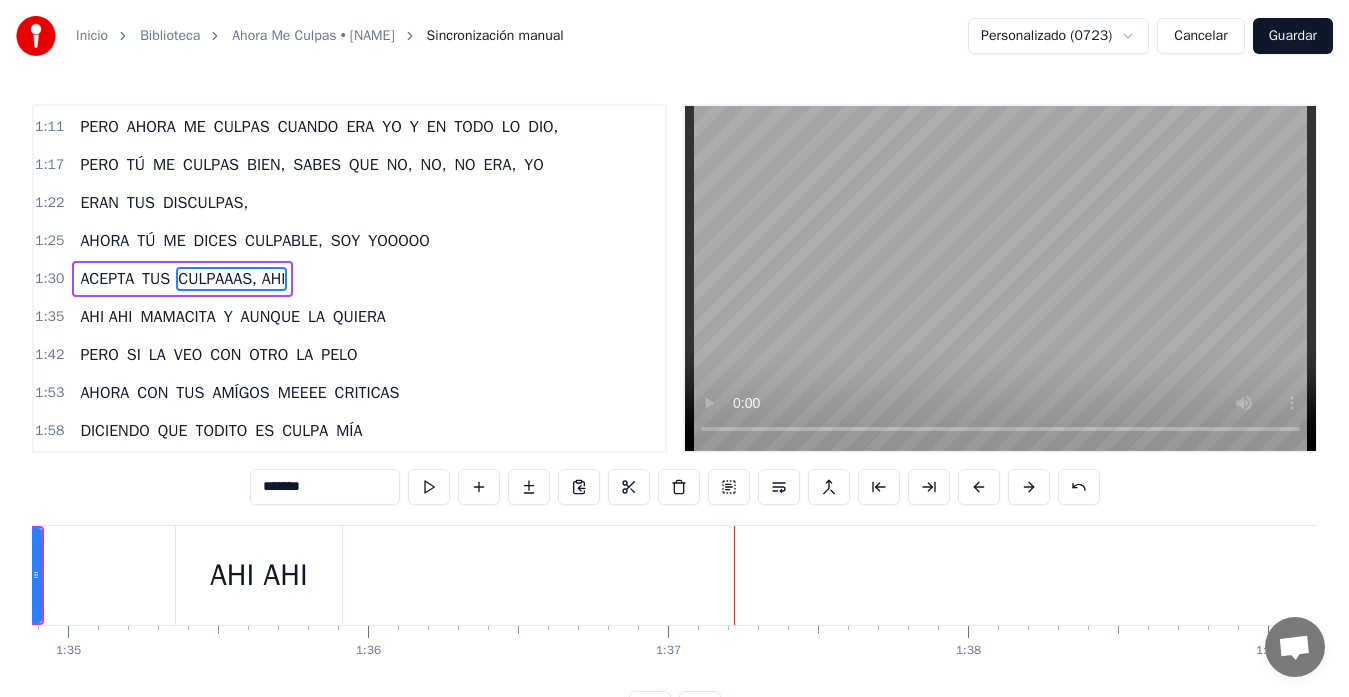 scroll, scrollTop: 644, scrollLeft: 0, axis: vertical 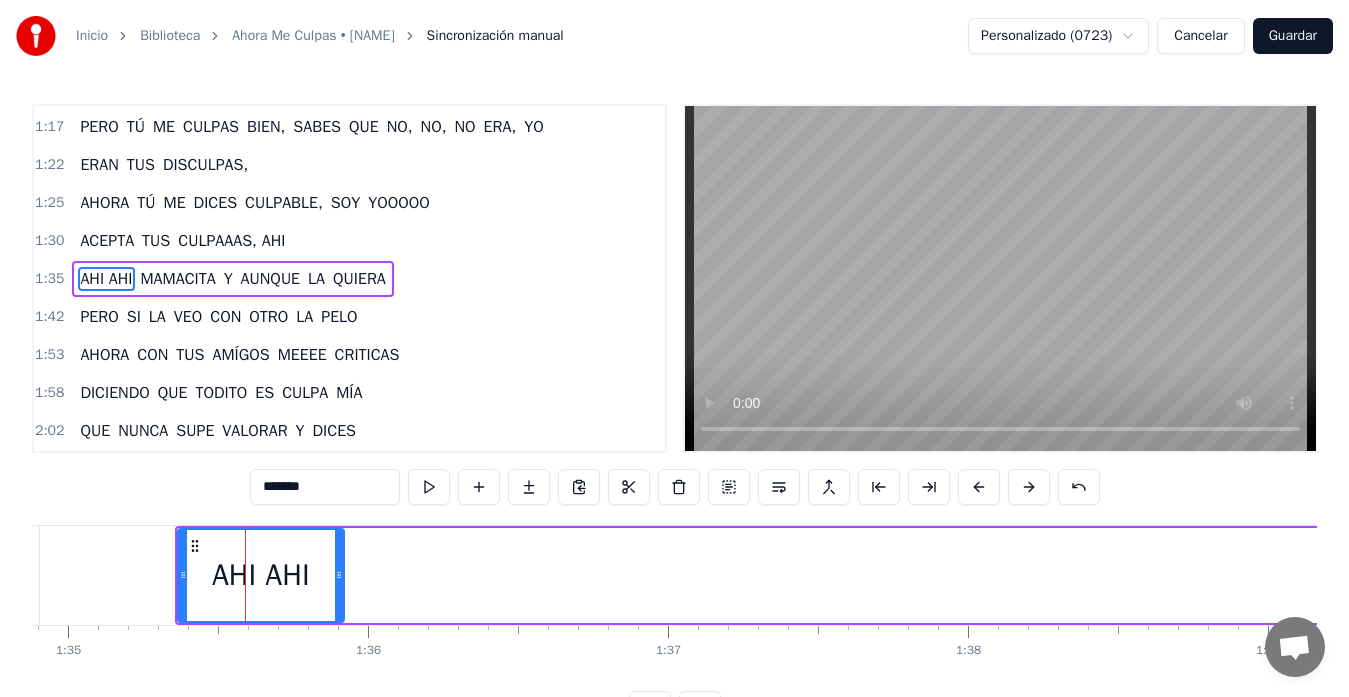 click on "*******" at bounding box center (325, 487) 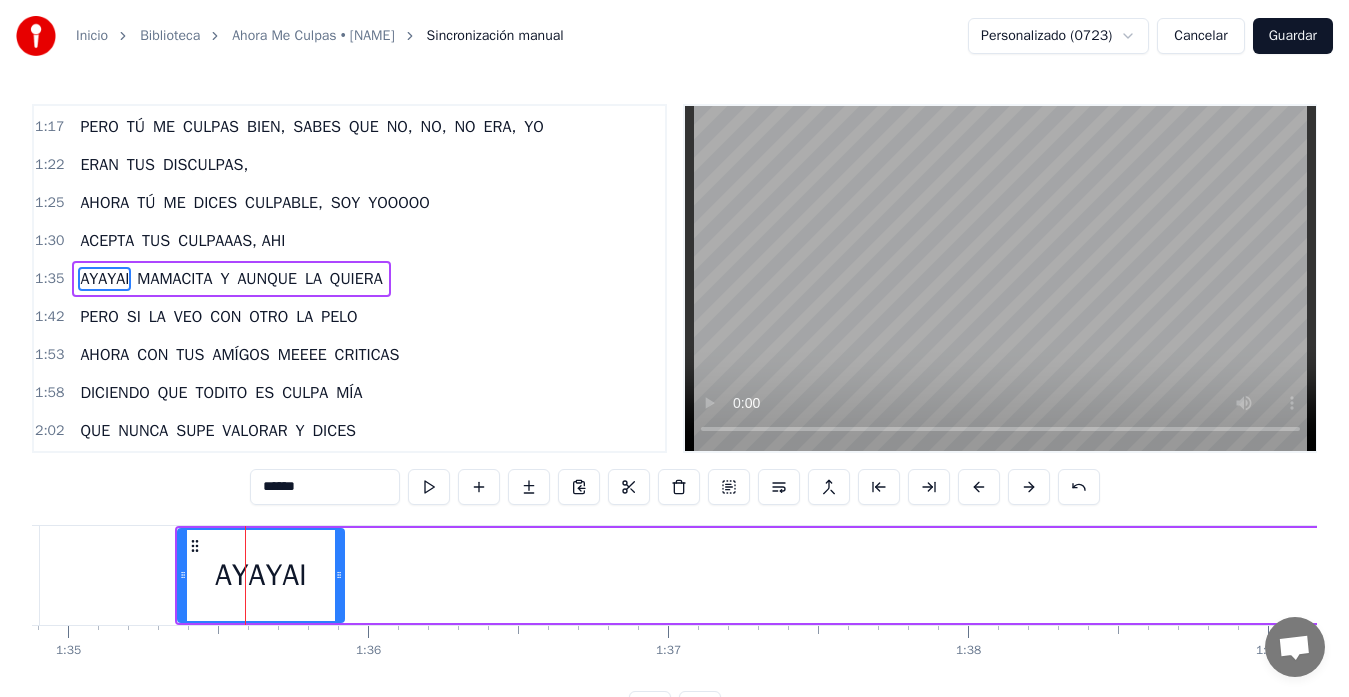 click on "CULPAAAS, AHI" at bounding box center [231, 241] 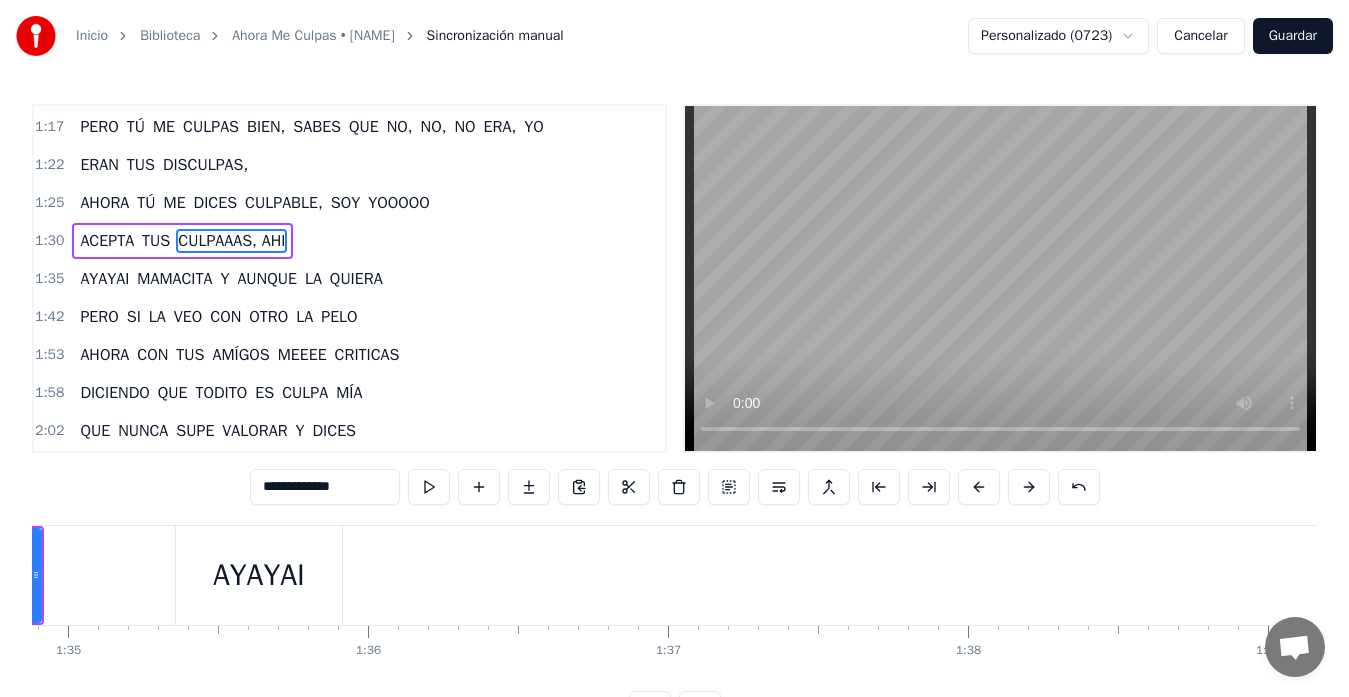 scroll, scrollTop: 606, scrollLeft: 0, axis: vertical 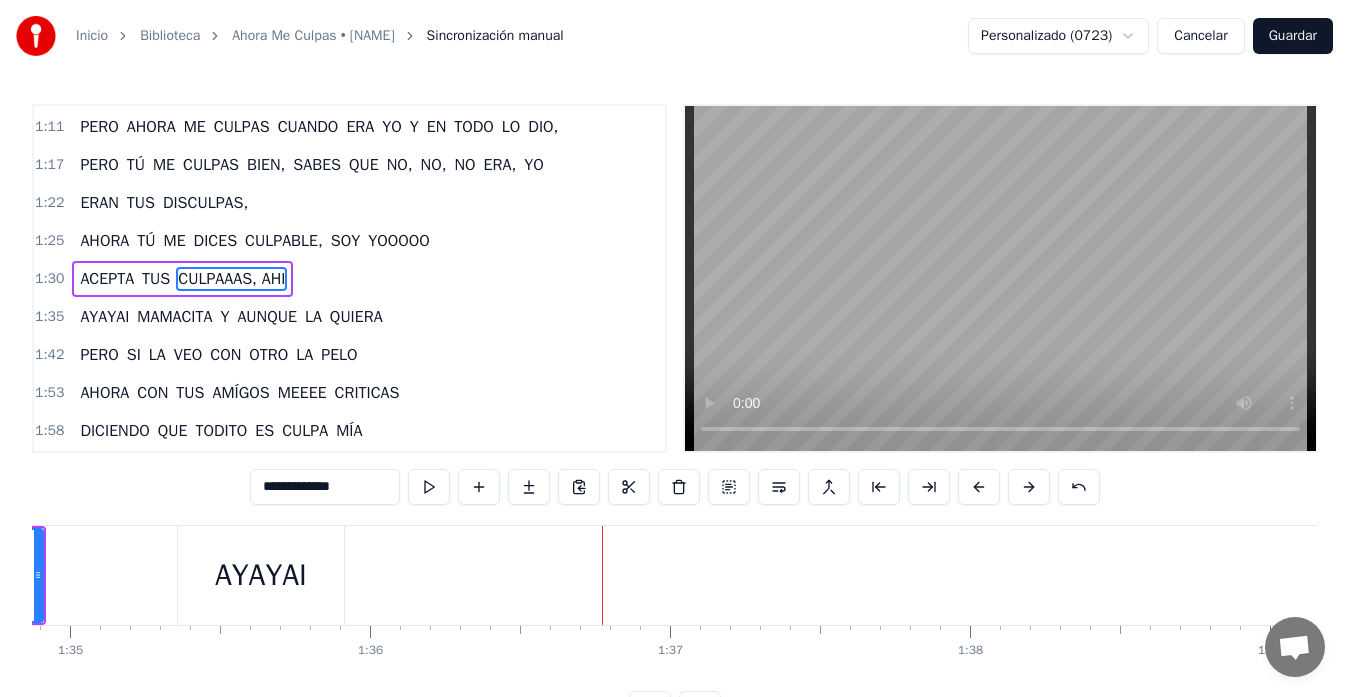 click on "AYAYAI" at bounding box center (104, 317) 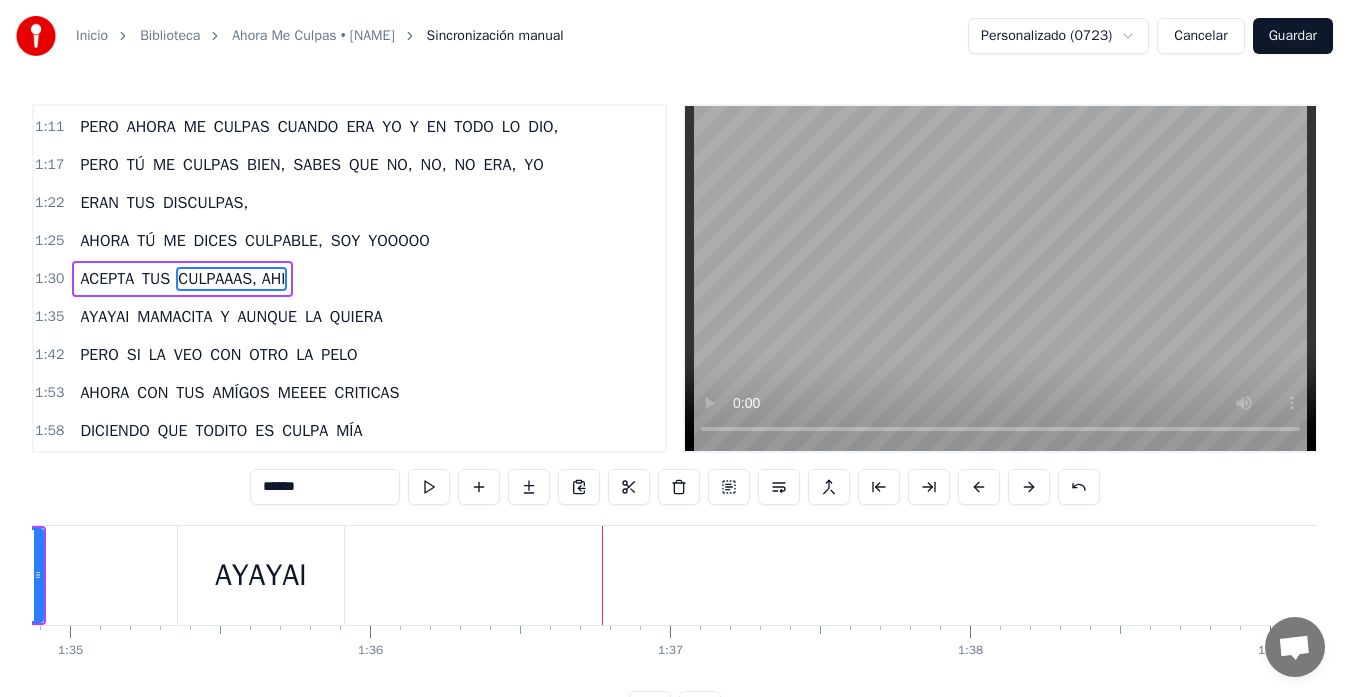 scroll, scrollTop: 644, scrollLeft: 0, axis: vertical 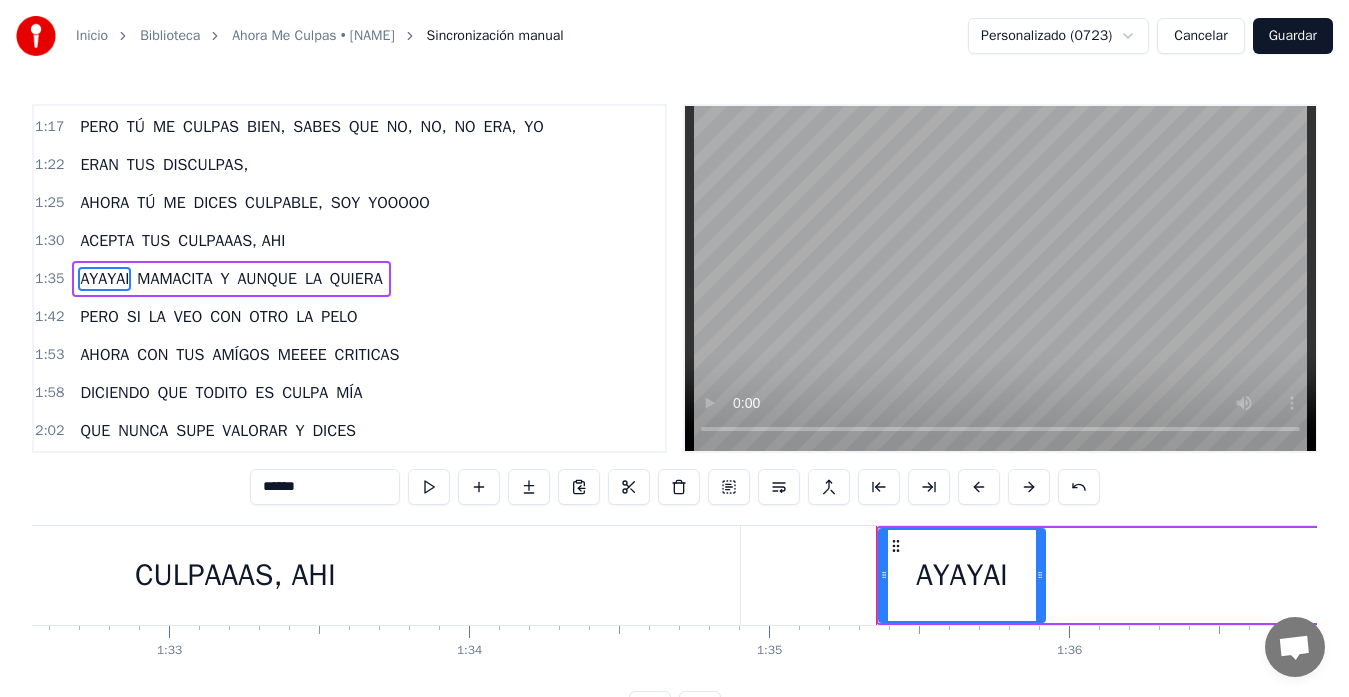 click on "CULPAAAS, AHI" at bounding box center (235, 575) 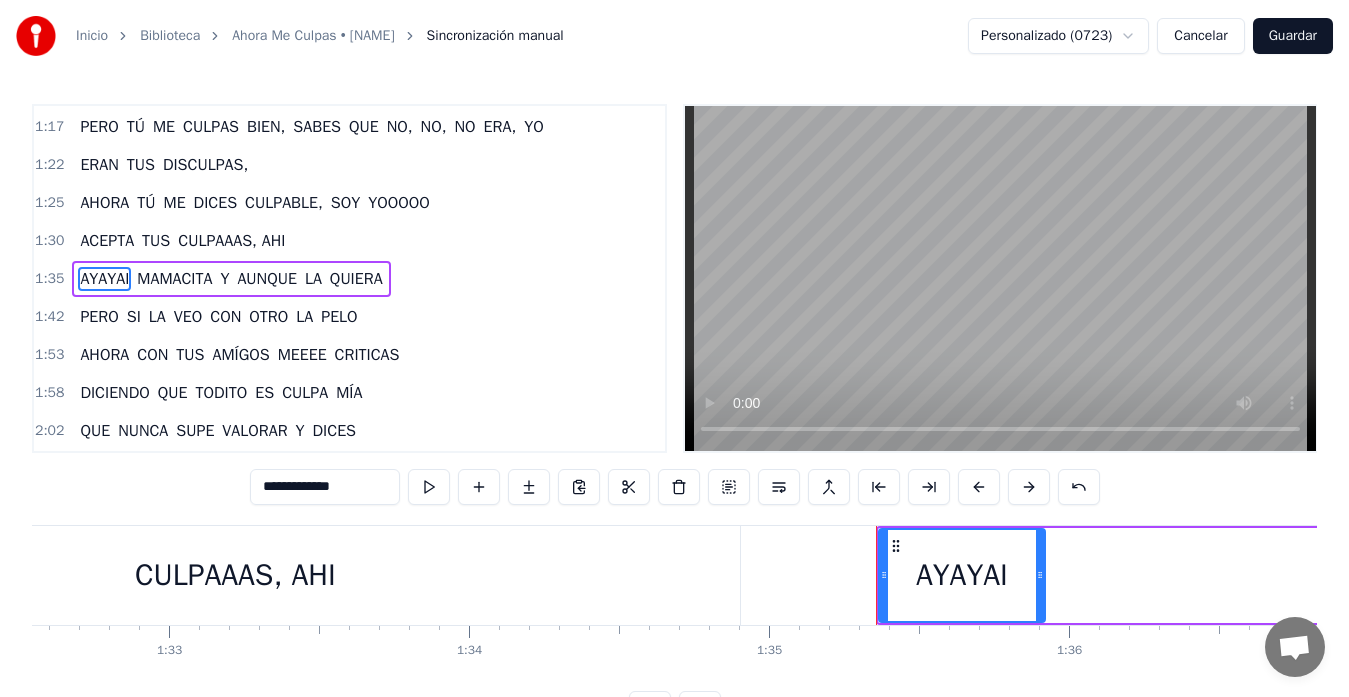 scroll, scrollTop: 606, scrollLeft: 0, axis: vertical 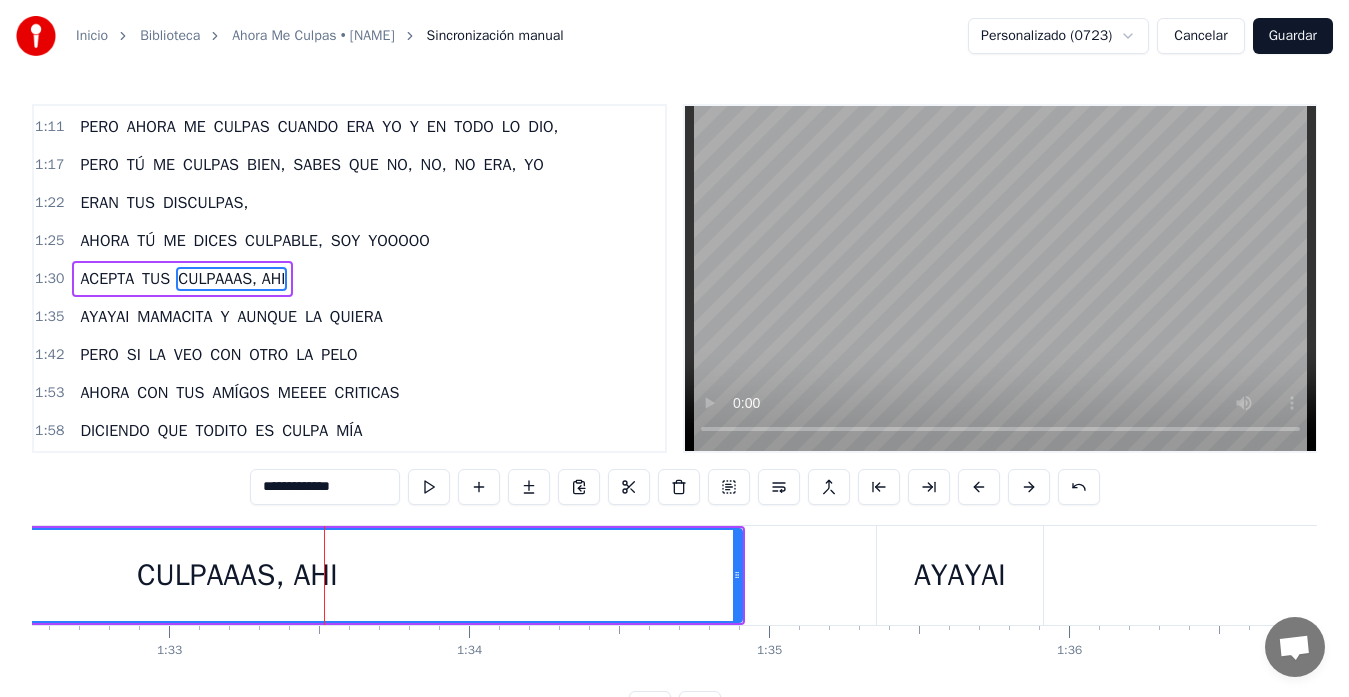 click on "ACEPTA TUS CULPAAAS, AHI" at bounding box center [182, 279] 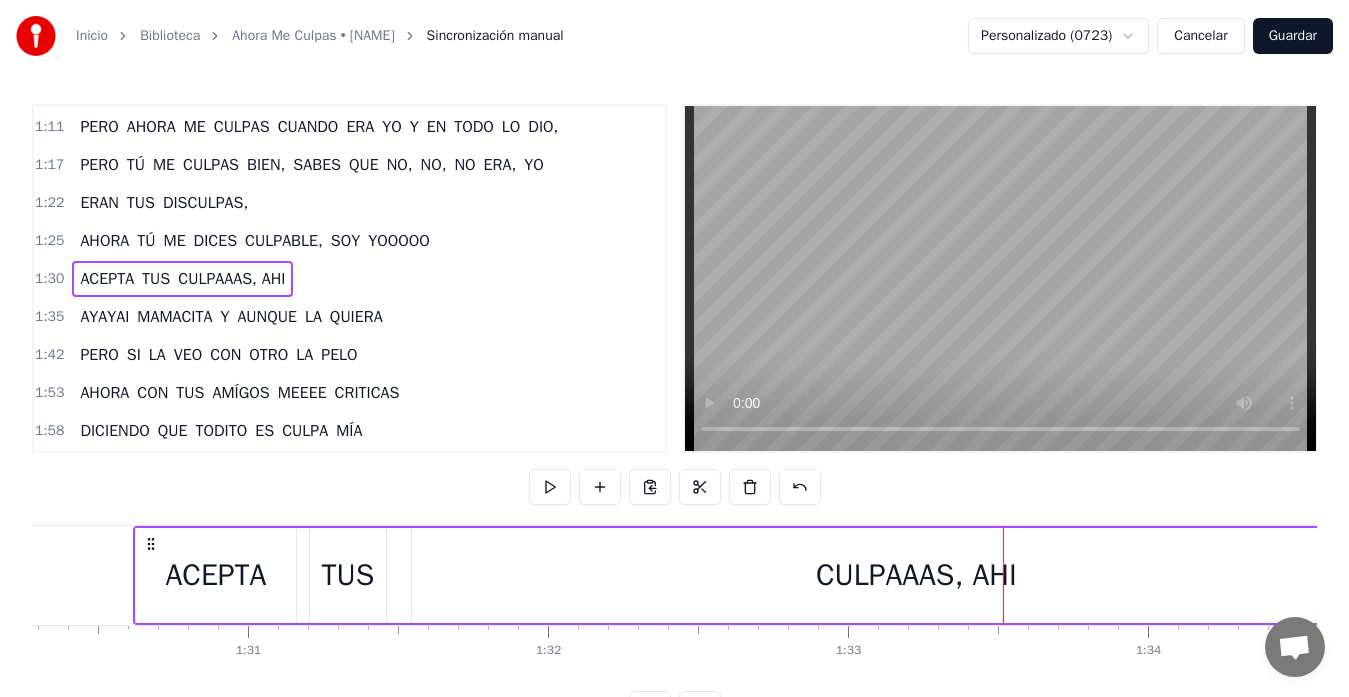 click on "CULPAAAS, AHI" at bounding box center [231, 279] 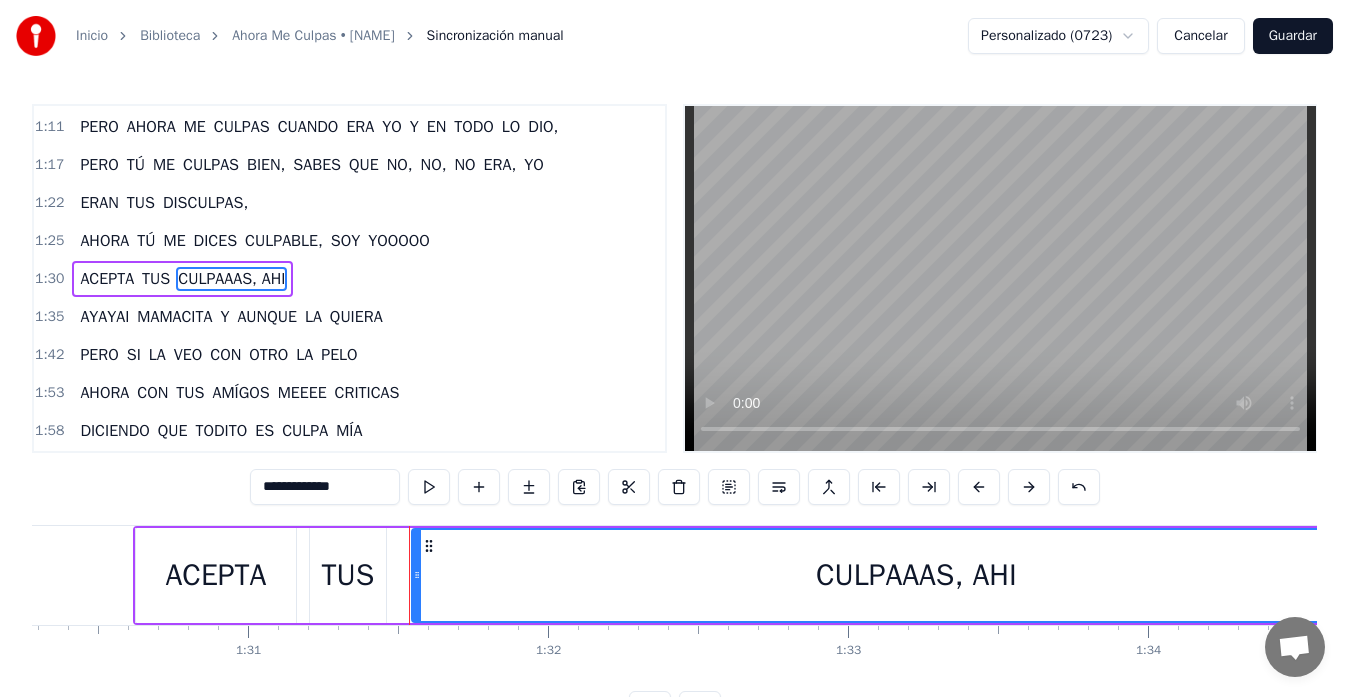 click on "**********" at bounding box center [325, 487] 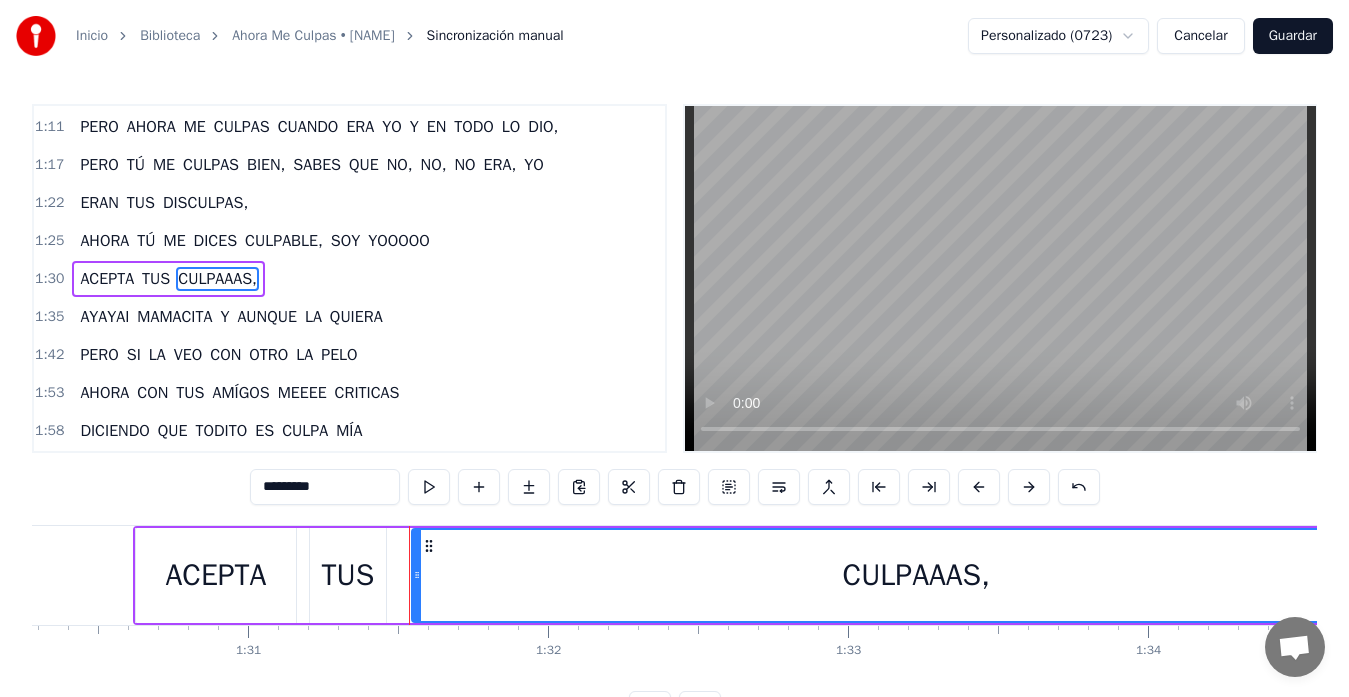 type on "*********" 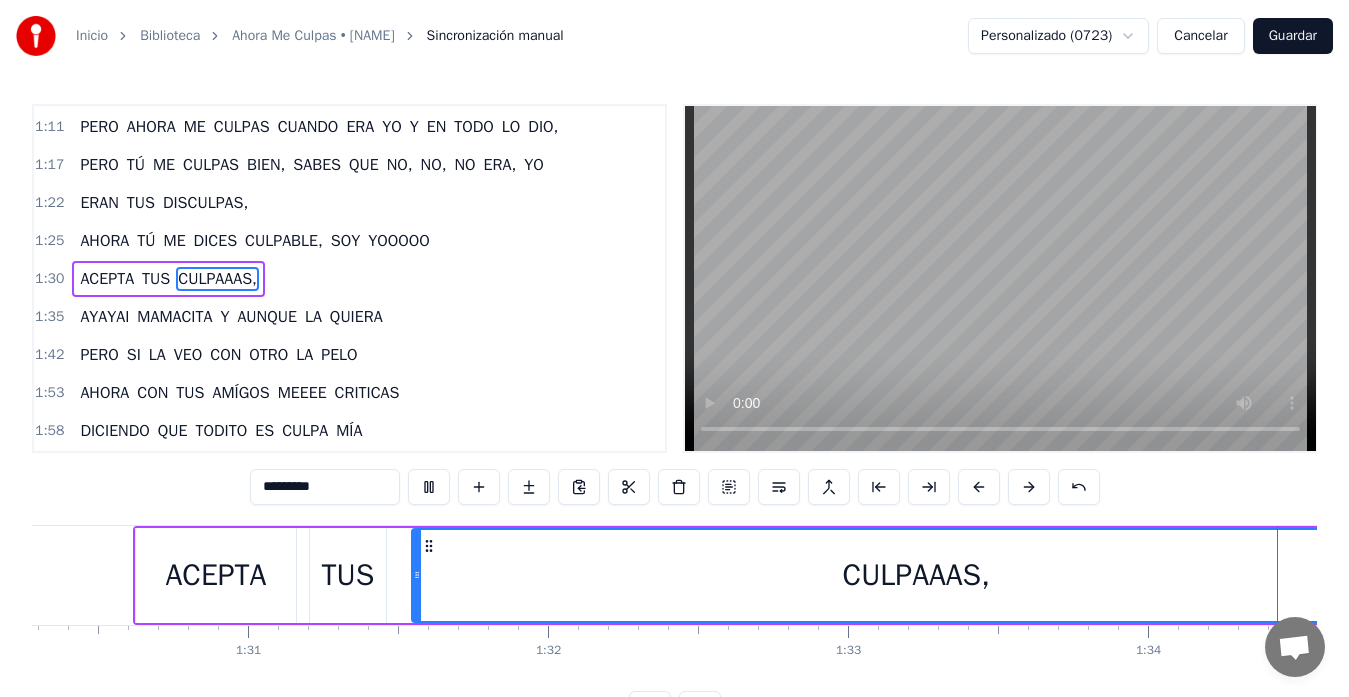 scroll, scrollTop: 0, scrollLeft: 28243, axis: horizontal 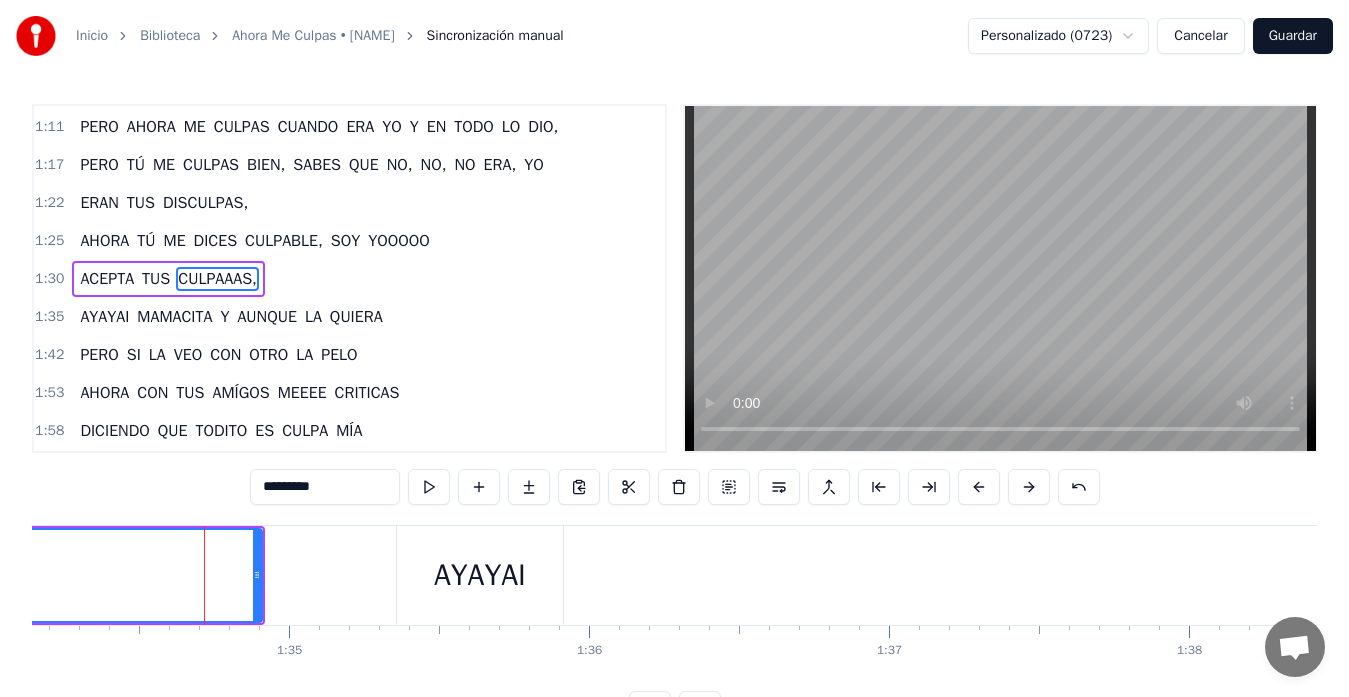 click on "CULPAAAS," at bounding box center (-243, 575) 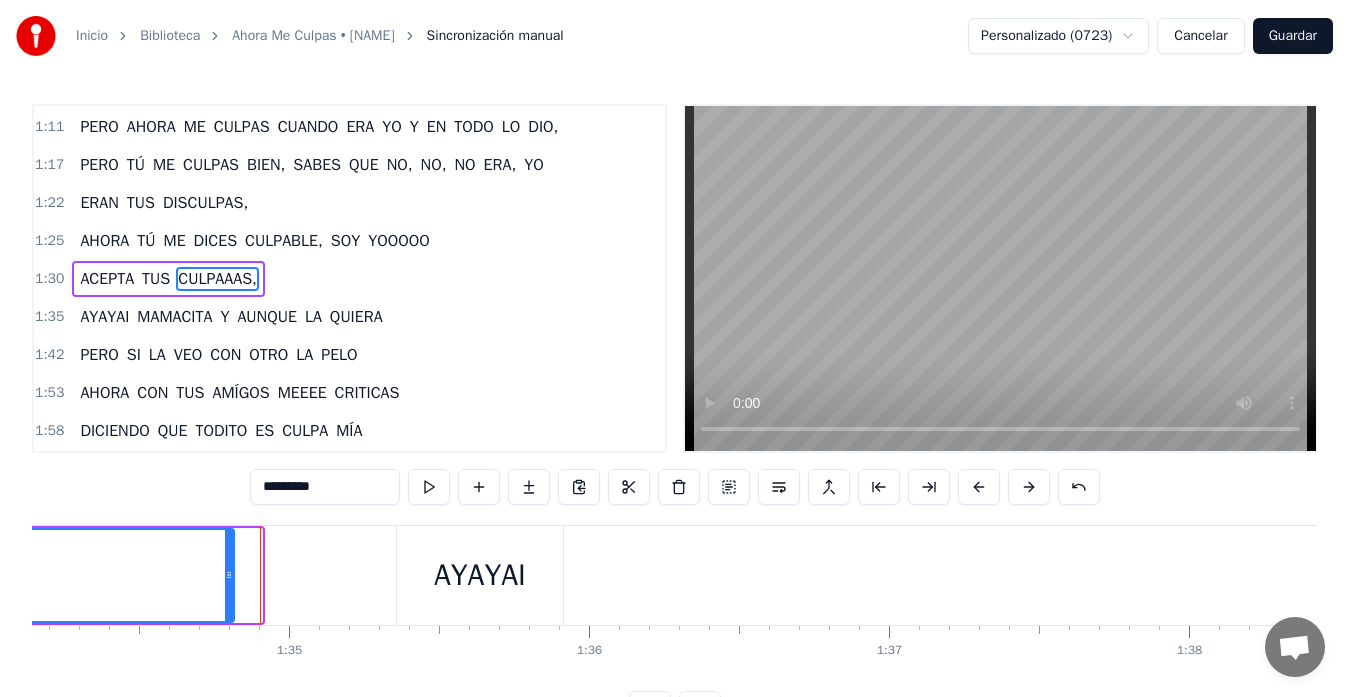 drag, startPoint x: 257, startPoint y: 575, endPoint x: 226, endPoint y: 575, distance: 31 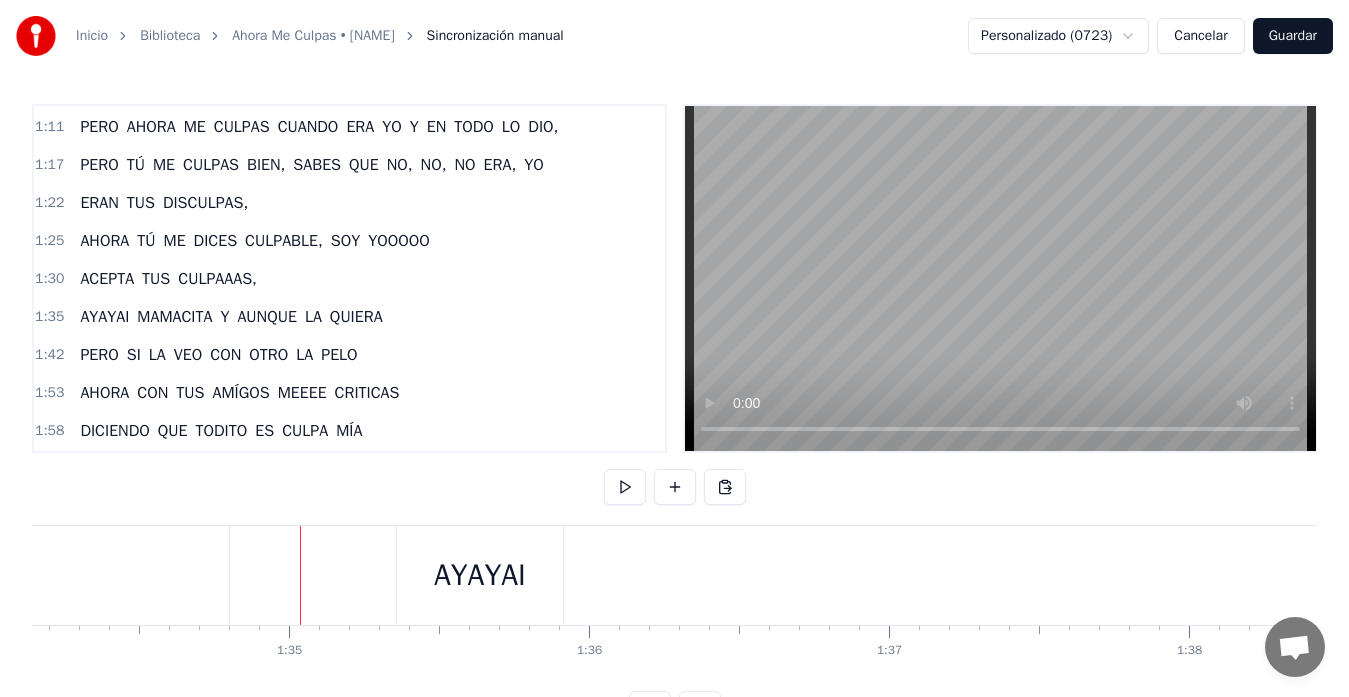 click on "AYAYAI" at bounding box center (480, 575) 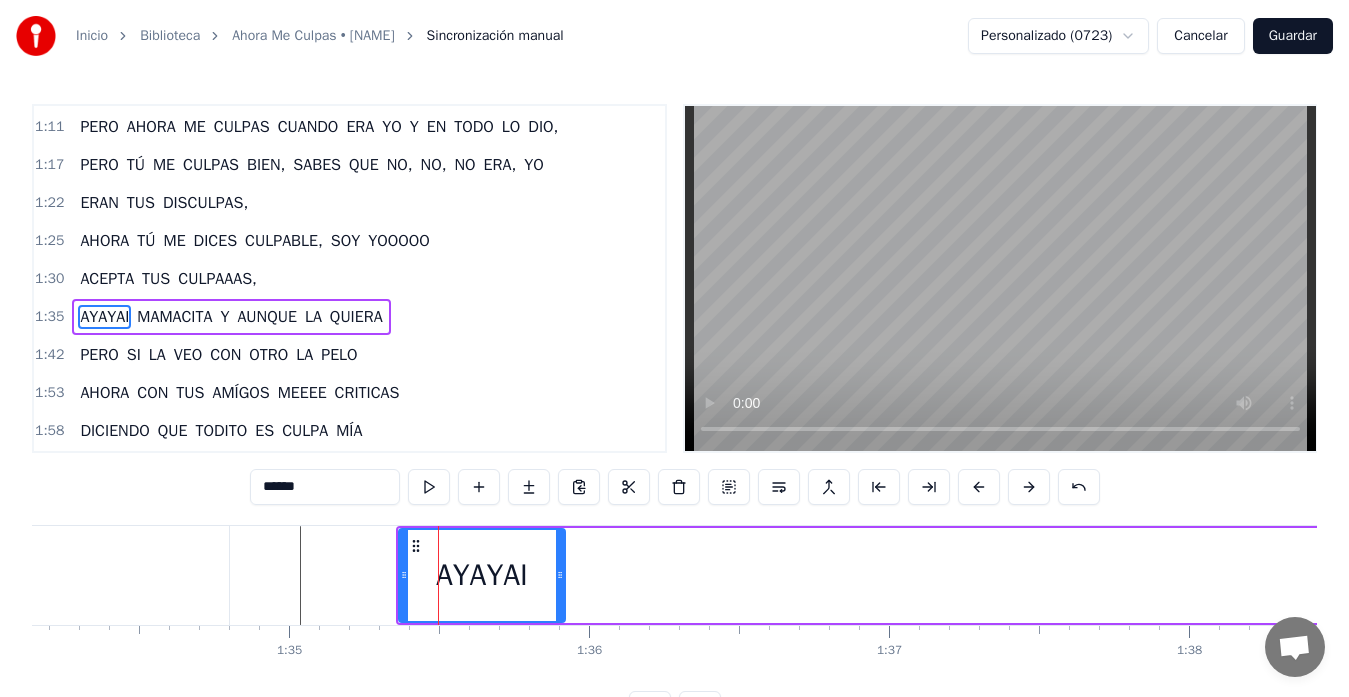 scroll, scrollTop: 644, scrollLeft: 0, axis: vertical 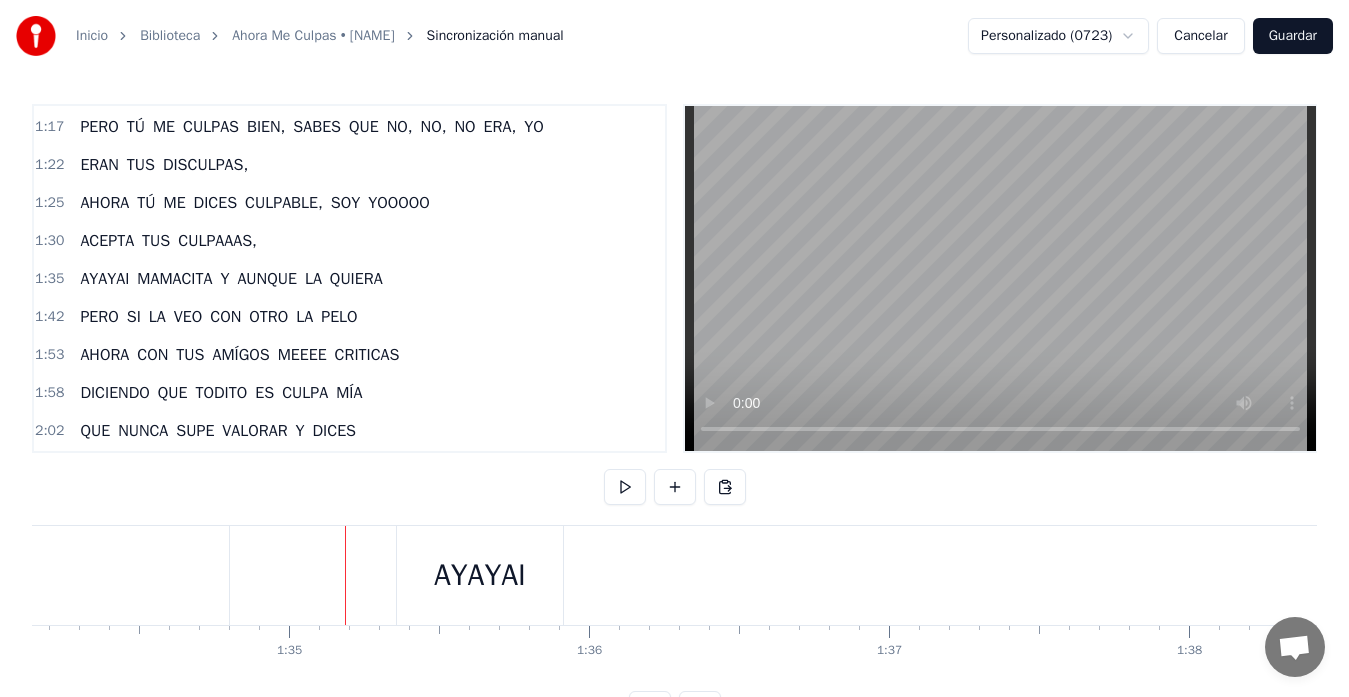 click at bounding box center (2160, 575) 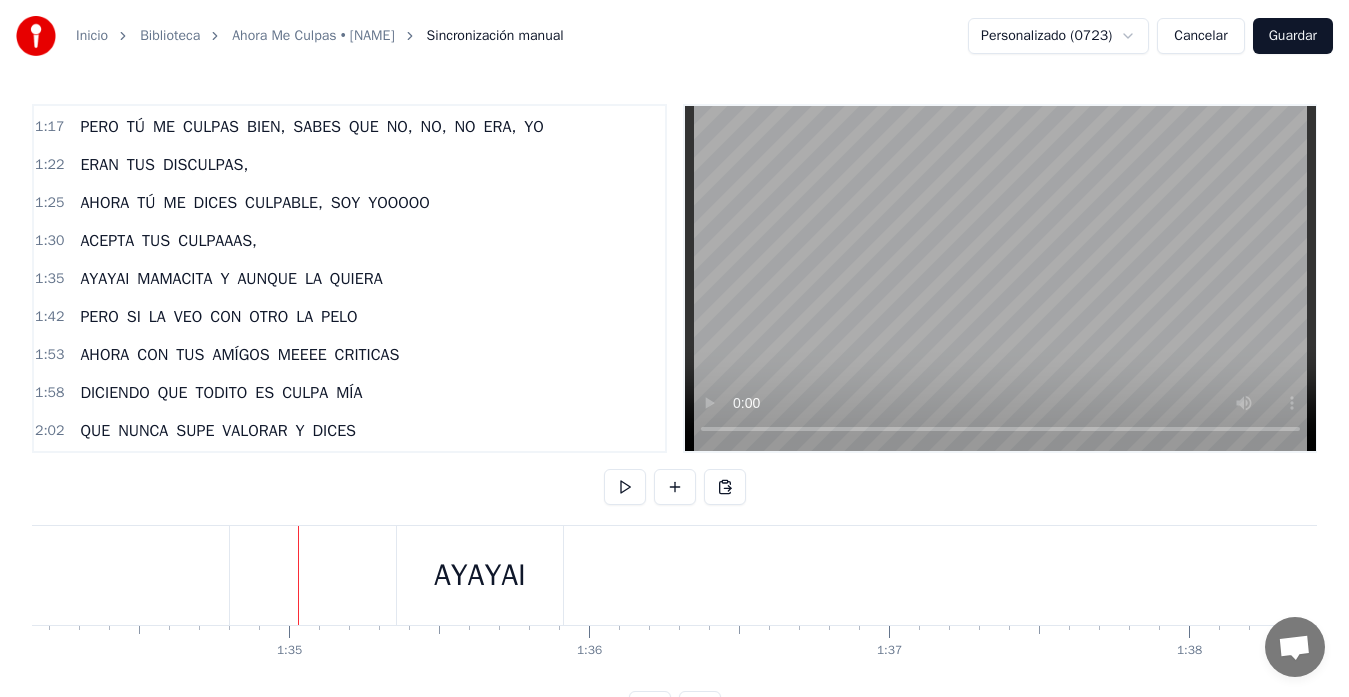 click on "AYAYAI" at bounding box center (480, 575) 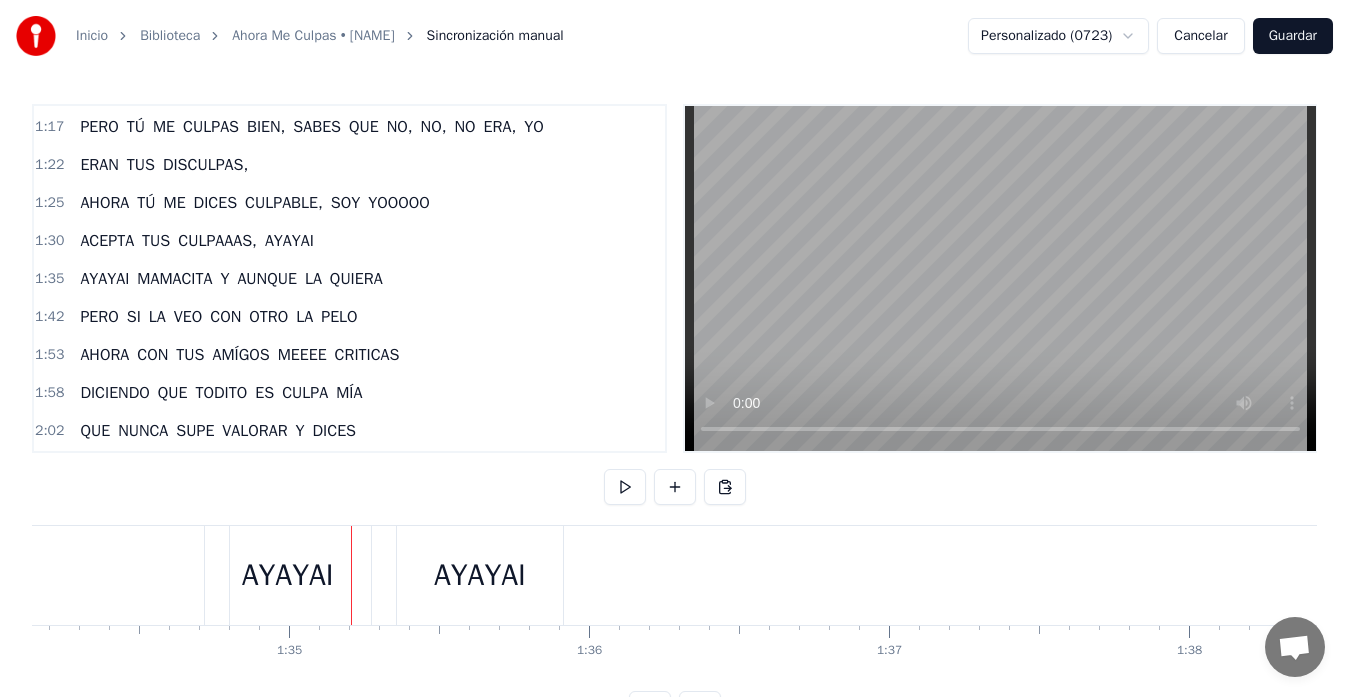 click on "AYAYAI" at bounding box center [288, 575] 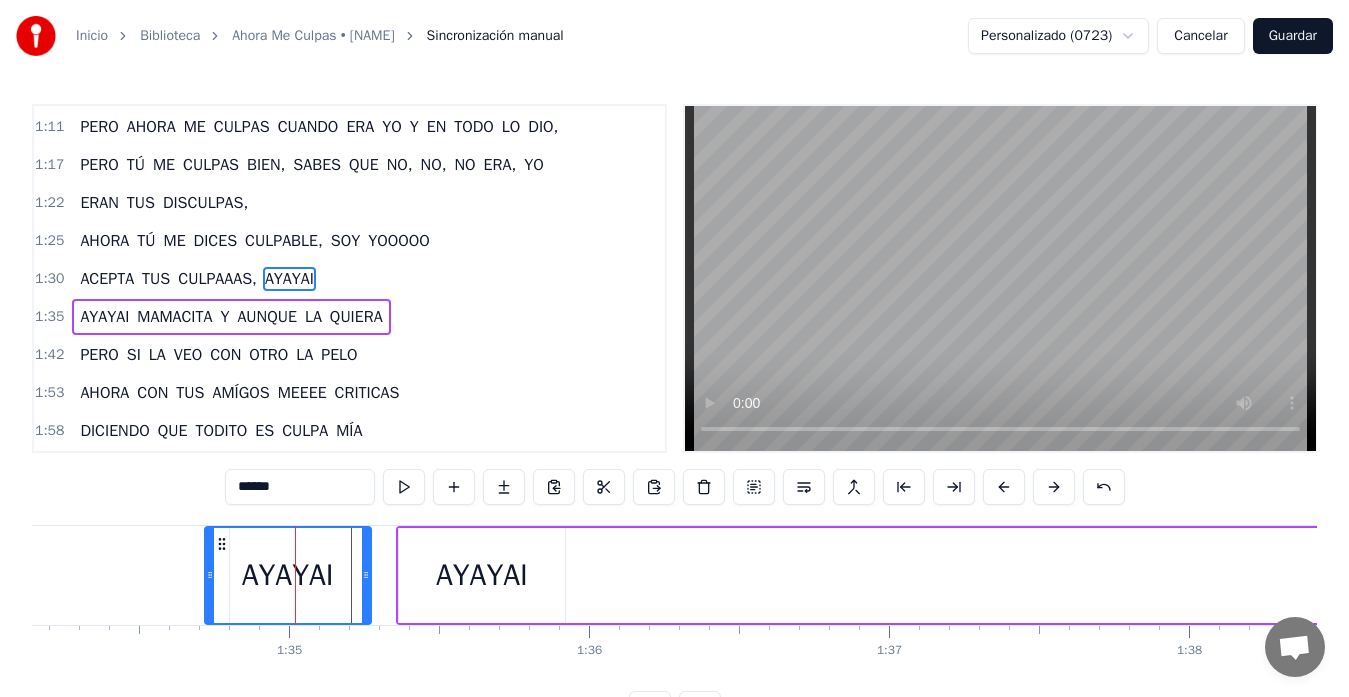 drag, startPoint x: 295, startPoint y: 571, endPoint x: 359, endPoint y: 566, distance: 64.195015 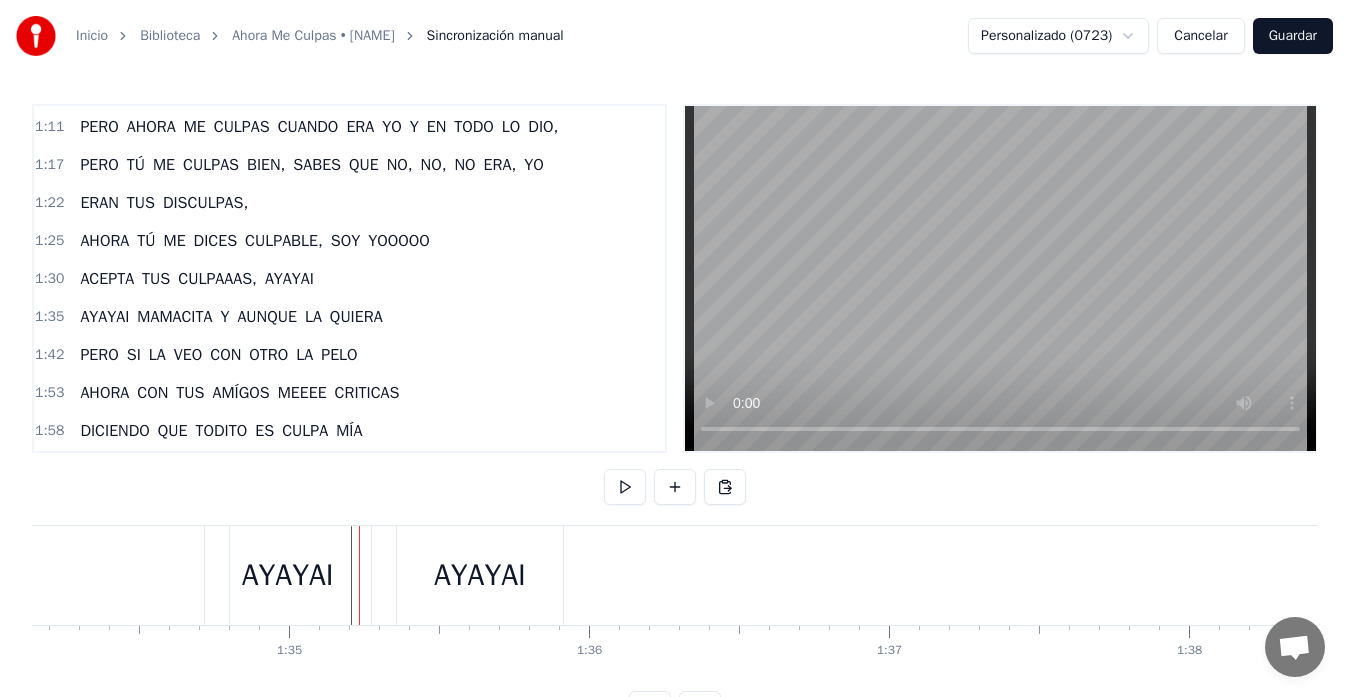 click on "AYAYAI" at bounding box center (288, 575) 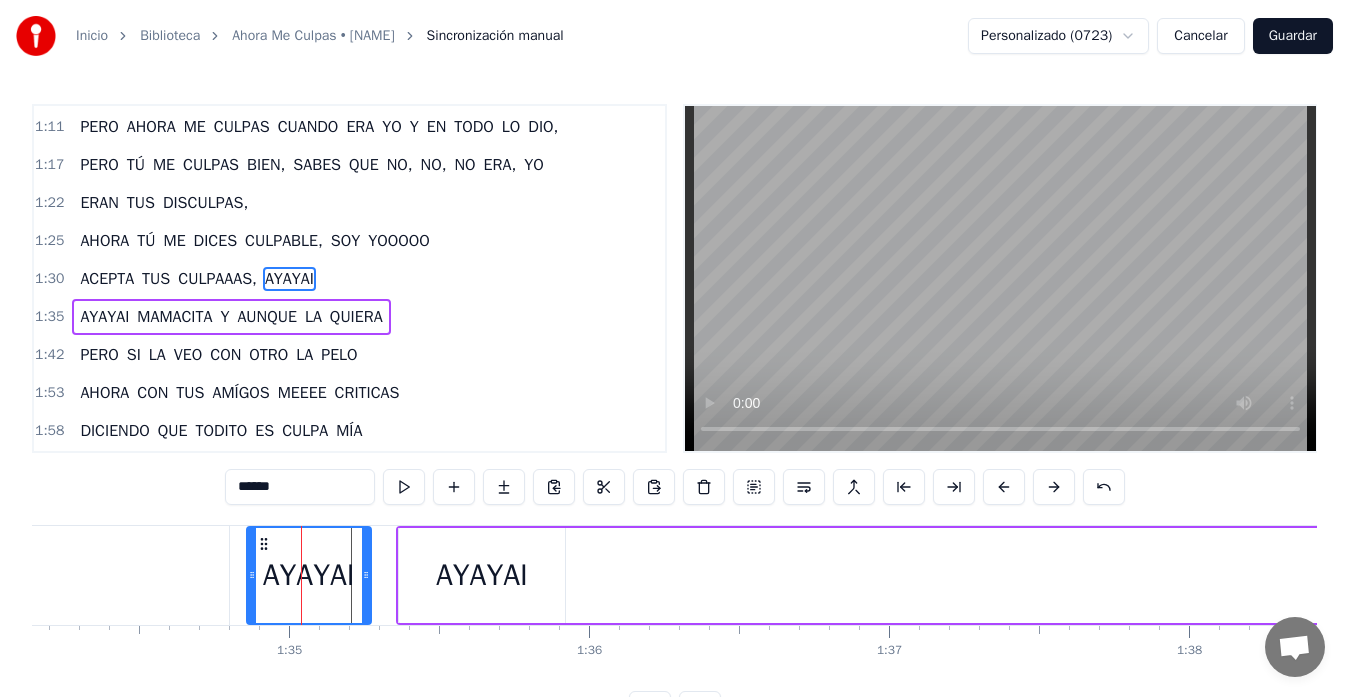 drag, startPoint x: 207, startPoint y: 578, endPoint x: 249, endPoint y: 576, distance: 42.047592 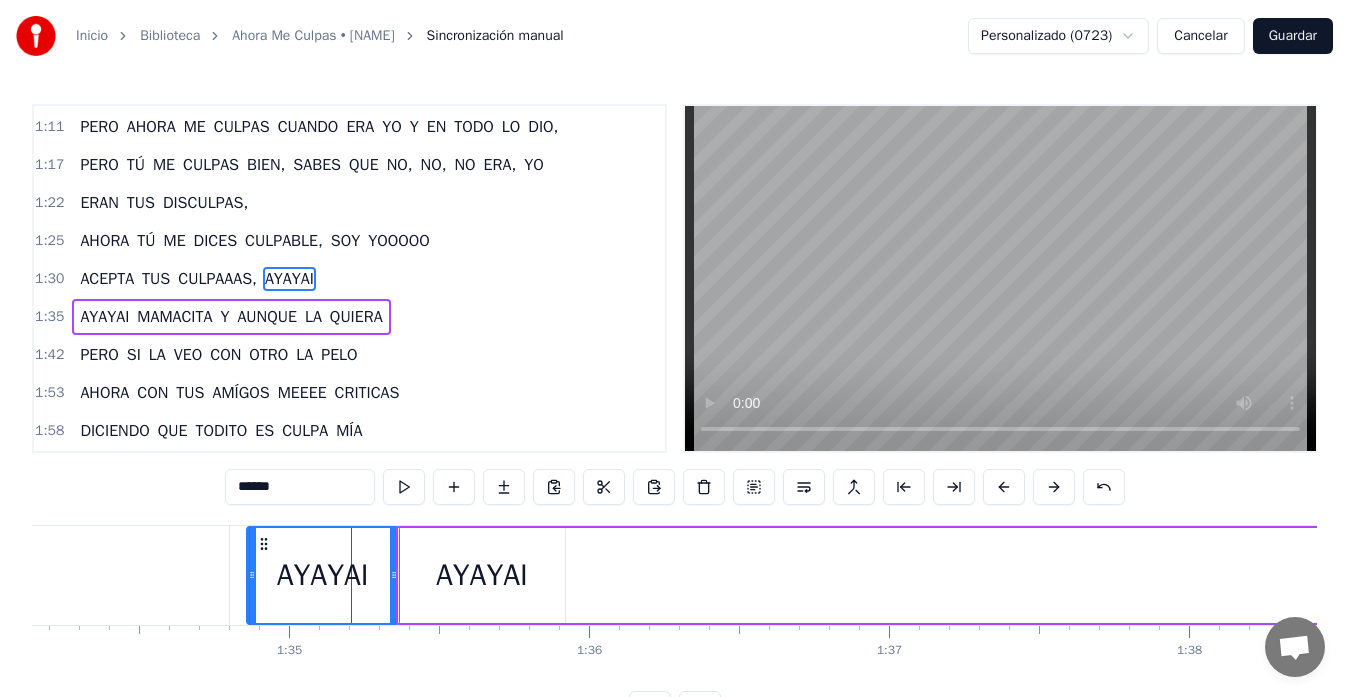 drag, startPoint x: 363, startPoint y: 577, endPoint x: 395, endPoint y: 576, distance: 32.01562 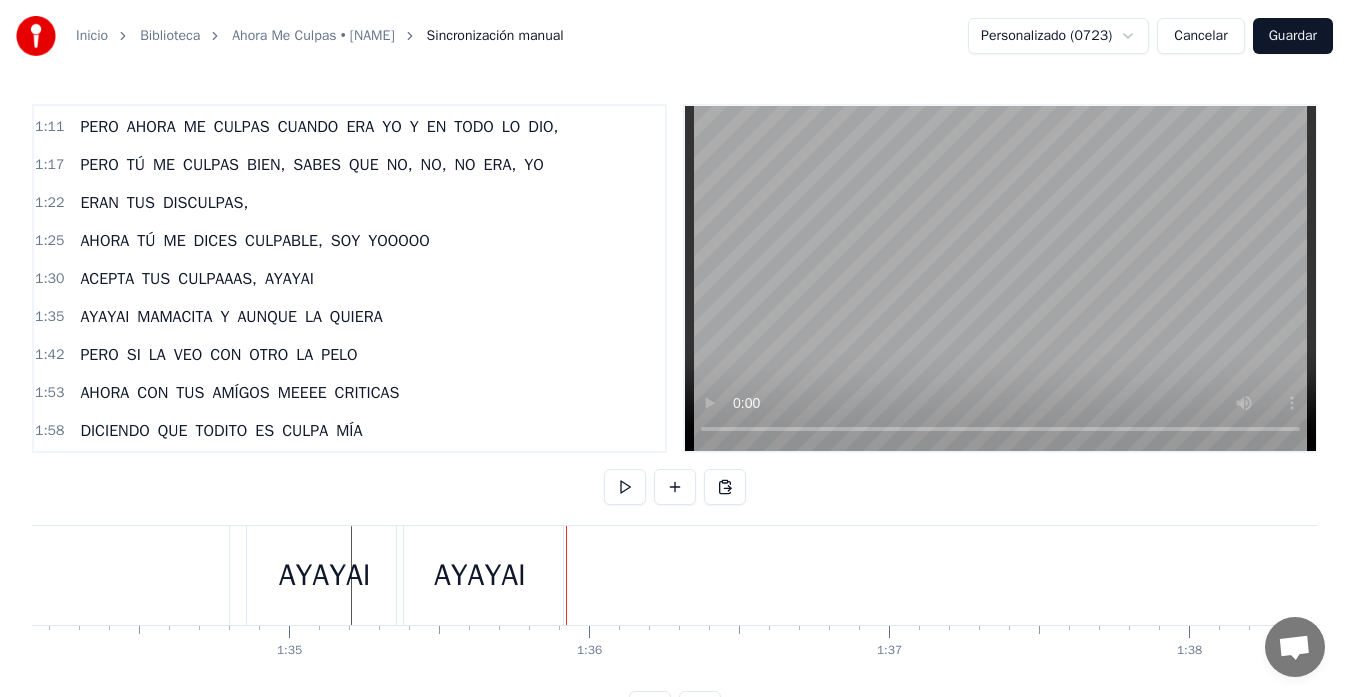click on "AYAYAI" at bounding box center (480, 575) 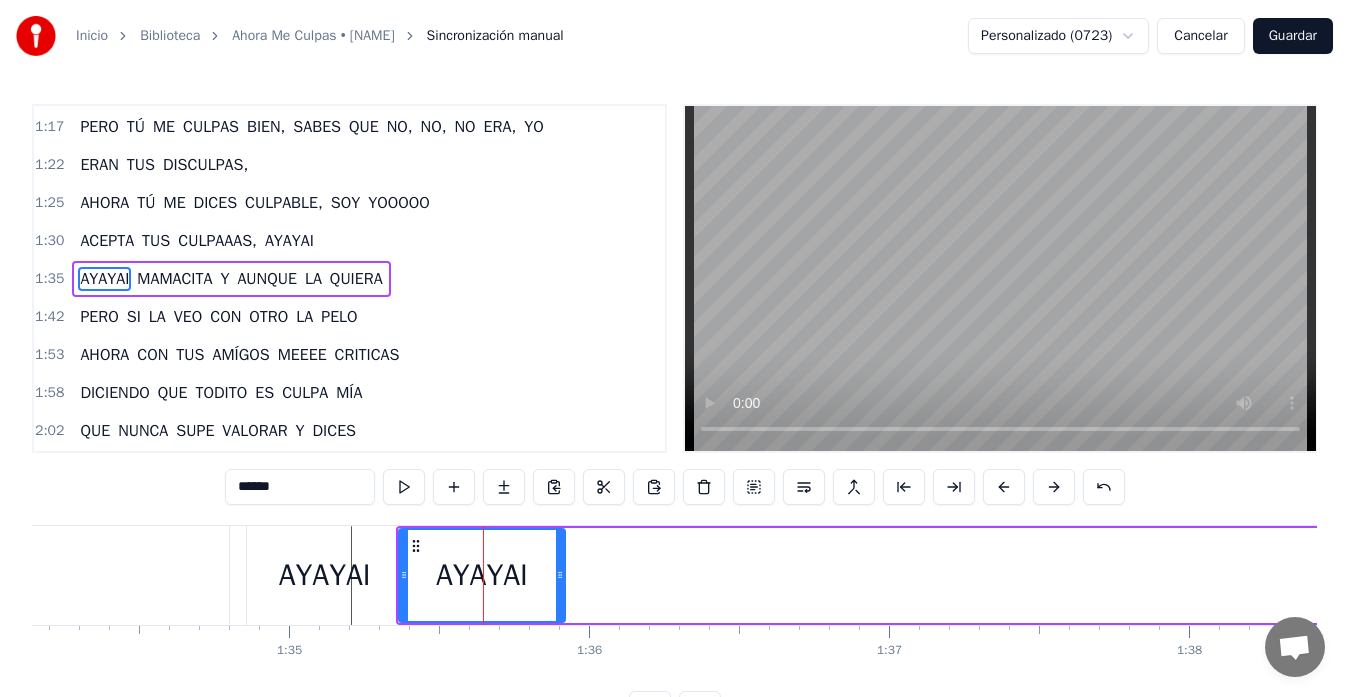 click on "AYAYAI" at bounding box center [104, 279] 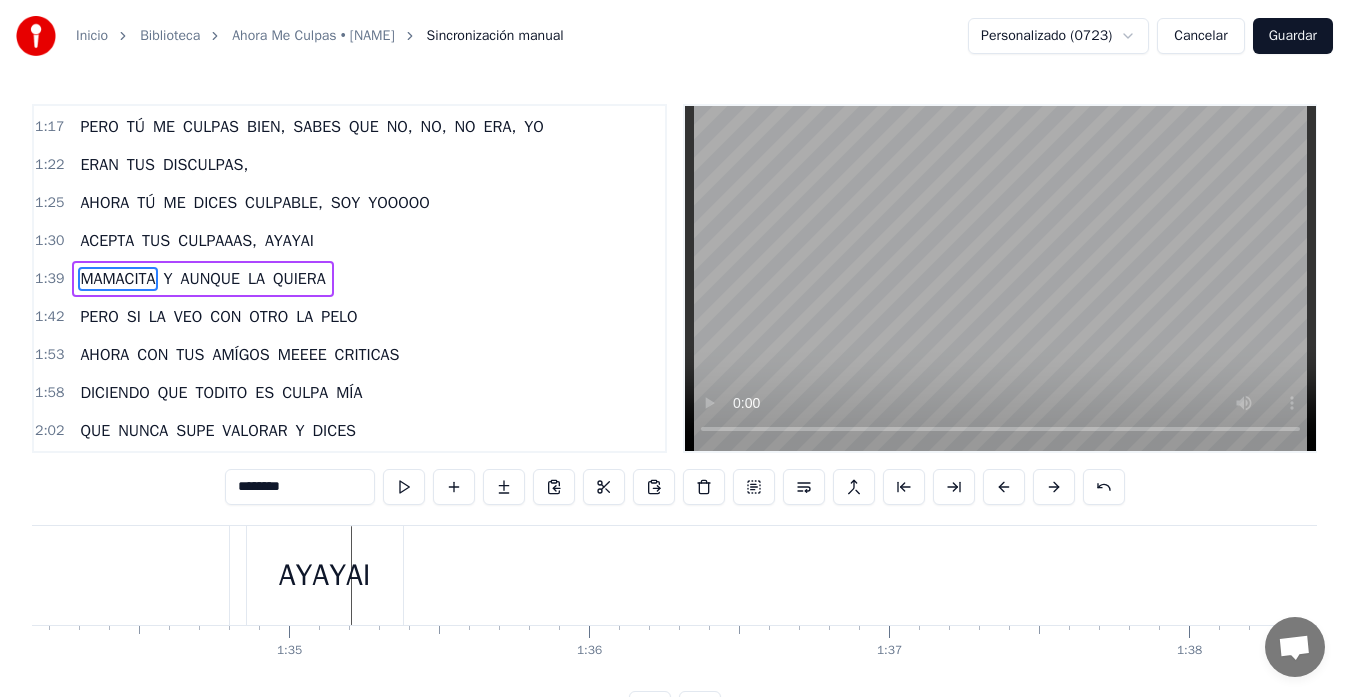 click on "AYAYAI" at bounding box center (325, 575) 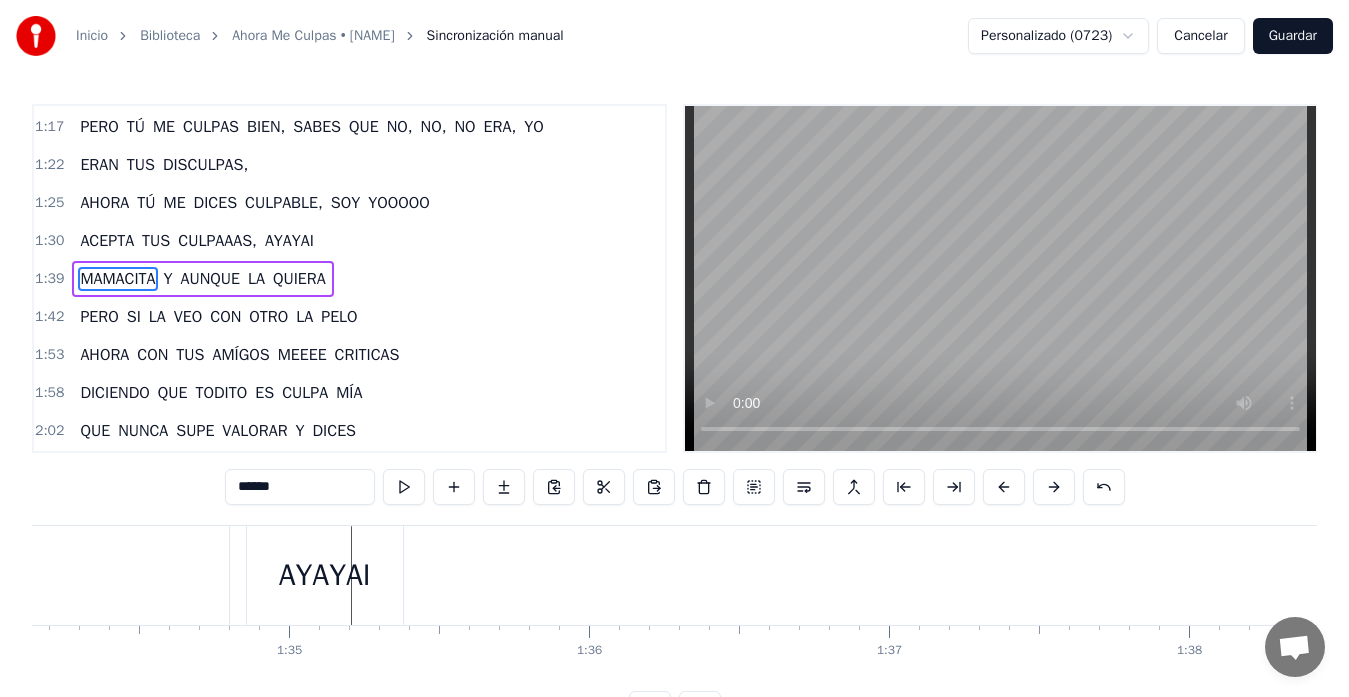 scroll, scrollTop: 606, scrollLeft: 0, axis: vertical 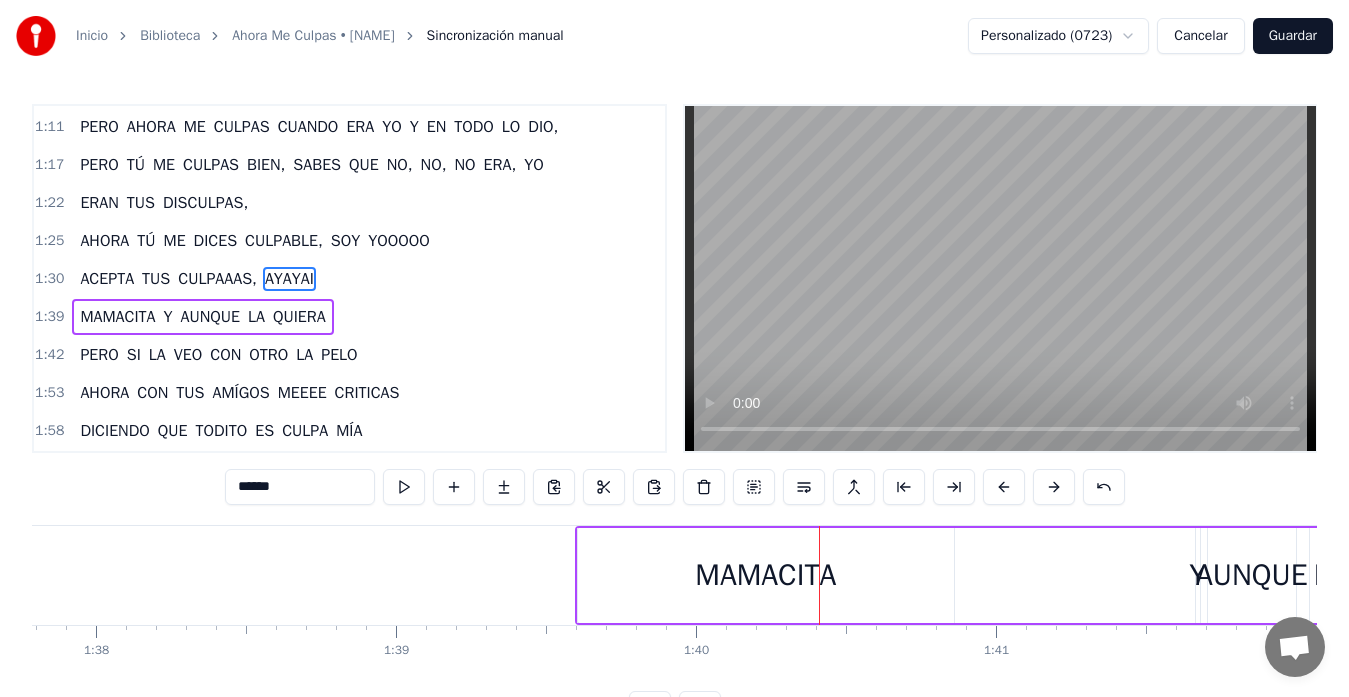 type 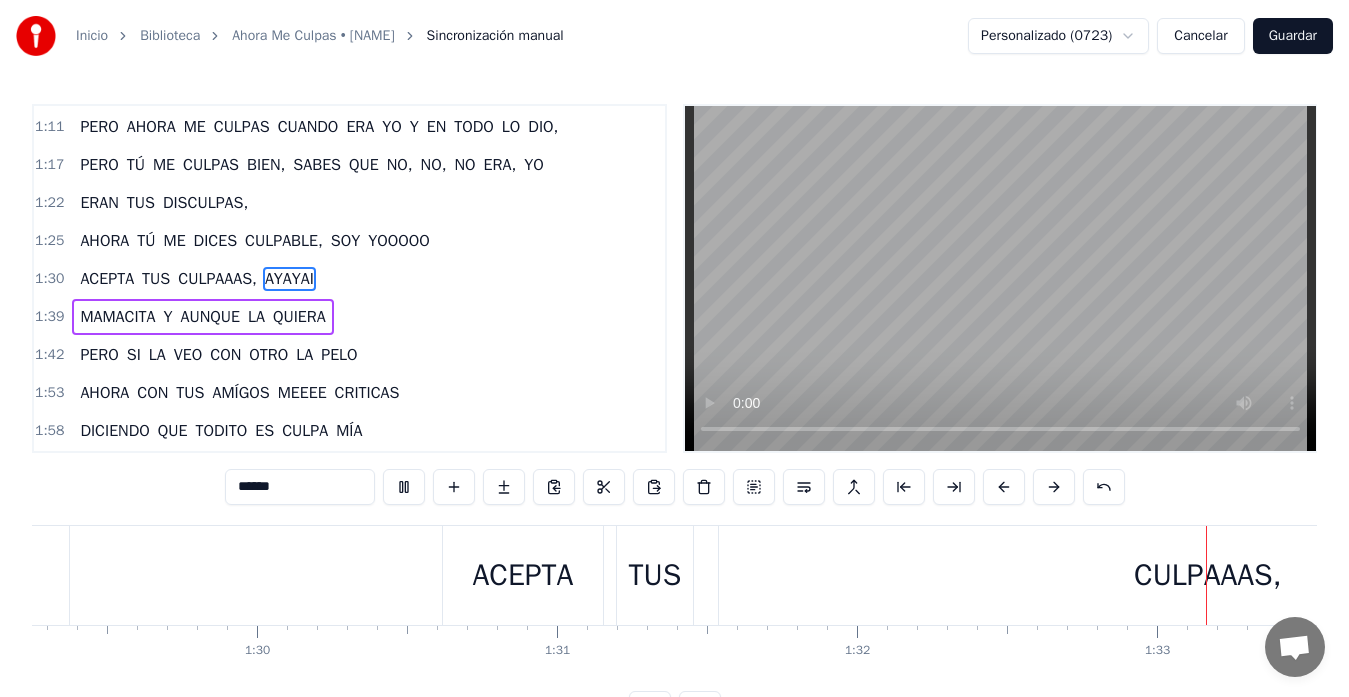 scroll, scrollTop: 0, scrollLeft: 27865, axis: horizontal 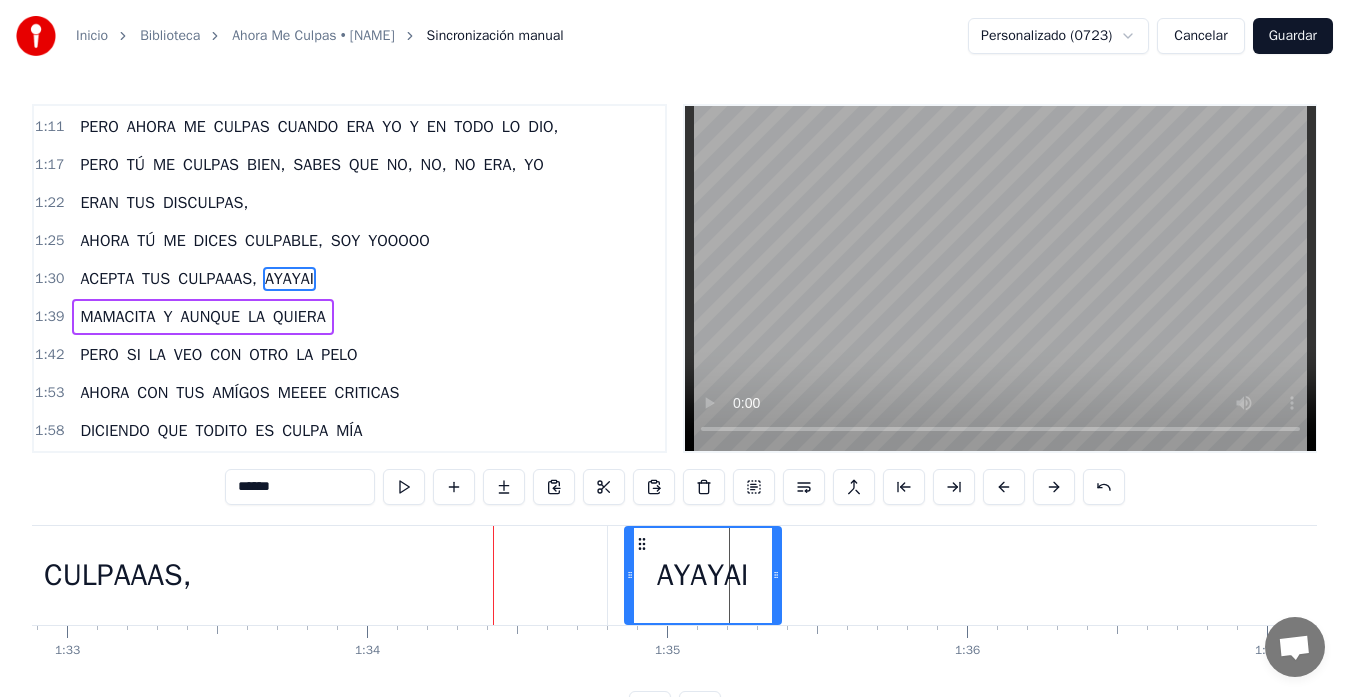click on "CULPAAAS," at bounding box center (217, 279) 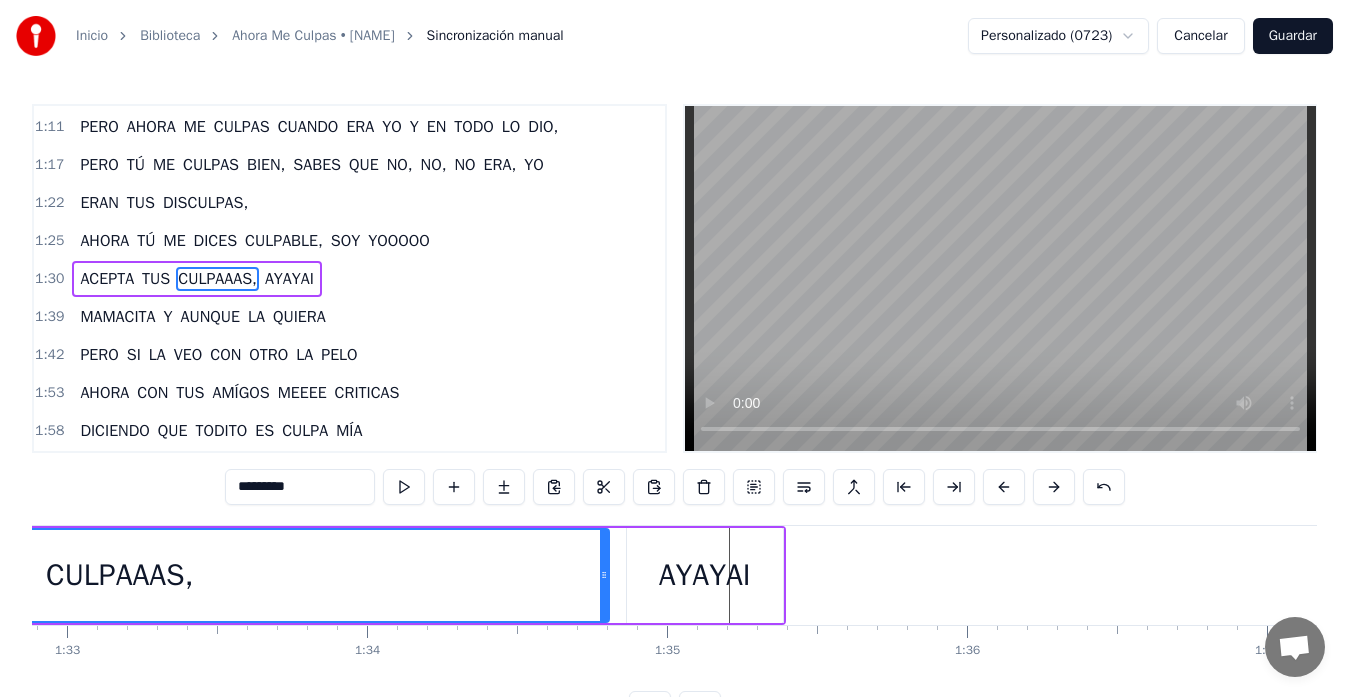 click on "*********" at bounding box center [300, 487] 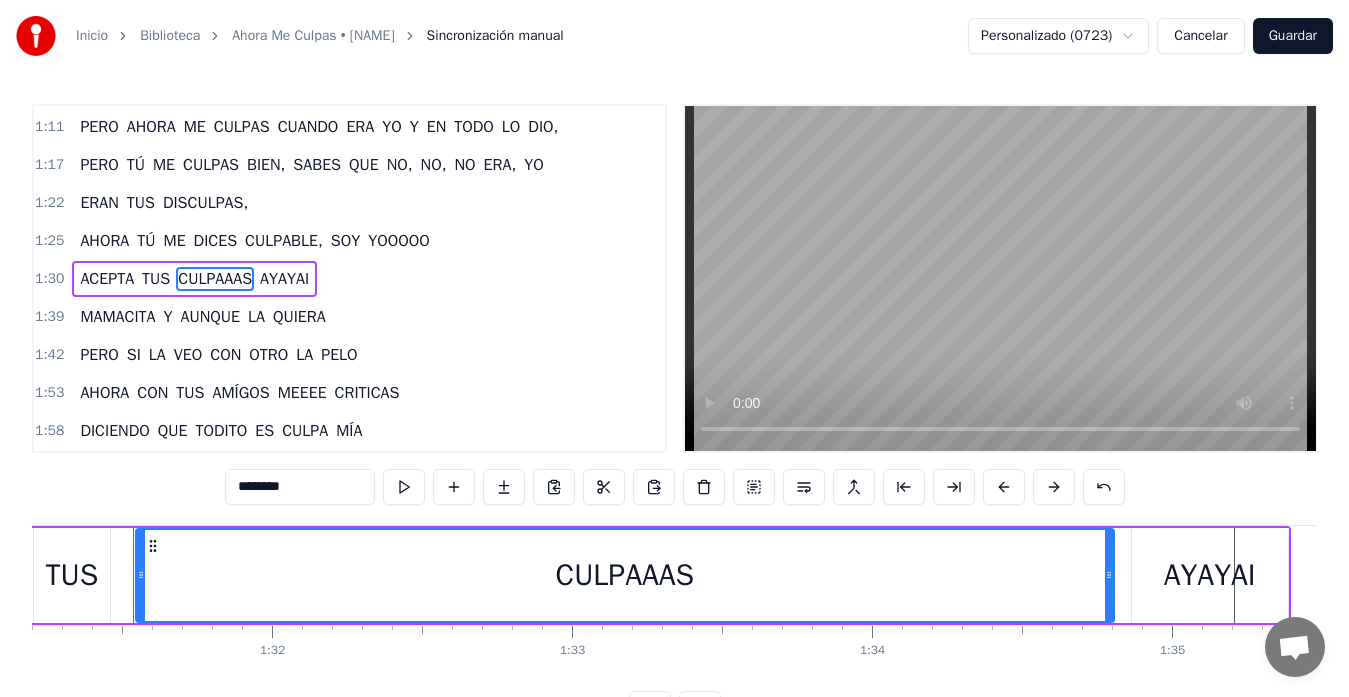 click on "AYAYAI" at bounding box center [284, 279] 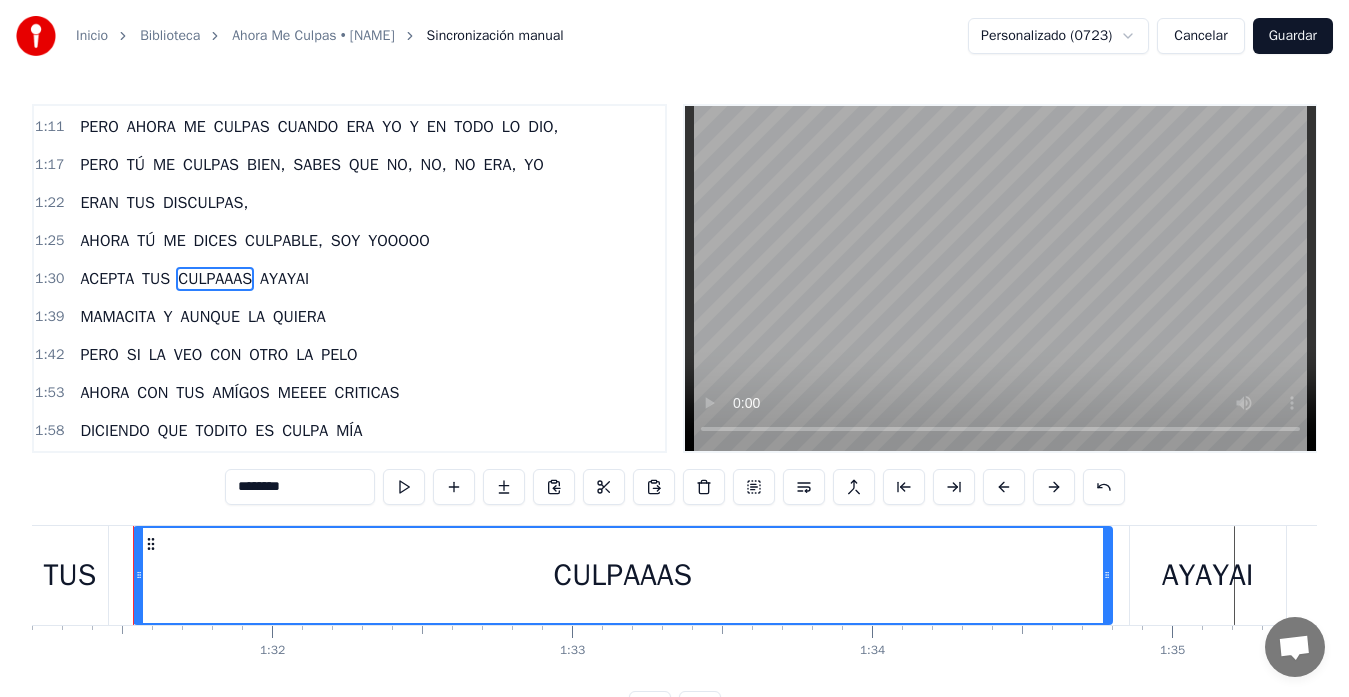 click on "AYAYAI" at bounding box center [284, 279] 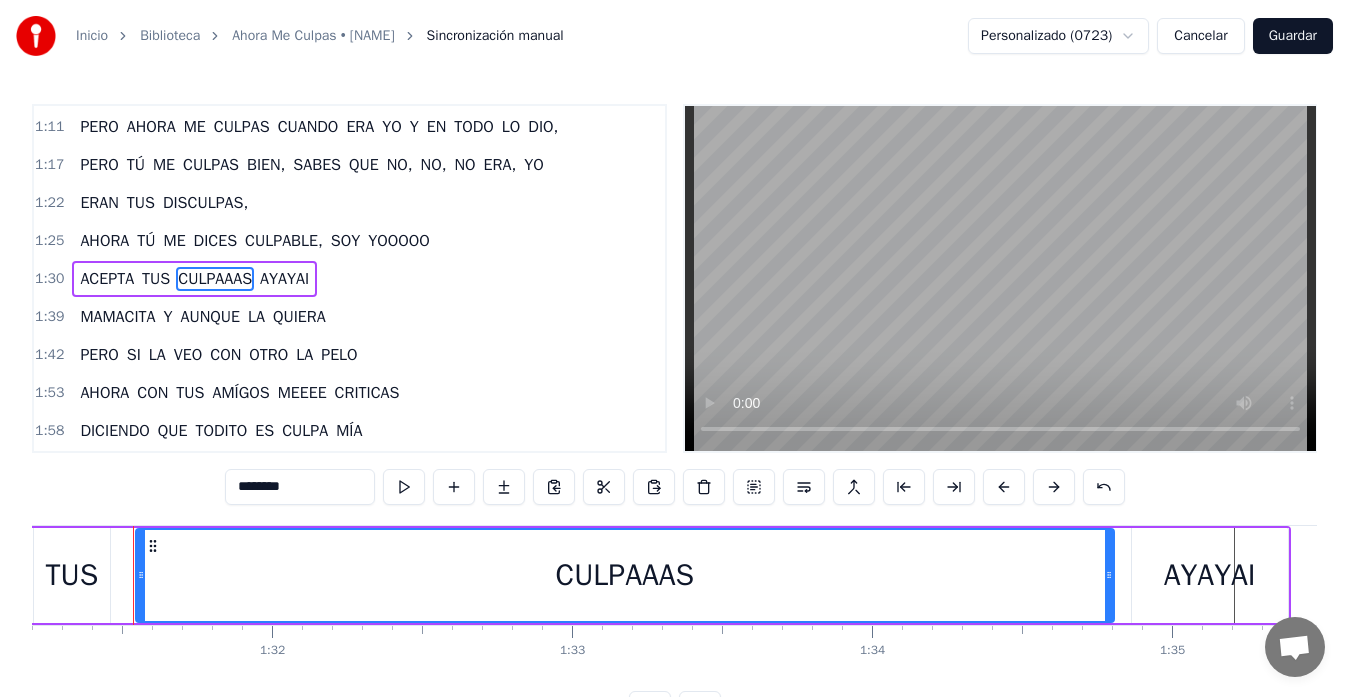 click on "AYAYAI" at bounding box center (284, 279) 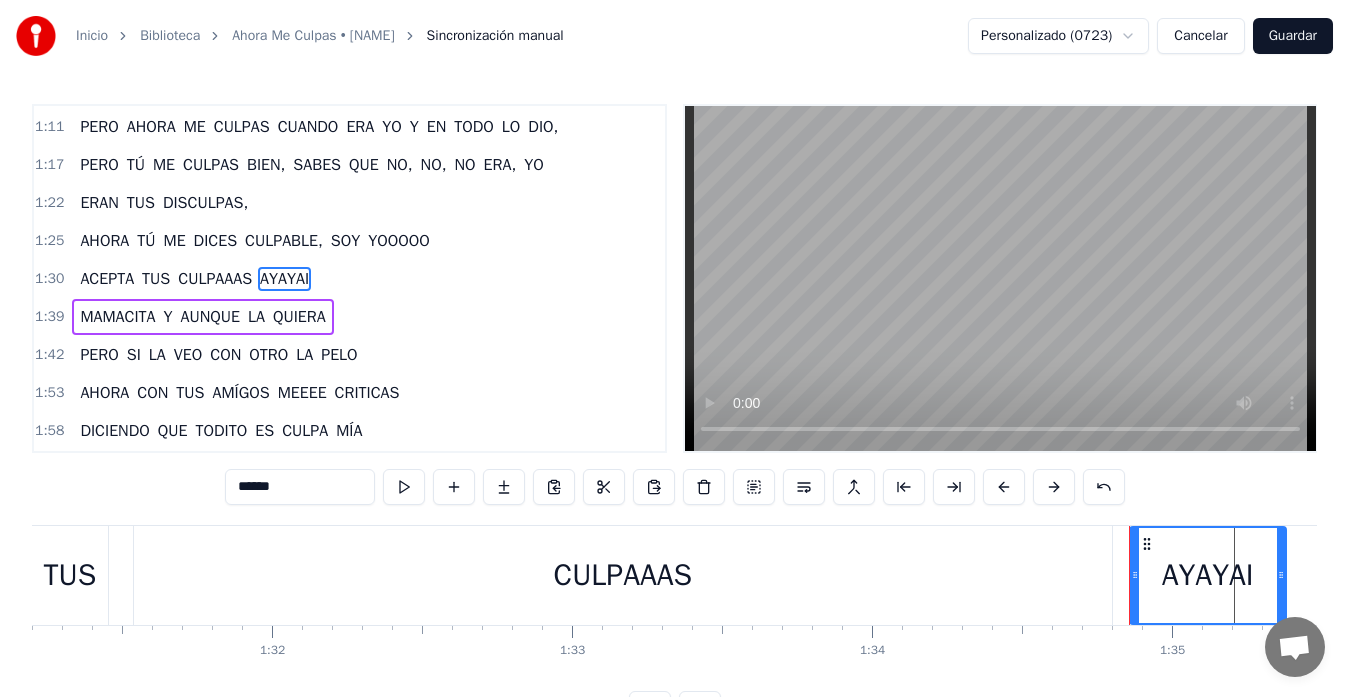 click on "******" at bounding box center (300, 487) 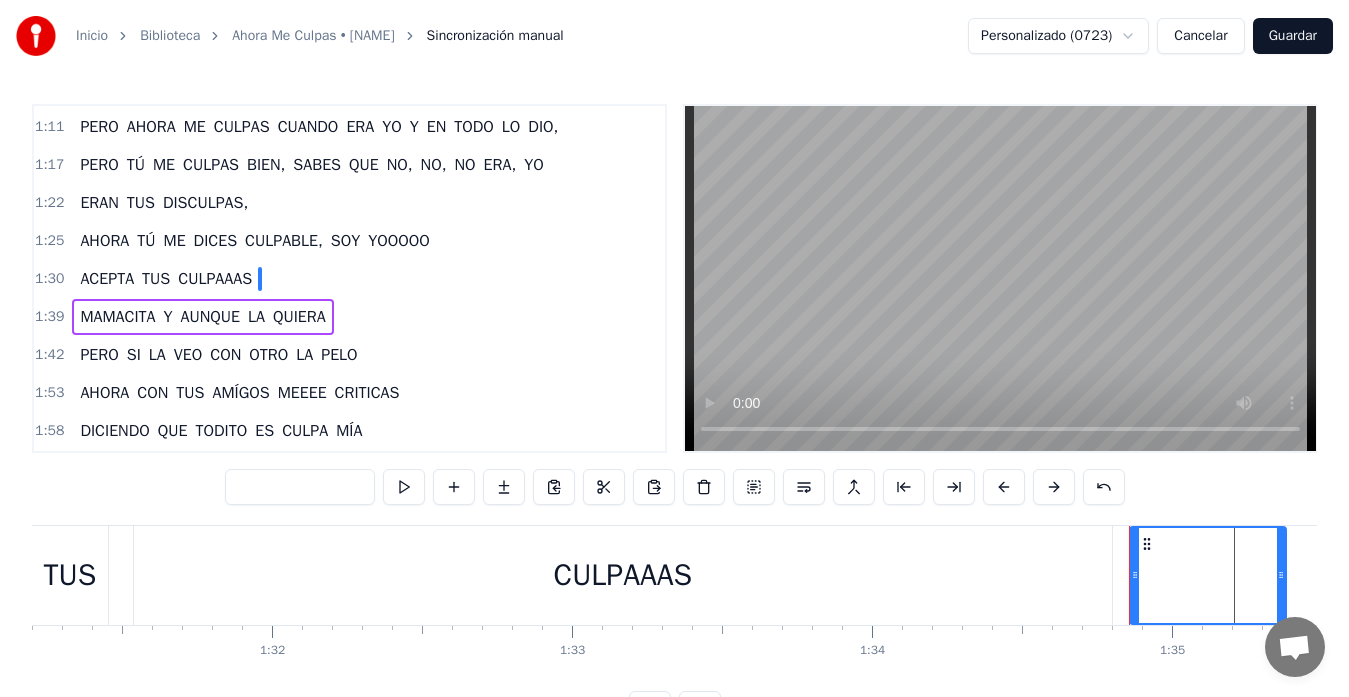 type 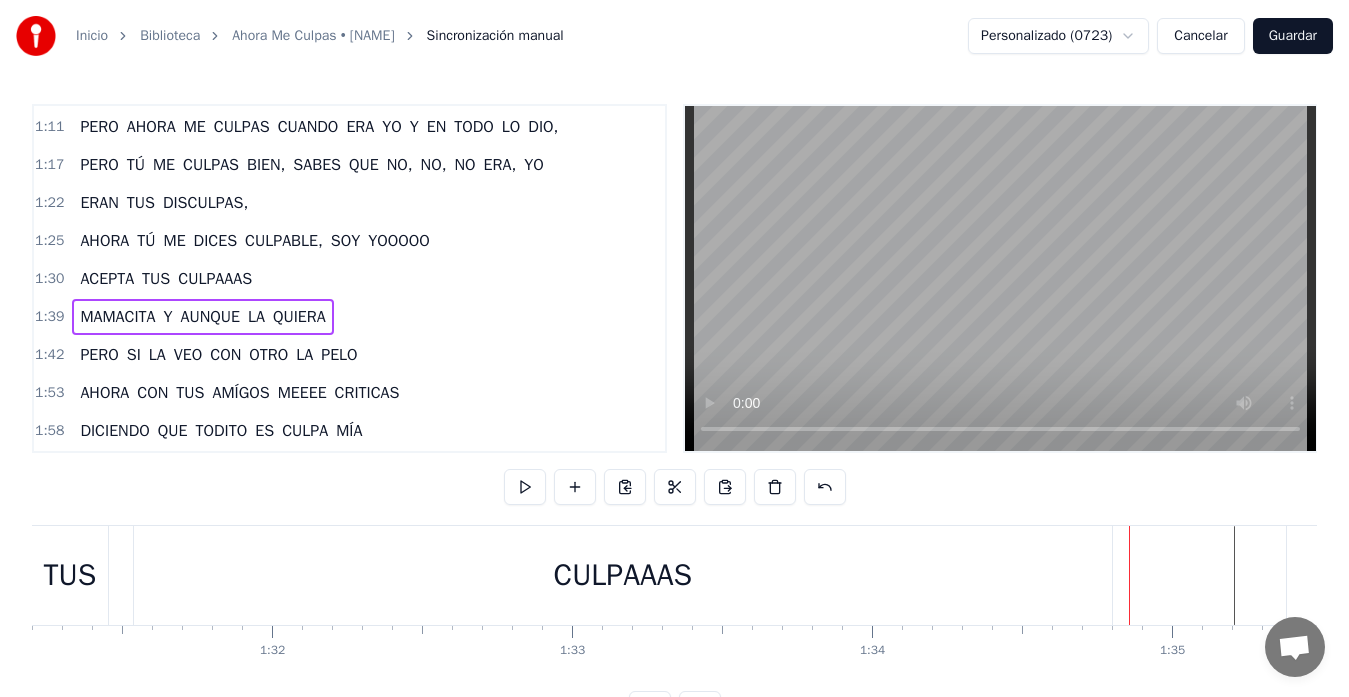 scroll, scrollTop: 0, scrollLeft: 29778, axis: horizontal 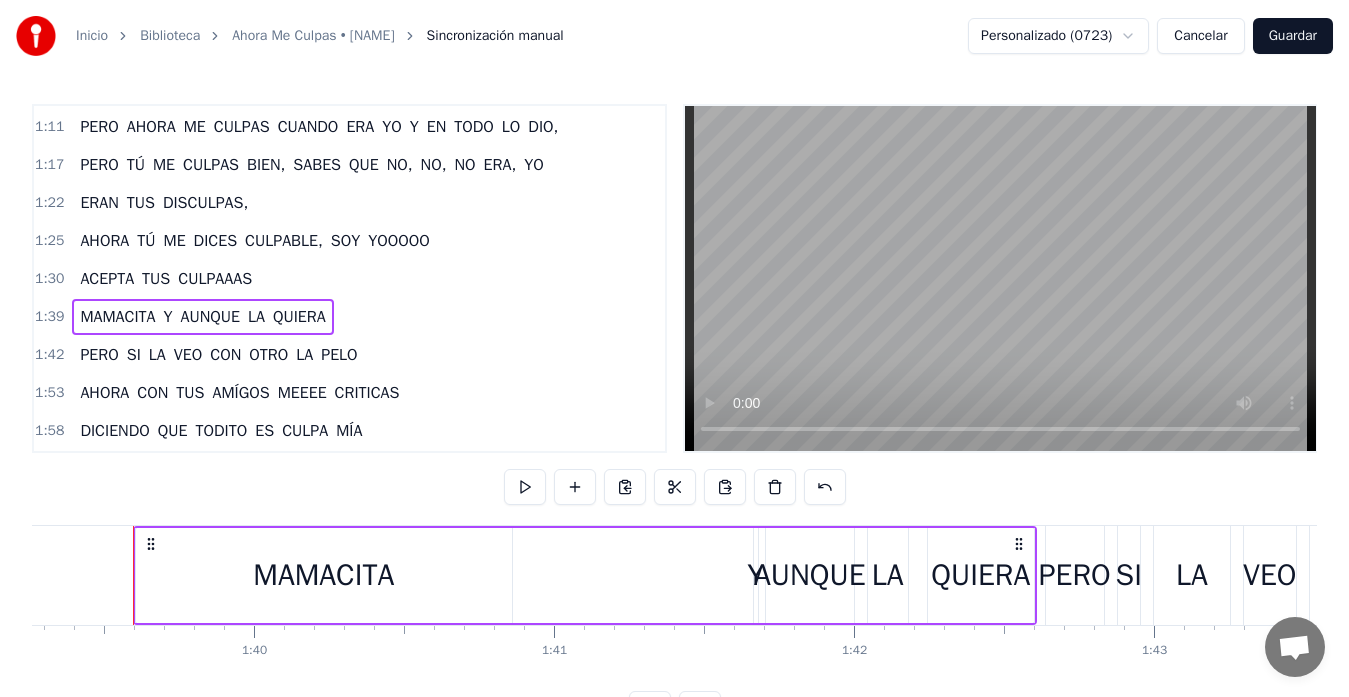 click on "ACEPTA" at bounding box center (107, 279) 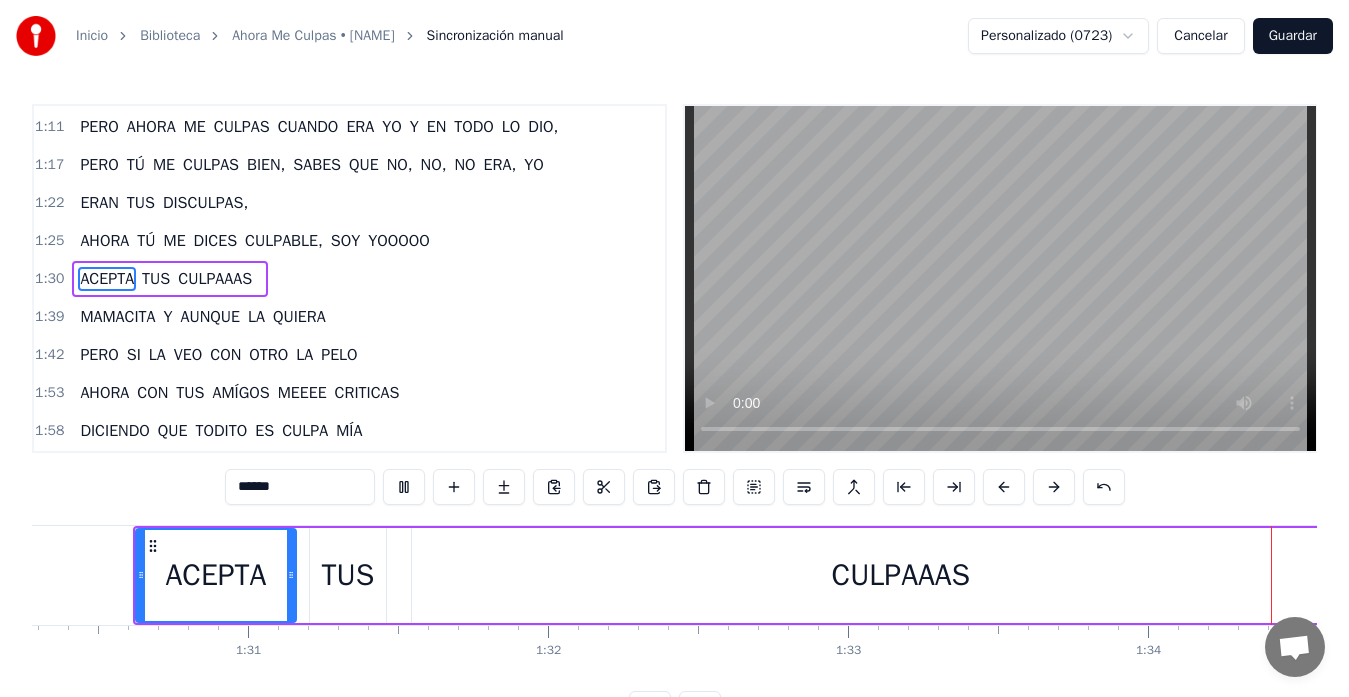 scroll, scrollTop: 0, scrollLeft: 28204, axis: horizontal 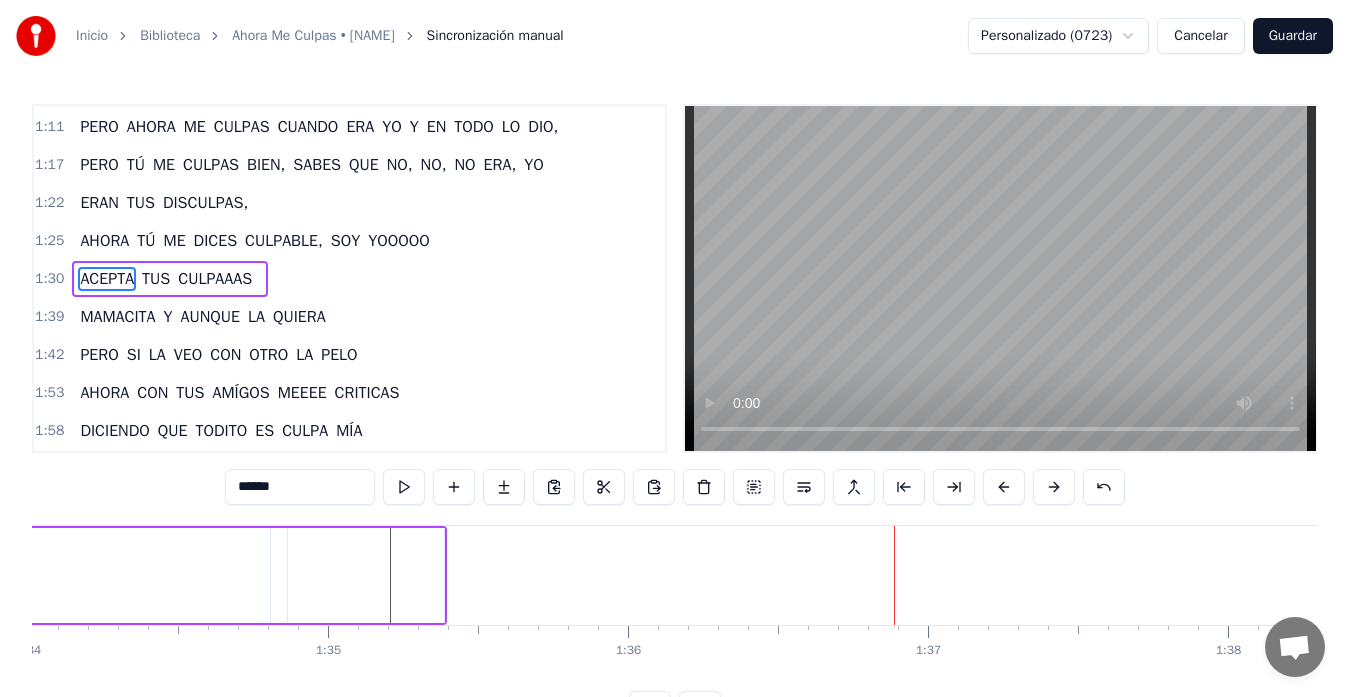 click at bounding box center [366, 575] 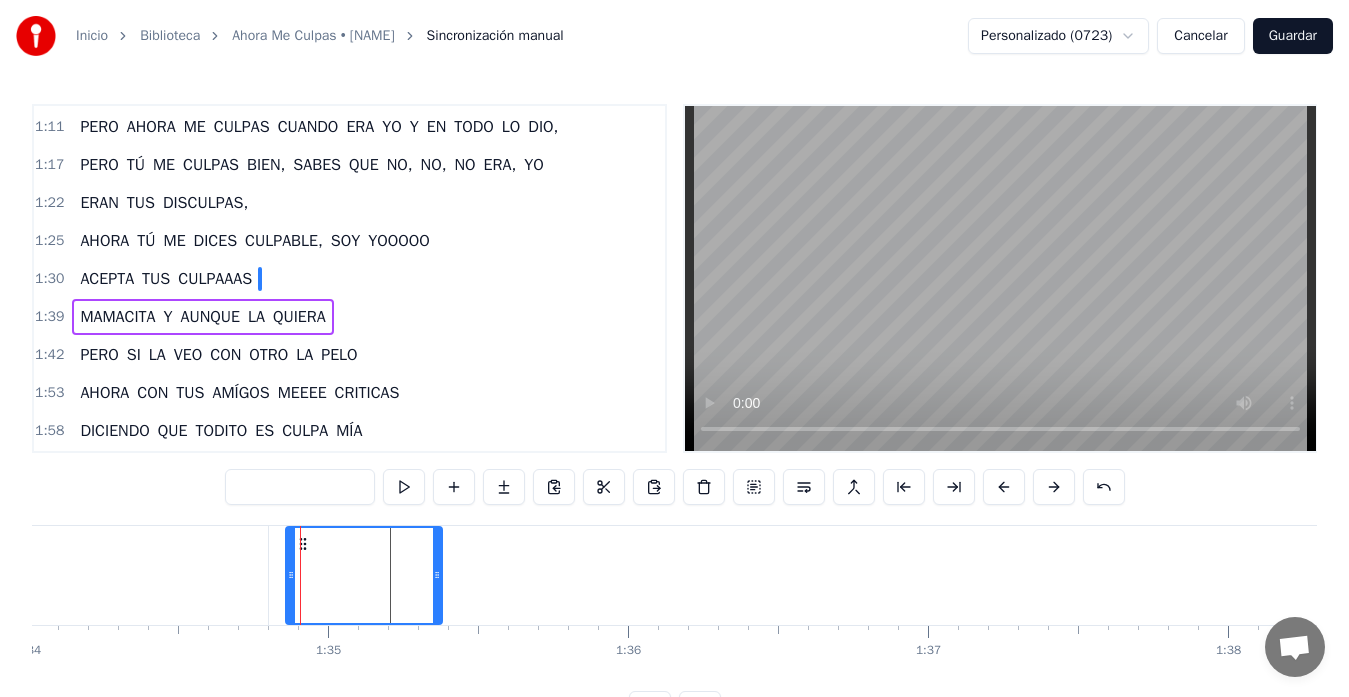 type on "********" 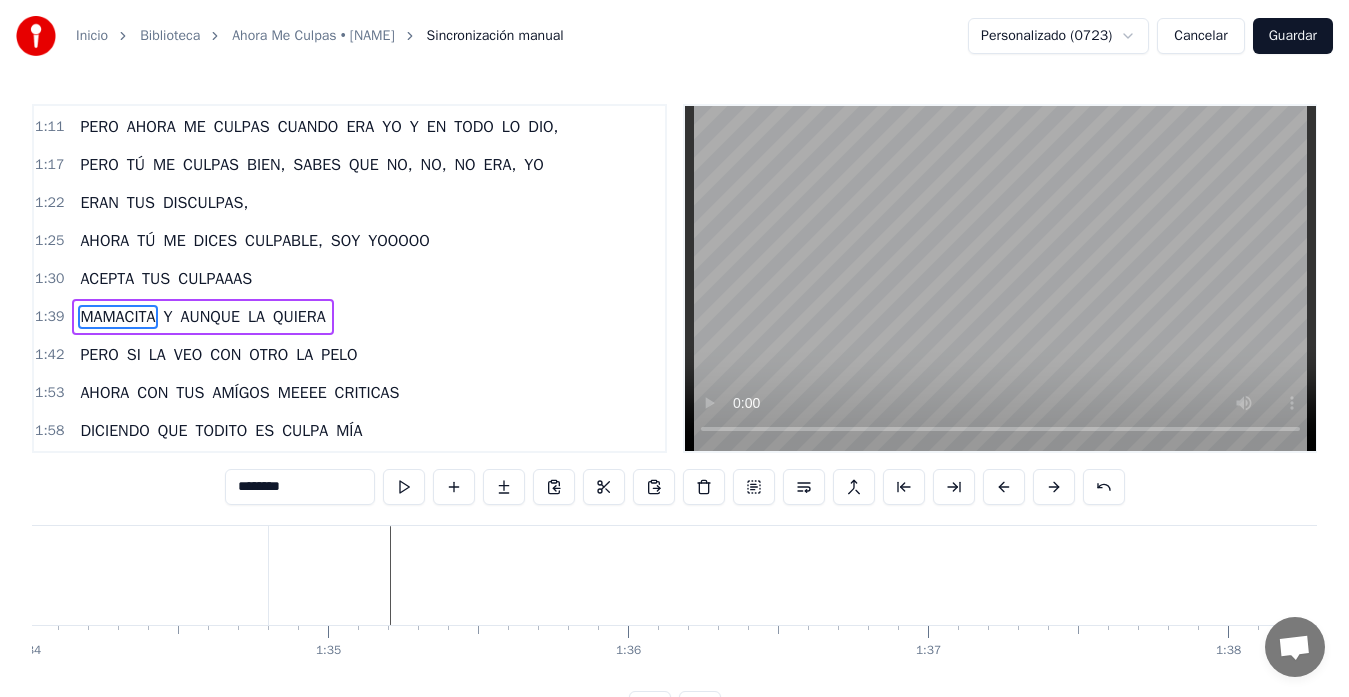 scroll, scrollTop: 644, scrollLeft: 0, axis: vertical 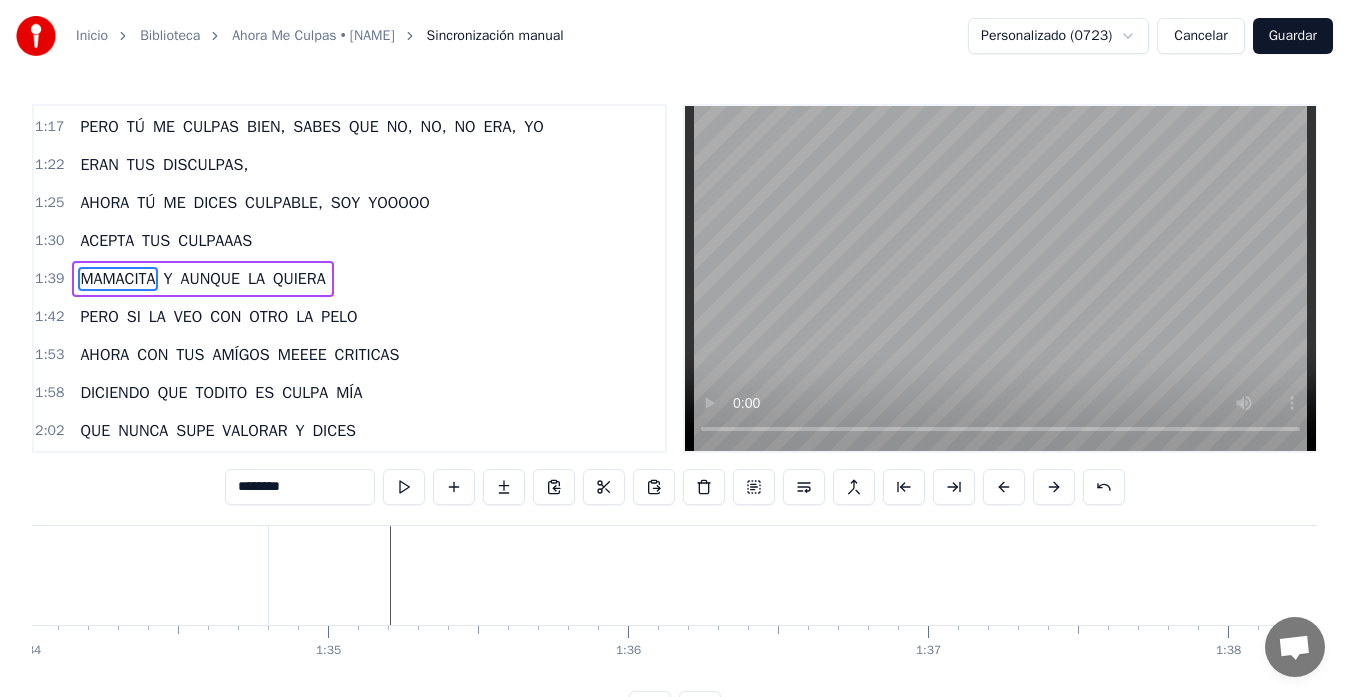 click on "ACEPTA TUS CULPAAAS" at bounding box center (-270, 575) 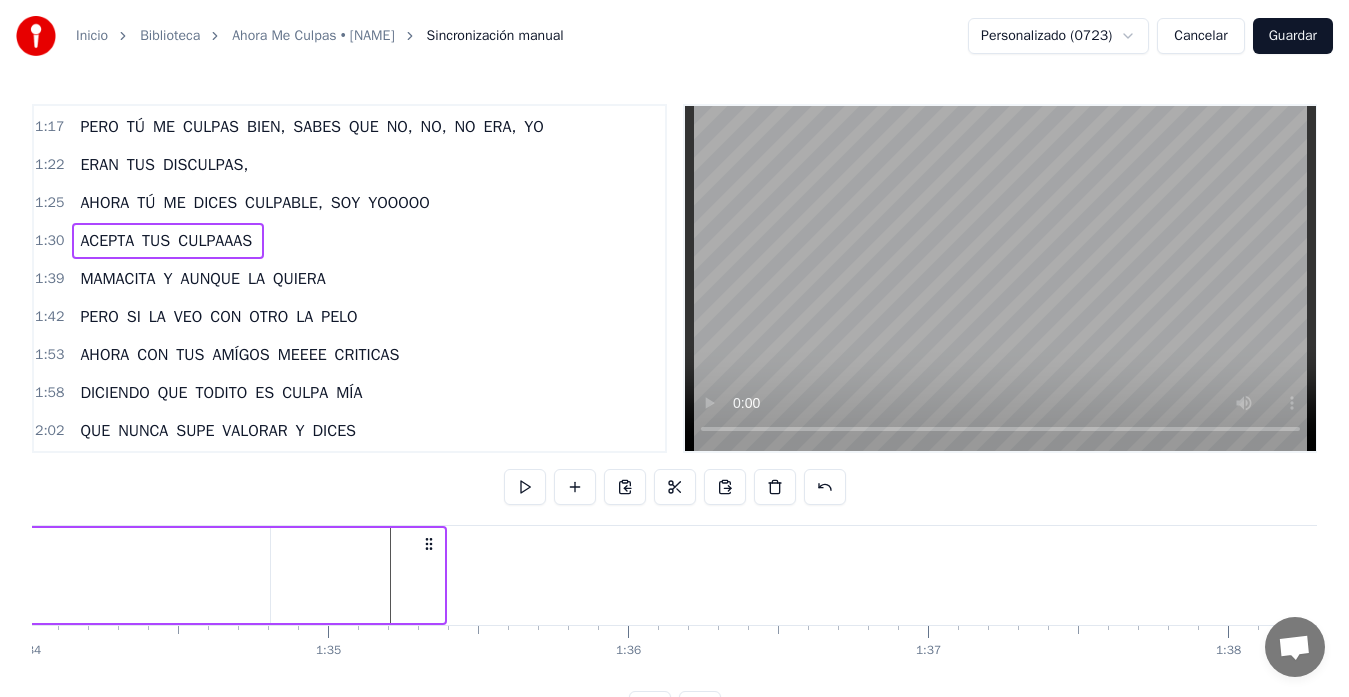 click at bounding box center (366, 575) 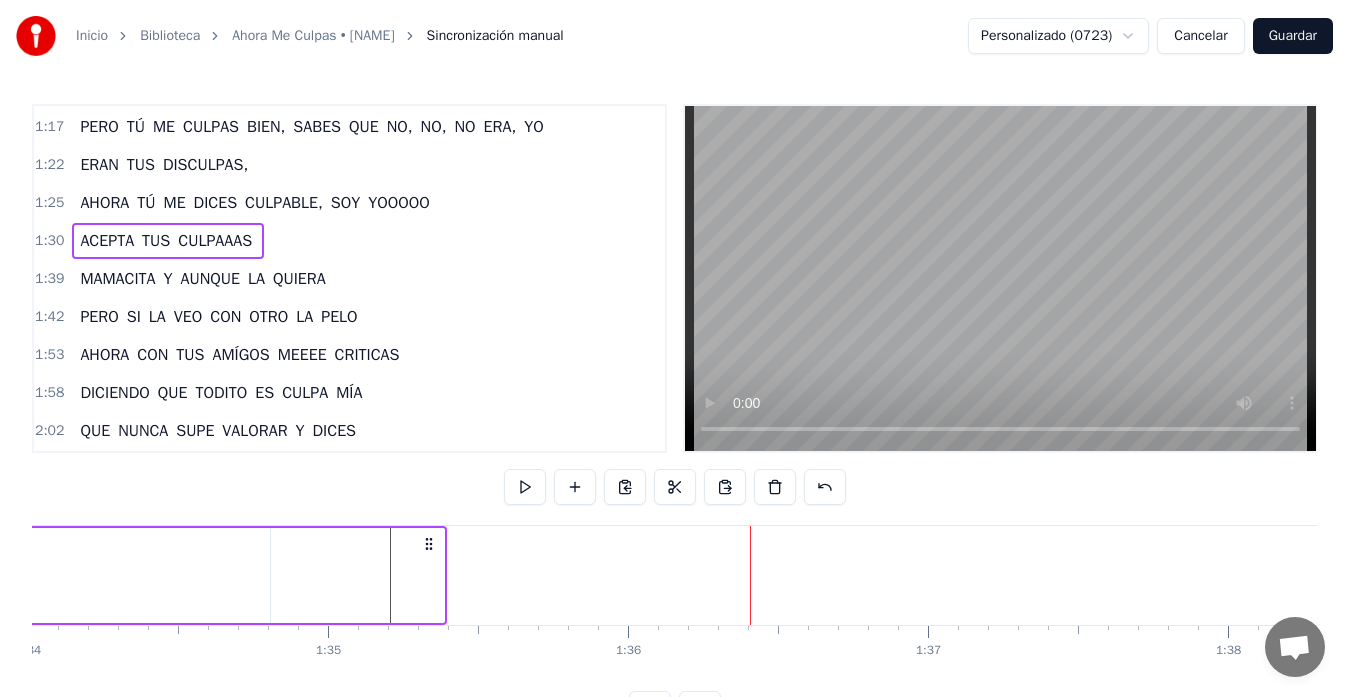 click on "YOOOOO" at bounding box center (399, 203) 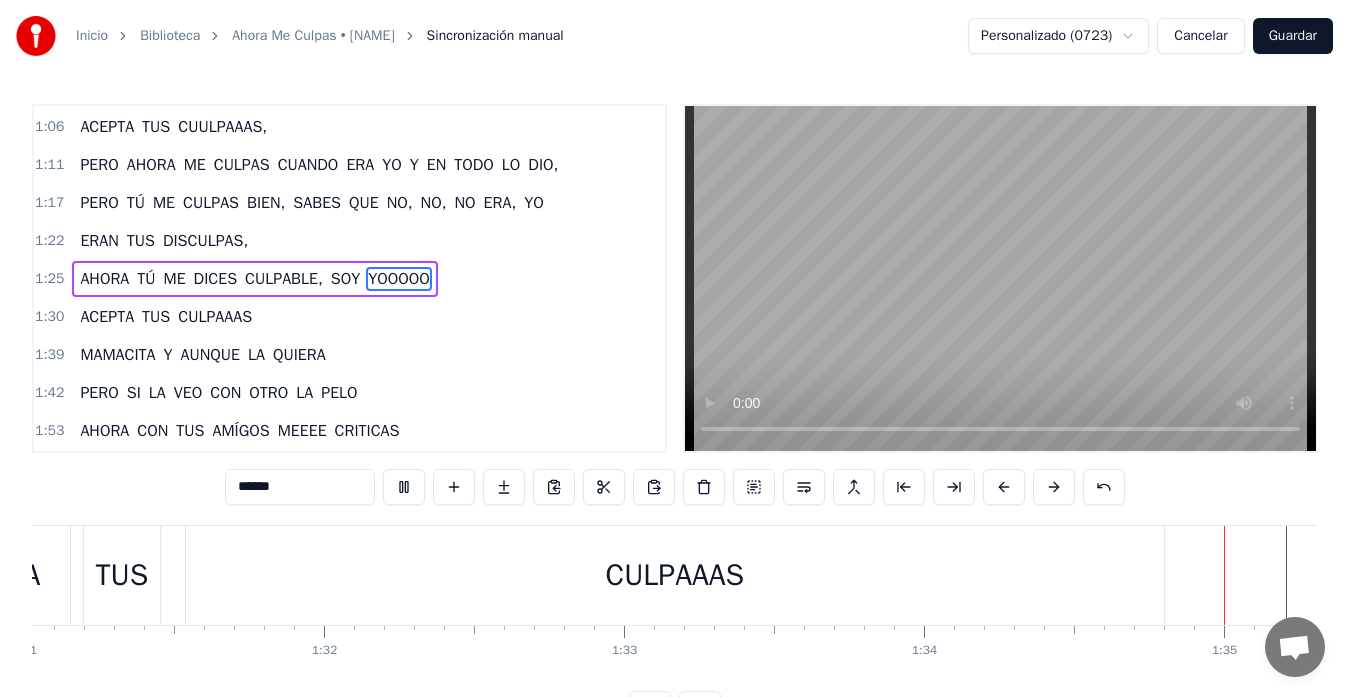 scroll, scrollTop: 0, scrollLeft: 28421, axis: horizontal 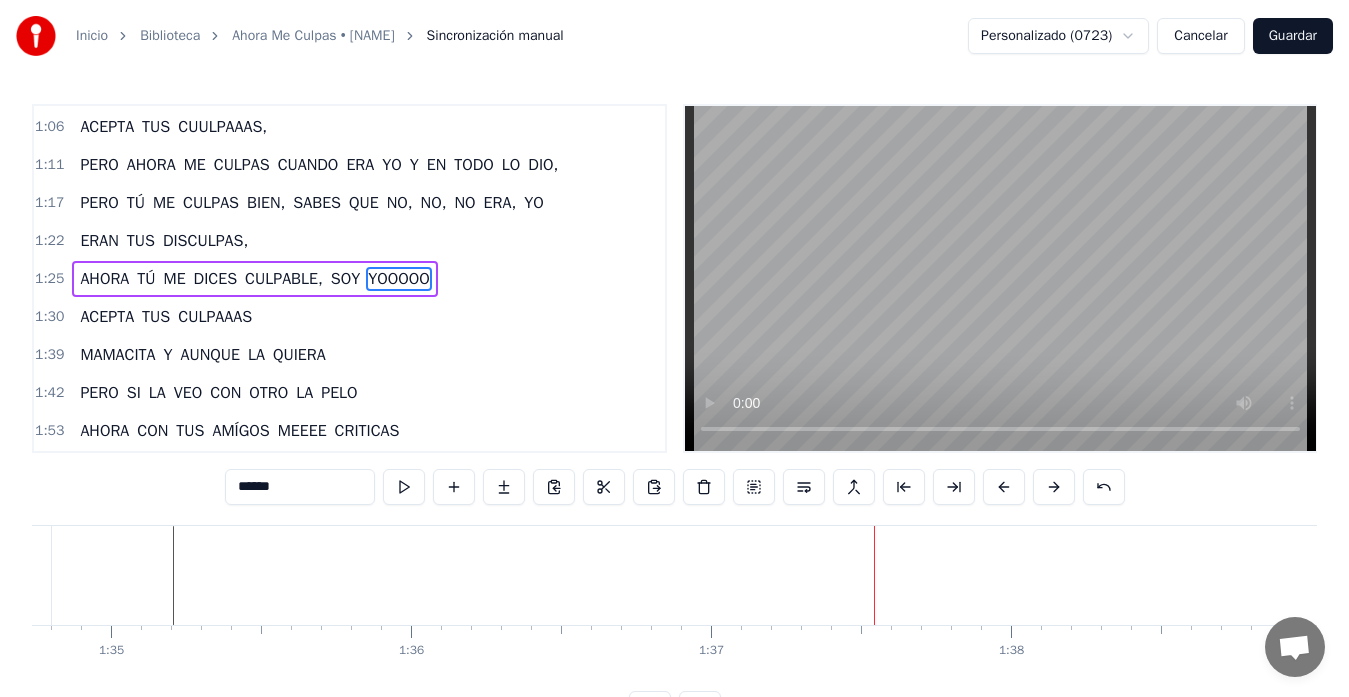 click on "1:30 ACEPTA TUS CULPAAAS" at bounding box center [349, 317] 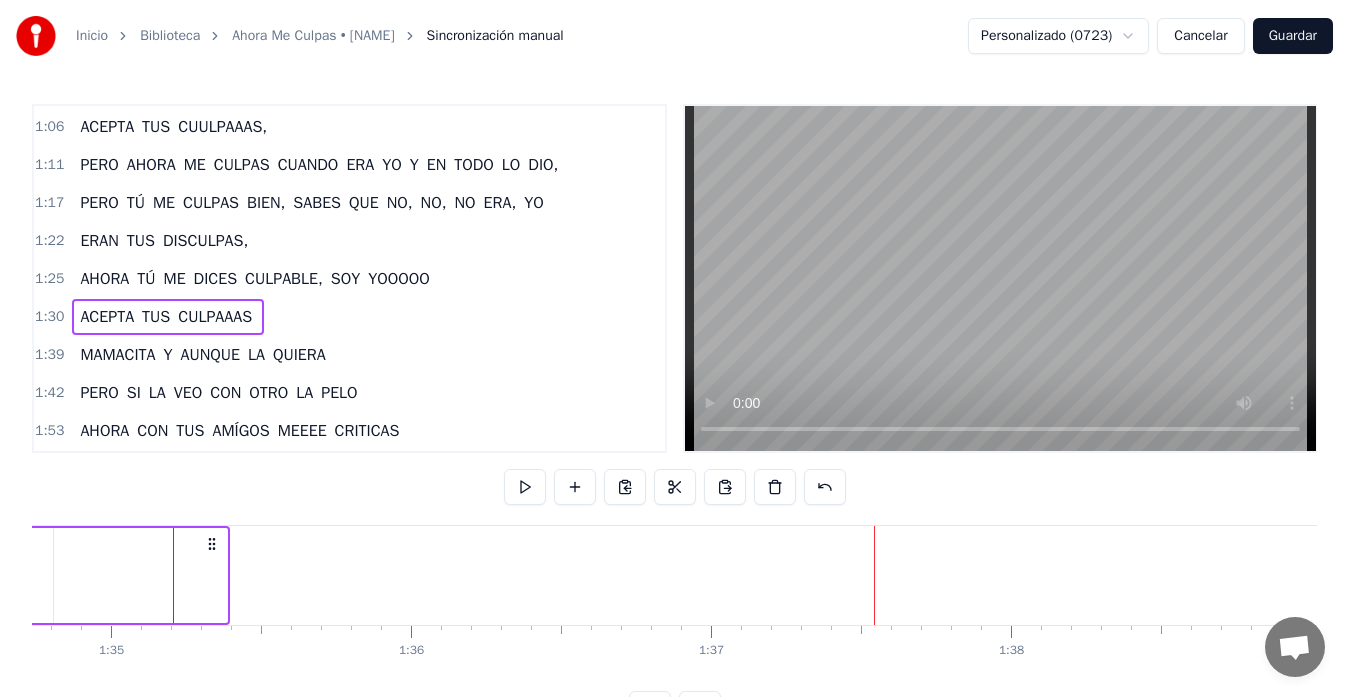 scroll, scrollTop: 0, scrollLeft: 27084, axis: horizontal 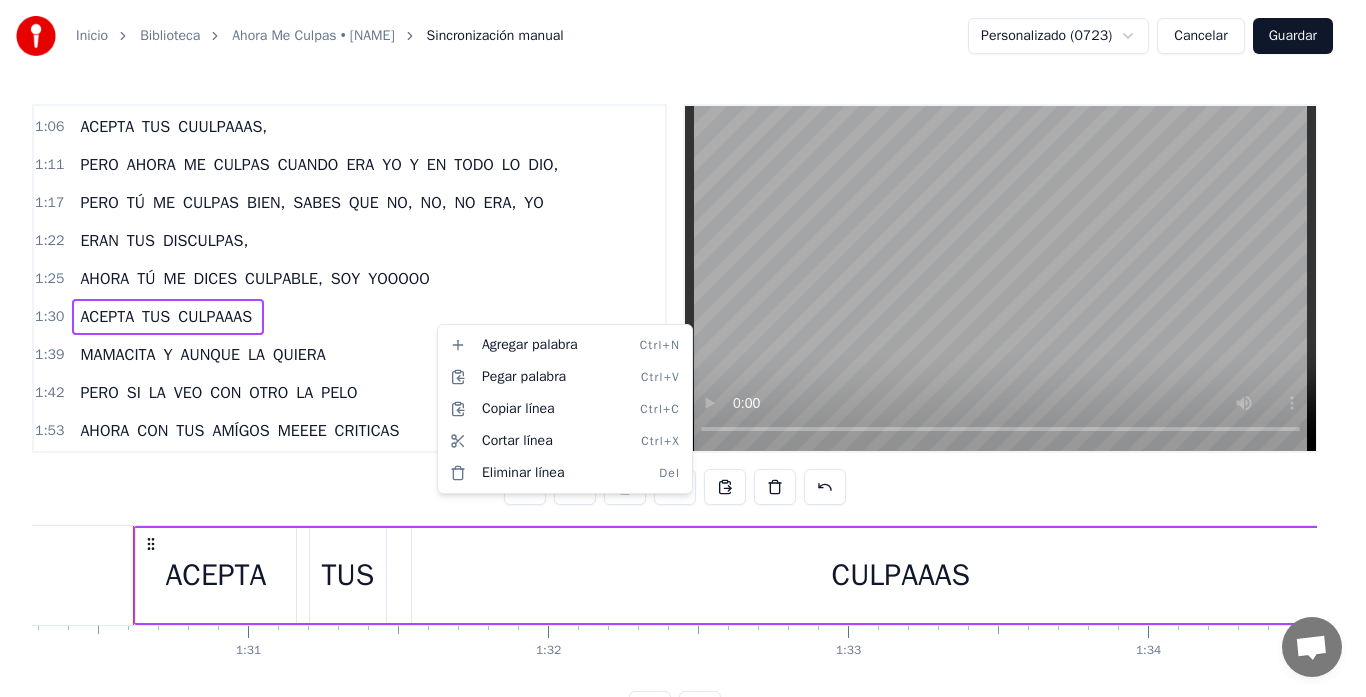 click on "Inicio Biblioteca Ahora Me Culpas • [NAME] Sincronización manual Personalizado (0723) Cancelar Guardar 0:08 SI QUIERES IRTE MI AMOOOOR PUES VETE 0:14 NO IMPEDIRÉ QUE HAGAS LO QUE QUIERAS 0:18 SI ESA ES TU DECISIÓN, PUES HAZLO 0:22 YO YA ENTENDÍ QUE AQUÍ NO HAY MÁS QUE QUEJAS 0:26 AHORA CON TUS AMÍGOS MEEEE CRITICAS 0:31 DICIENDO QUE TODITO ES CULPA MÍA 0:35 QUE NUNCA SUPE VALORAR Y DICES 0:39 QUE PARA MÍ TODO ES UNA RUTINAAAAA 0:45 Y SABES QUE MI AMOR 0:47 QUE EL CULPABLE ERA YO, NO, NO, NO MAMASITA 0:50 Y AHORA ME CULPAS 0:53 CUANDO ERA YO QUIEN TODO LO DIO, 0:55 PERO TÚ ME CULPAAS 0:58 BIEN, SABES QUE NO, NO, NO ERA YO ERAN TUS DISCULPAS, 1:03 AHORA TÚ ME DICES CULPABLE, SOY YO 1:06 ACEPTA TUS CUULPAAAS, 1:11 PERO AHORA ME CULPAS CUANDO ERA YO Y EN TODO LO DIO, 1:17 PERO TÚ ME CULPAS BIEN, SABES QUE NO, NO, NO ERA, YO 1:22 ERAN TUS DISCULPAS, 1:25 AHORA TÚ ME DICES CULPABLE, SOY YOOOOO 1:30 ACEPTA TUS CULPAAAS 1:39 MAMACITA Y AUNQUE LA QUIERA 1:42 PERO SI LA VEO CON OTRO LA PELO 1:53" at bounding box center [683, 379] 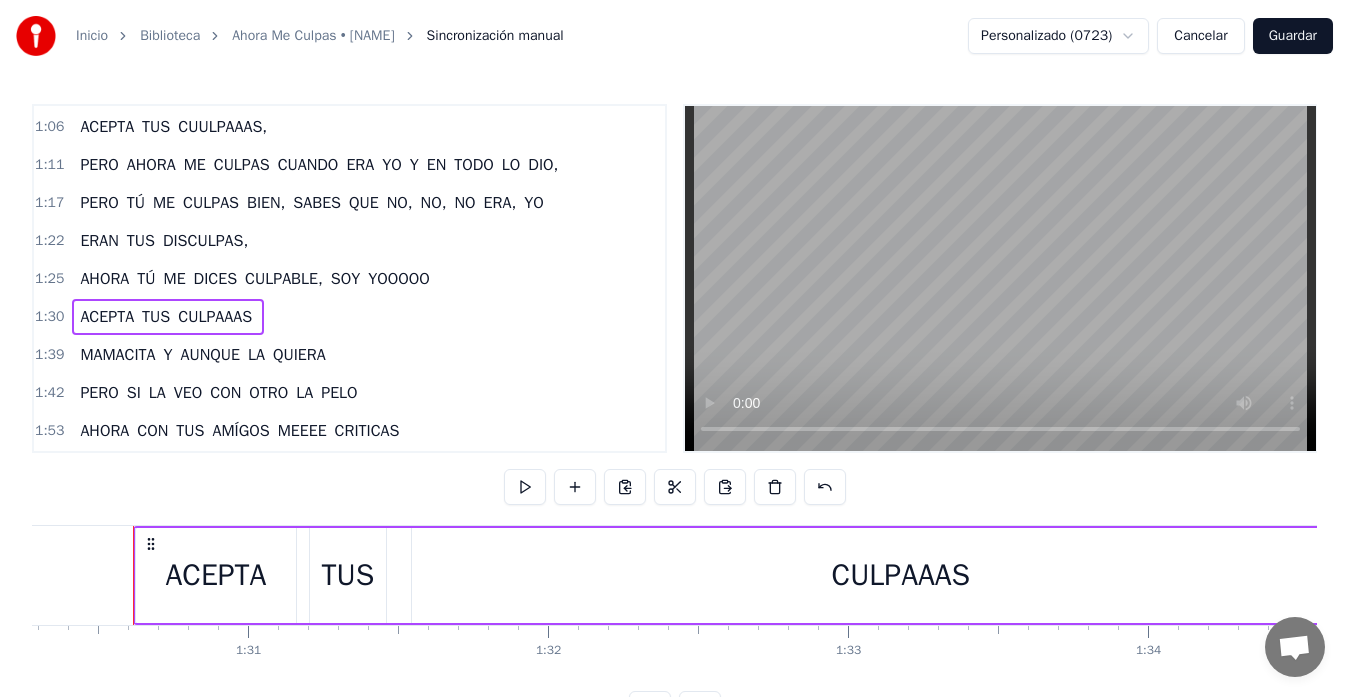 click on "1:39 MAMACITA Y AUNQUE LA QUIERA" at bounding box center [349, 355] 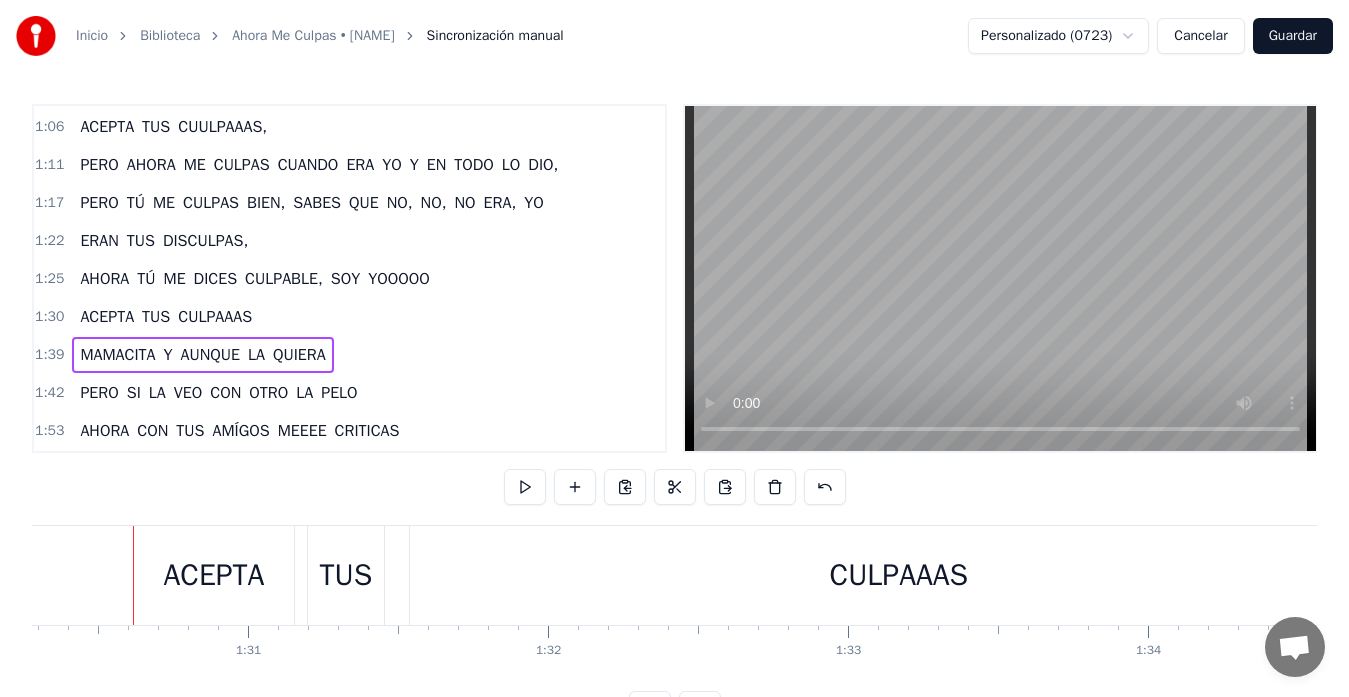 scroll, scrollTop: 0, scrollLeft: 29778, axis: horizontal 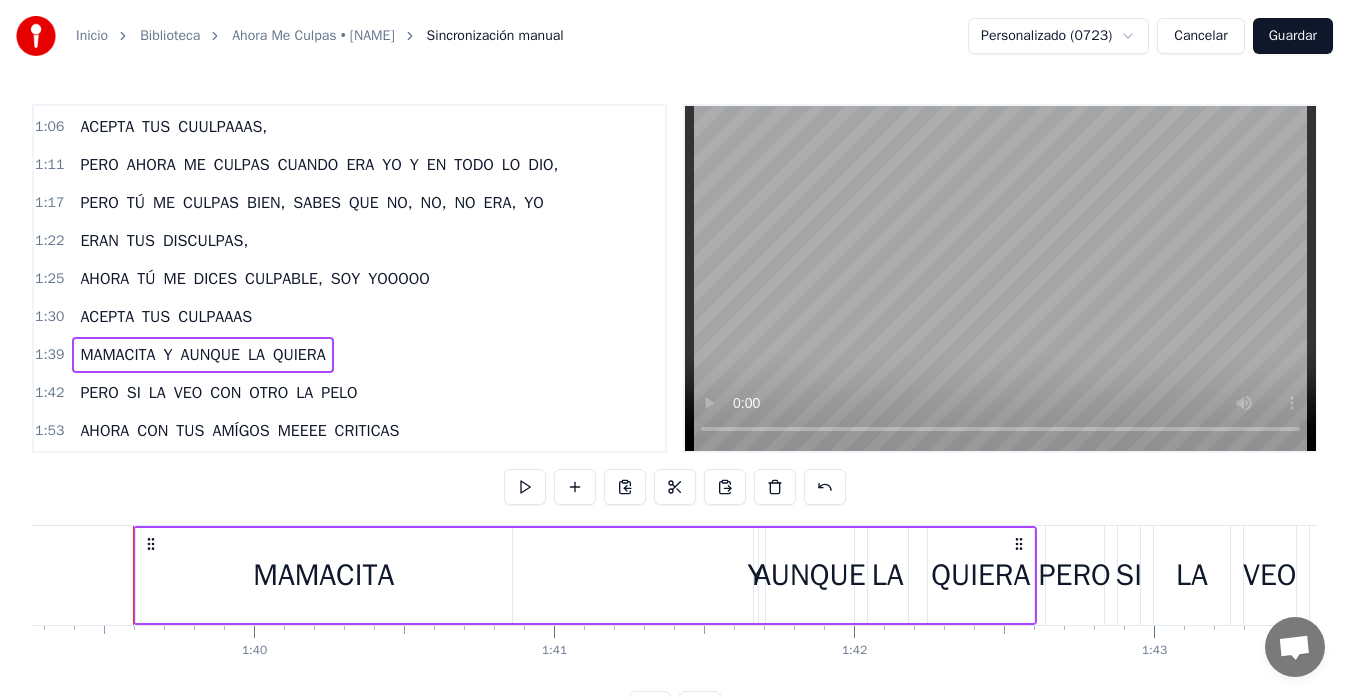 click on "CULPAAAS" at bounding box center [215, 317] 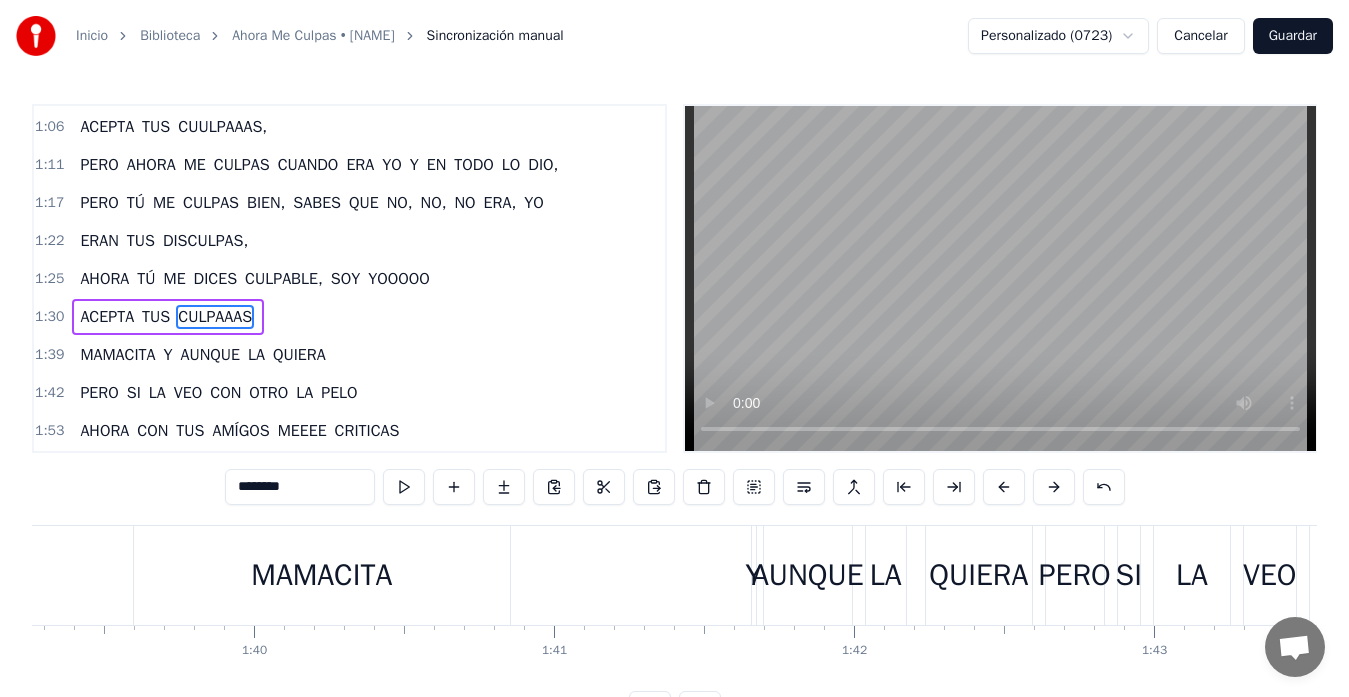 scroll, scrollTop: 606, scrollLeft: 0, axis: vertical 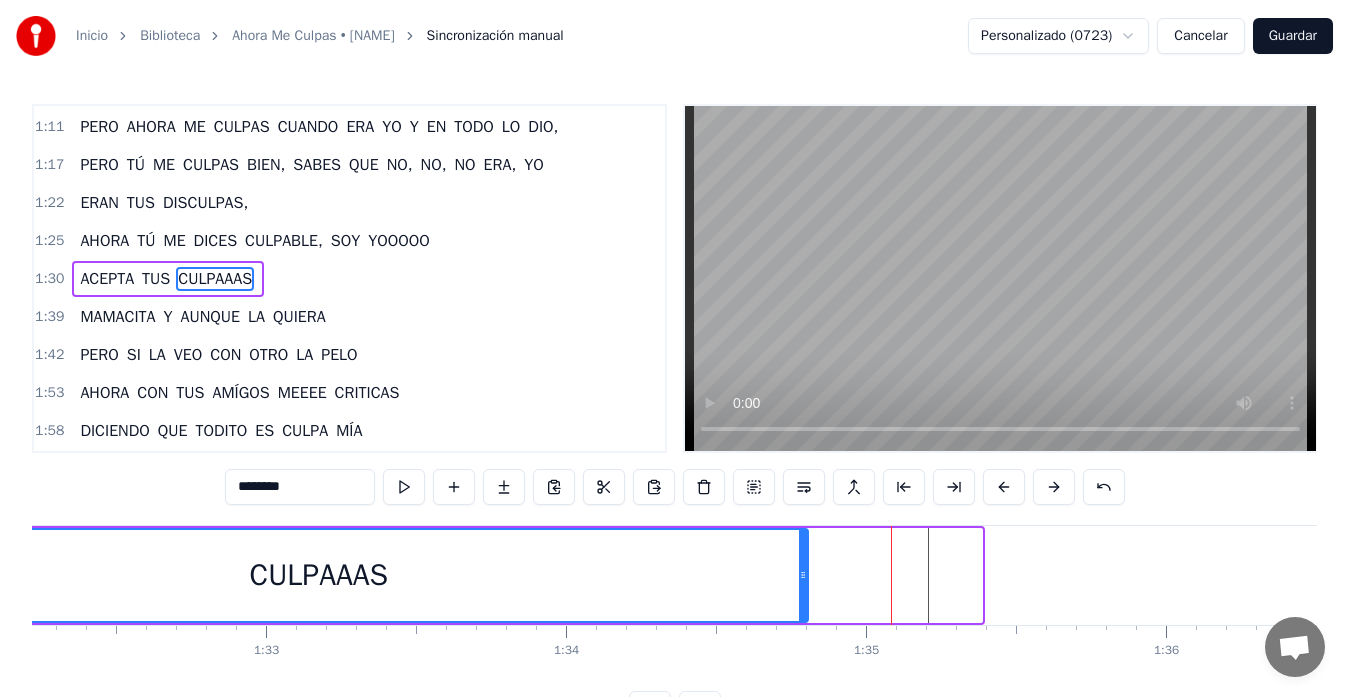 click at bounding box center [904, 575] 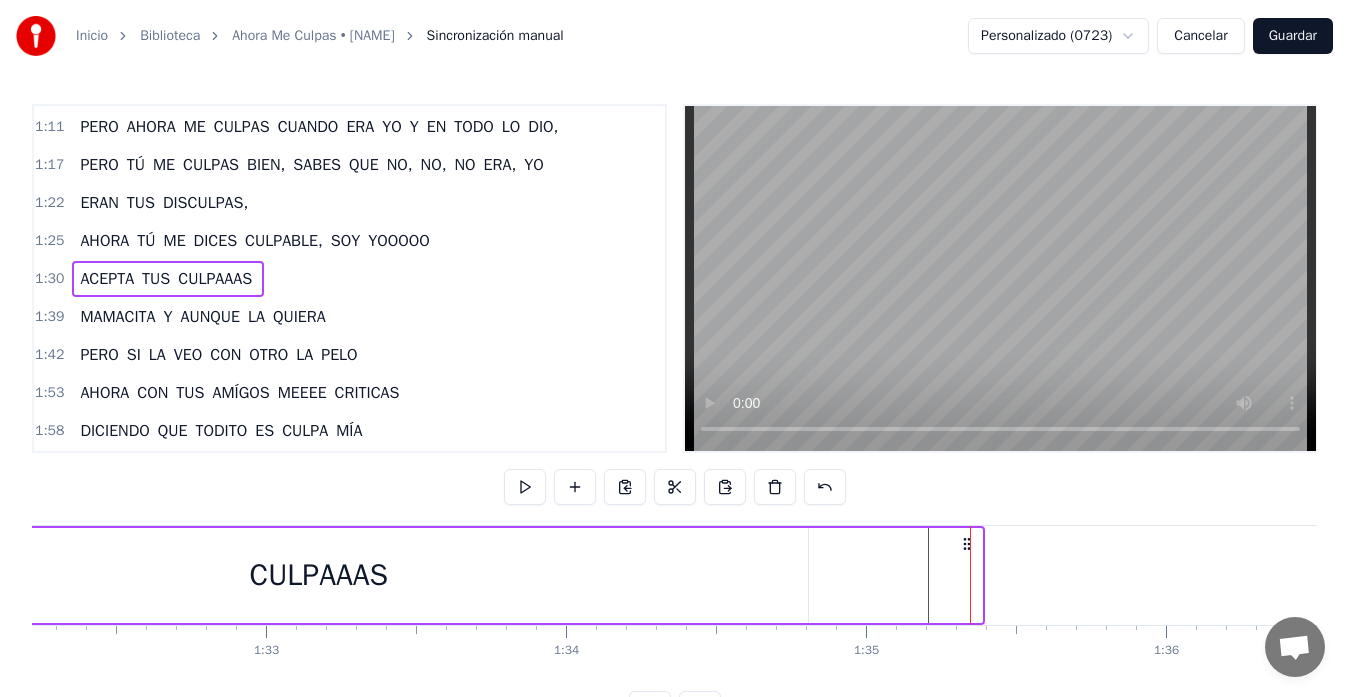 click 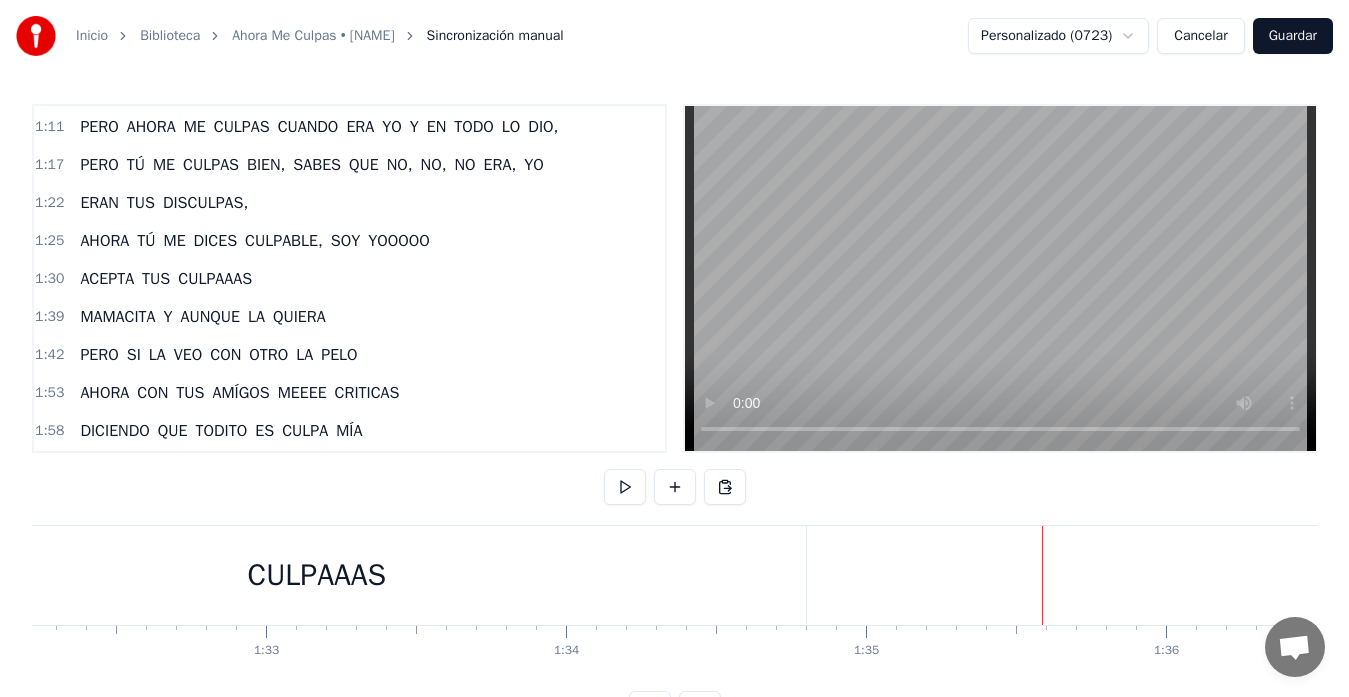click on "ACEPTA TUS CULPAAAS" at bounding box center (268, 575) 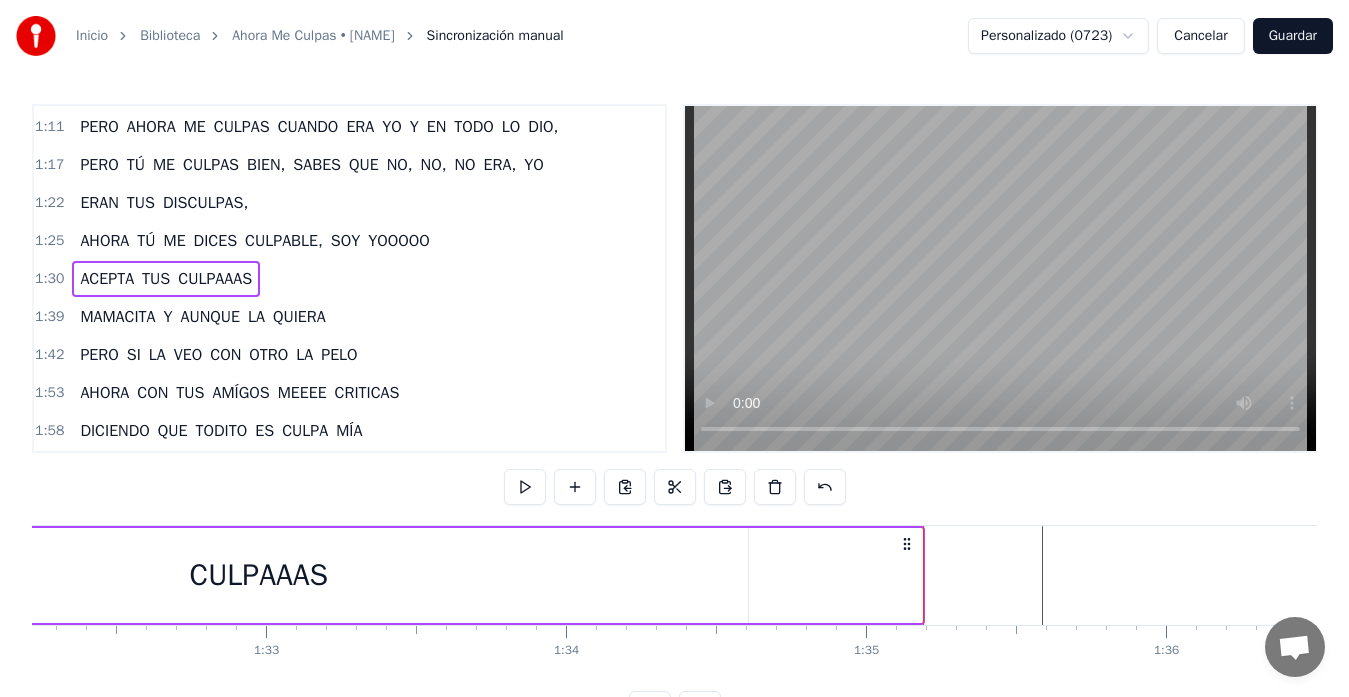 drag, startPoint x: 964, startPoint y: 545, endPoint x: 904, endPoint y: 545, distance: 60 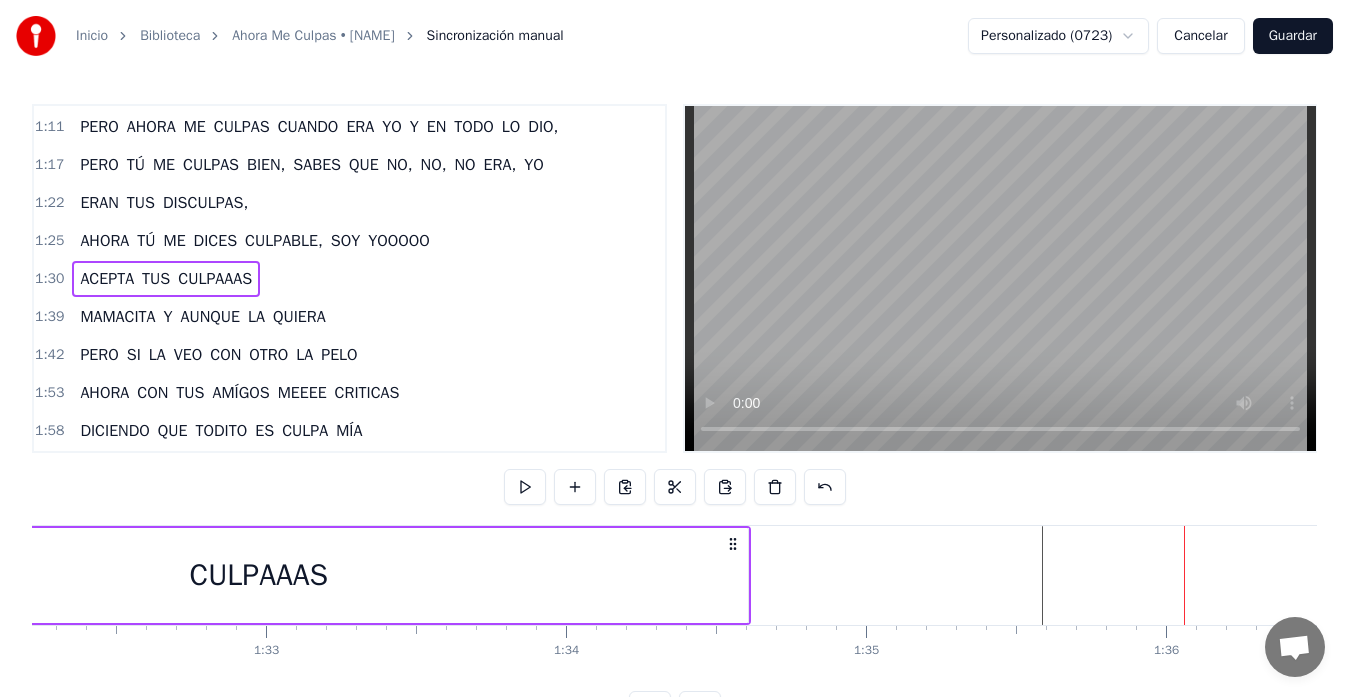 click on "YOOOOO" at bounding box center (399, 241) 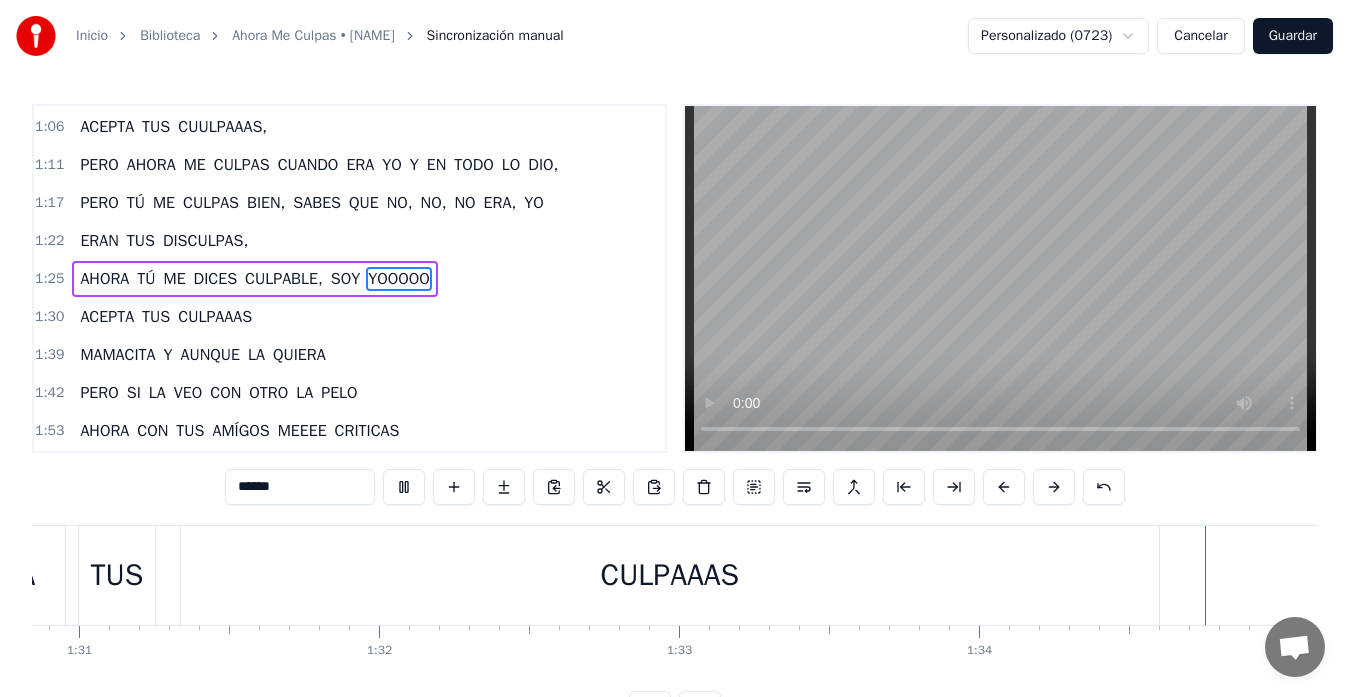 scroll, scrollTop: 0, scrollLeft: 28354, axis: horizontal 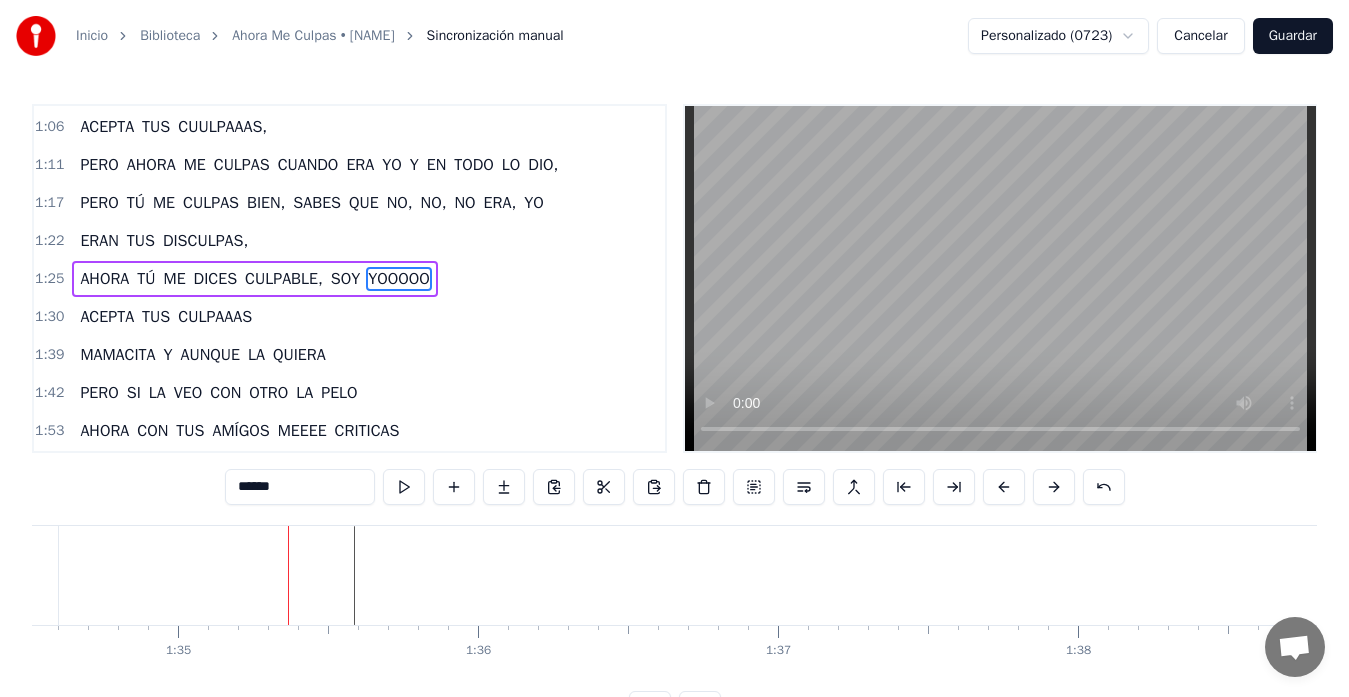 click at bounding box center (2049, 575) 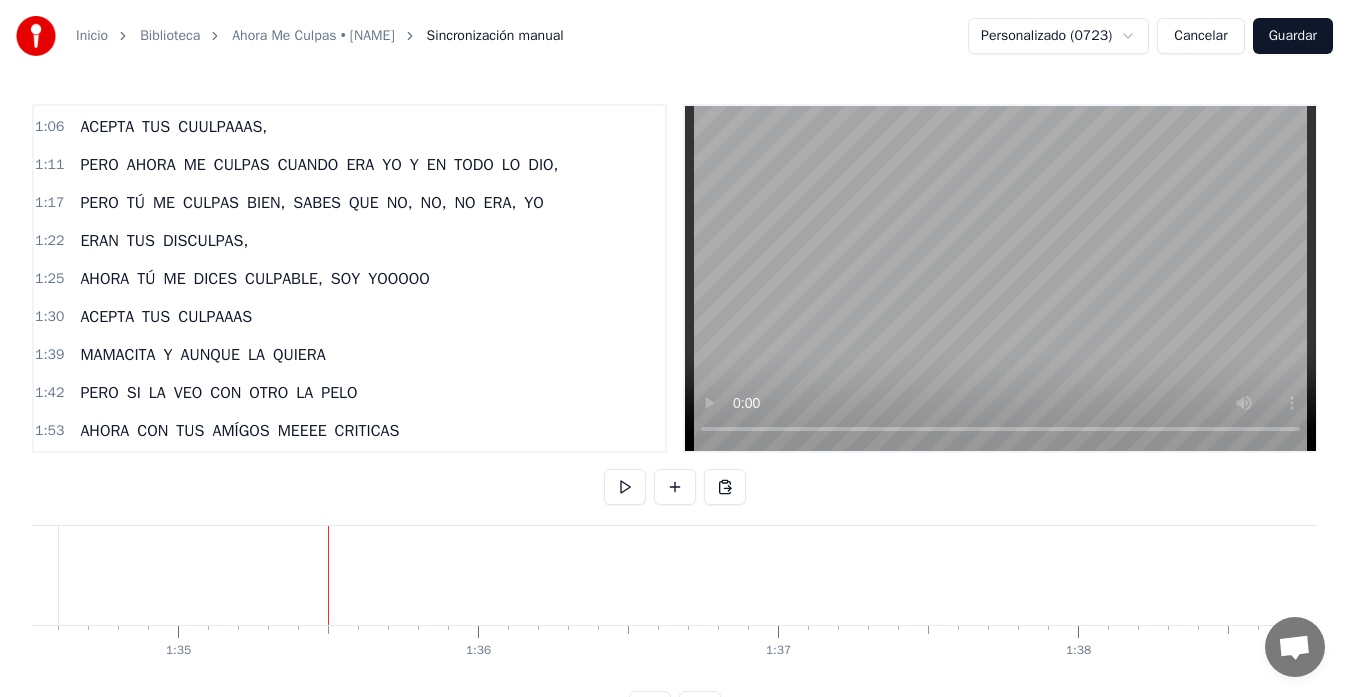 click at bounding box center [2049, 575] 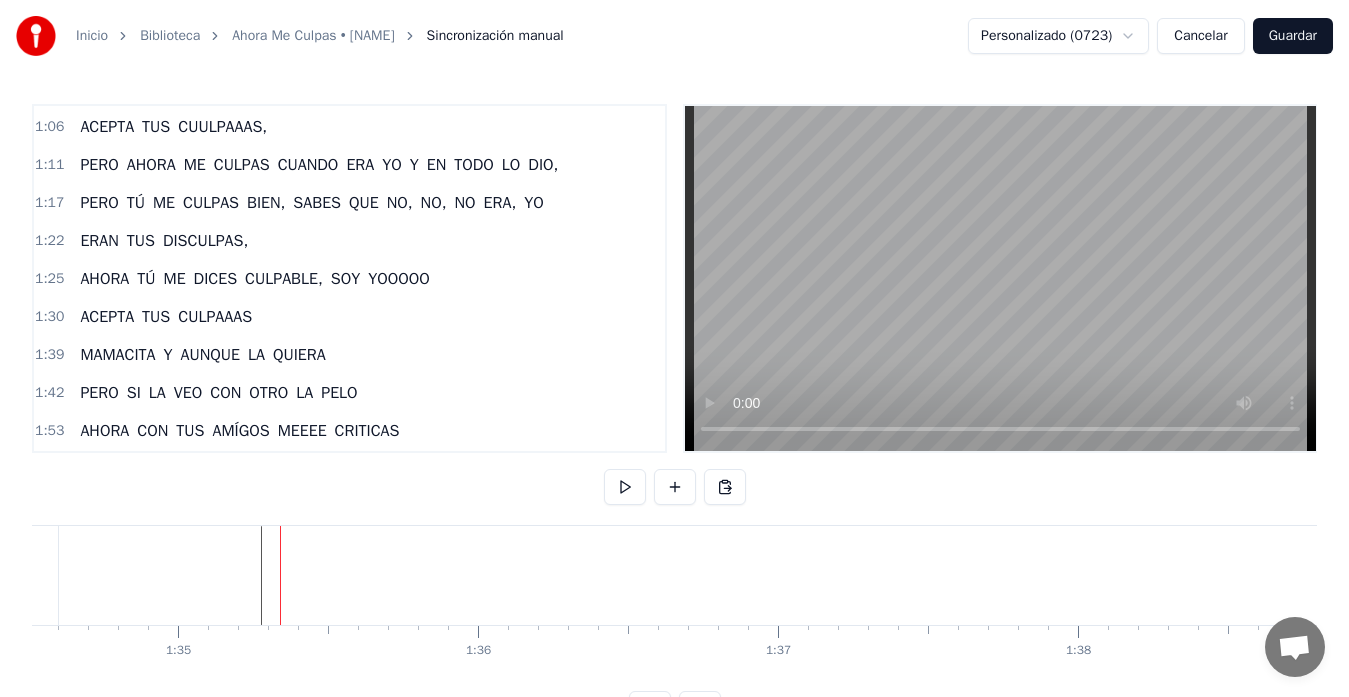 click on "ACEPTA" at bounding box center (107, 317) 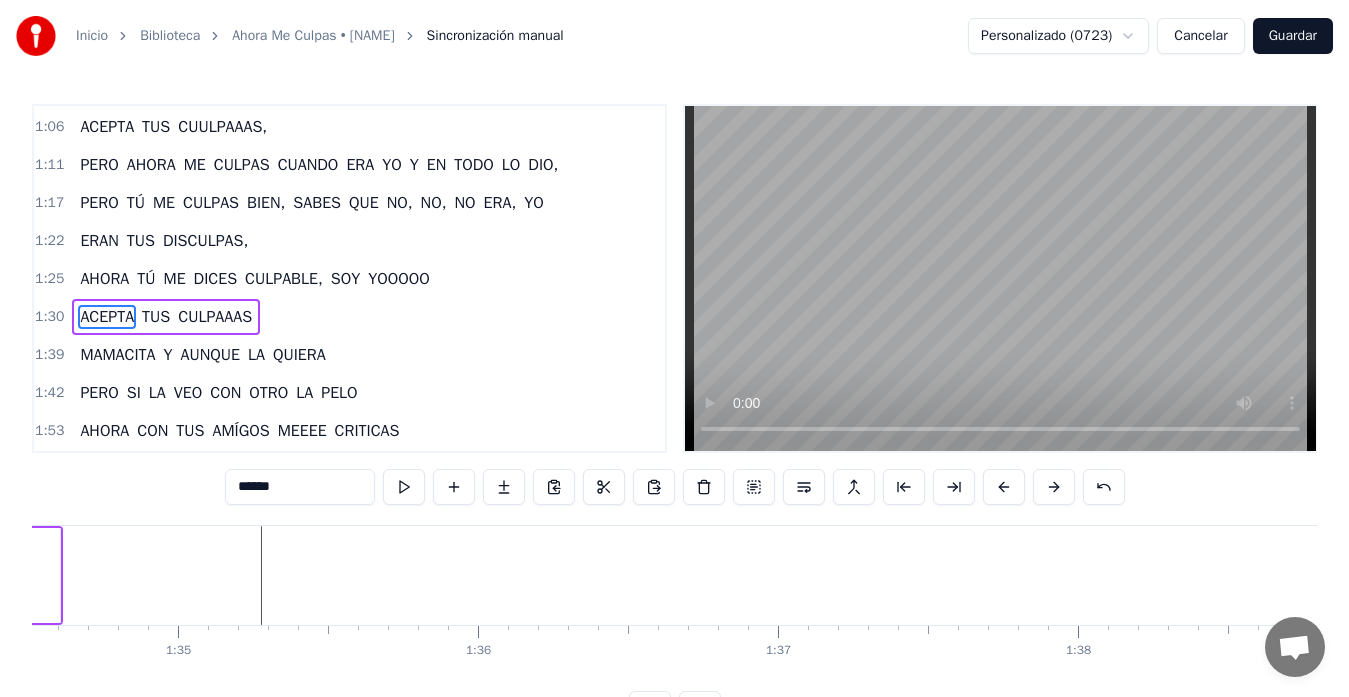 scroll, scrollTop: 606, scrollLeft: 0, axis: vertical 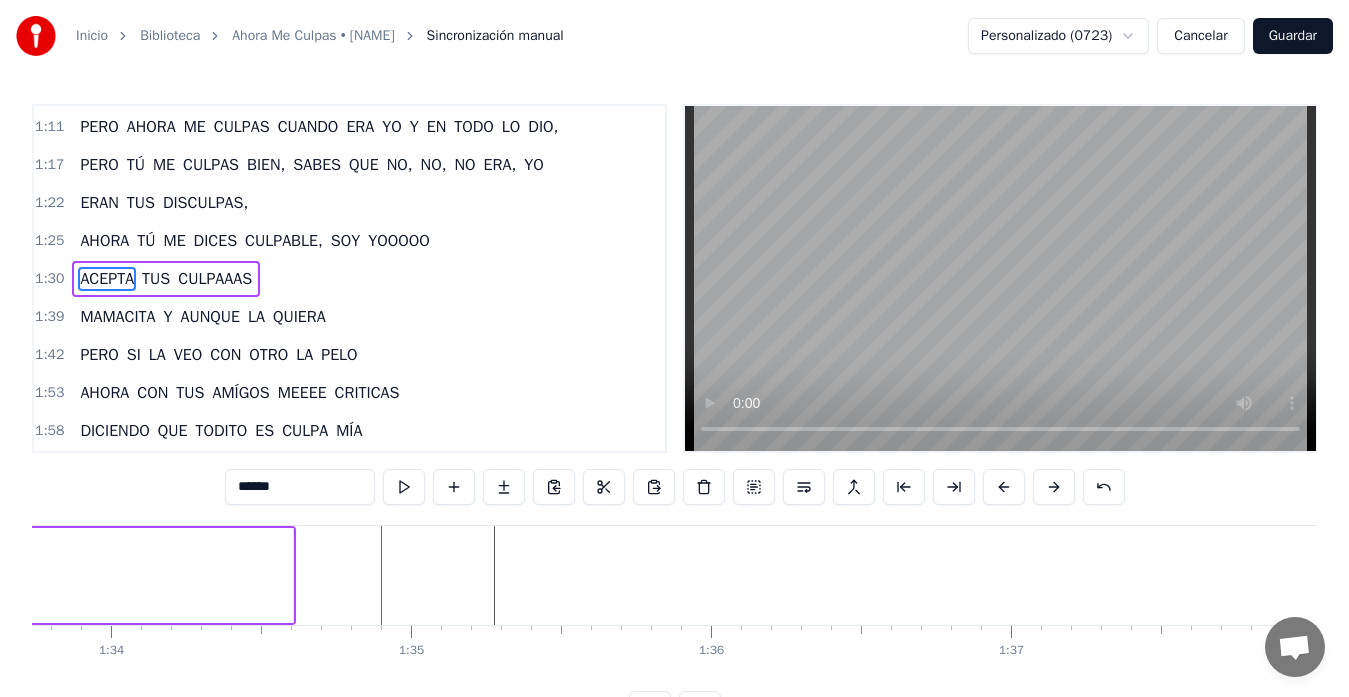click at bounding box center (2282, 575) 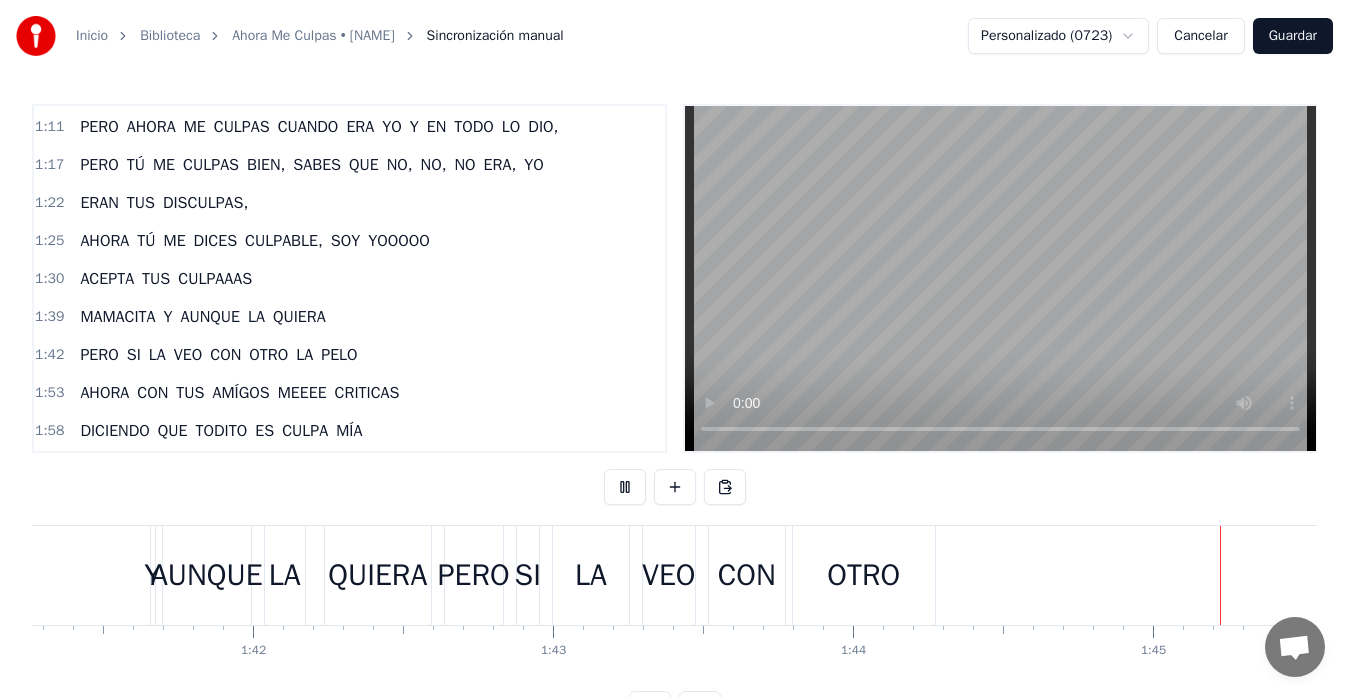 scroll, scrollTop: 0, scrollLeft: 31495, axis: horizontal 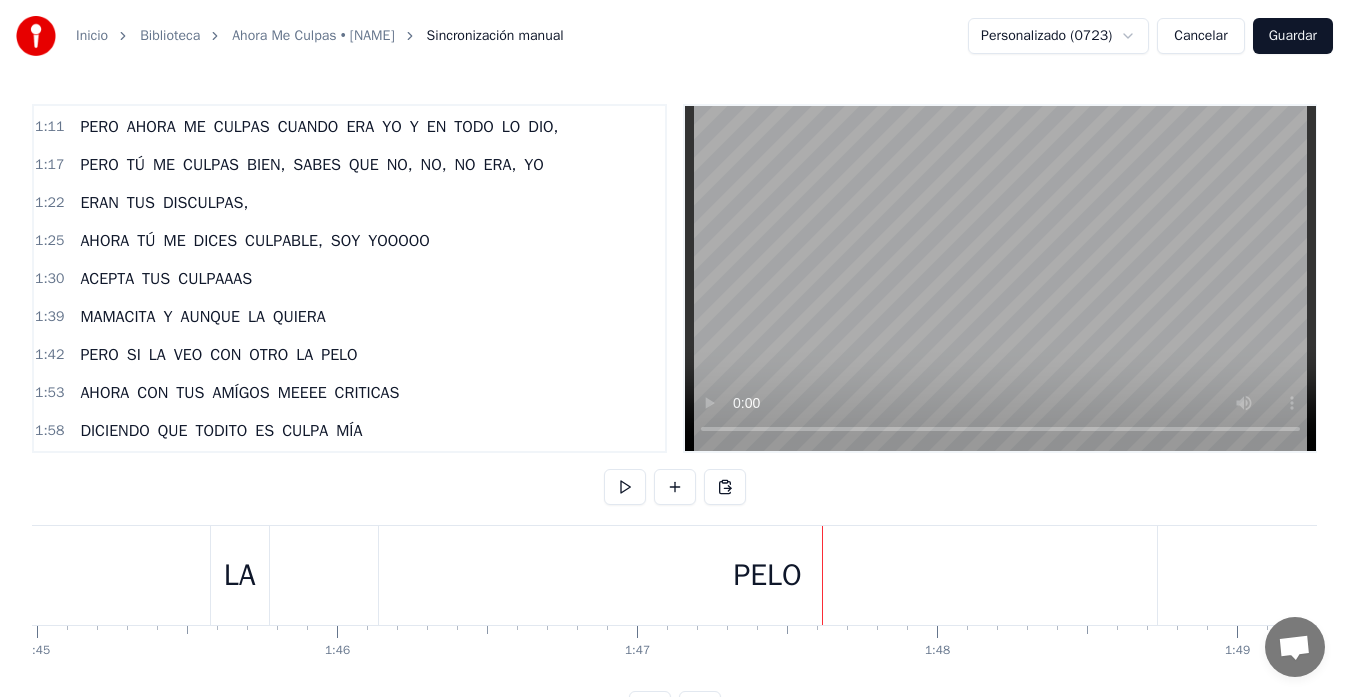 click on "PELO" at bounding box center (768, 575) 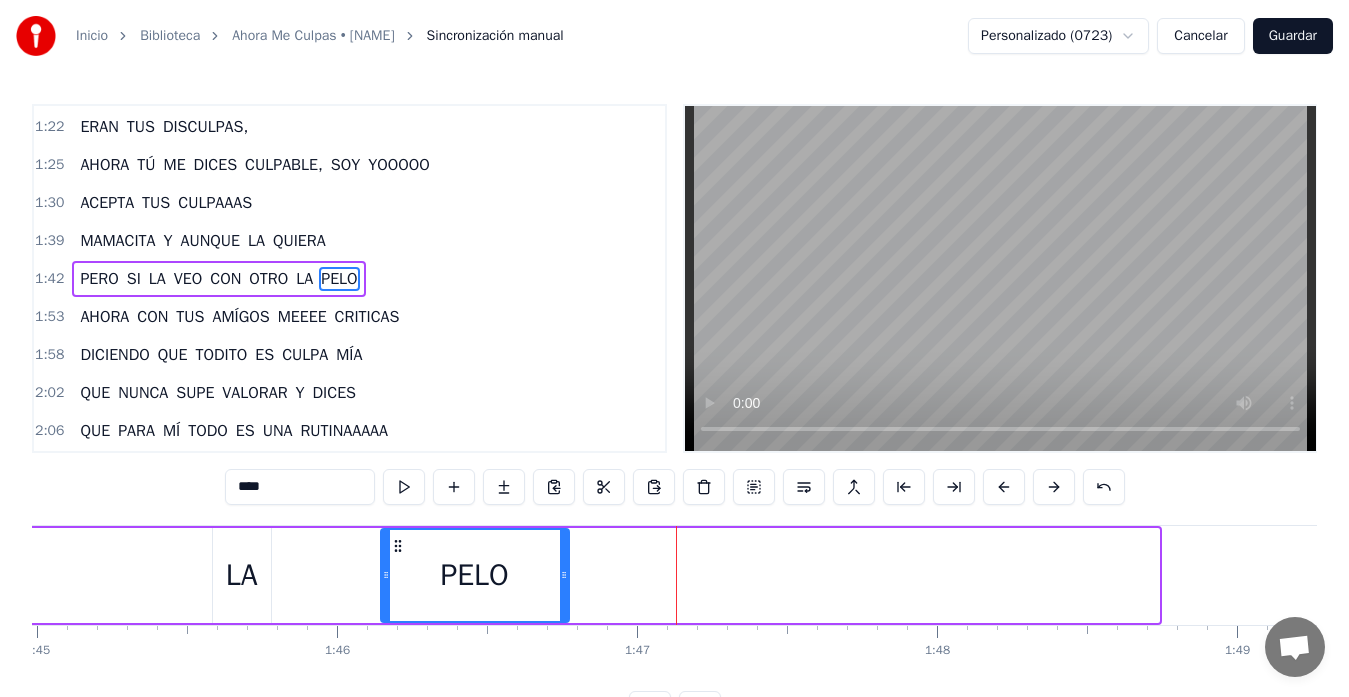drag, startPoint x: 1154, startPoint y: 581, endPoint x: 561, endPoint y: 598, distance: 593.24365 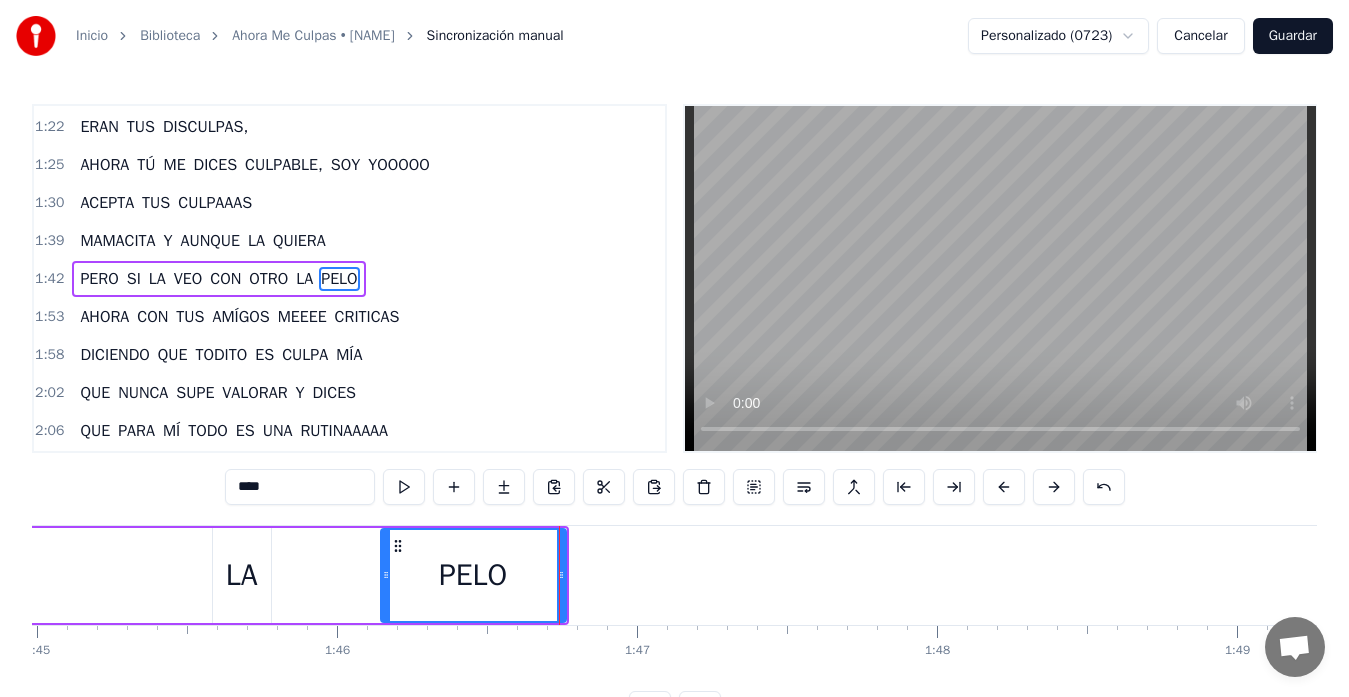 click on "PERO" at bounding box center [99, 279] 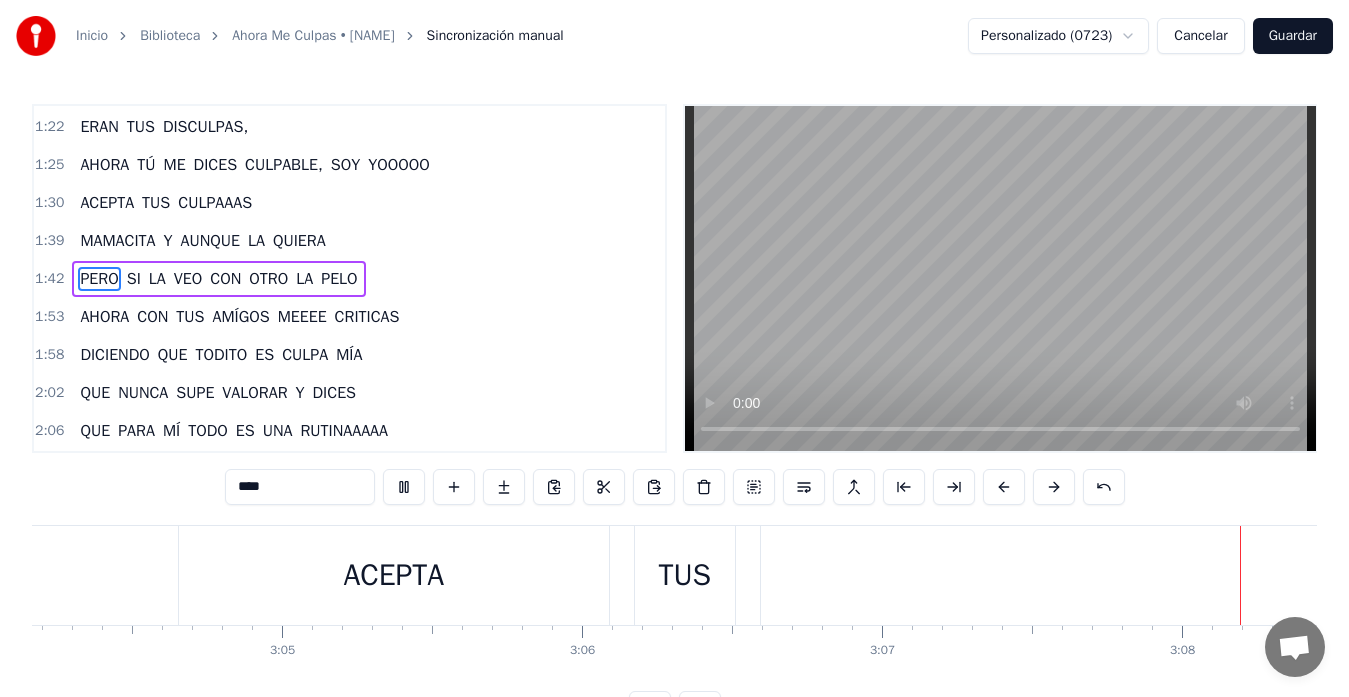 scroll, scrollTop: 0, scrollLeft: 56364, axis: horizontal 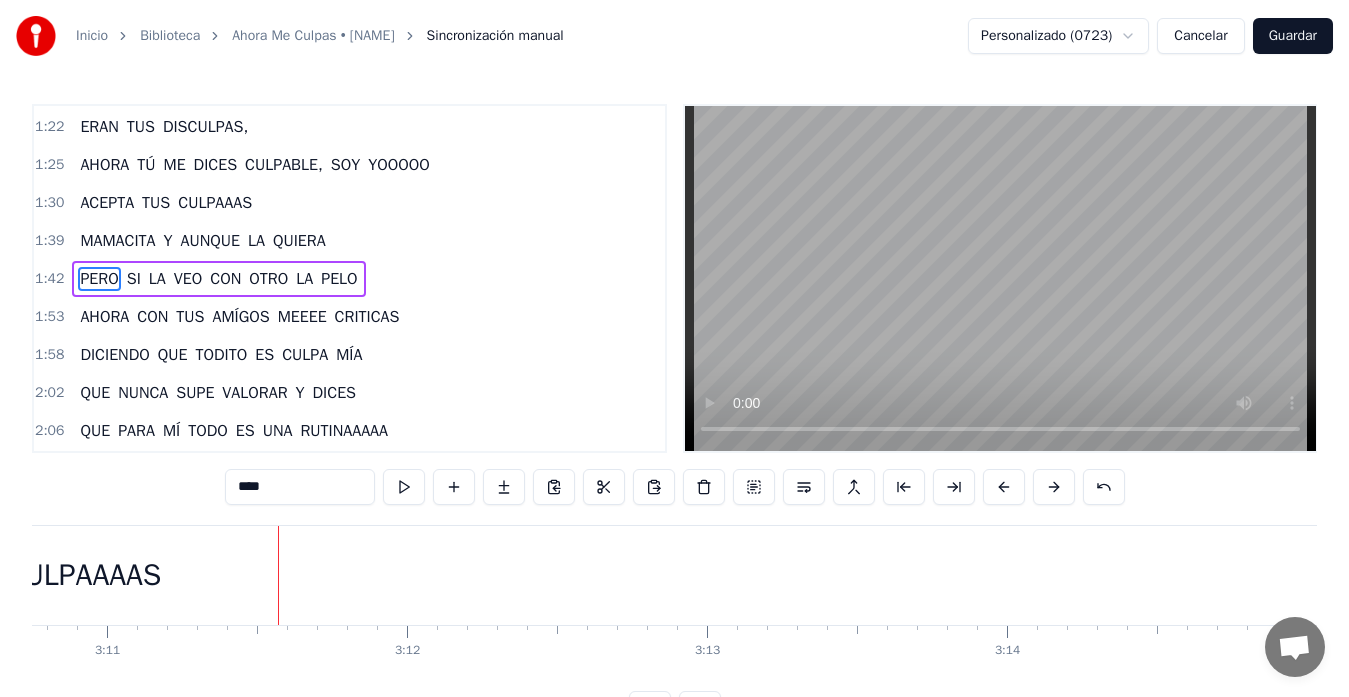 click on "CULPAAAAS" at bounding box center [84, 575] 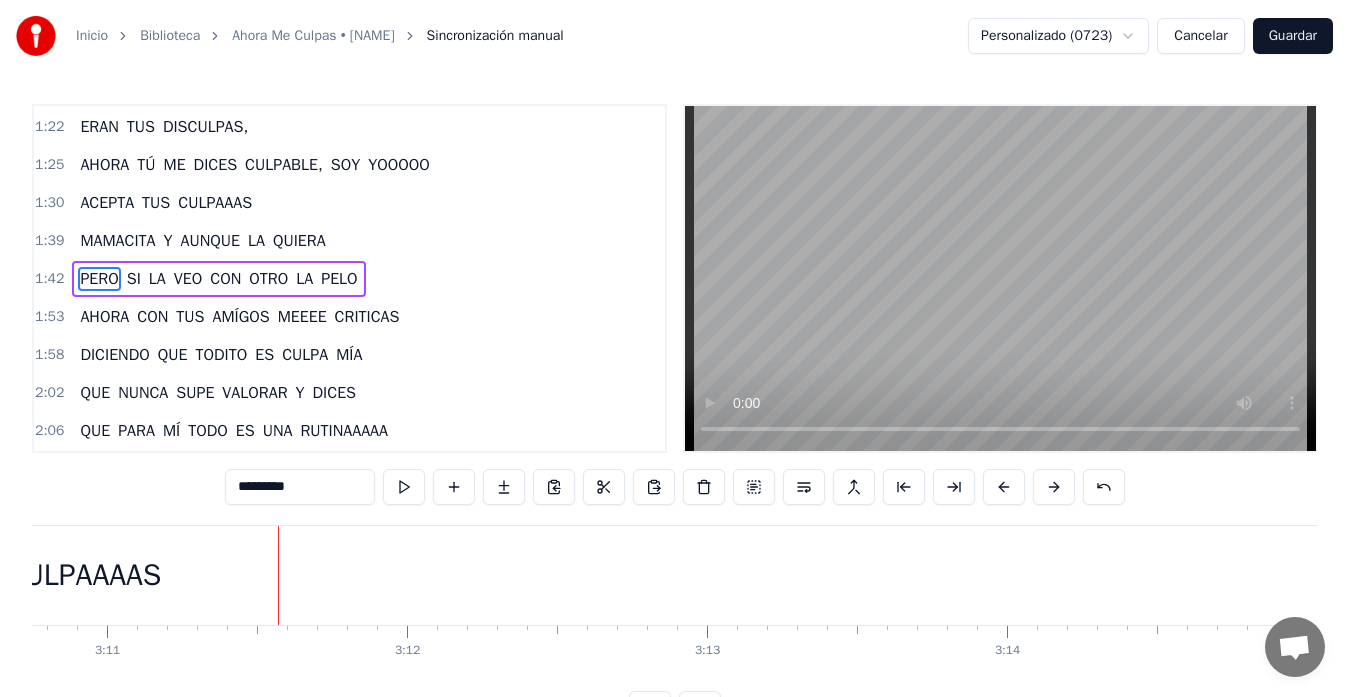 scroll, scrollTop: 79, scrollLeft: 0, axis: vertical 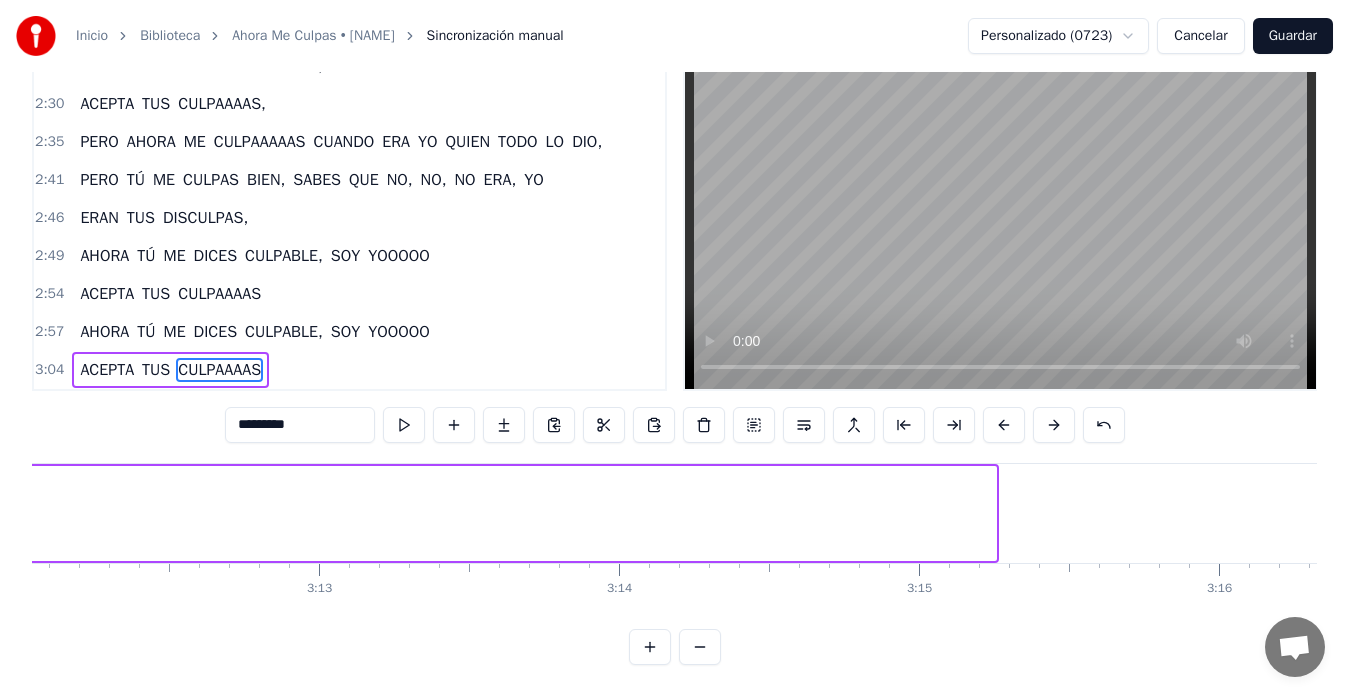 drag, startPoint x: 991, startPoint y: 494, endPoint x: 0, endPoint y: 508, distance: 991.0989 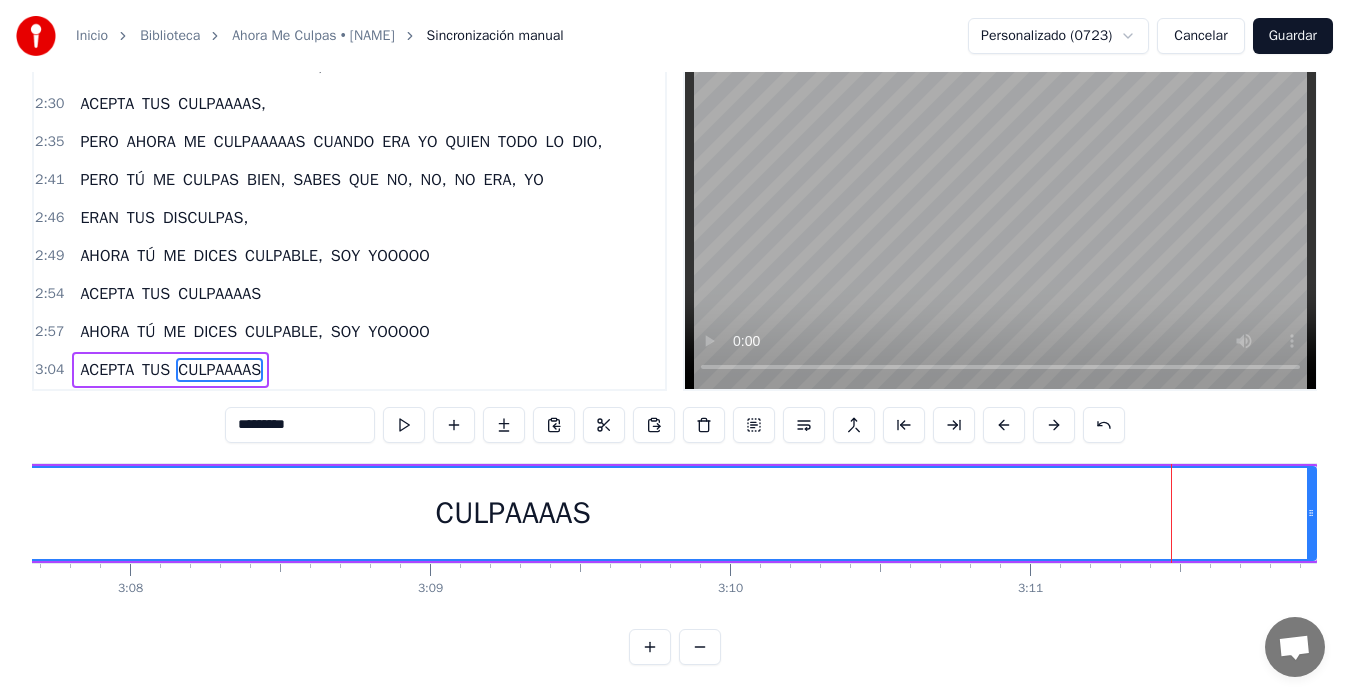 scroll, scrollTop: 0, scrollLeft: 56399, axis: horizontal 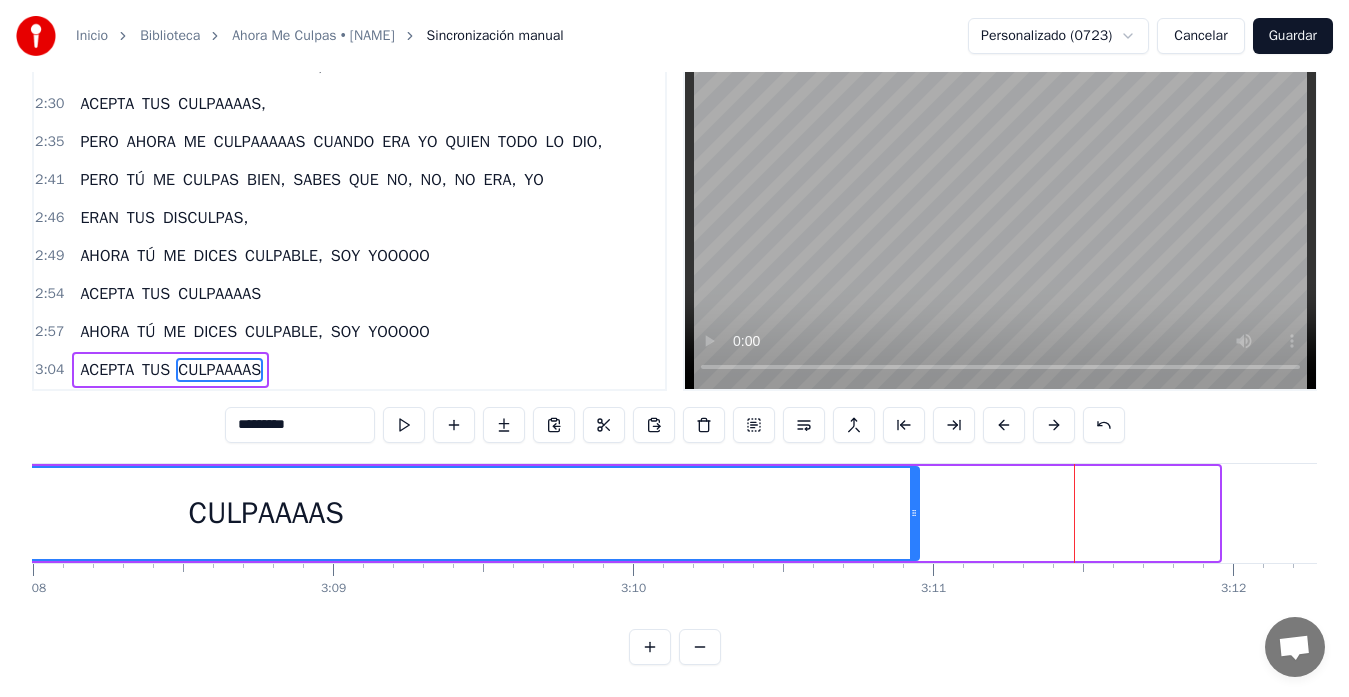 drag, startPoint x: 1214, startPoint y: 495, endPoint x: 918, endPoint y: 509, distance: 296.3309 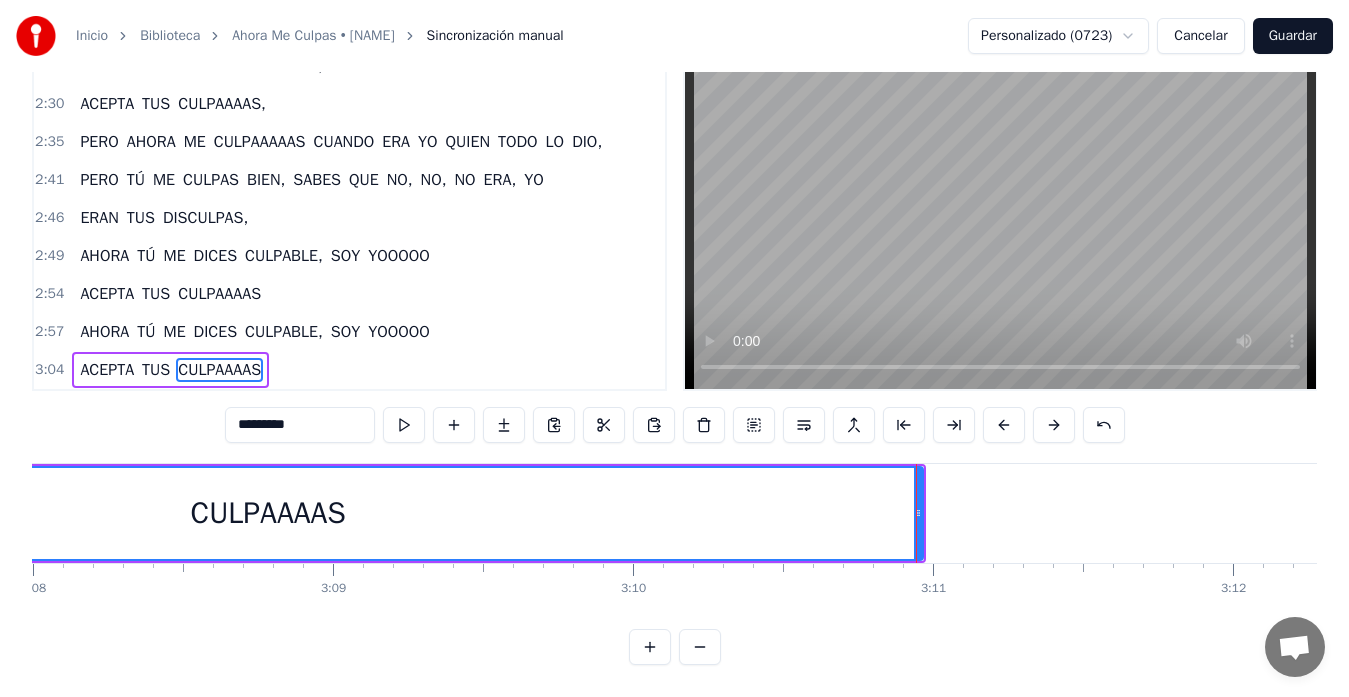 click on "AHORA" at bounding box center [104, 332] 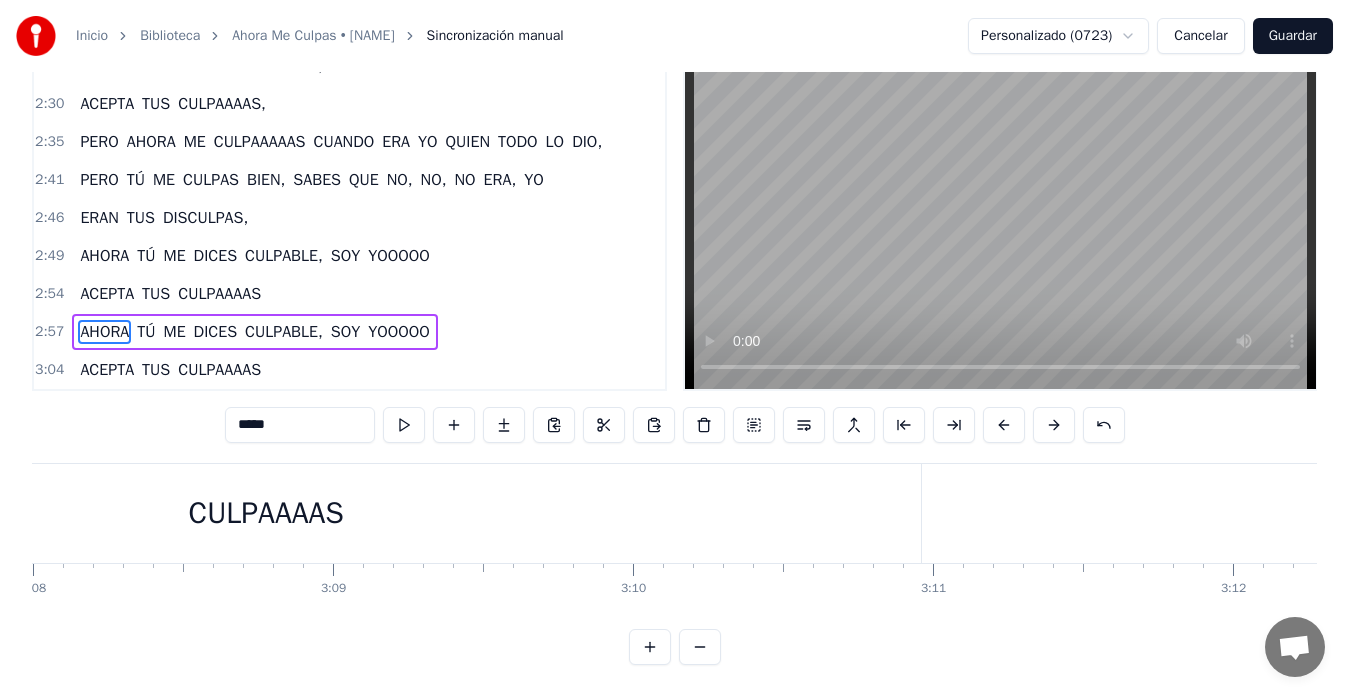 scroll, scrollTop: 45, scrollLeft: 0, axis: vertical 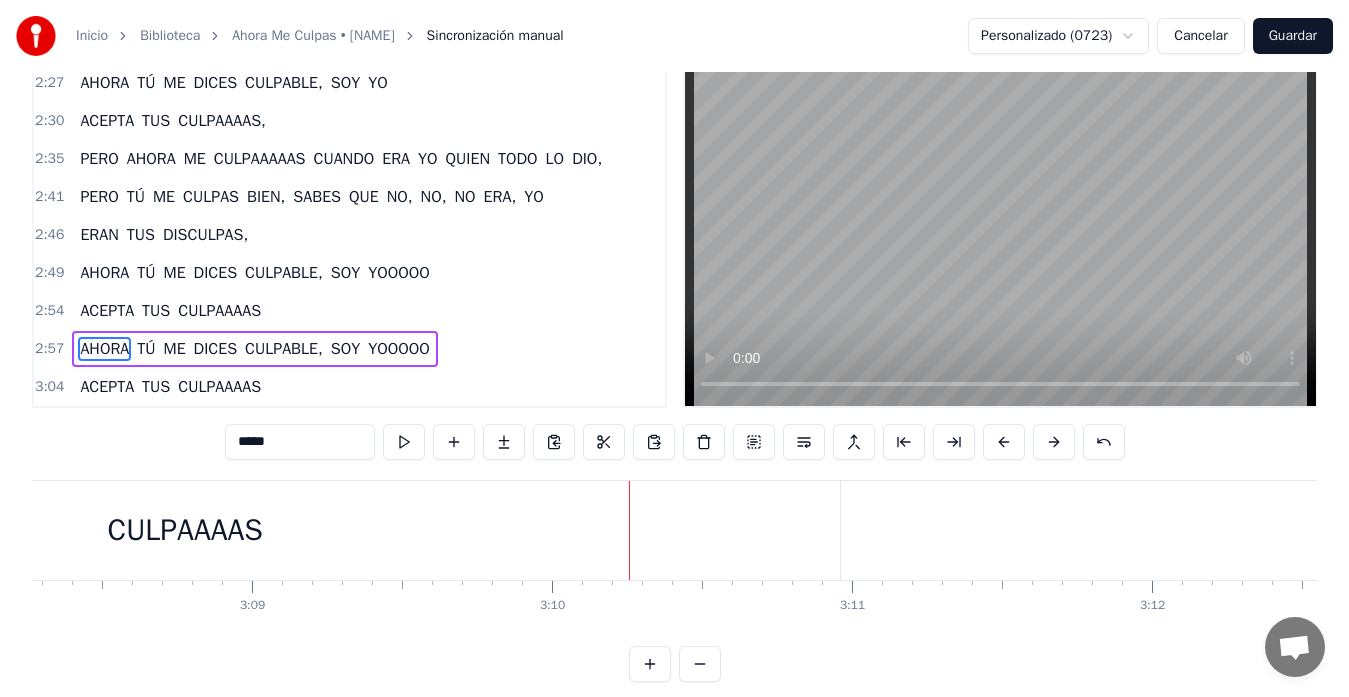click on "CULPAAAAS" at bounding box center (185, 530) 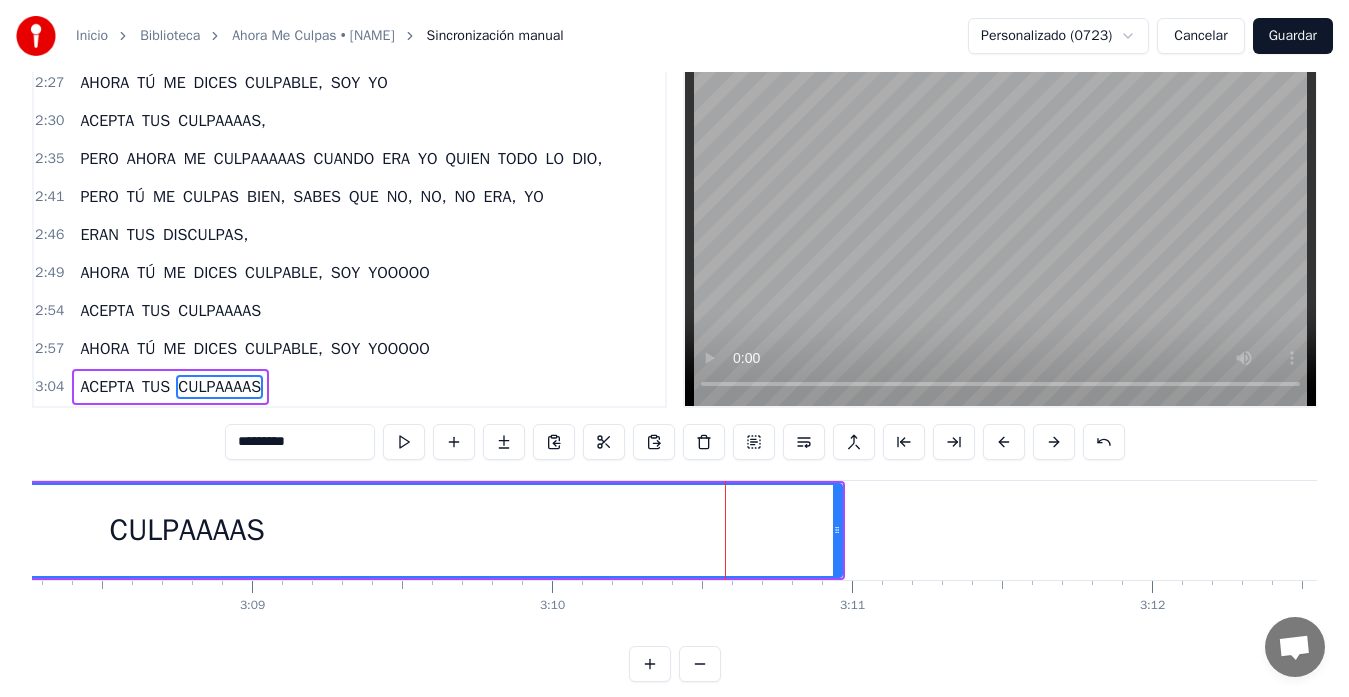 scroll, scrollTop: 79, scrollLeft: 0, axis: vertical 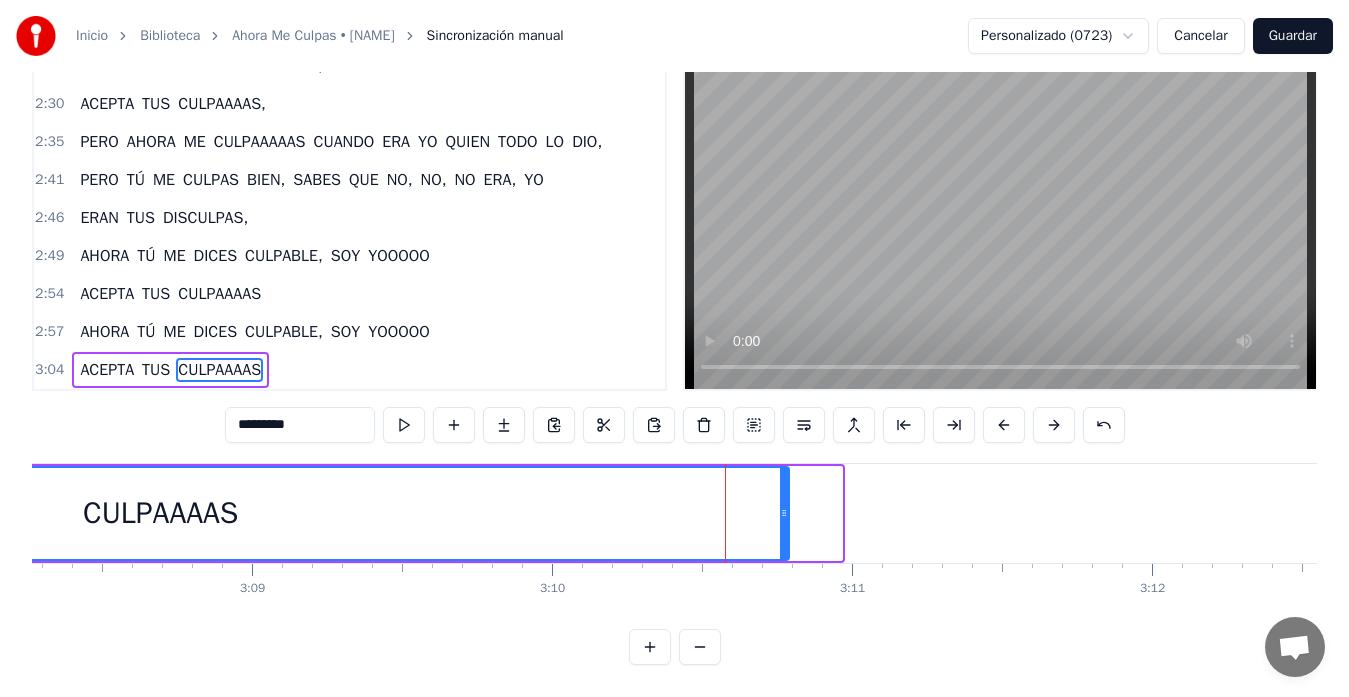 drag, startPoint x: 838, startPoint y: 505, endPoint x: 785, endPoint y: 512, distance: 53.460266 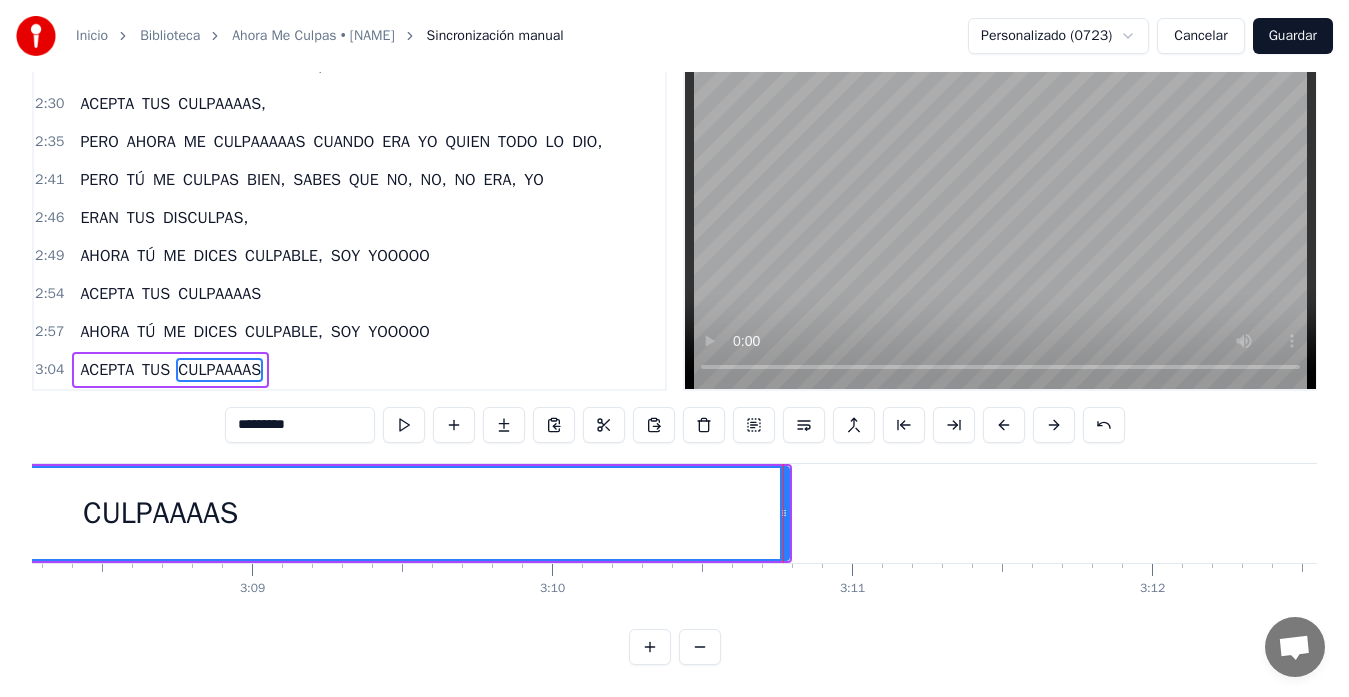 drag, startPoint x: 679, startPoint y: 291, endPoint x: 428, endPoint y: 319, distance: 252.55693 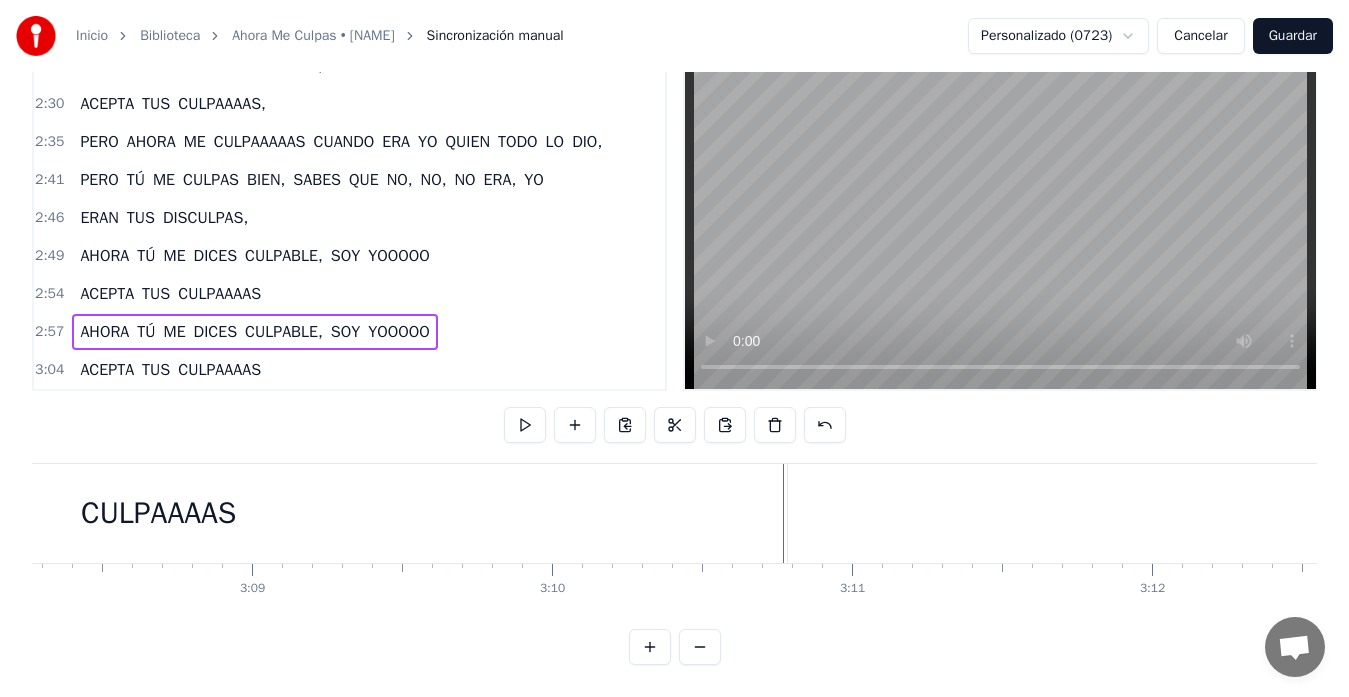 scroll, scrollTop: 0, scrollLeft: 53123, axis: horizontal 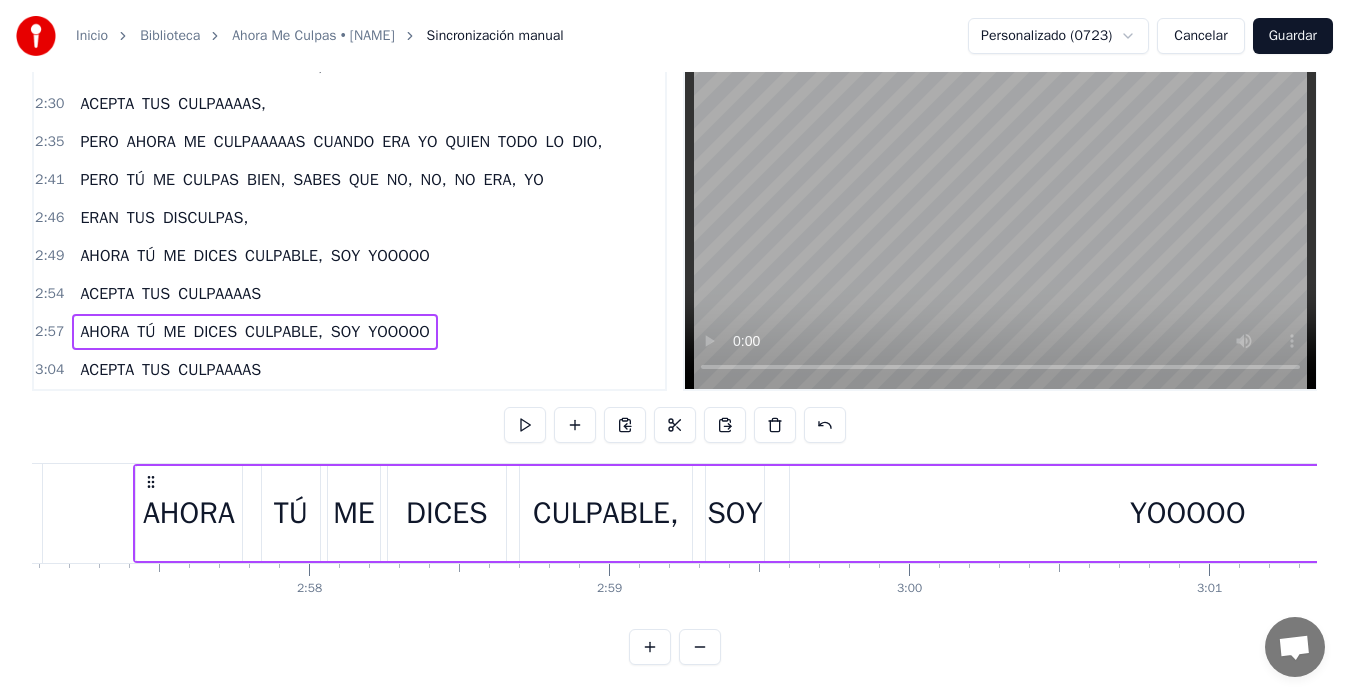 click on "YOOOOO" at bounding box center (399, 332) 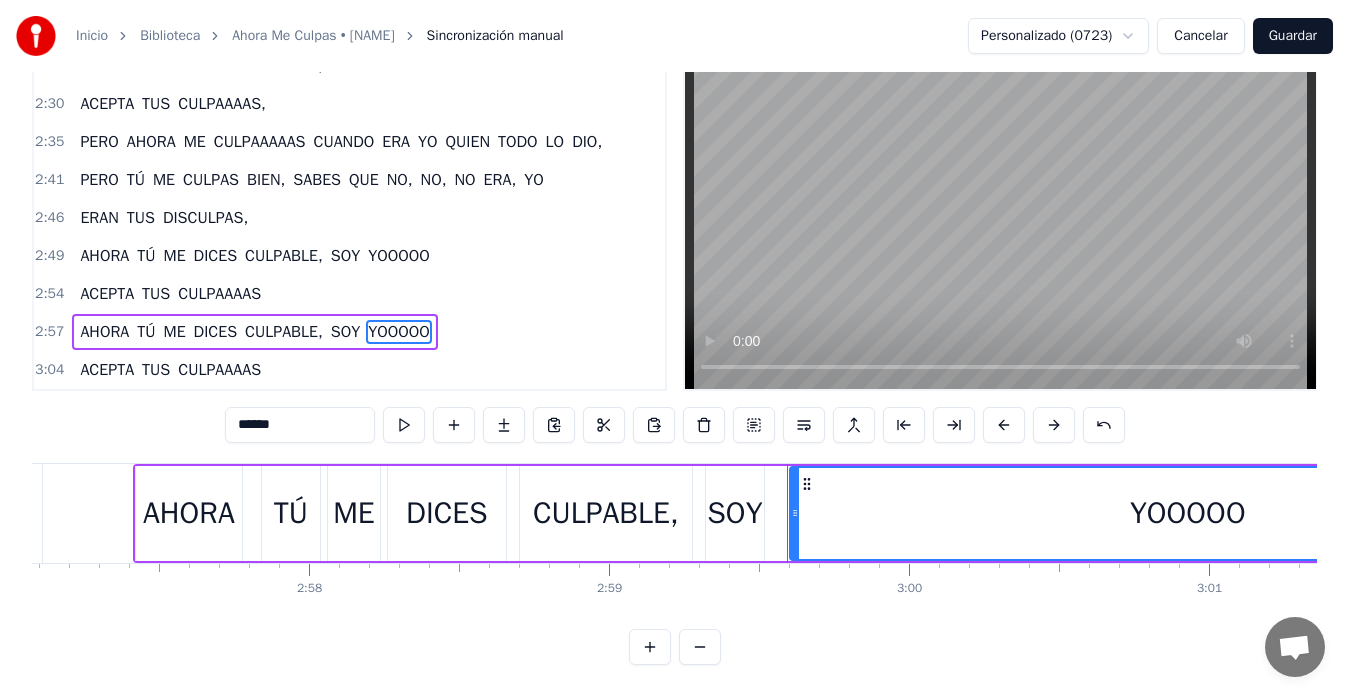 scroll, scrollTop: 45, scrollLeft: 0, axis: vertical 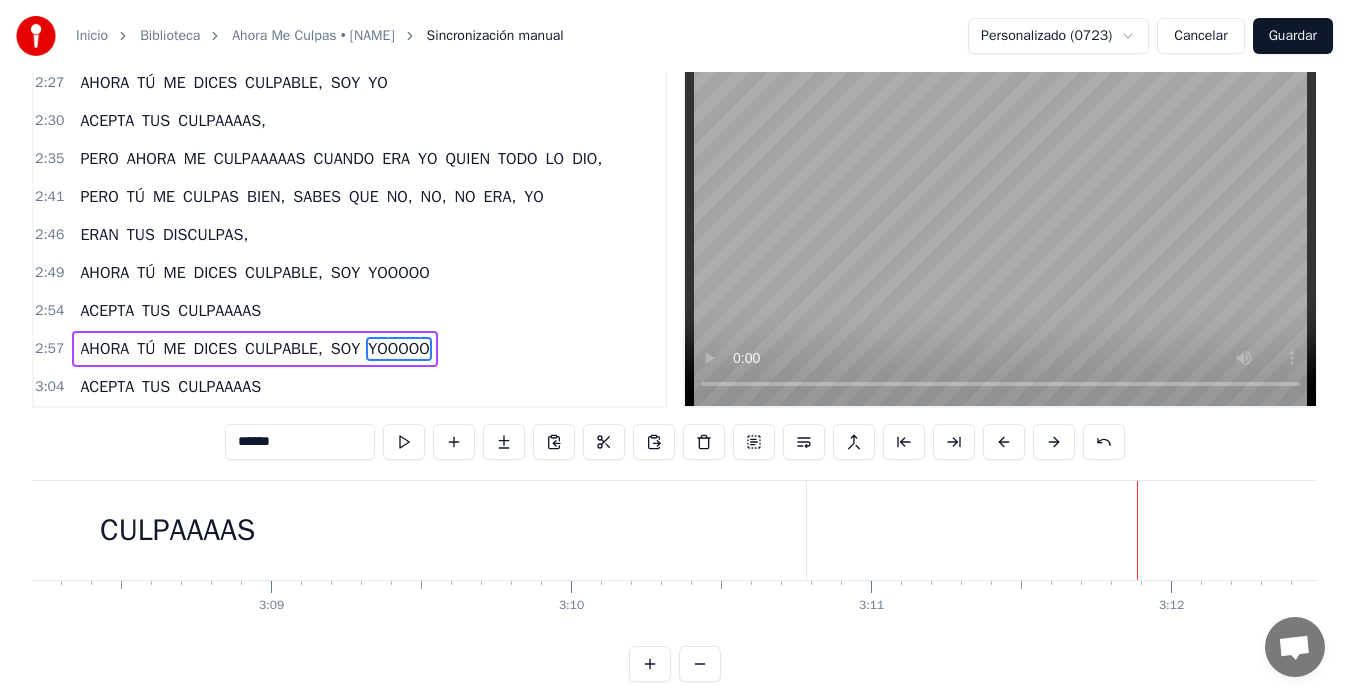 click on "CULPAAAAS" at bounding box center (178, 530) 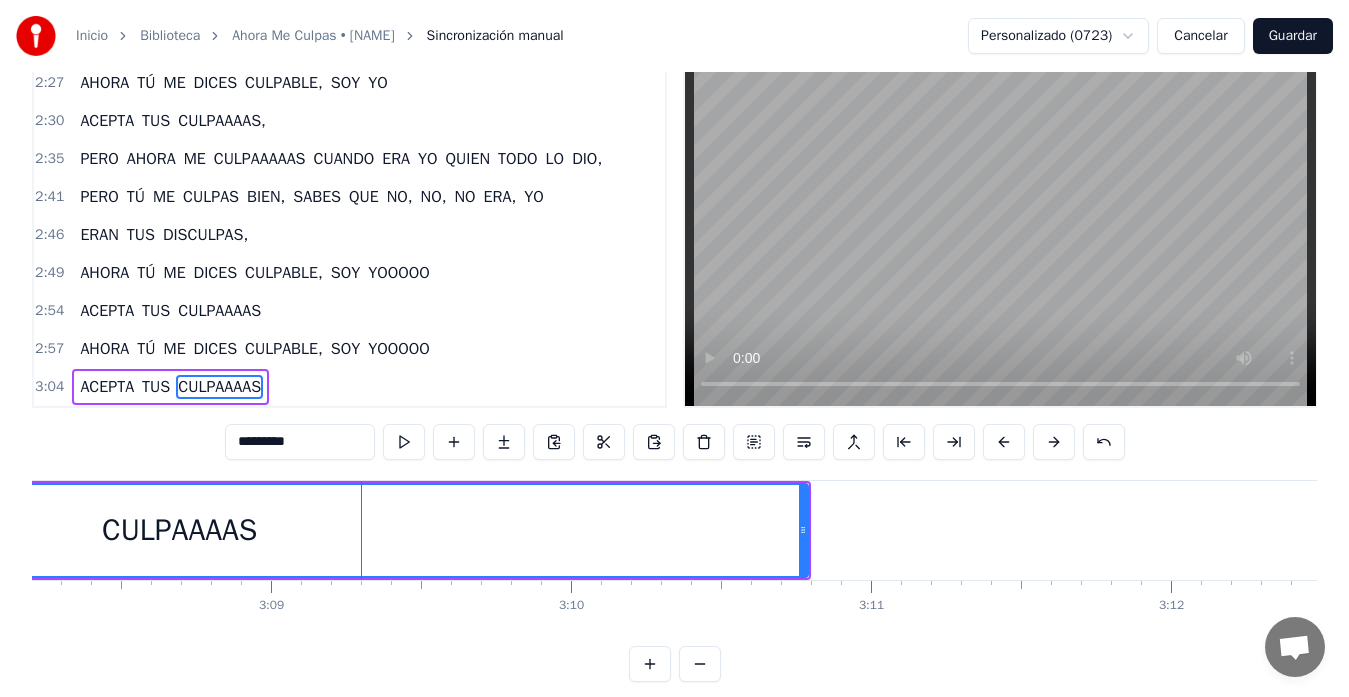 scroll, scrollTop: 79, scrollLeft: 0, axis: vertical 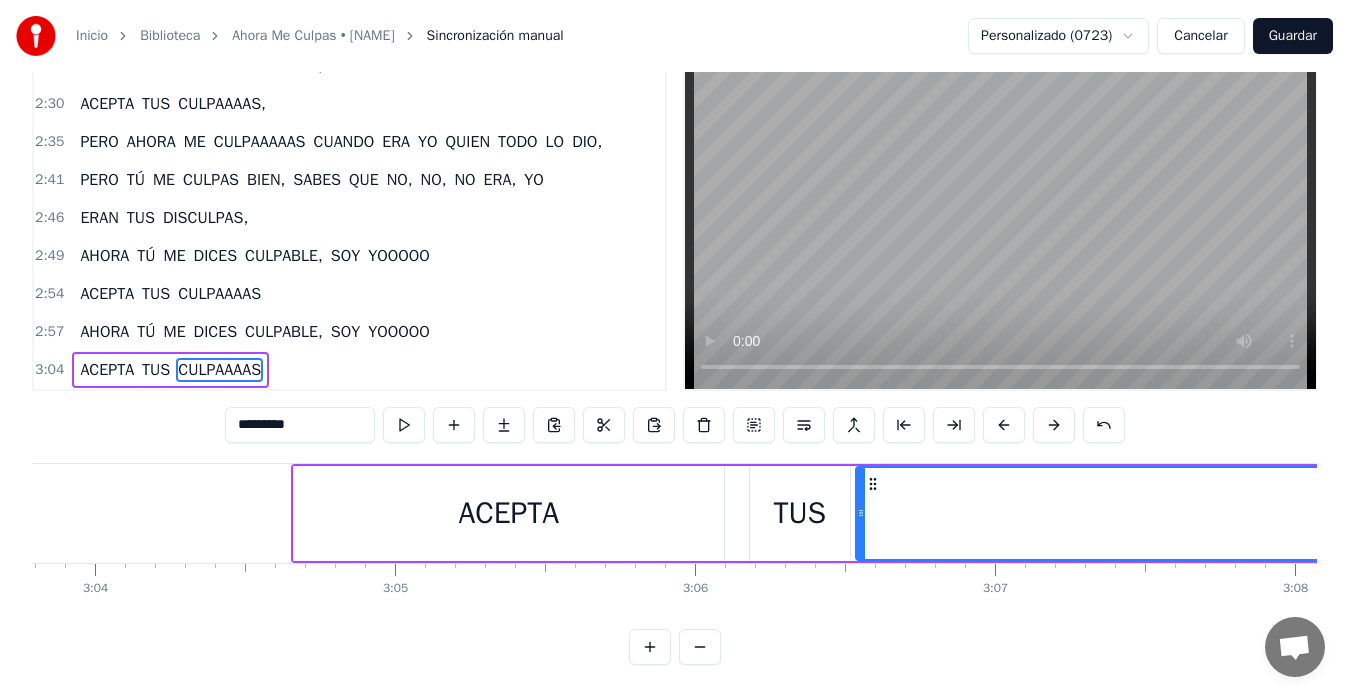 drag, startPoint x: 893, startPoint y: 468, endPoint x: 873, endPoint y: 469, distance: 20.024984 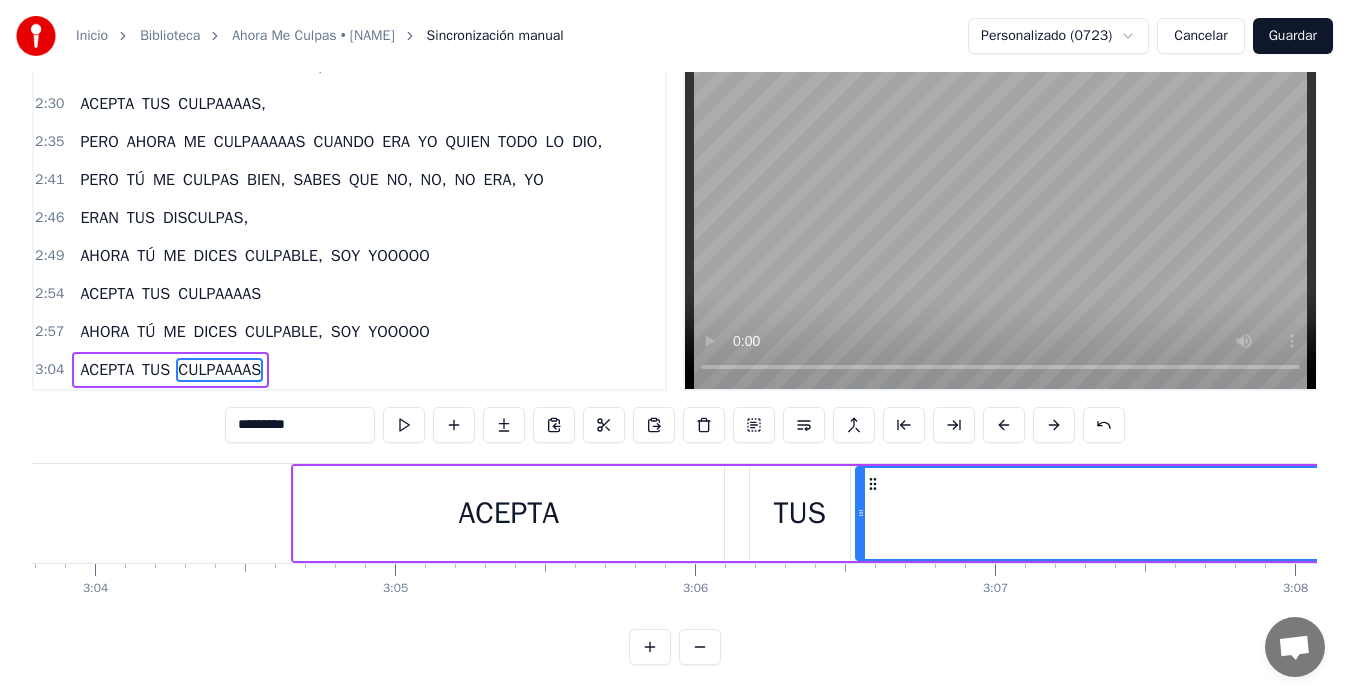 click on "YOOOOO" at bounding box center (399, 332) 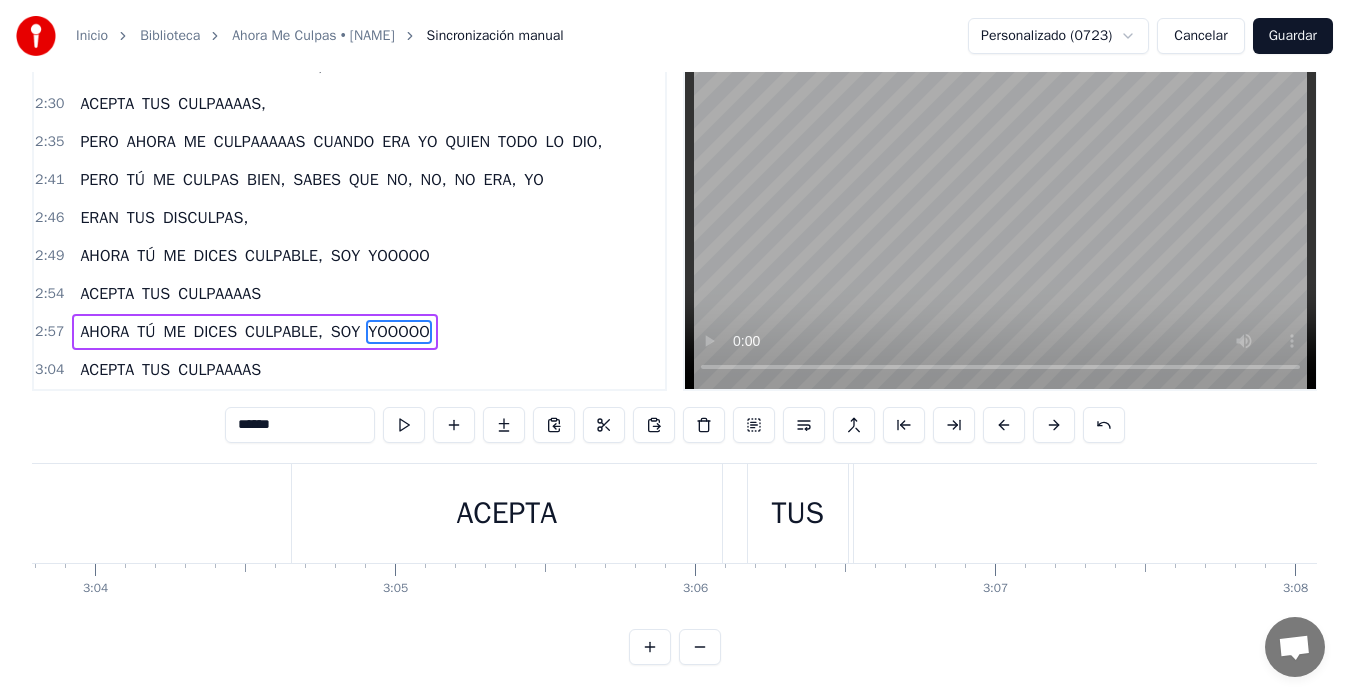 scroll, scrollTop: 45, scrollLeft: 0, axis: vertical 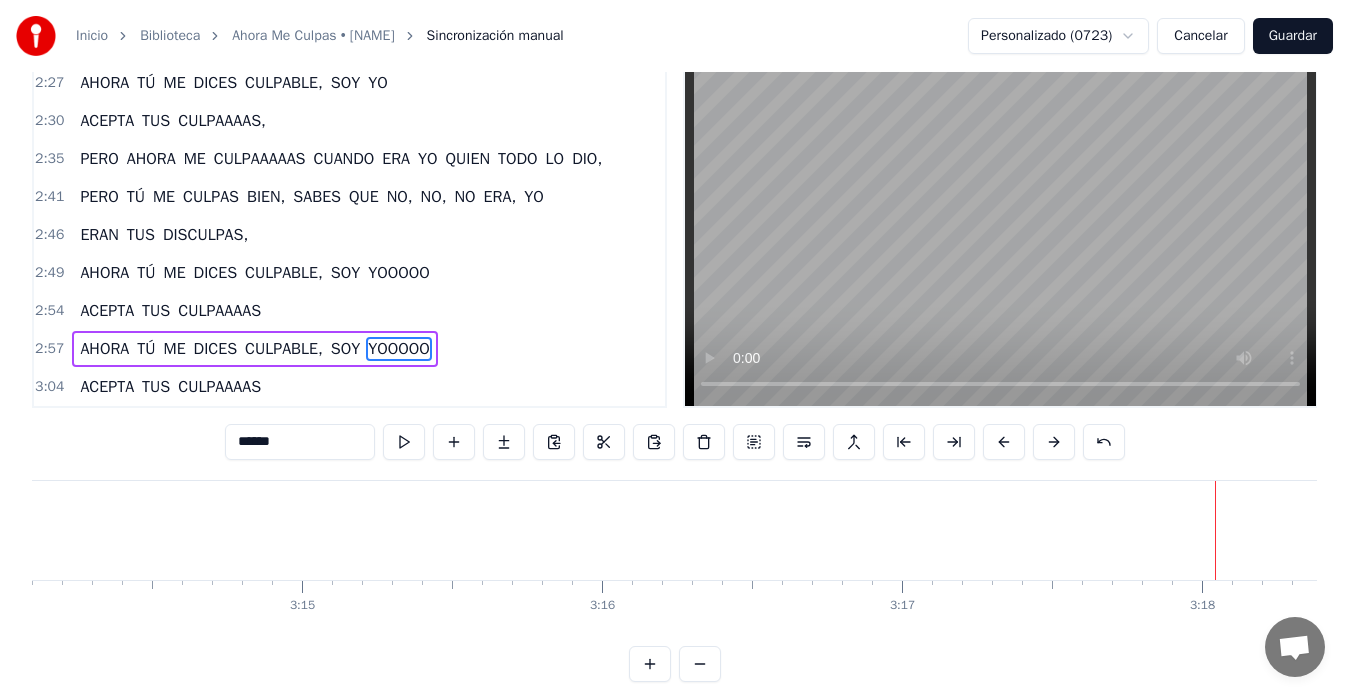 click on "SI QUIERES IRTE MI AMOOOOR PUES VETE NO IMPEDIRÉ QUE HAGAS LO QUE QUIERAS SI ESA ES TU DECISIÓN, PUES HAZLO YO YA ENTENDÍ QUE AQUÍ NO HAY MÁS QUE QUEJAS AHORA CON TUS AMÍGOS MEEEE CRITICAS DICIENDO QUE TODITO ES CULPA MÍA QUE NUNCA SUPE VALORAR Y DICES QUE PARA MÍ TODO ES UNA RUTINAAAAA Y SABES QUE MI AMOR QUE EL CULPABLE ERA YO, NO, NO, NO MAMASITA Y AHORA ME CULPAS CUANDO ERA YO QUIEN TODO LO DIO, PERO TÚ ME CULPAAS BIEN, SABES QUE NO, NO, NO ERA YO ERAN TUS DISCULPAS, AHORA TÚ ME DICES CULPABLE, SOY YO ACEPTA TUS CUULPAAAS, PERO AHORA ME CULPAS CUANDO ERA YO Y EN TODO LO DIO, PERO TÚ ME CULPAS BIEN, SABES QUE NO, NO, NO ERA, YO ERAN TUS DISCULPAS, AHORA TÚ ME DICES CULPABLE, SOY YOOOOO ACEPTA TUS CULPAAAS MAMACITA Y AUNQUE LA QUIERA PERO SI LA VEO CON OTRO LA PELO AHORA CON TUS AMÍGOS MEEEE CRITICAS DICIENDO QUE TODITO ES CULPA MÍA QUE NUNCA SUPE VALORAR Y DICES QUE PARA MÍ TODO ES UNA RUTINAAAAA Y AHORA ME CULPAS CUANDO ERA YO QUIEN TODO LO DIO, PERO TÚ ME CULPAS BIEN, SABES" at bounding box center [674, 555] 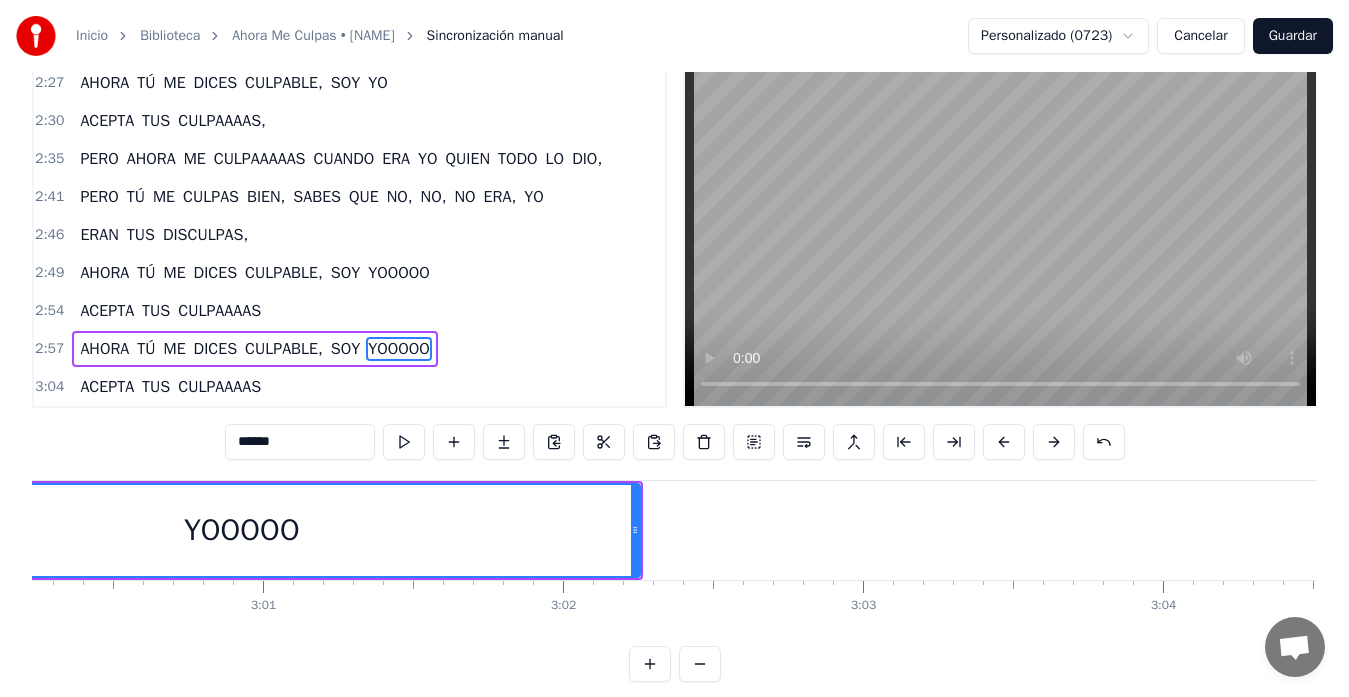 scroll, scrollTop: 0, scrollLeft: 53972, axis: horizontal 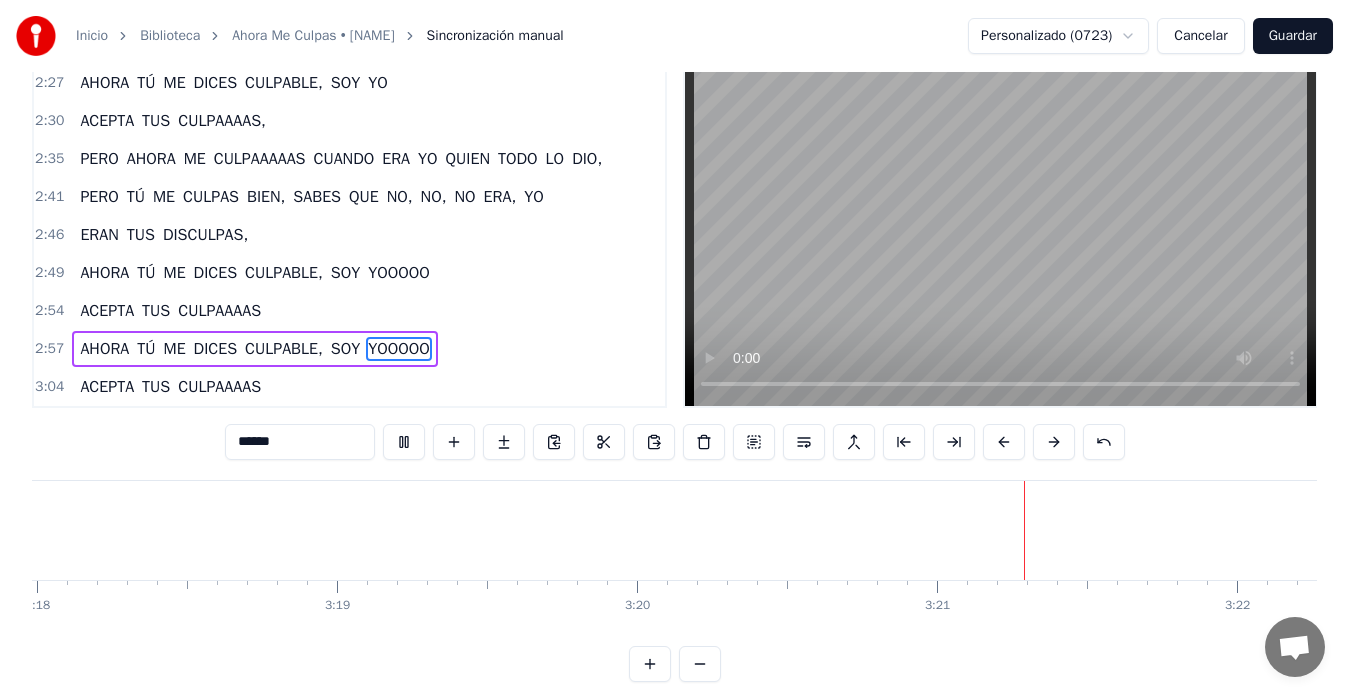 click on "Guardar" at bounding box center (1293, 36) 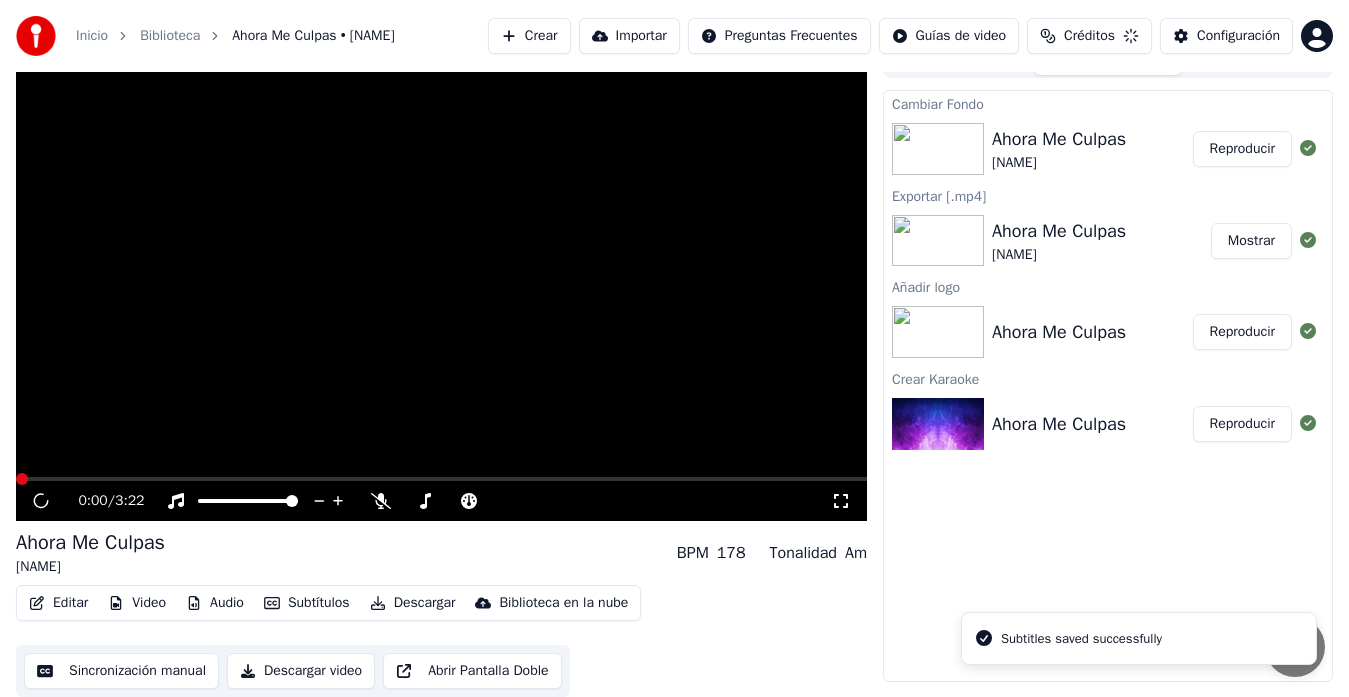 scroll, scrollTop: 30, scrollLeft: 0, axis: vertical 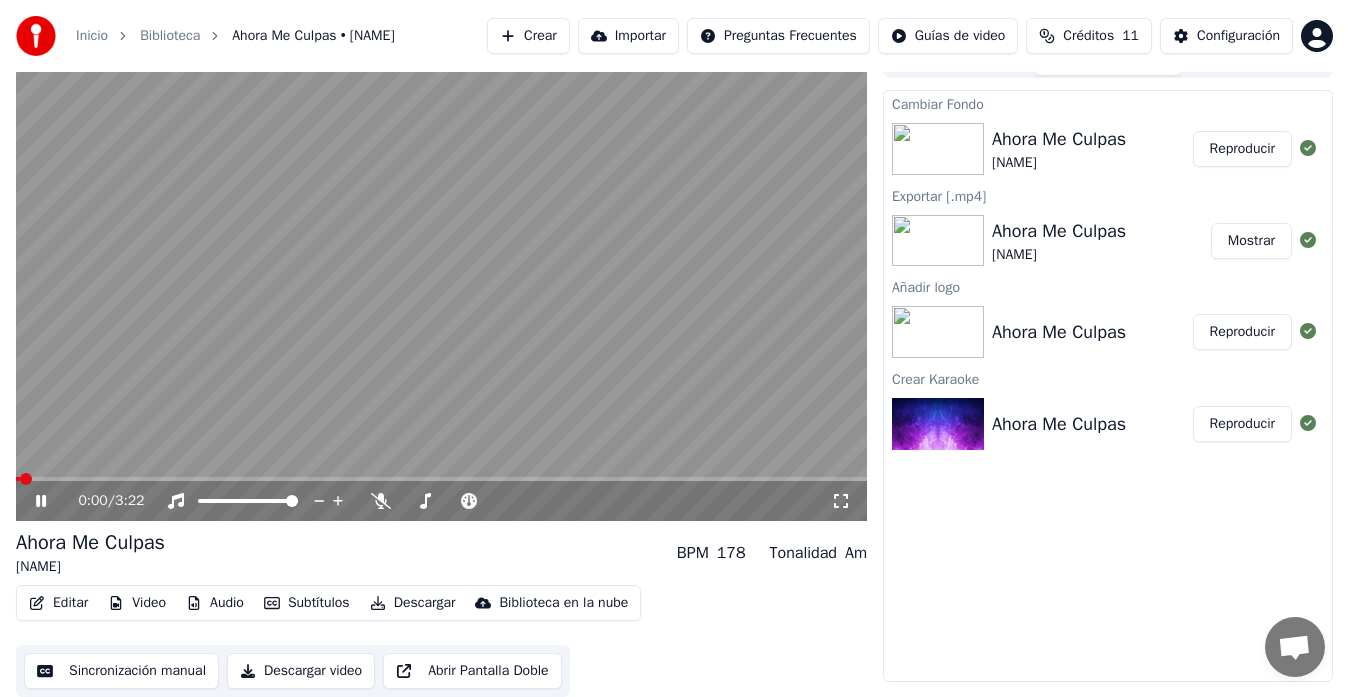 click 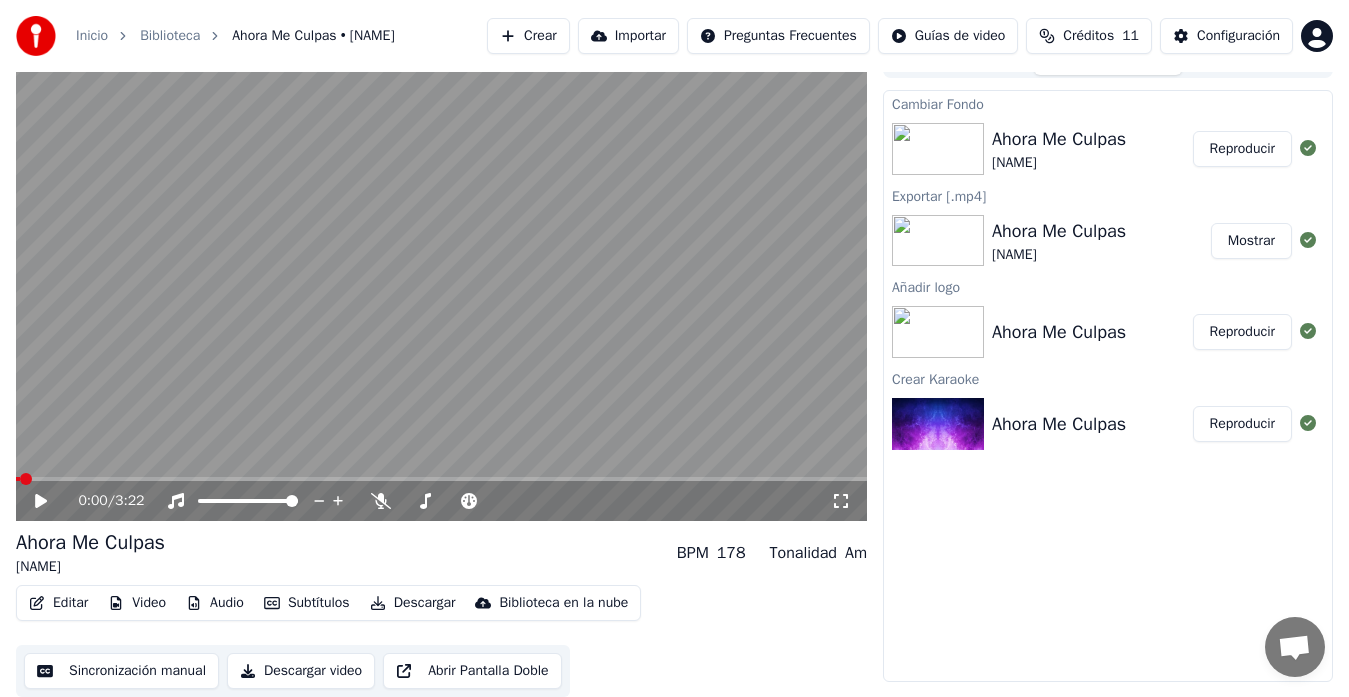 click 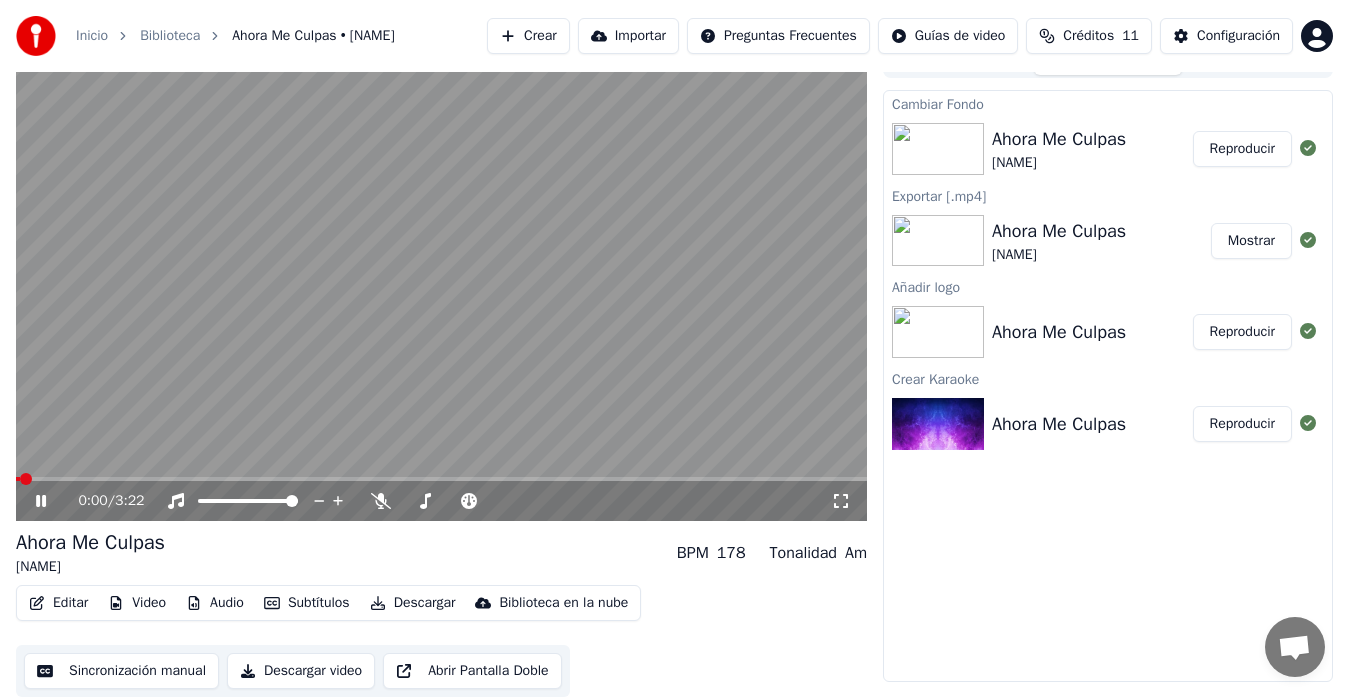 click on "Editar" at bounding box center (58, 603) 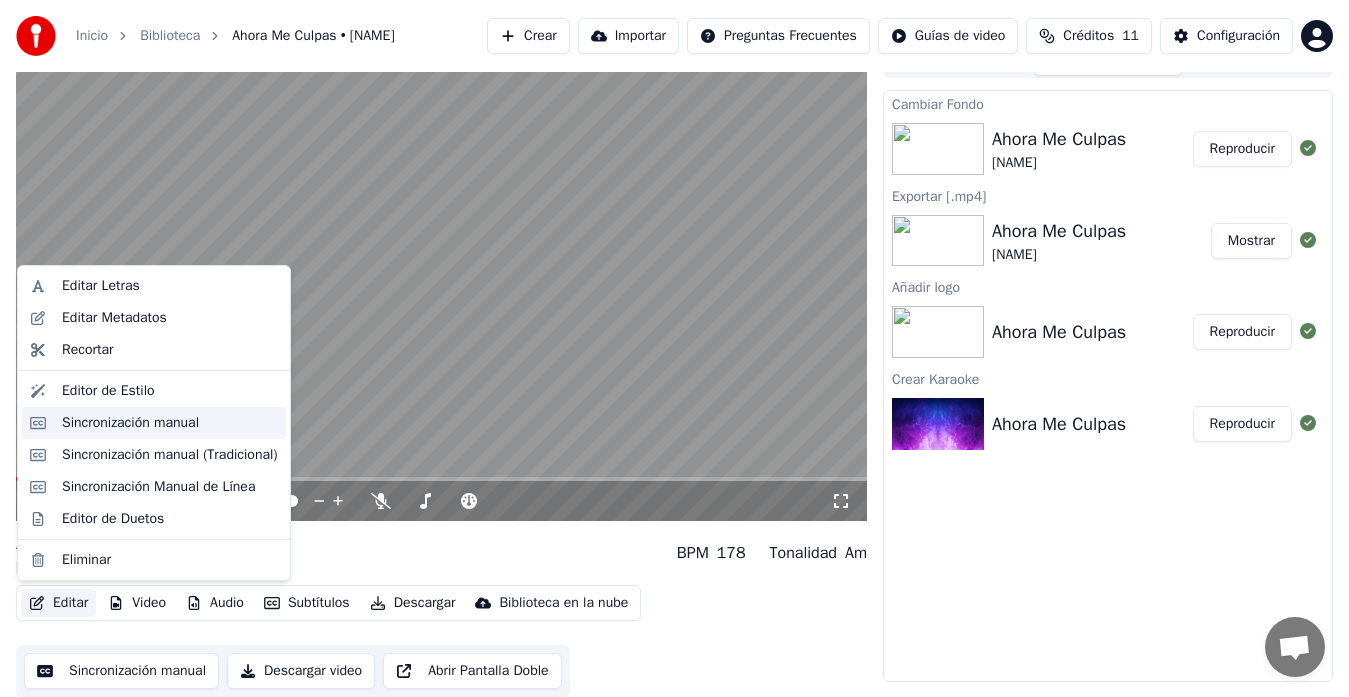 click on "Sincronización manual" at bounding box center [130, 423] 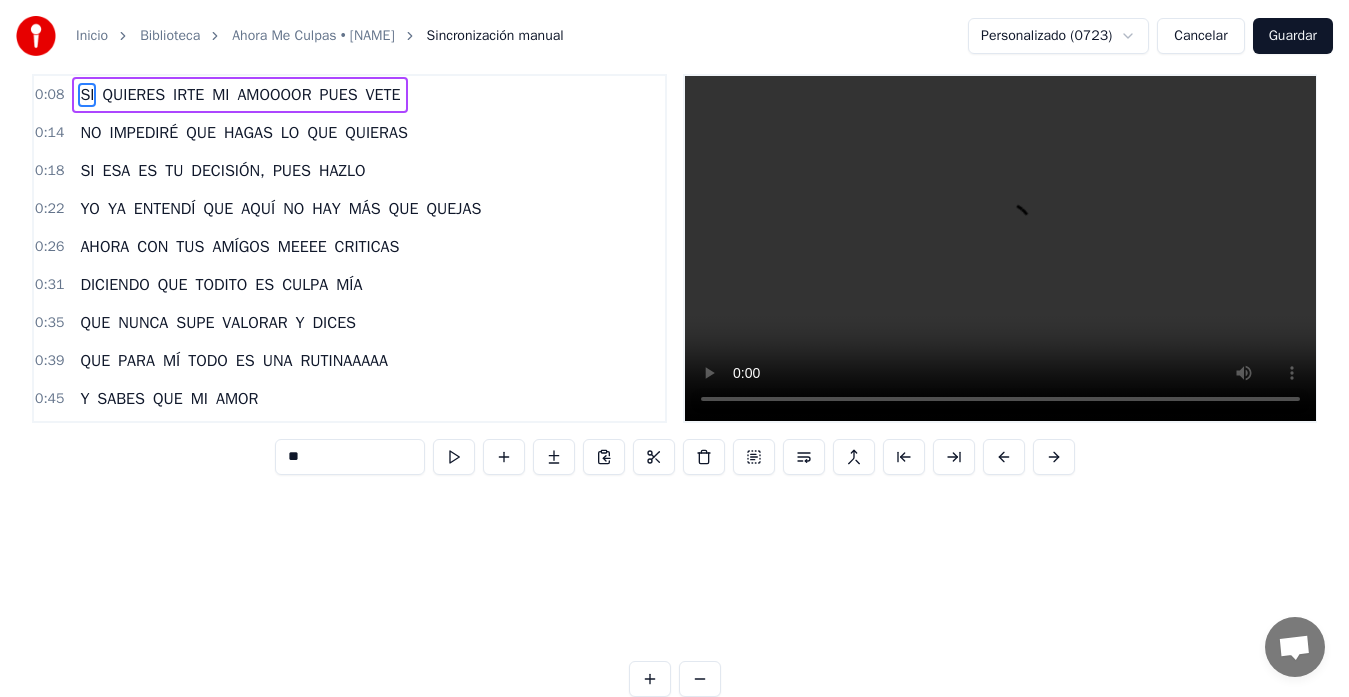 scroll, scrollTop: 0, scrollLeft: 0, axis: both 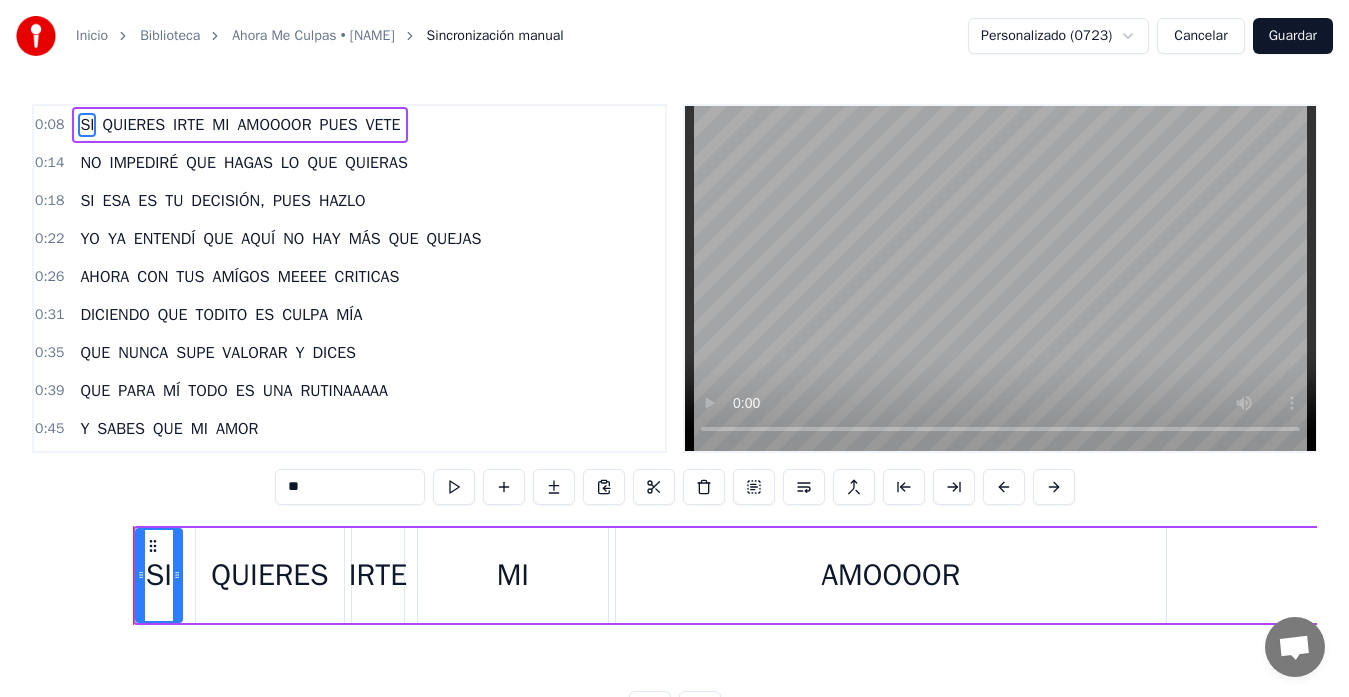 type 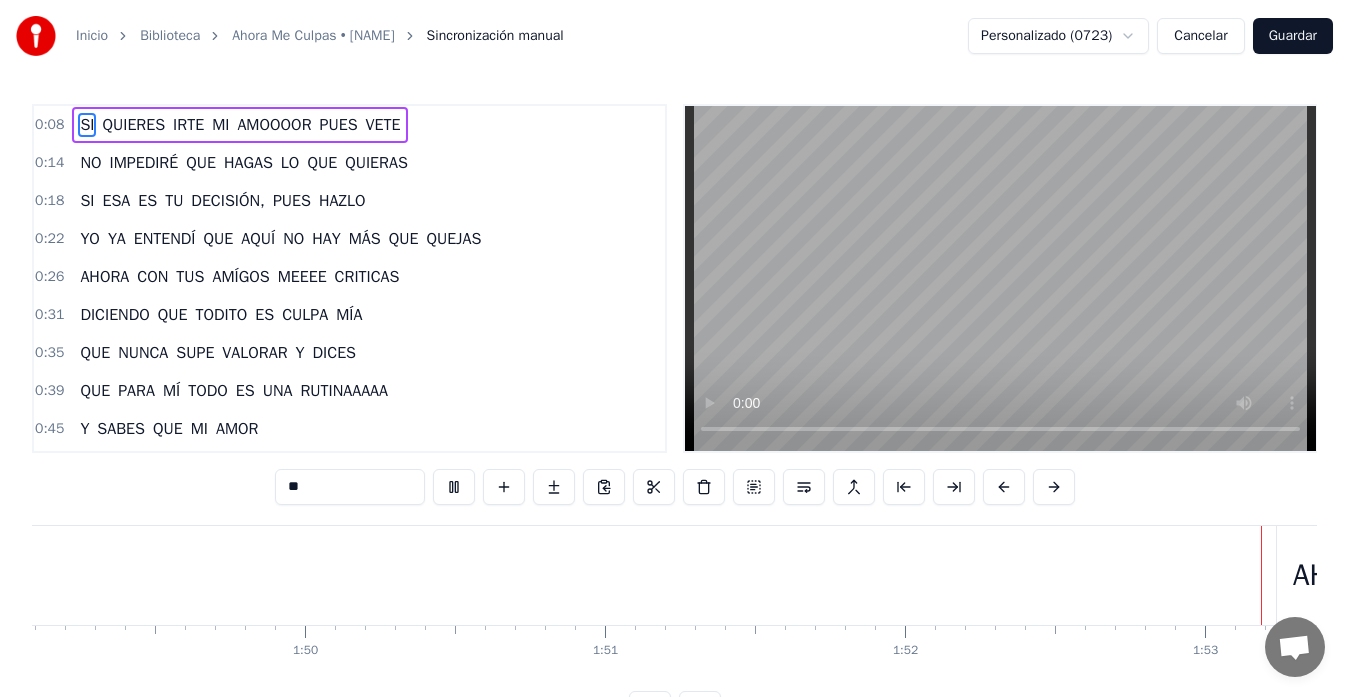 scroll, scrollTop: 0, scrollLeft: 33844, axis: horizontal 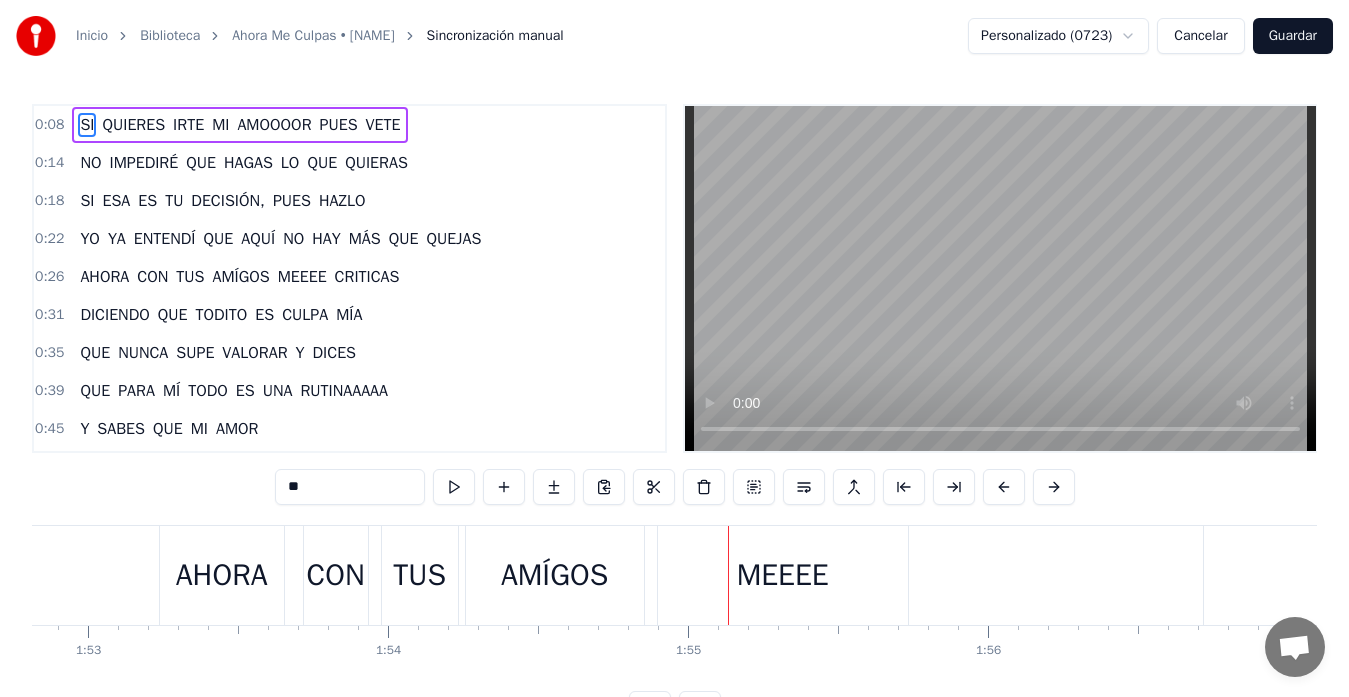 click on "Guardar" at bounding box center [1293, 36] 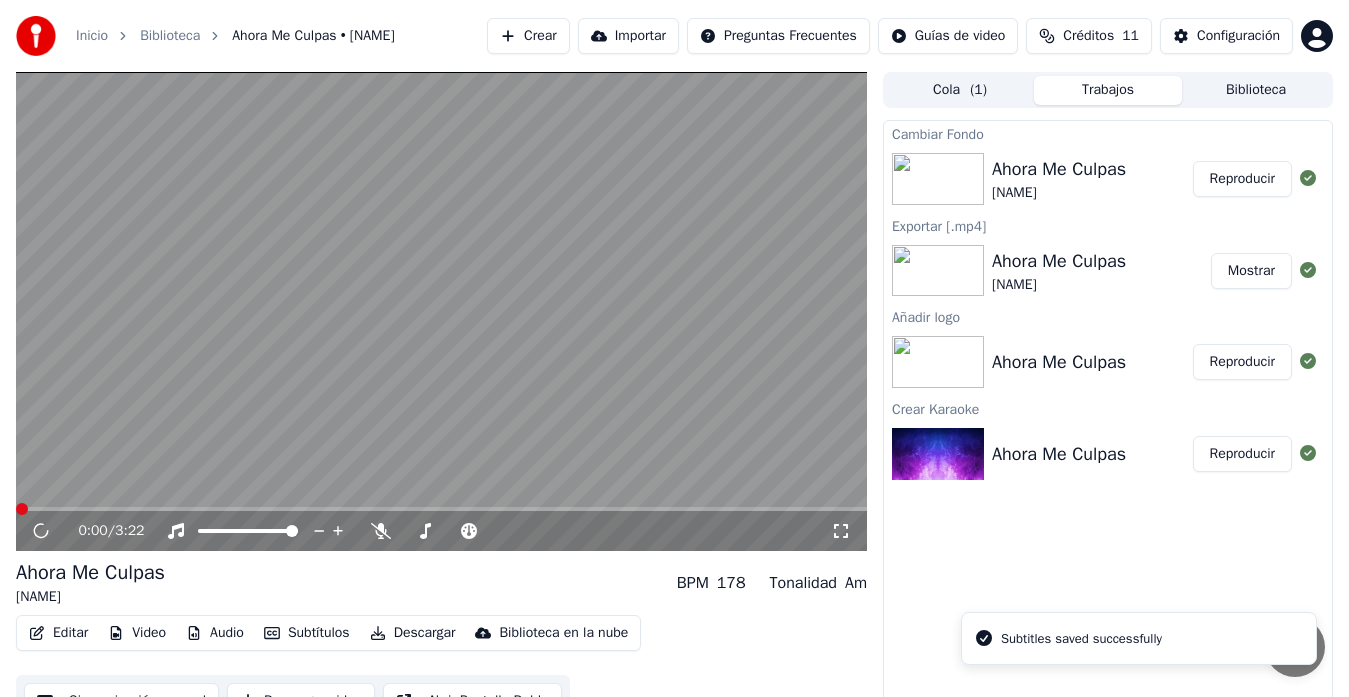 click on "Video" at bounding box center [137, 633] 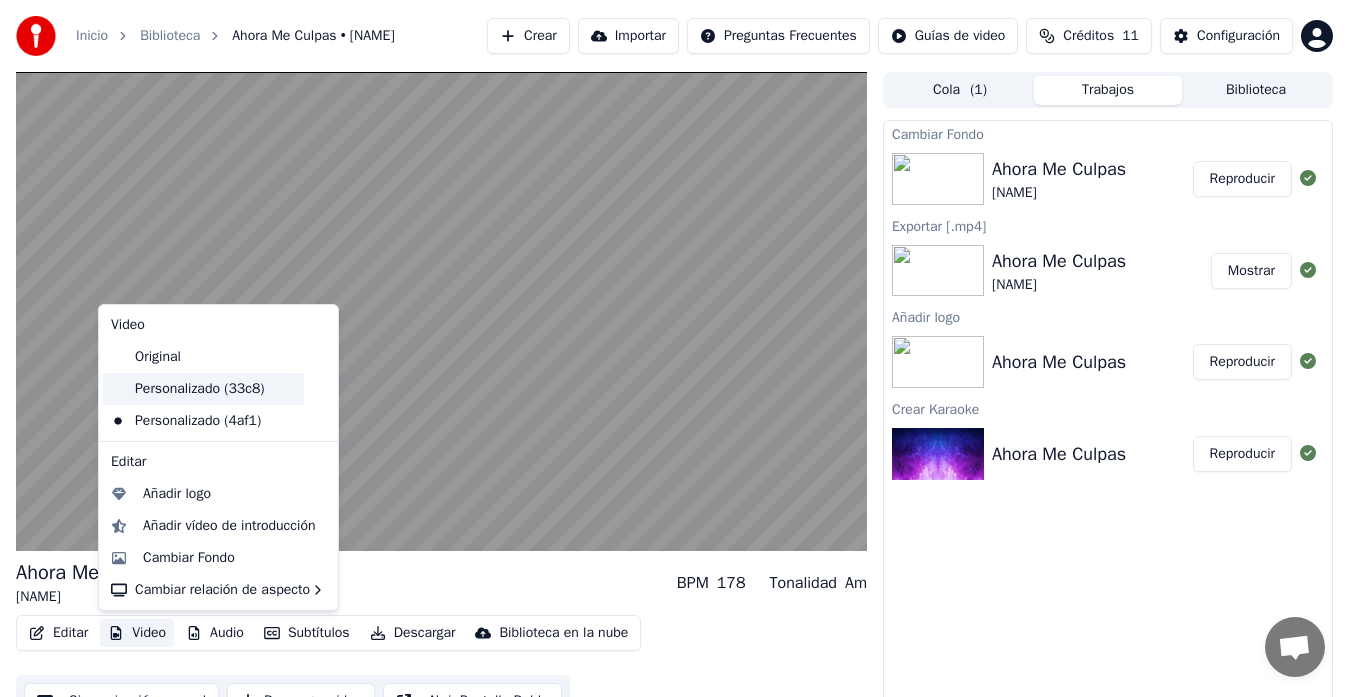 click on "Personalizado (33c8)" at bounding box center [203, 389] 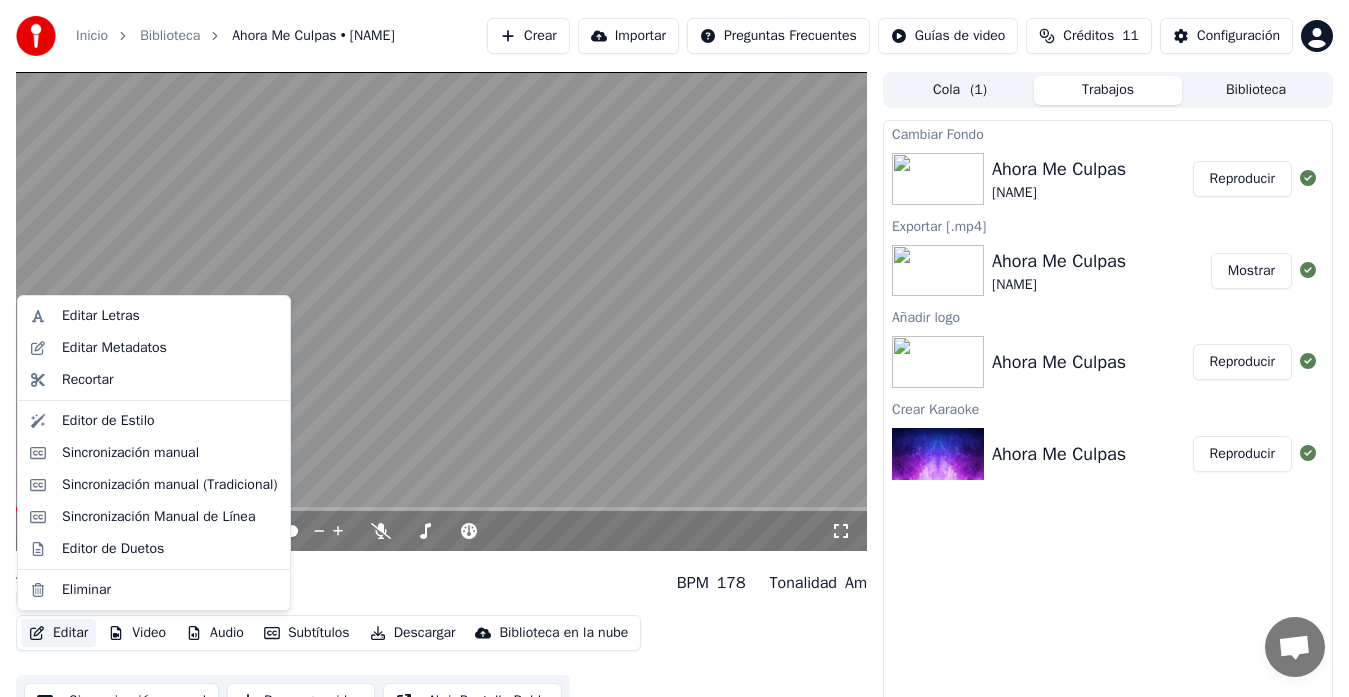 click on "Editar" at bounding box center (58, 633) 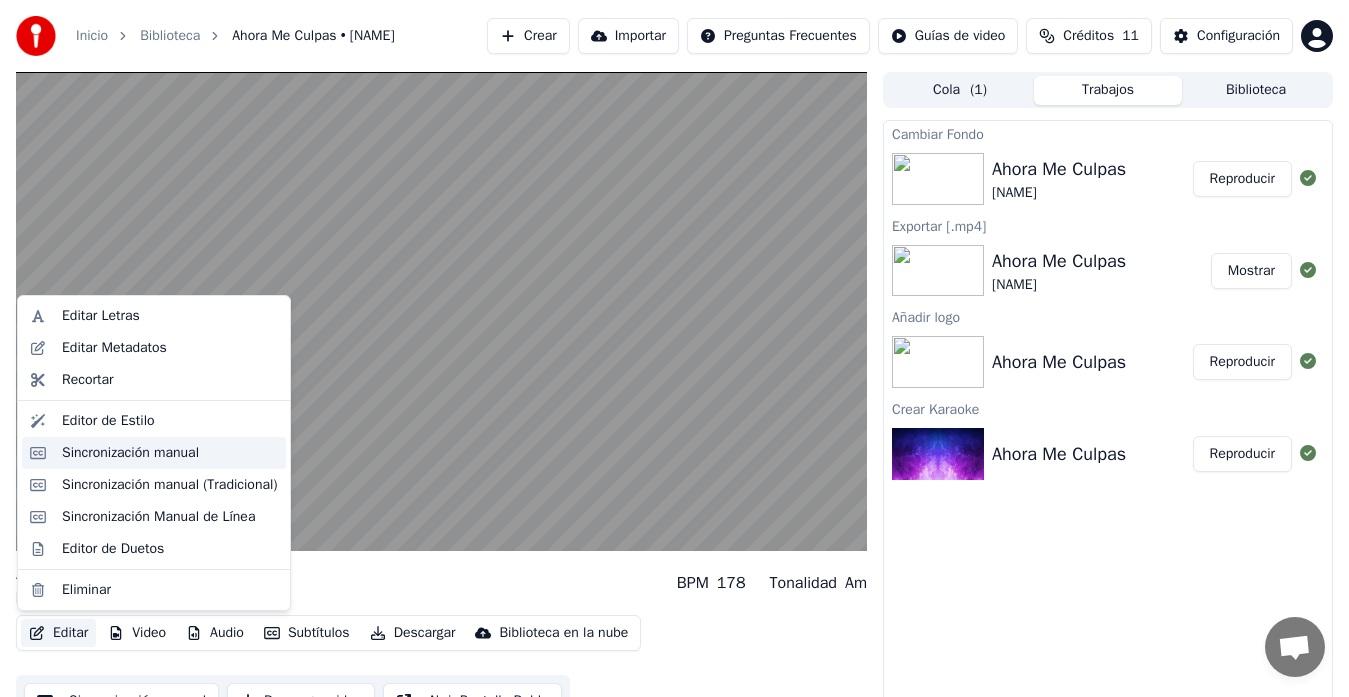 click on "Sincronización manual" at bounding box center [130, 453] 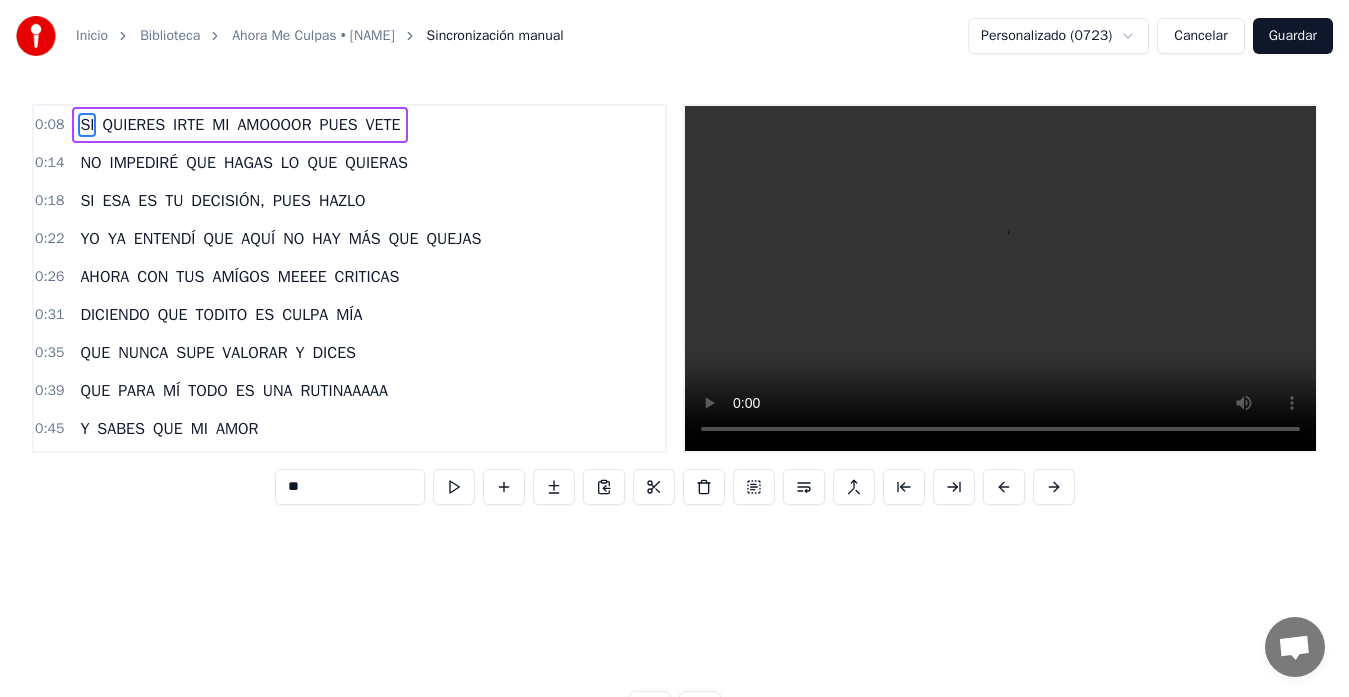 scroll, scrollTop: 0, scrollLeft: 2371, axis: horizontal 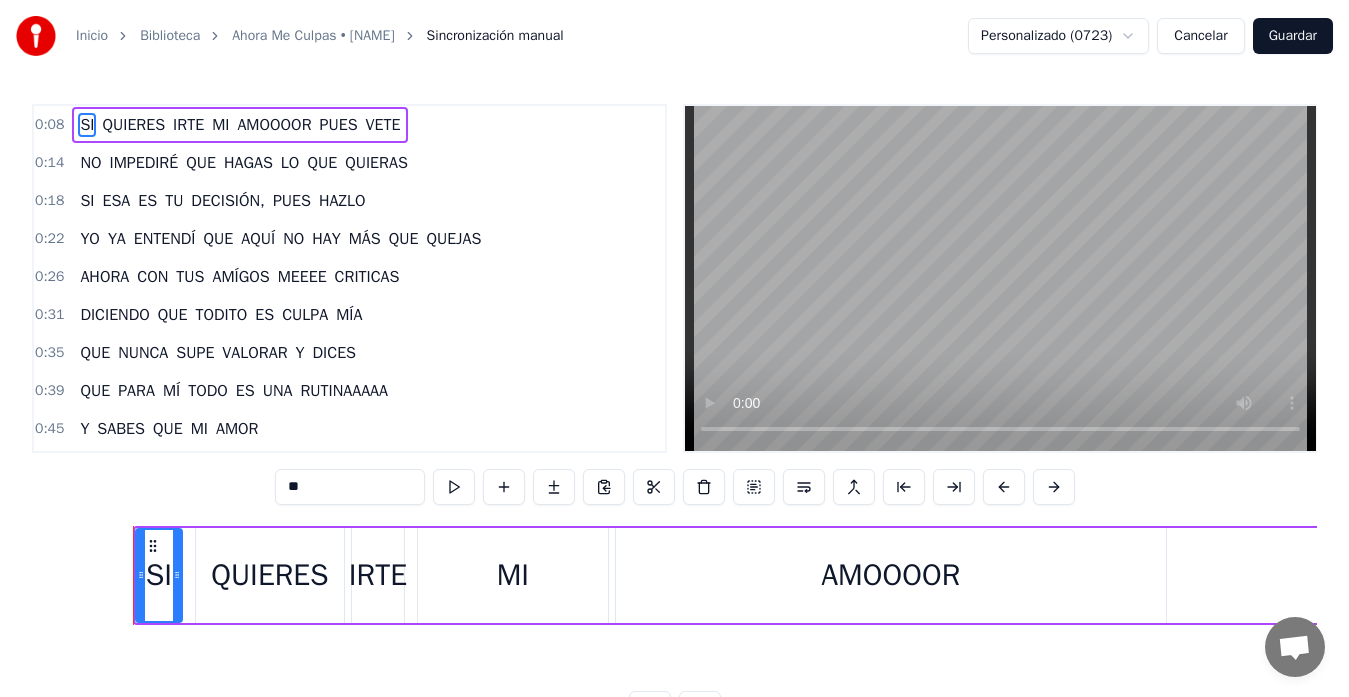 type 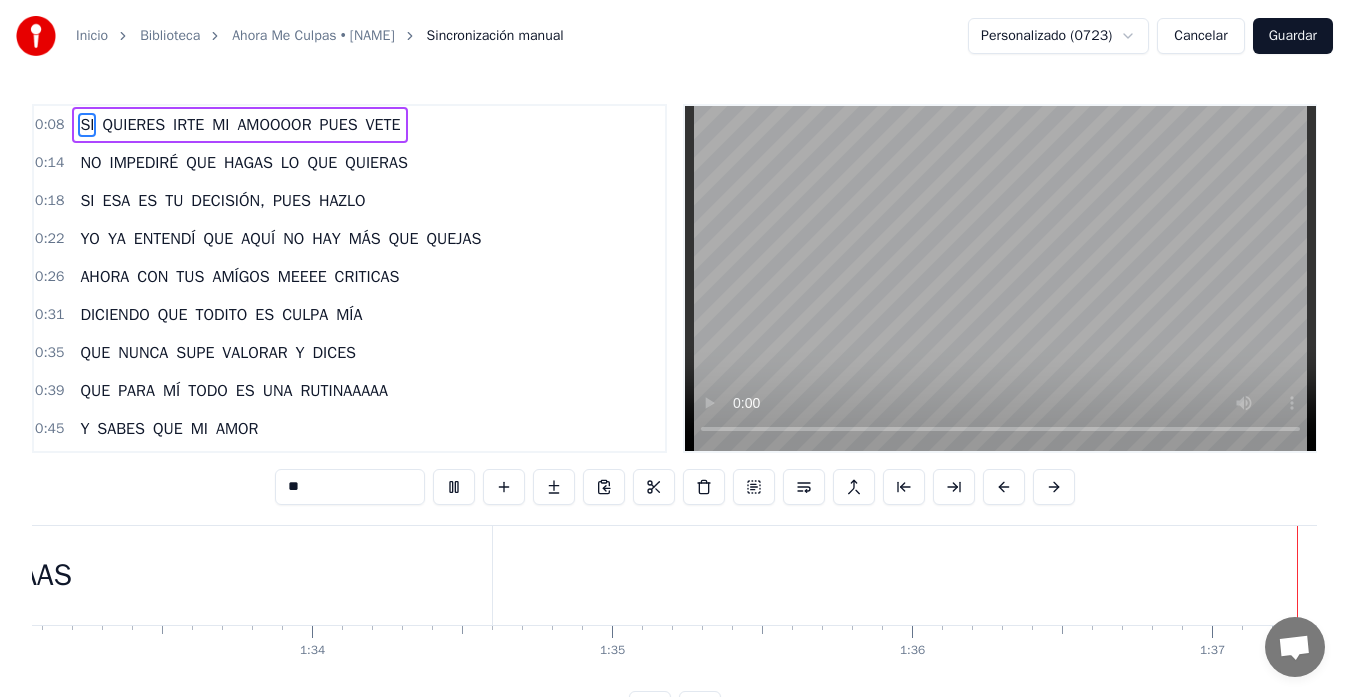 scroll, scrollTop: 0, scrollLeft: 29081, axis: horizontal 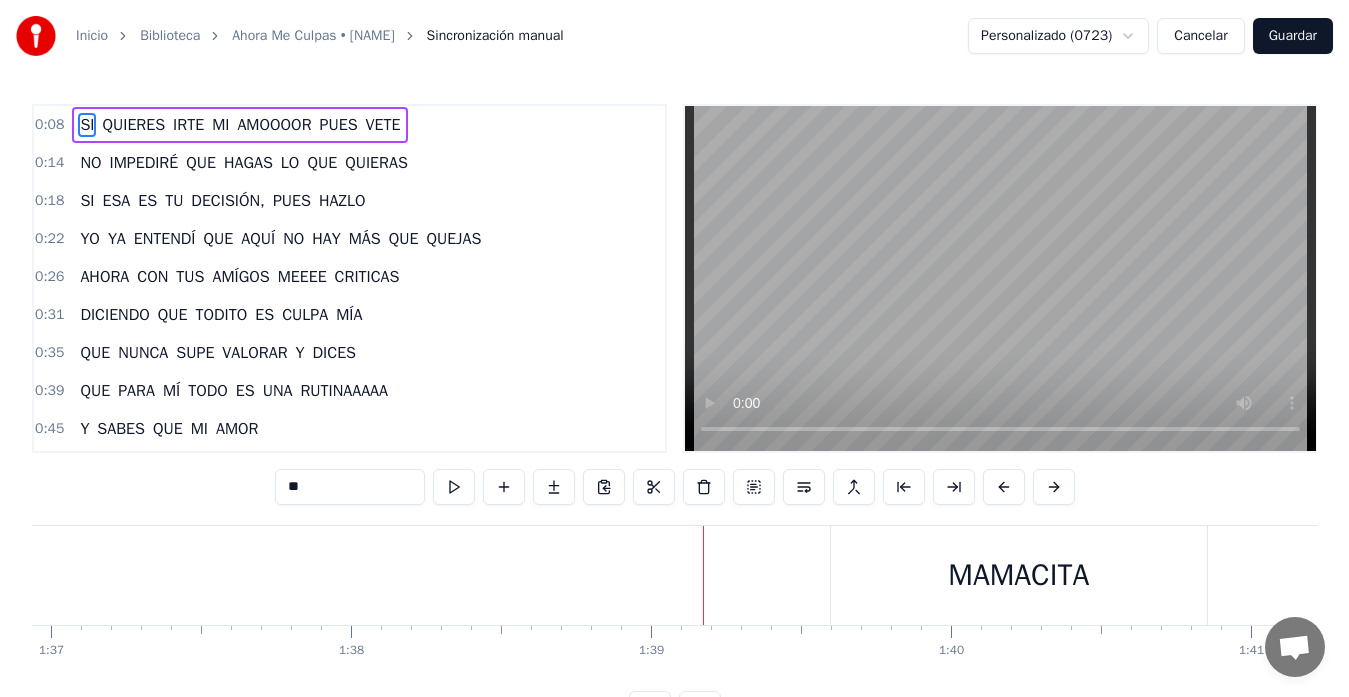 click on "Guardar" at bounding box center [1293, 36] 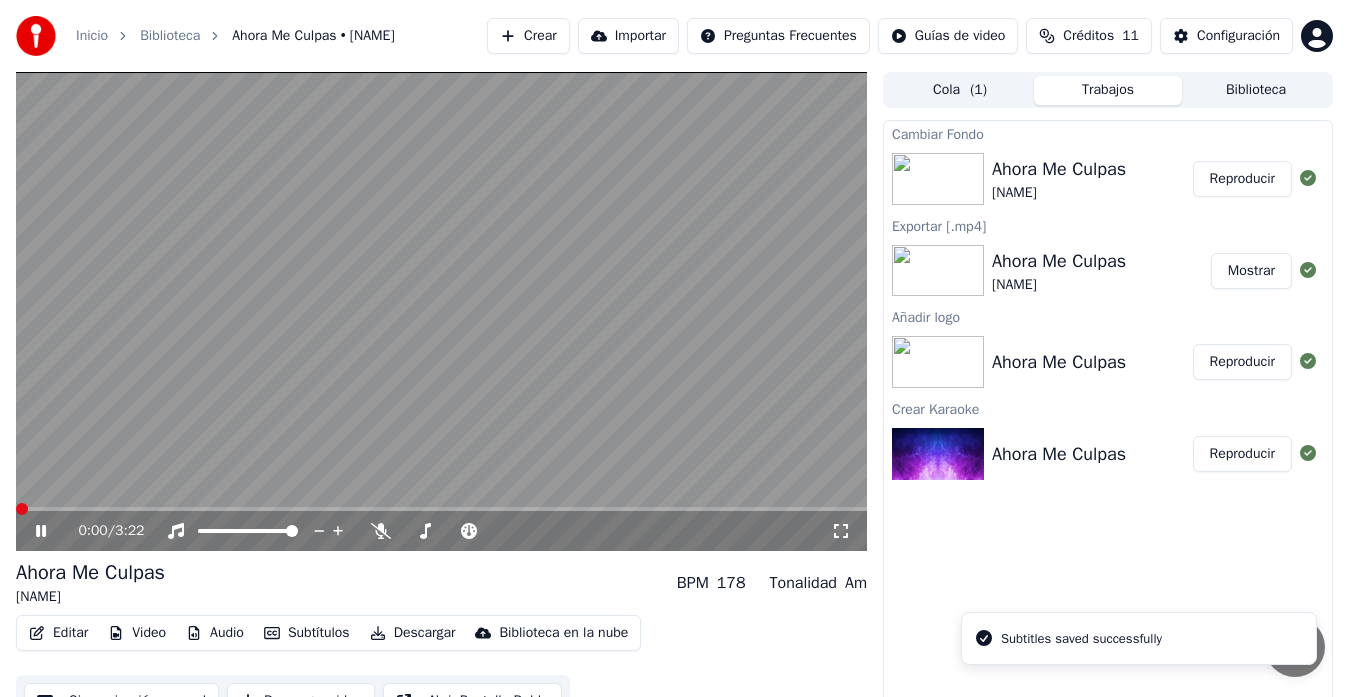 click on "Video" at bounding box center [137, 633] 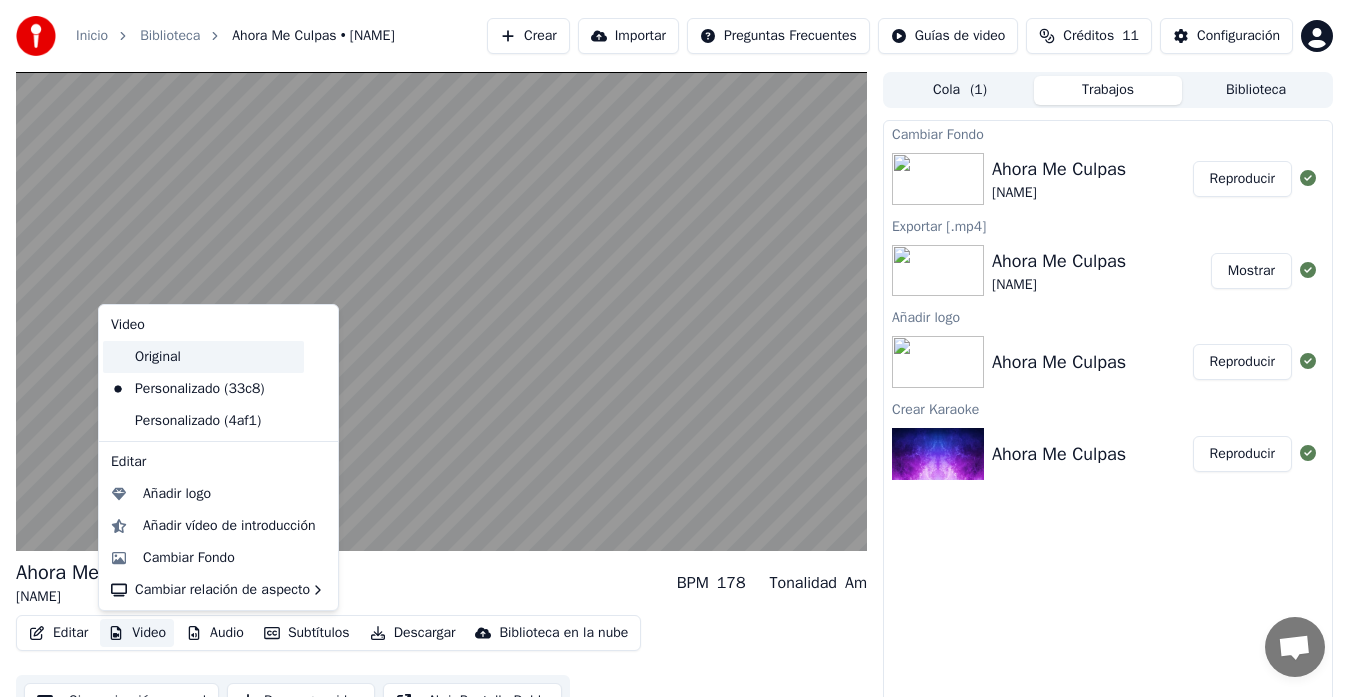 click on "Original" at bounding box center (203, 357) 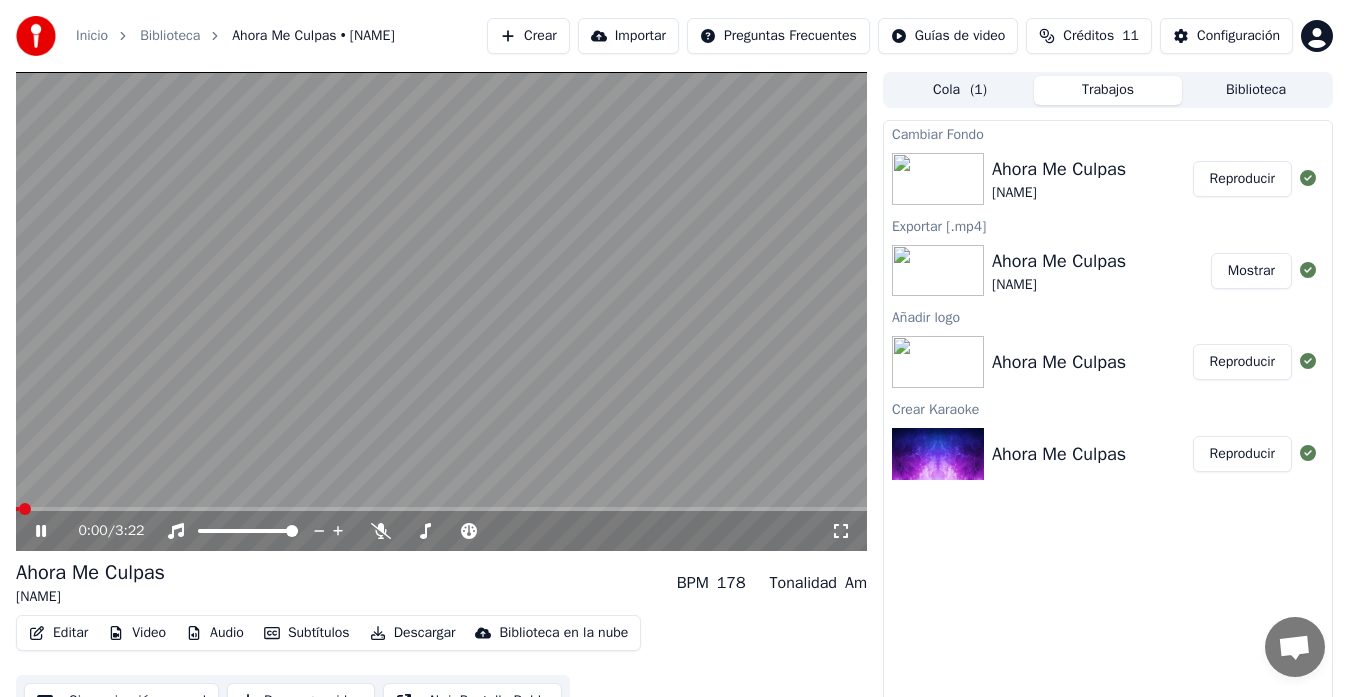 click 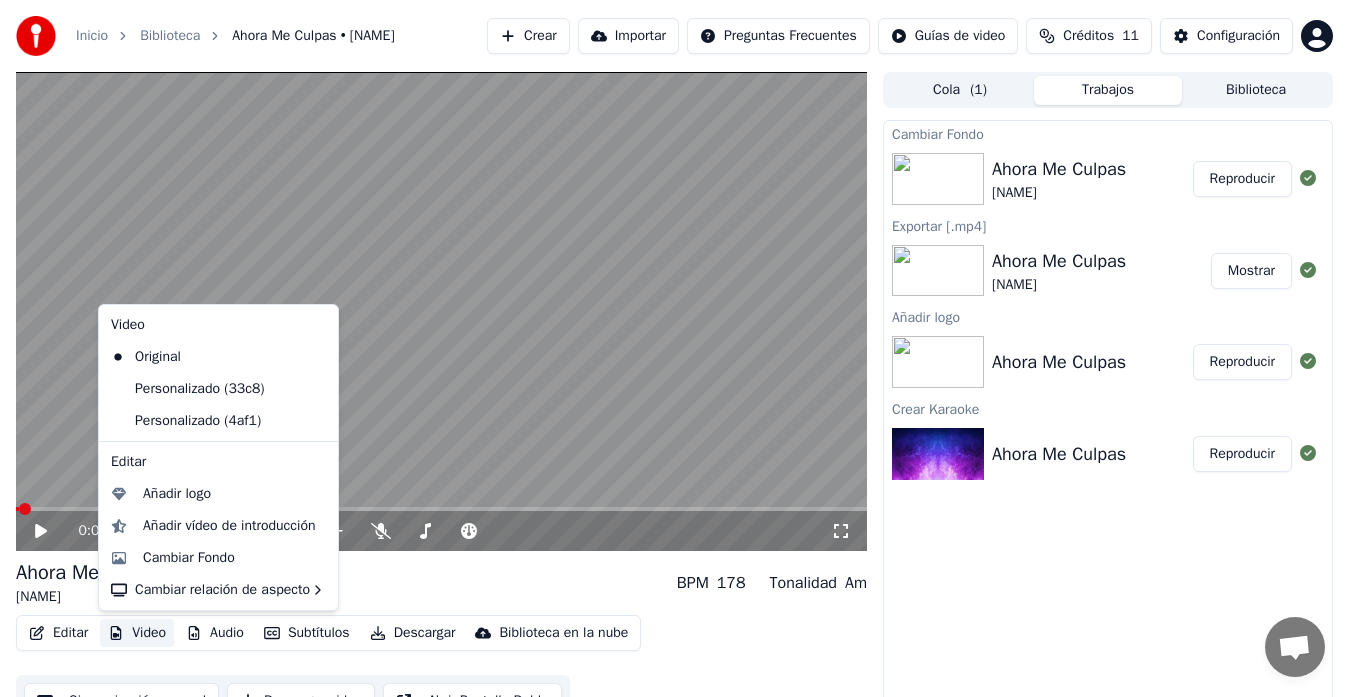 click on "Video" at bounding box center [137, 633] 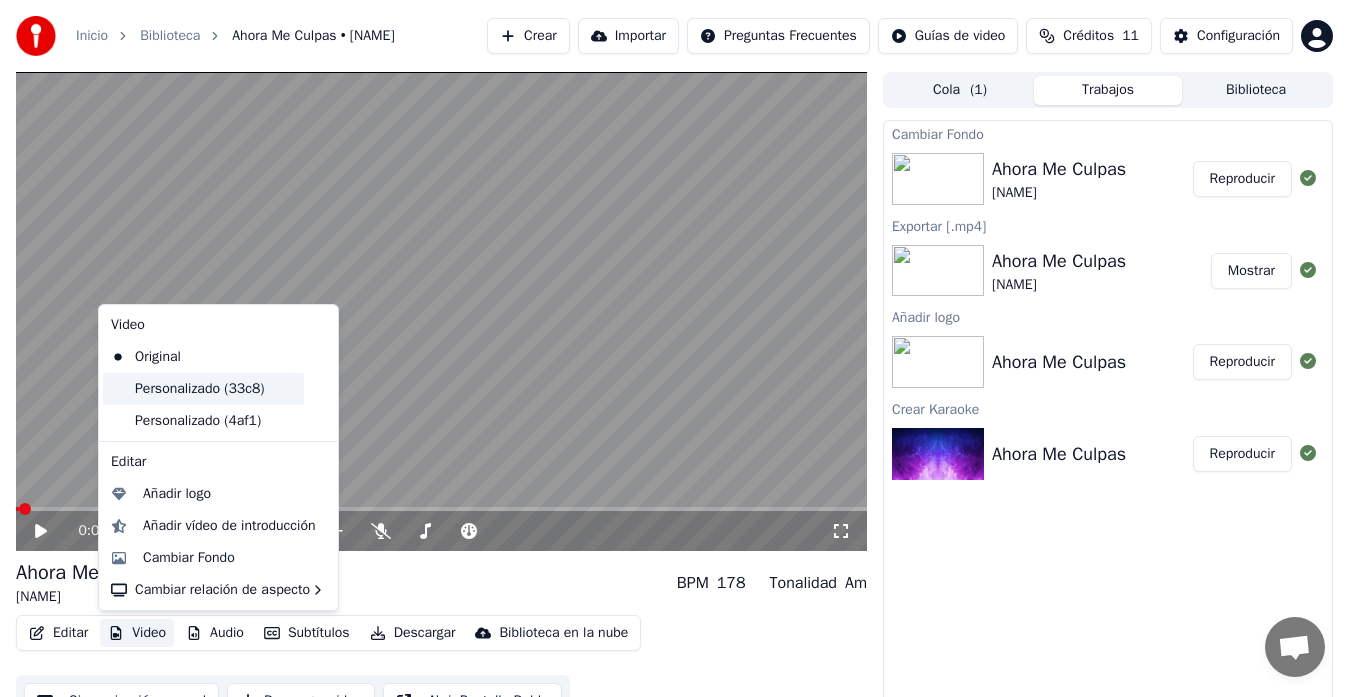 click on "Personalizado (33c8)" at bounding box center [203, 389] 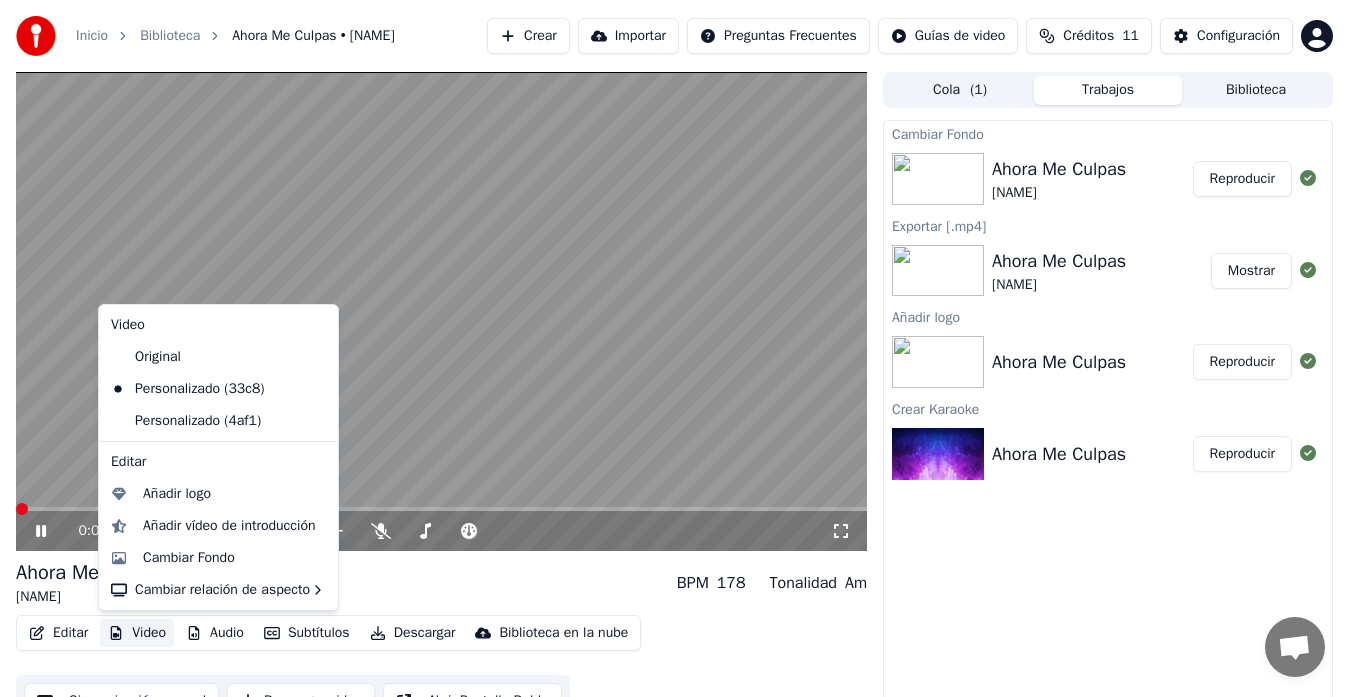 click on "Video" at bounding box center [137, 633] 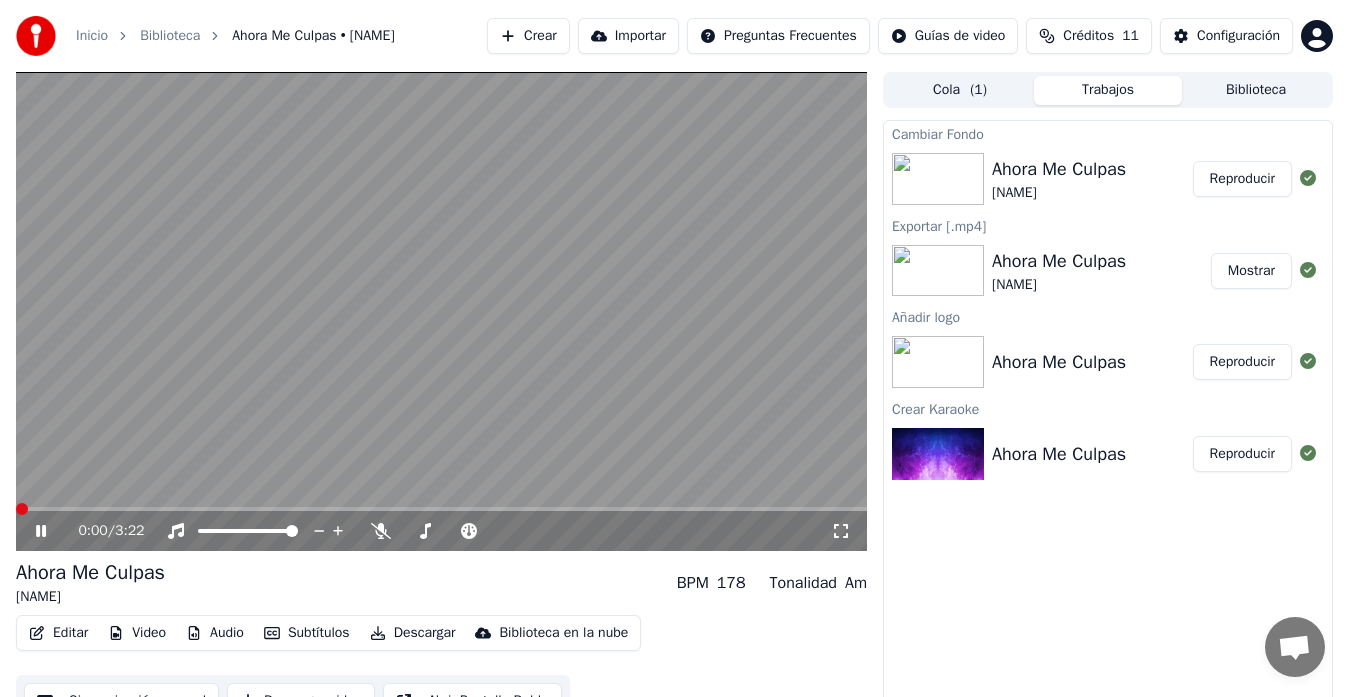 click on "0:00 / 3:22 Ahora Me Culpas [NAME] BPM 178 Tonalidad Am Editar Video Audio Subtítulos Descargar Biblioteca en la nube Sincronización manual Descargar video Abrir Pantalla Doble Cola ( 1 ) Trabajos Biblioteca Cambiar Fondo Ahora Me Culpas [NAME] Reproducir Exportar [.mp4] Ahora Me Culpas [NAME] Mostrar Añadir logo Ahora Me Culpas Reproducir Crear Karaoke Ahora Me Culpas Reproducir" at bounding box center (674, 399) 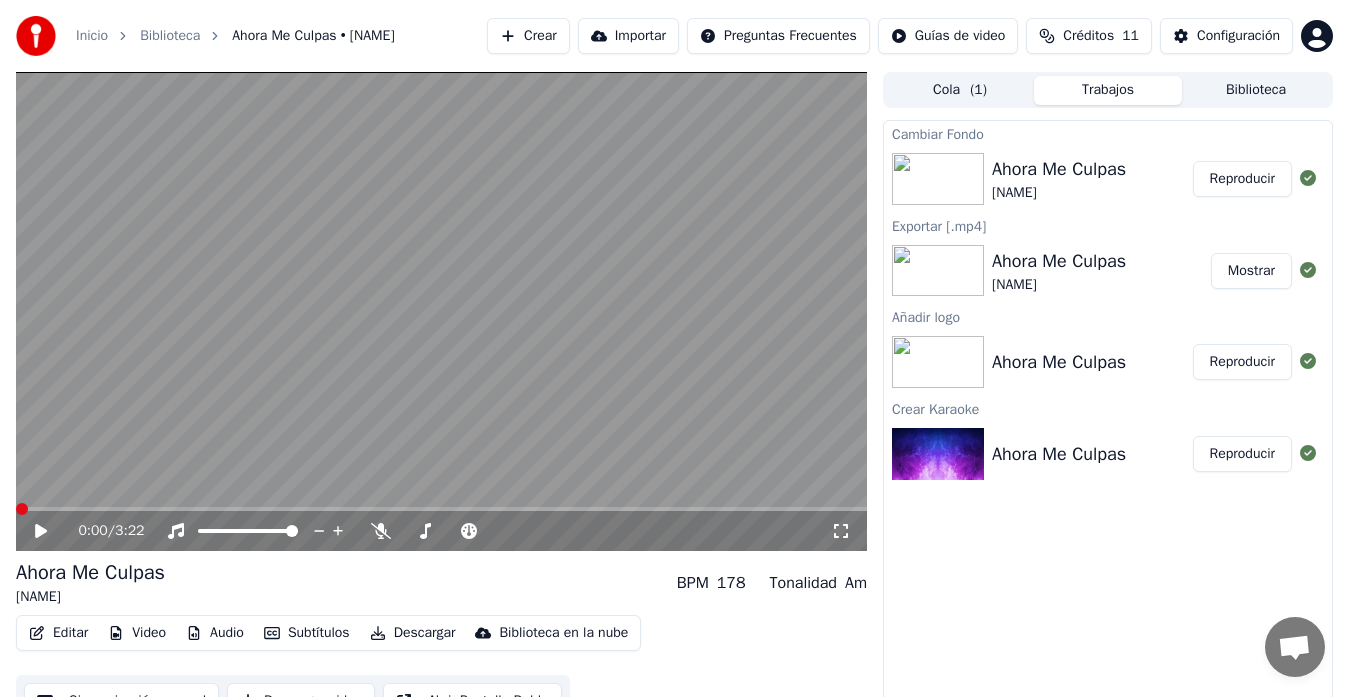 click on "Descargar" at bounding box center (413, 633) 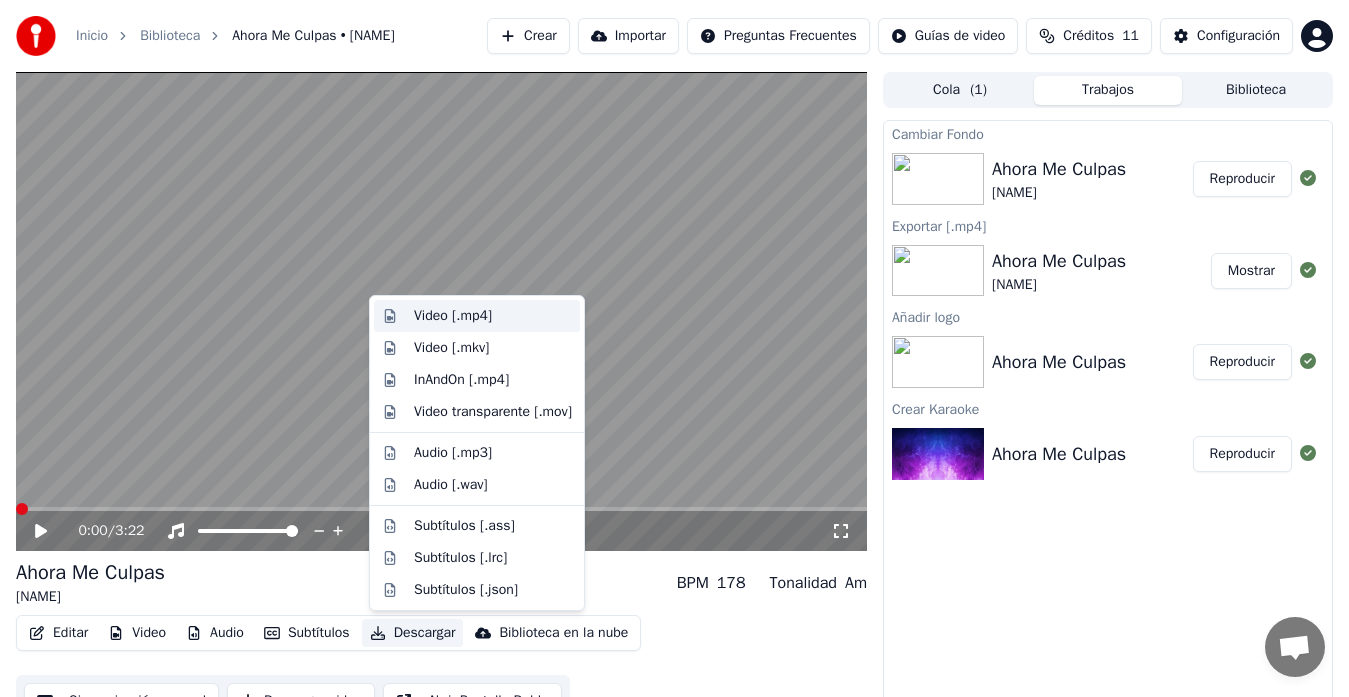 click on "Video [.mp4]" at bounding box center [453, 316] 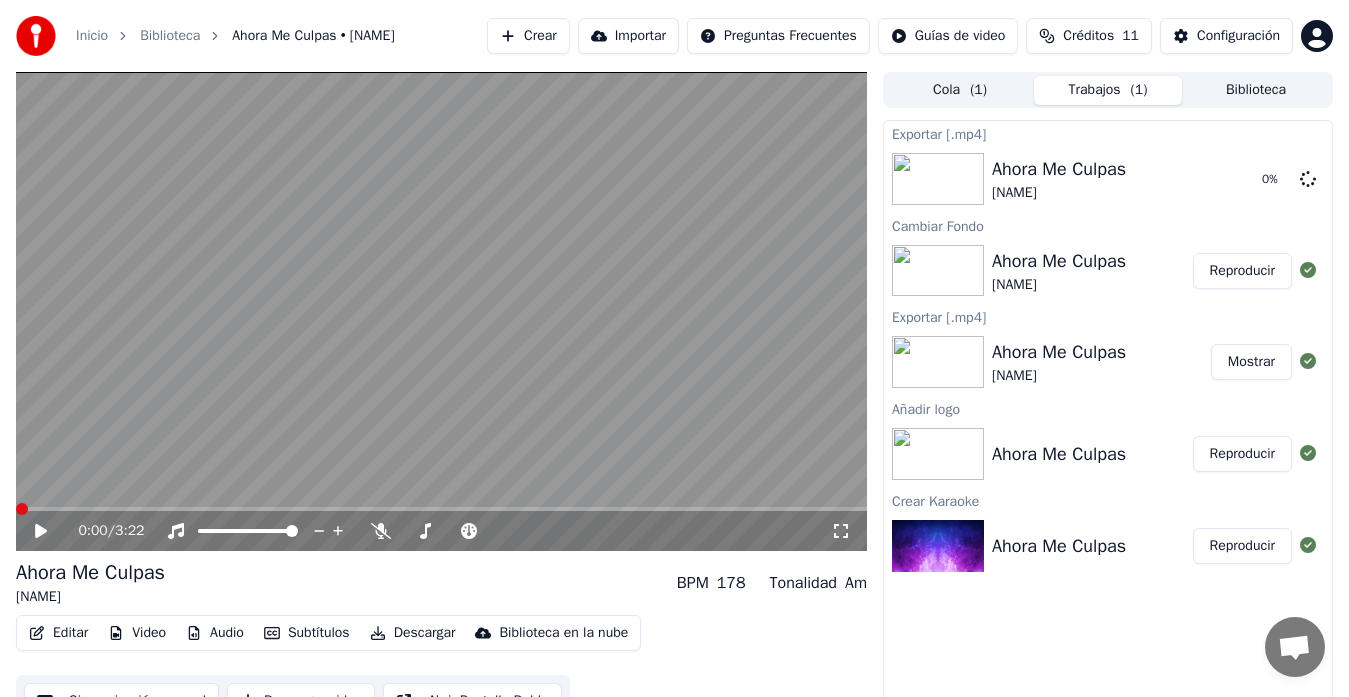 click on "Mostrar" at bounding box center [1251, 362] 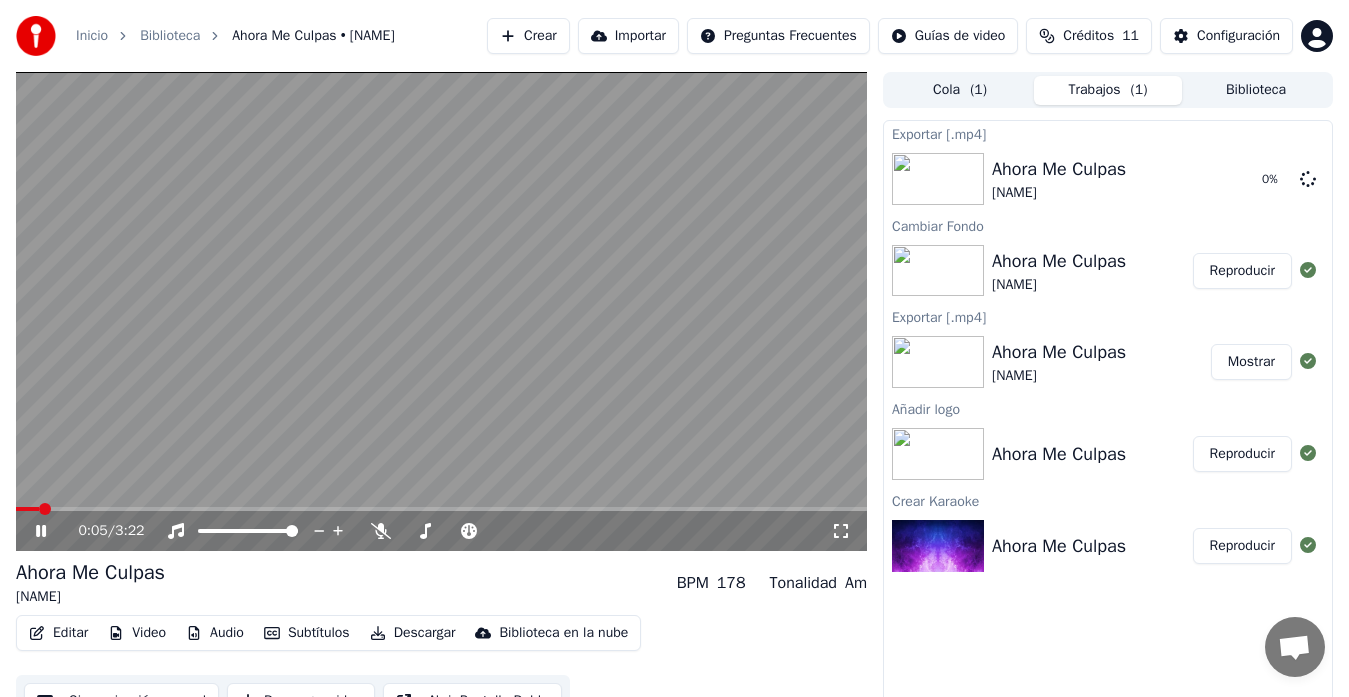 click at bounding box center (441, 311) 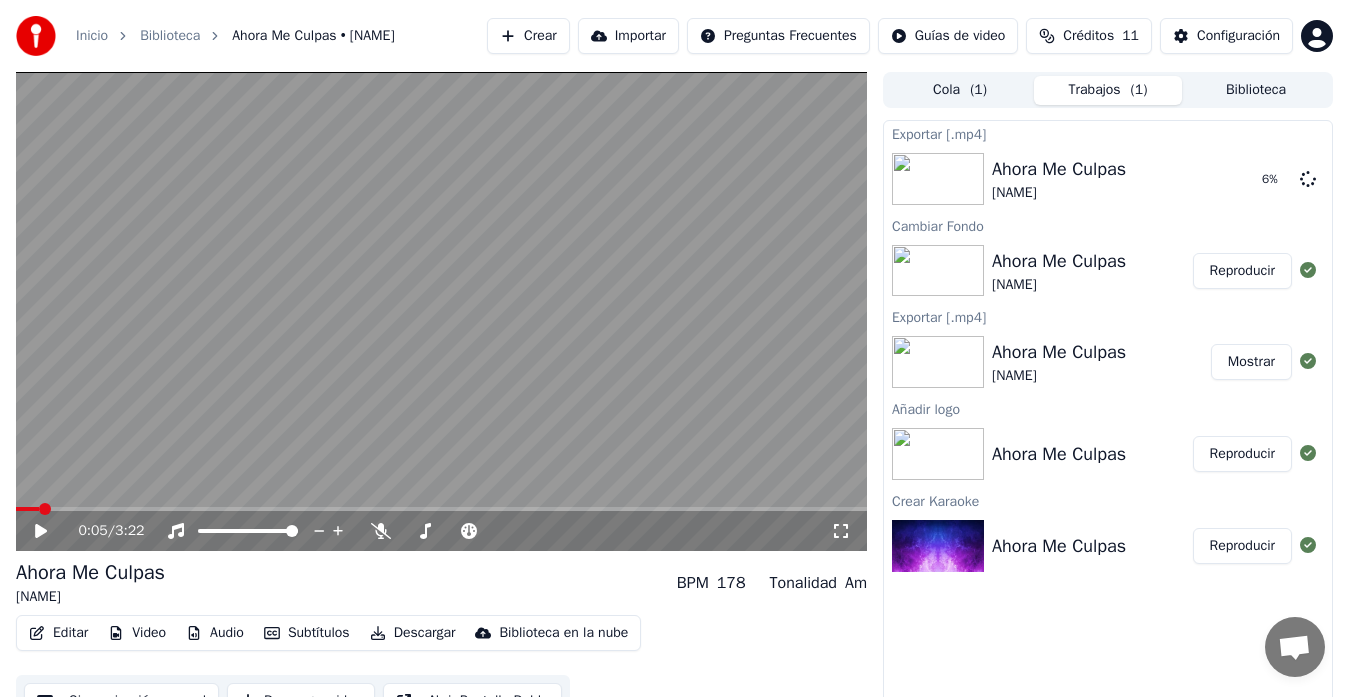 scroll, scrollTop: 30, scrollLeft: 0, axis: vertical 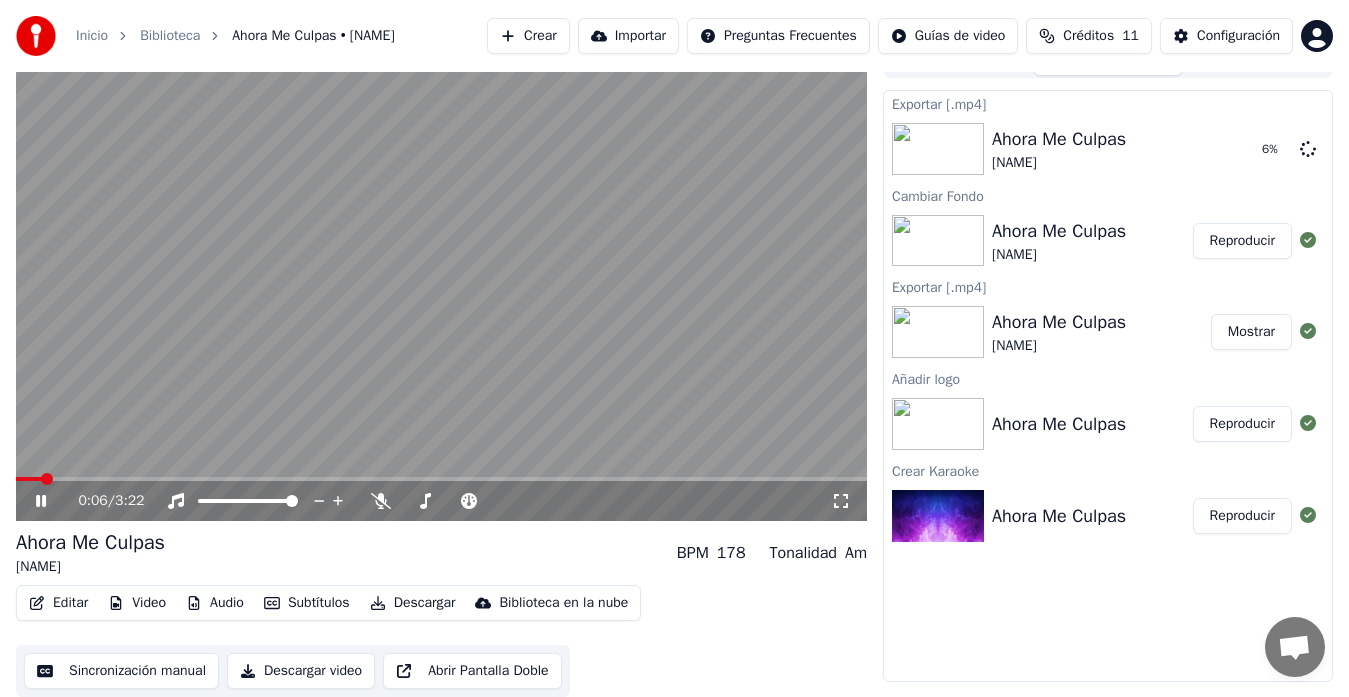 click at bounding box center (441, 281) 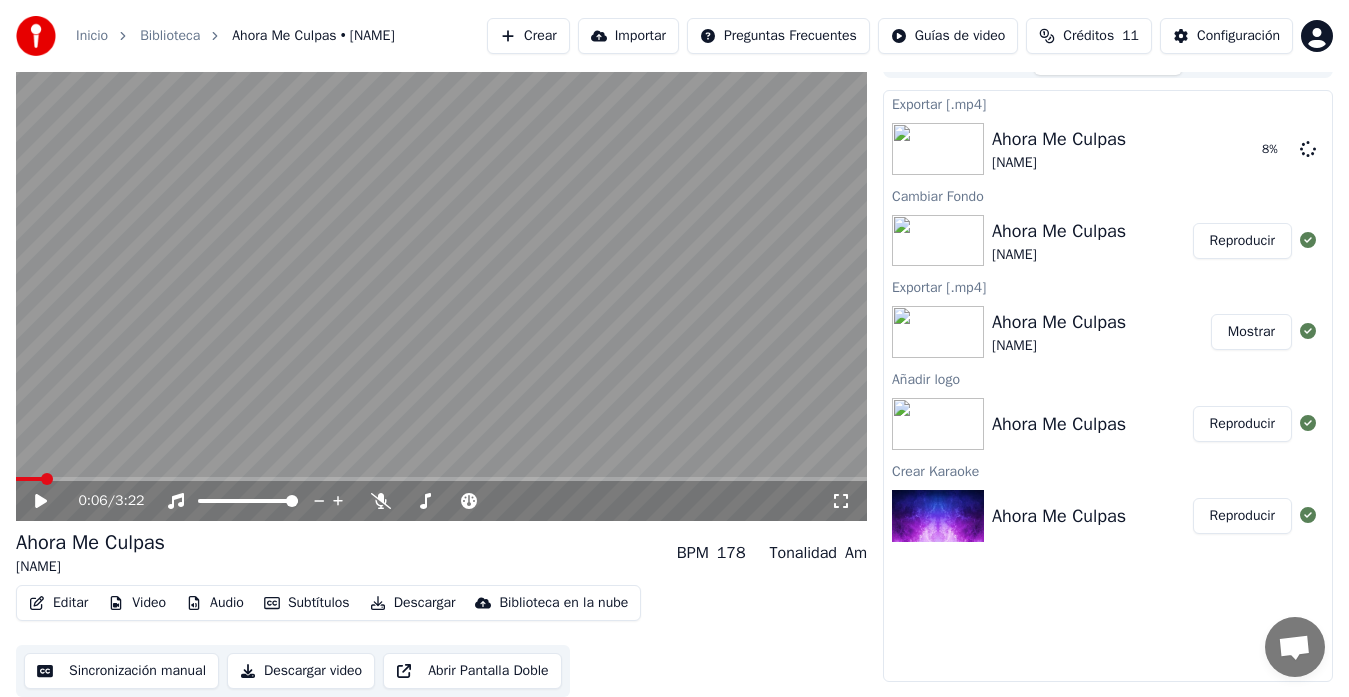 click on "Ahora Me Culpas" at bounding box center (1059, 231) 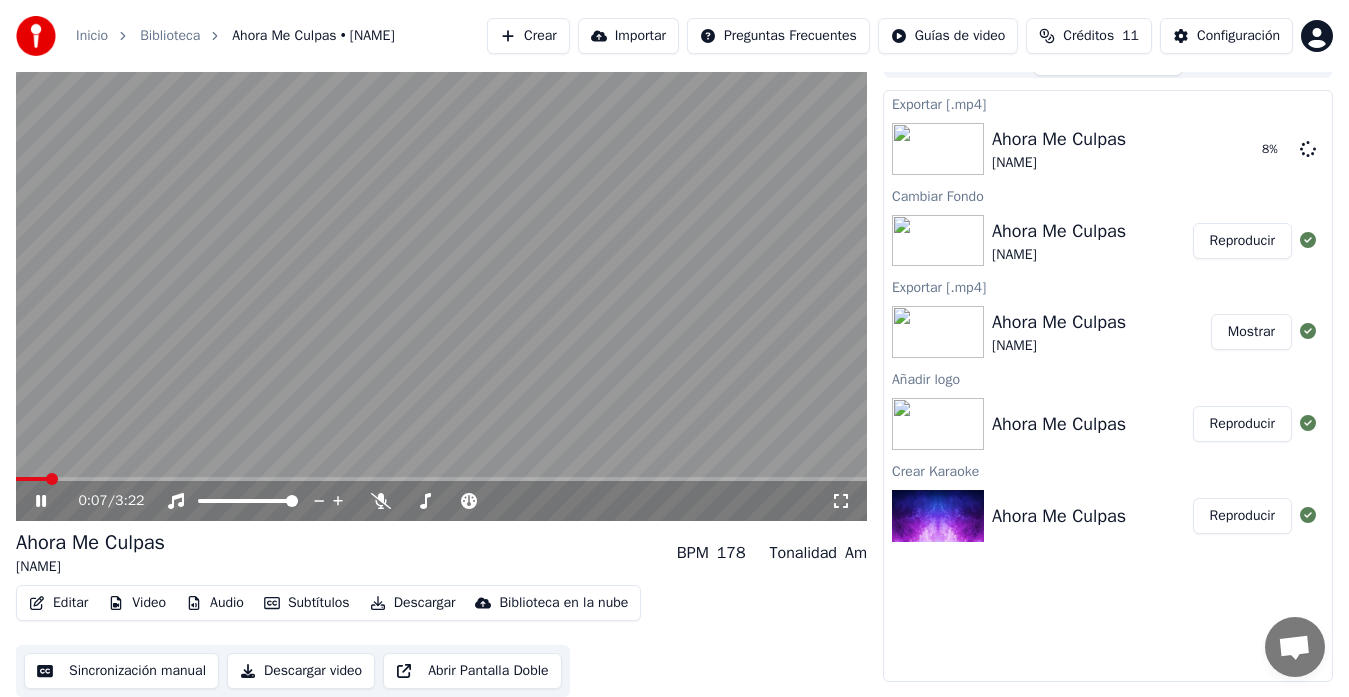 click at bounding box center (441, 281) 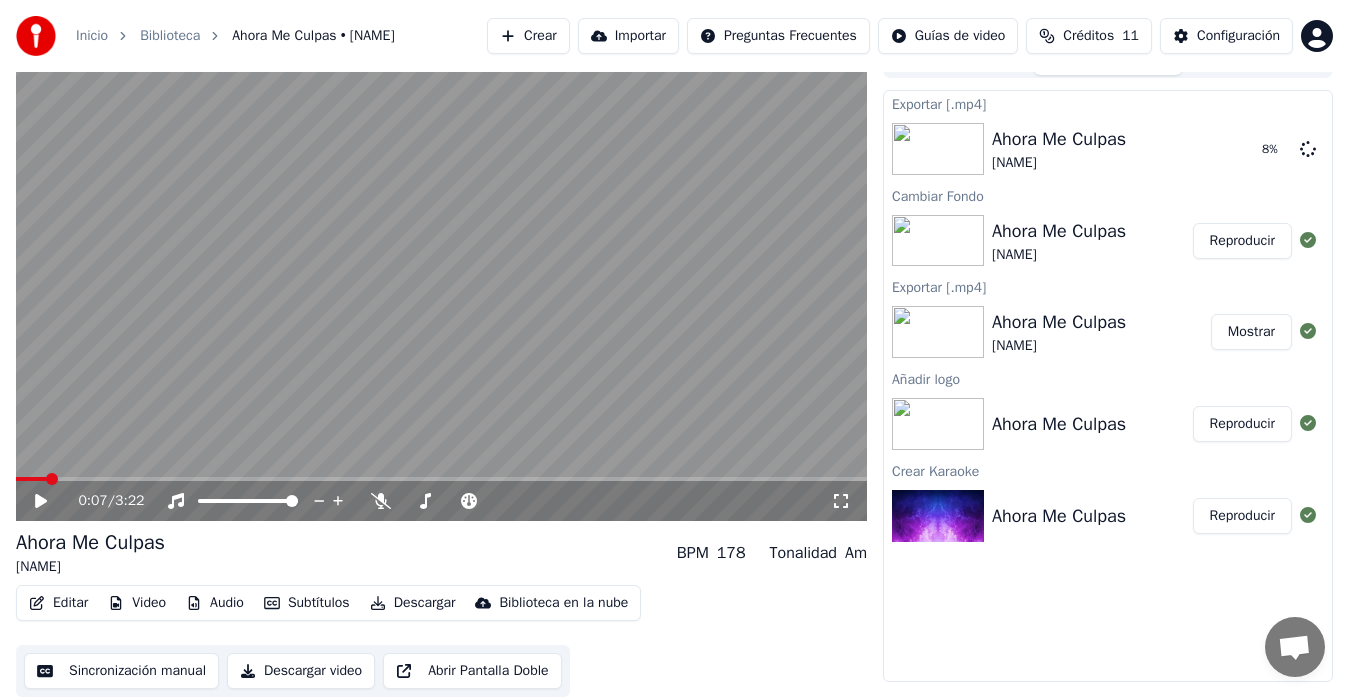 scroll, scrollTop: 0, scrollLeft: 0, axis: both 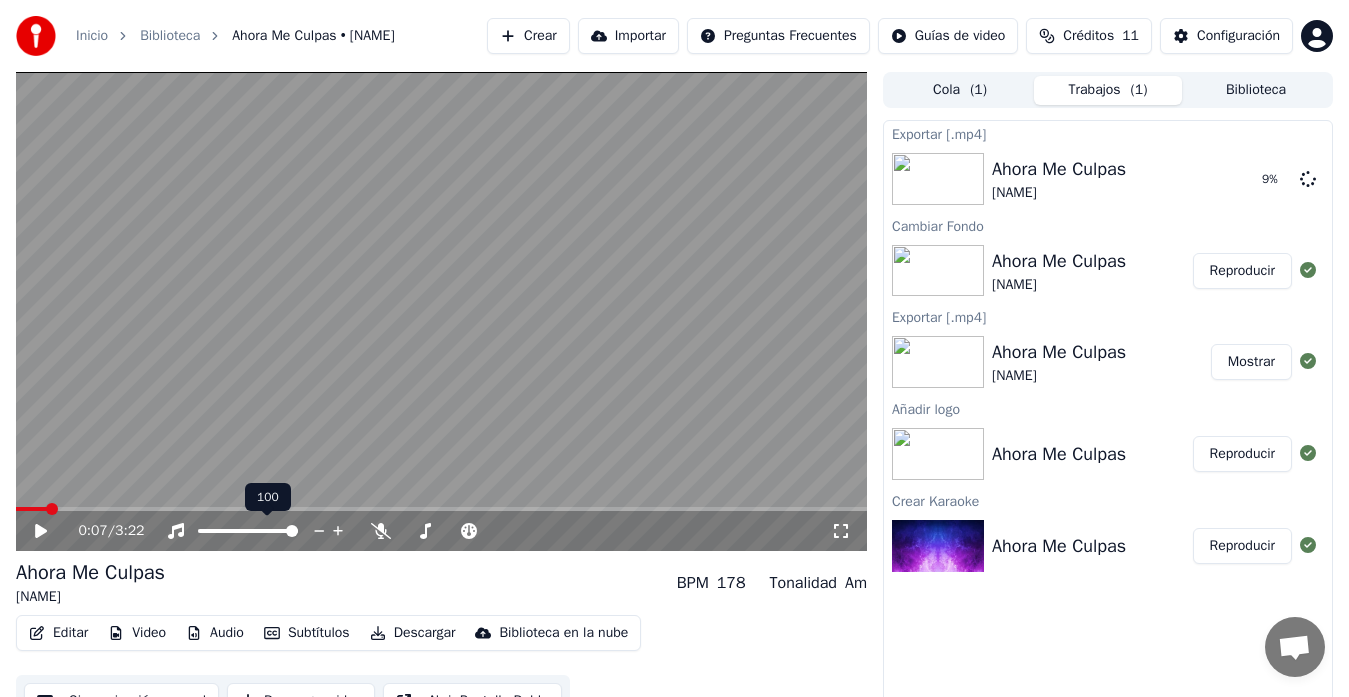 click on "Video" at bounding box center (137, 633) 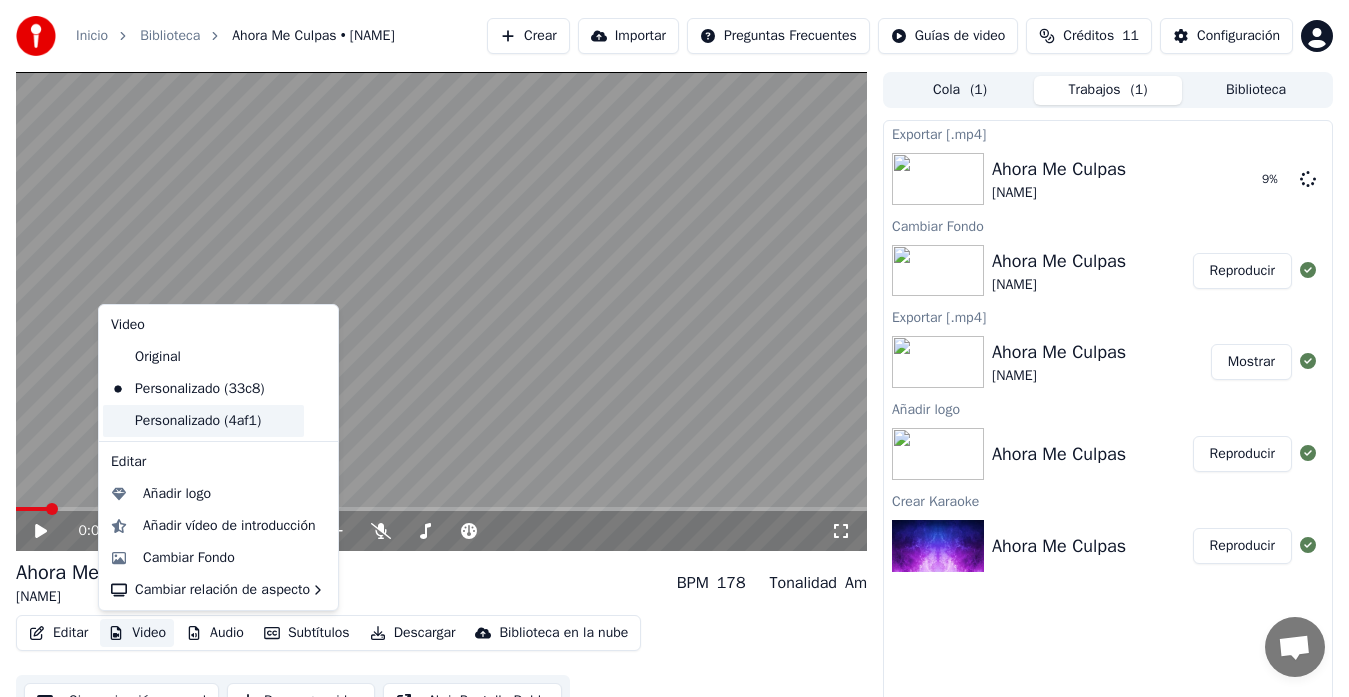 click on "Personalizado (4af1)" at bounding box center [203, 421] 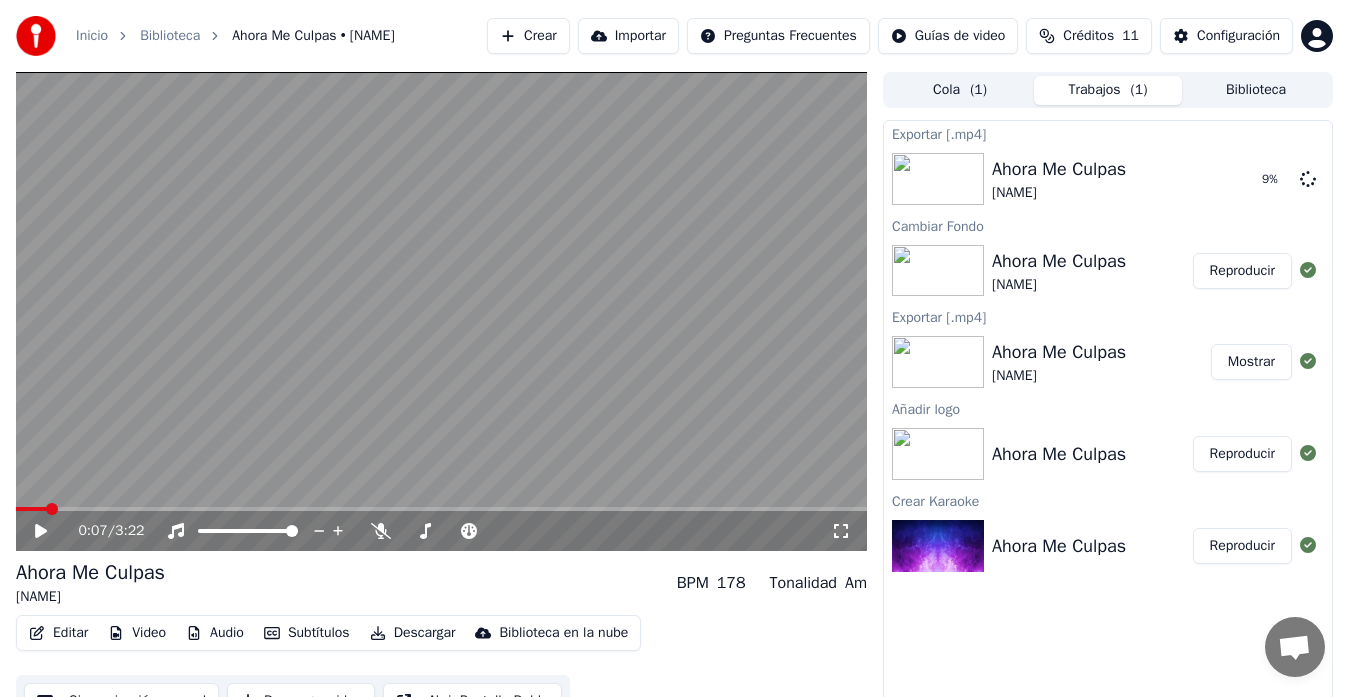 click on "Editar" at bounding box center (58, 633) 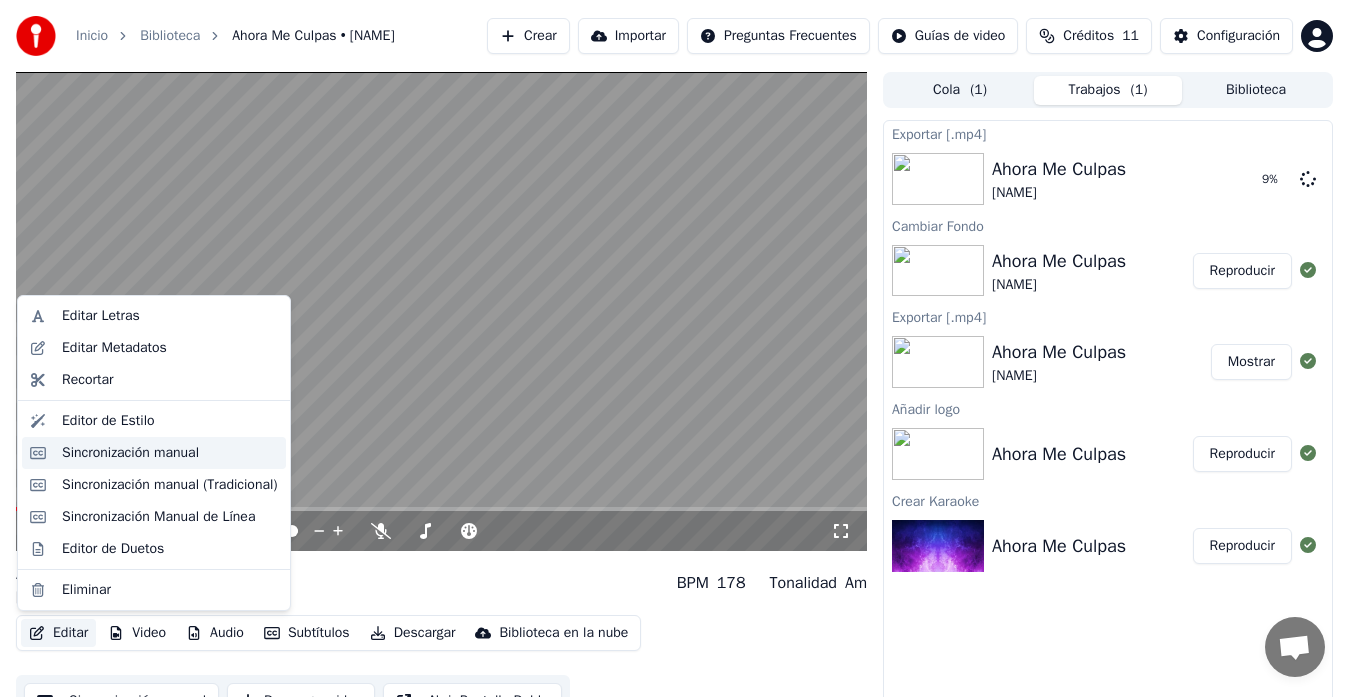 click on "Sincronización manual" at bounding box center (130, 453) 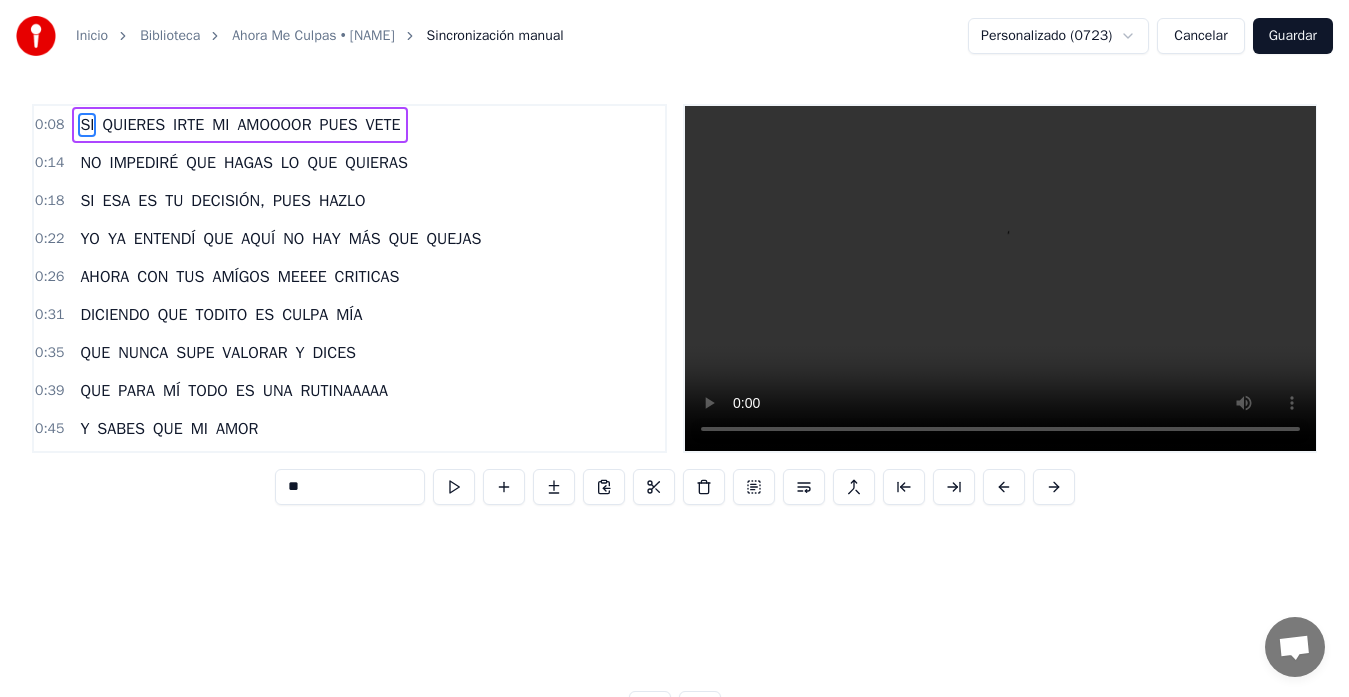 scroll, scrollTop: 0, scrollLeft: 2371, axis: horizontal 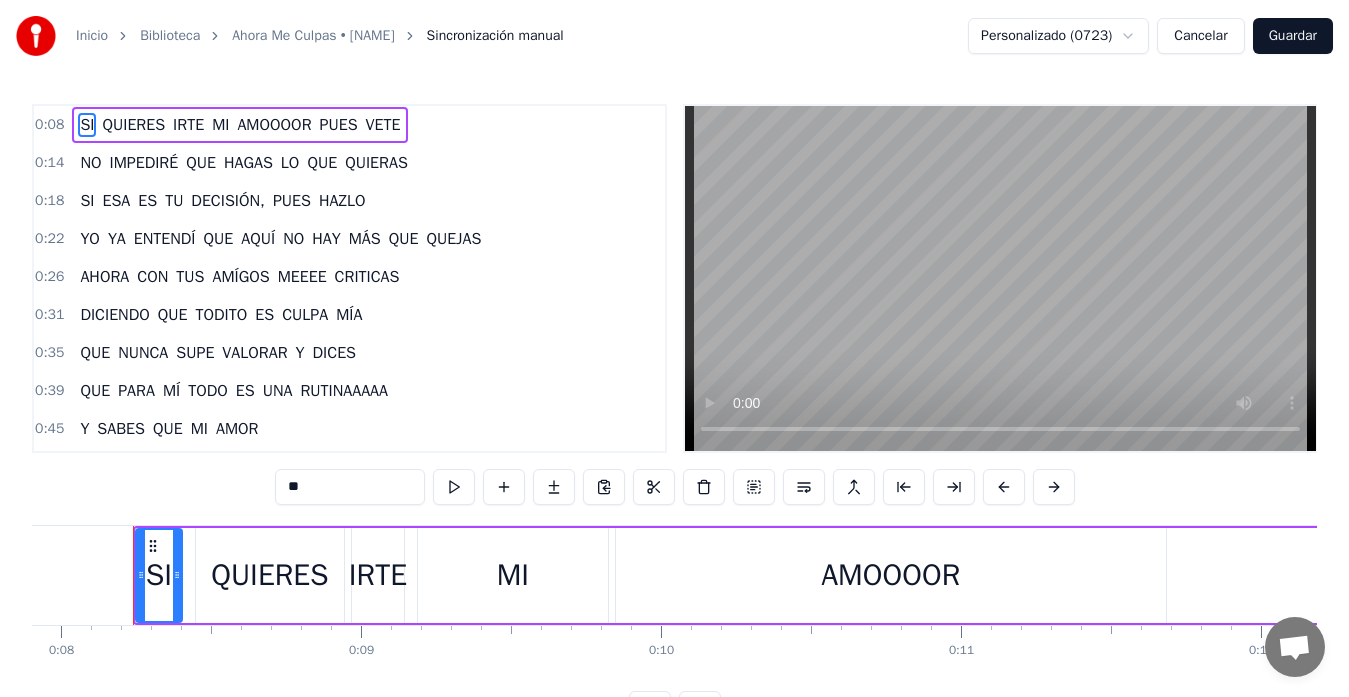 type 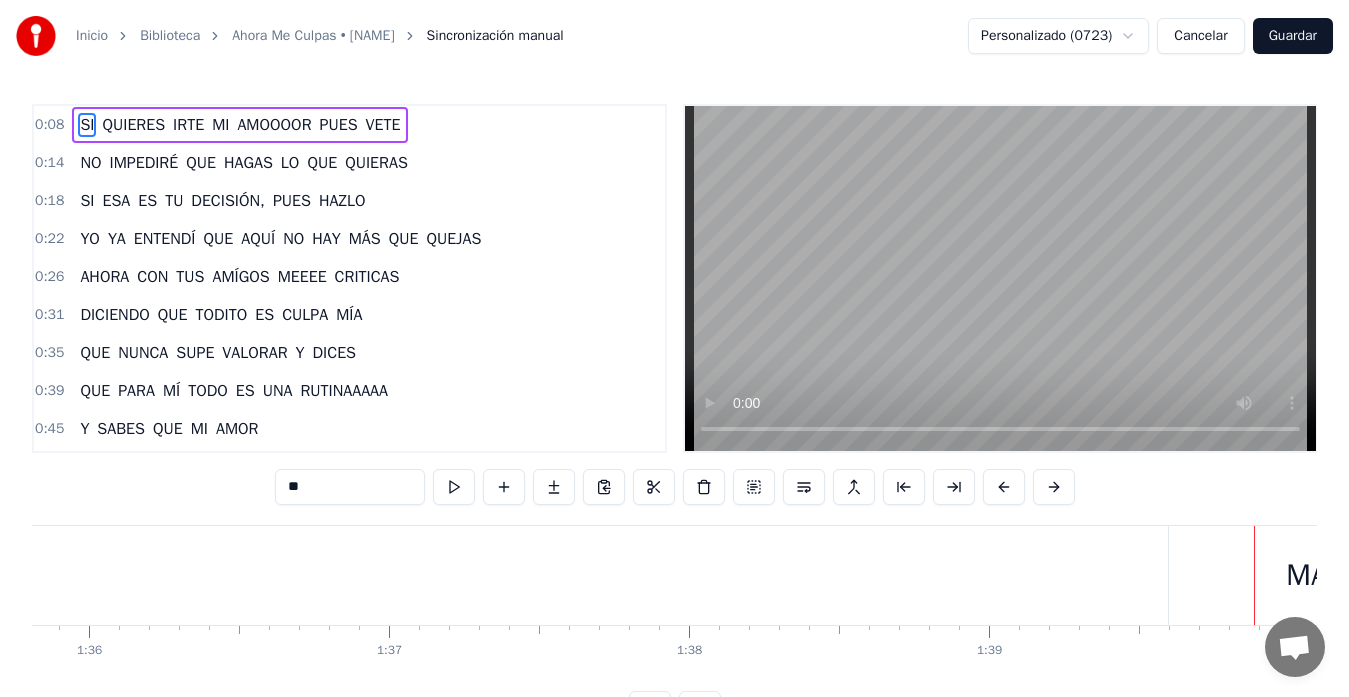scroll, scrollTop: 0, scrollLeft: 29865, axis: horizontal 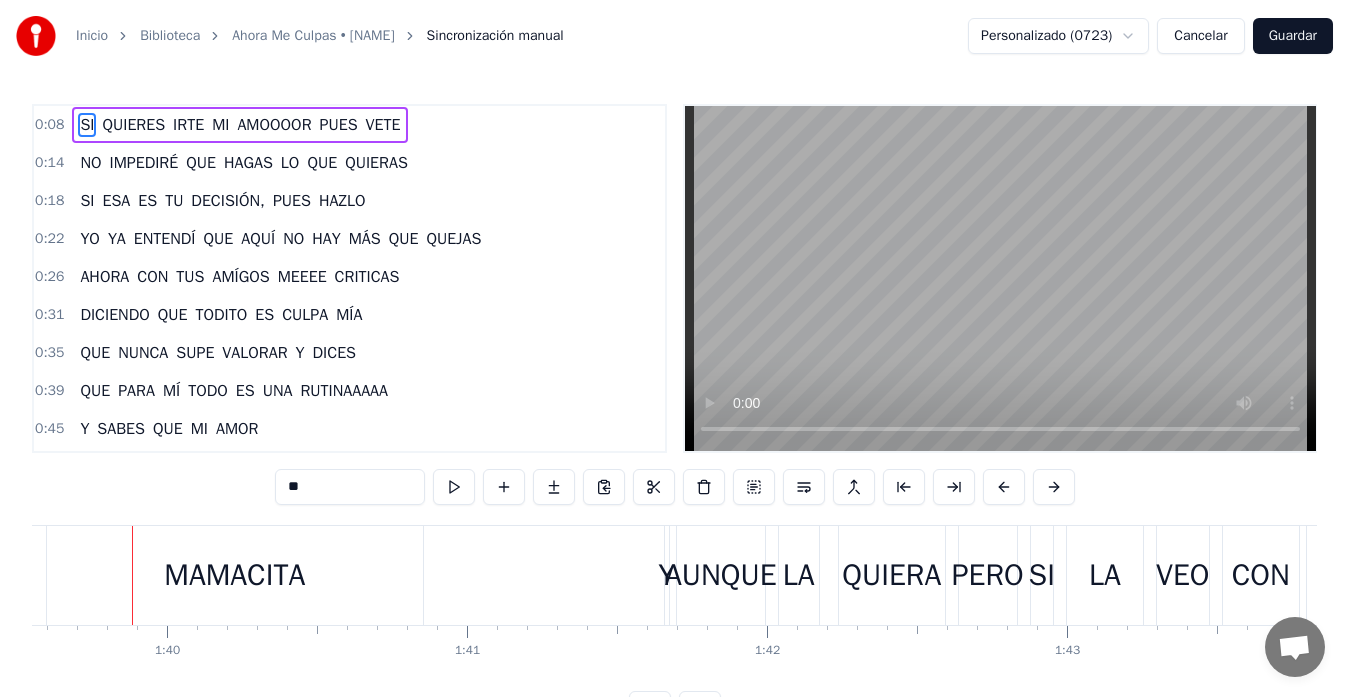 click on "MAMACITA" at bounding box center (235, 575) 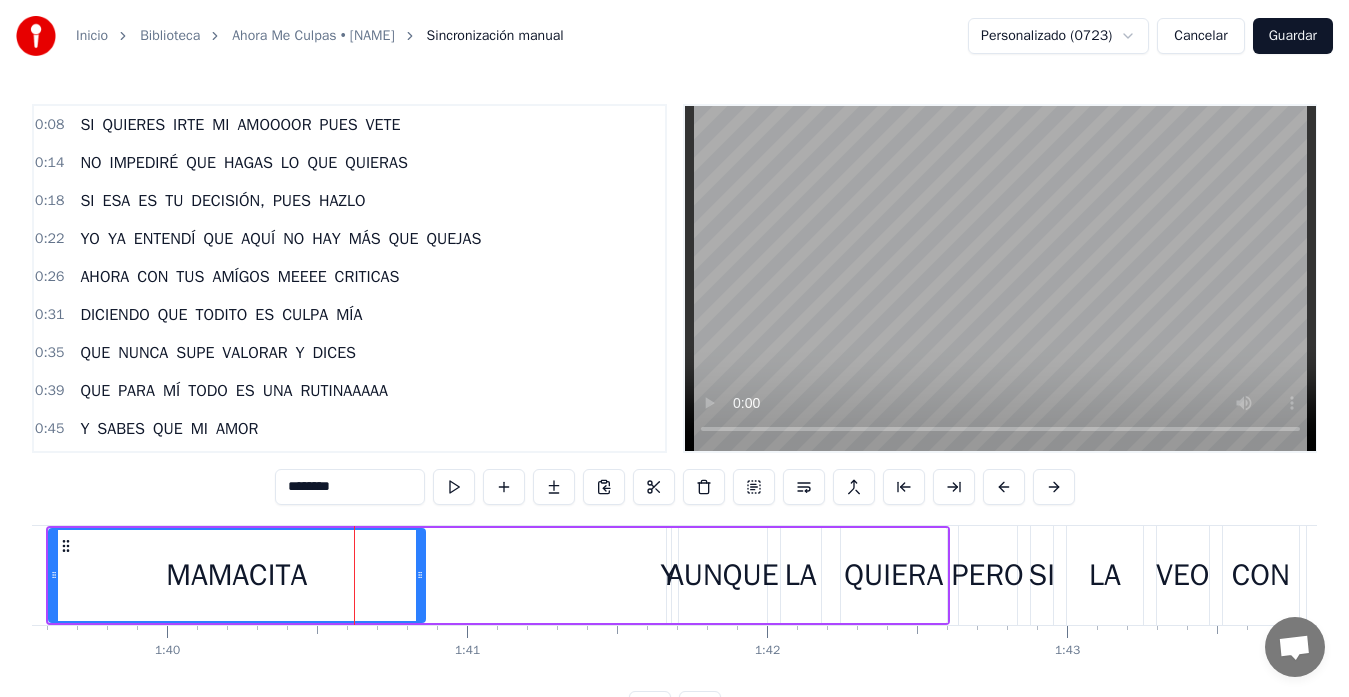 scroll, scrollTop: 644, scrollLeft: 0, axis: vertical 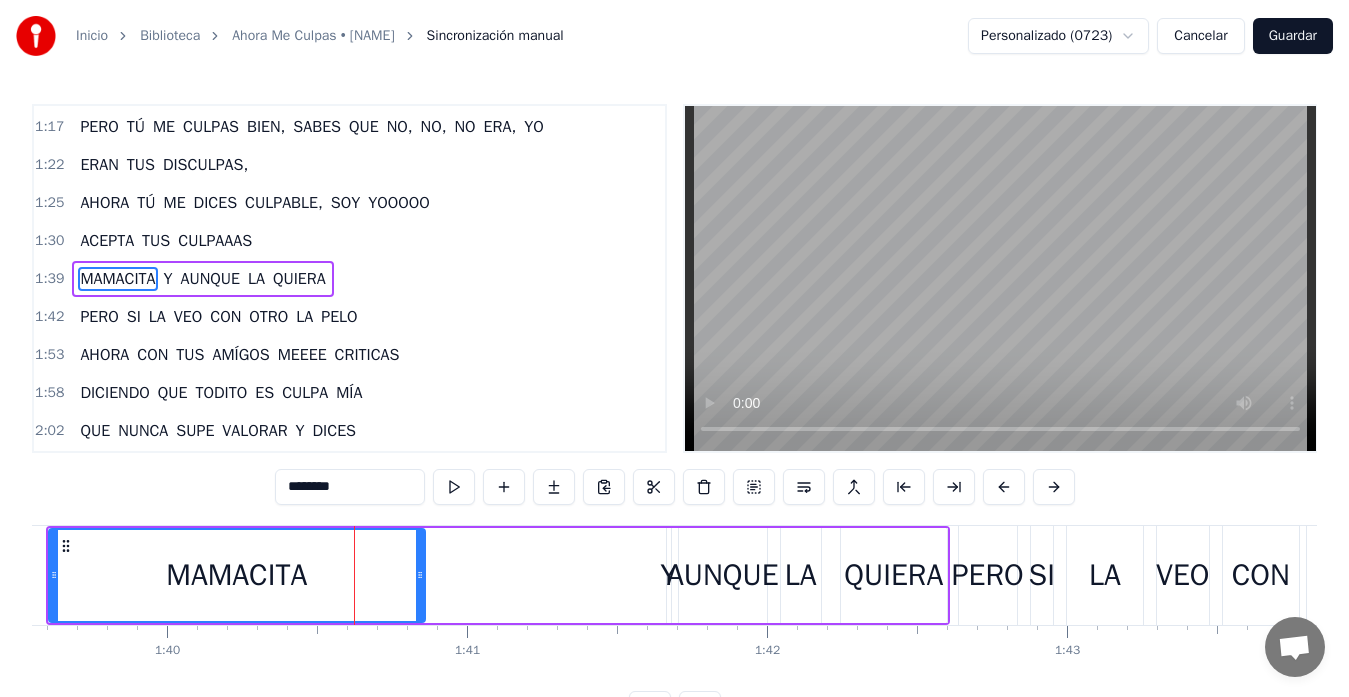 click on "1:39 MAMACITA Y AUNQUE LA QUIERA" at bounding box center (349, 279) 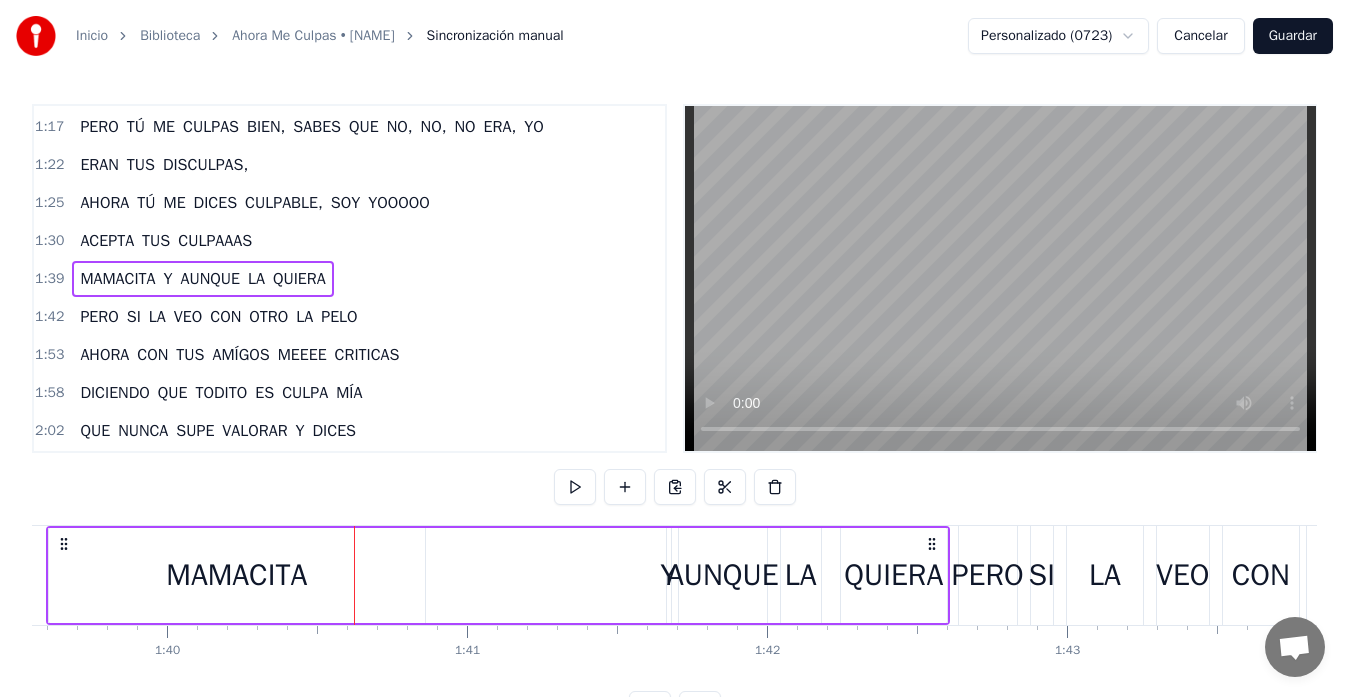 scroll, scrollTop: 0, scrollLeft: 29778, axis: horizontal 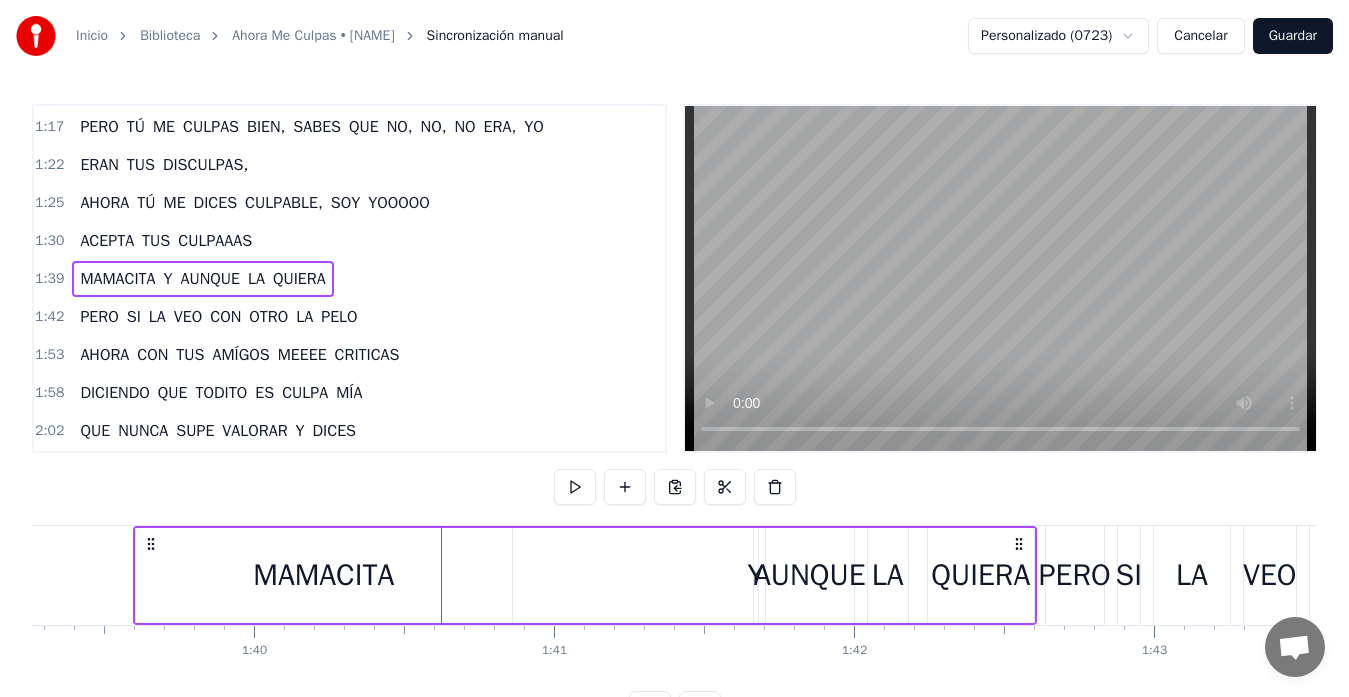 drag, startPoint x: 387, startPoint y: 282, endPoint x: 216, endPoint y: 305, distance: 172.53986 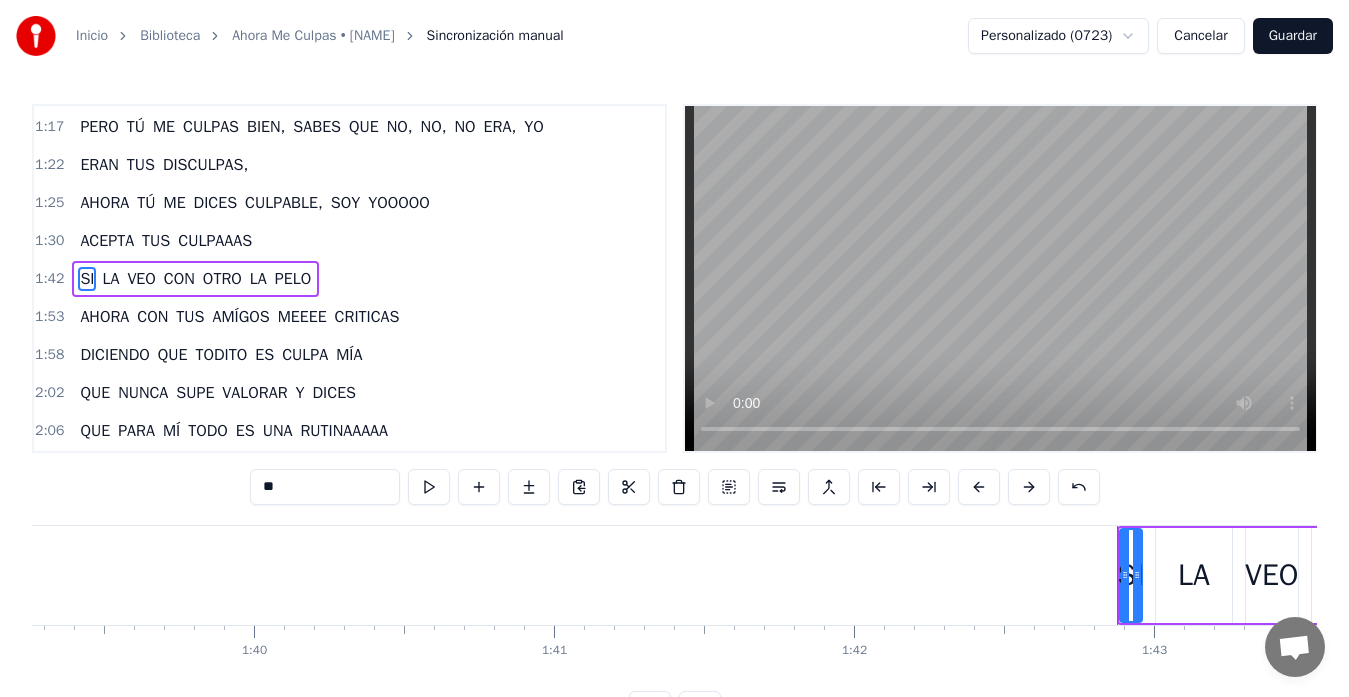 drag, startPoint x: 347, startPoint y: 258, endPoint x: 256, endPoint y: 279, distance: 93.39165 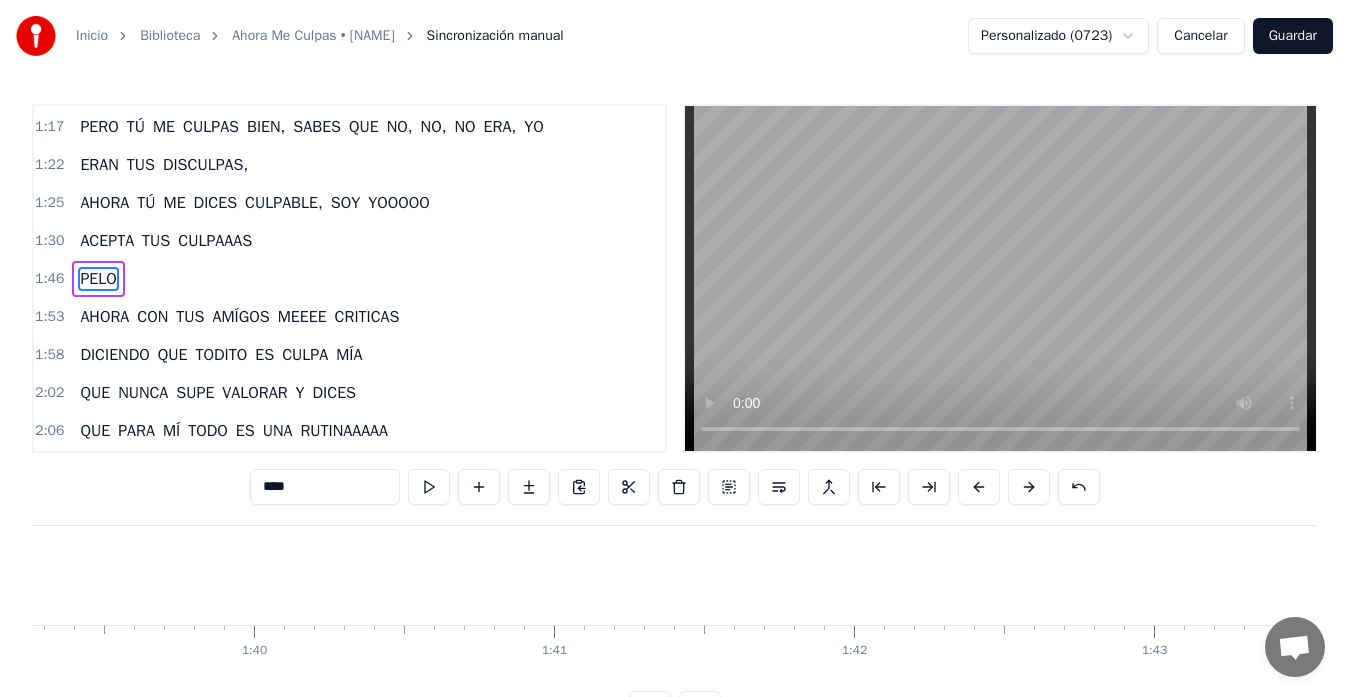 type on "*****" 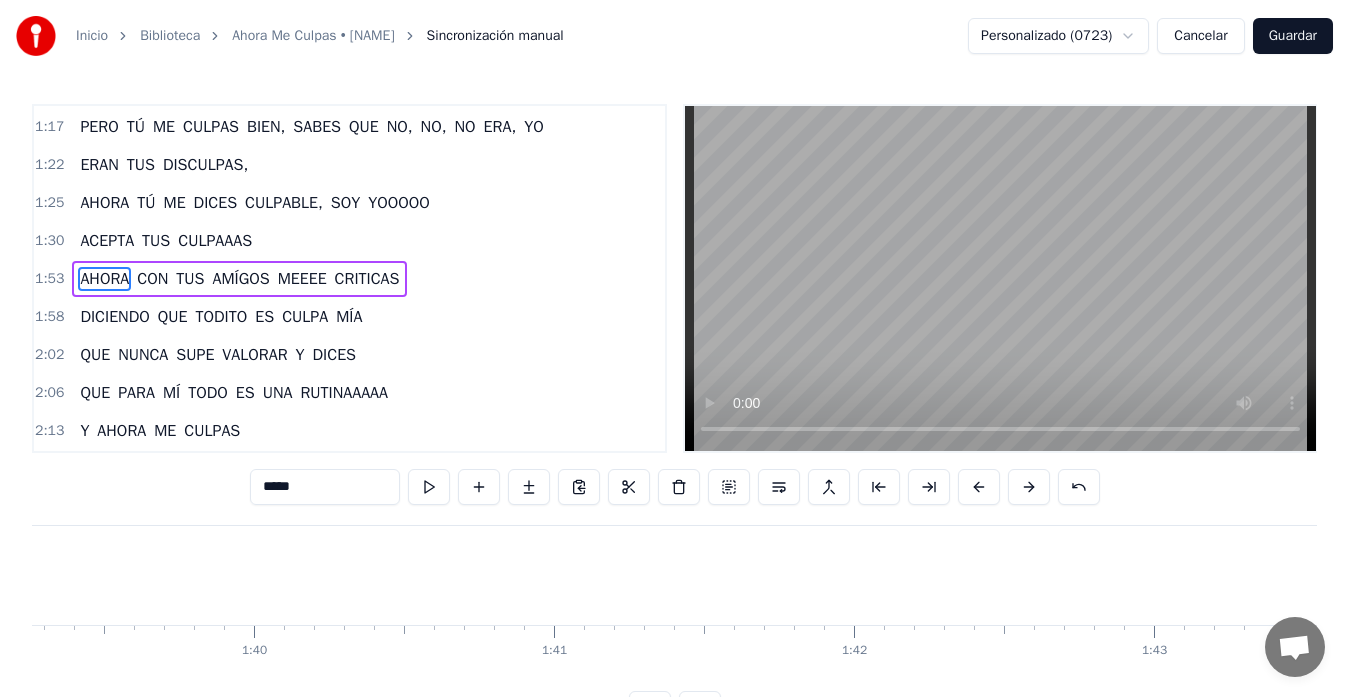 scroll, scrollTop: 0, scrollLeft: 33870, axis: horizontal 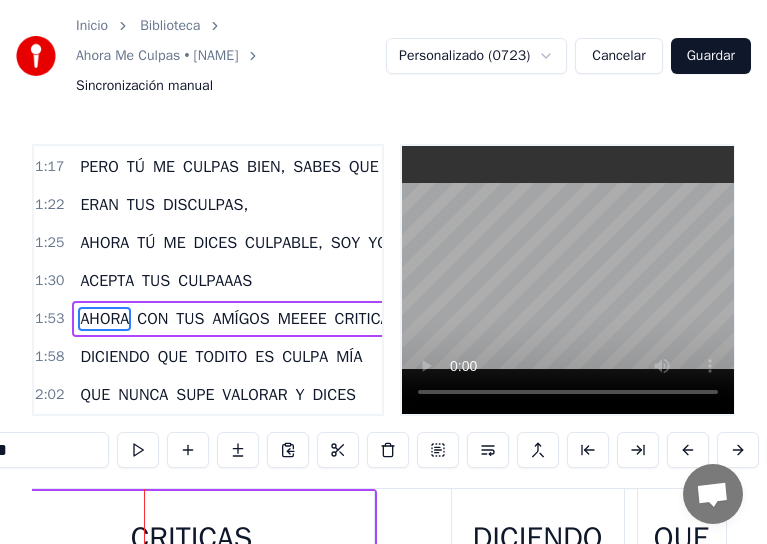 click on "Guardar" at bounding box center (711, 56) 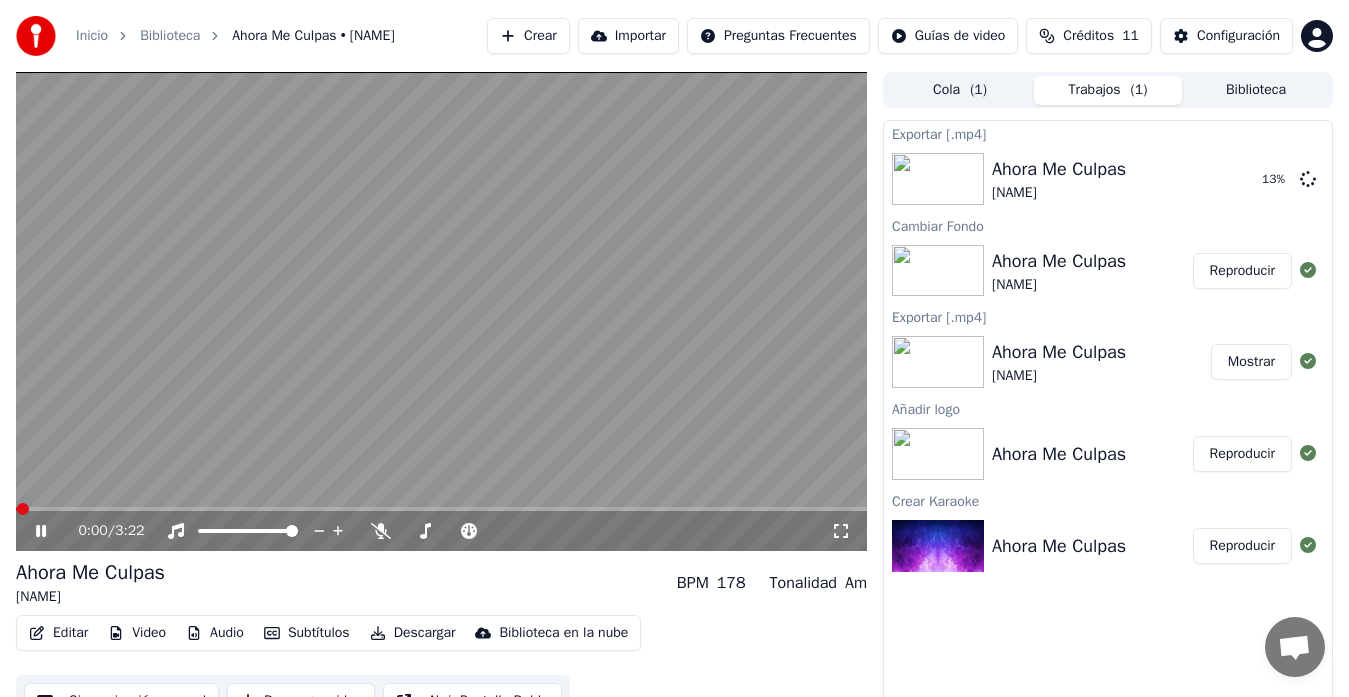 click 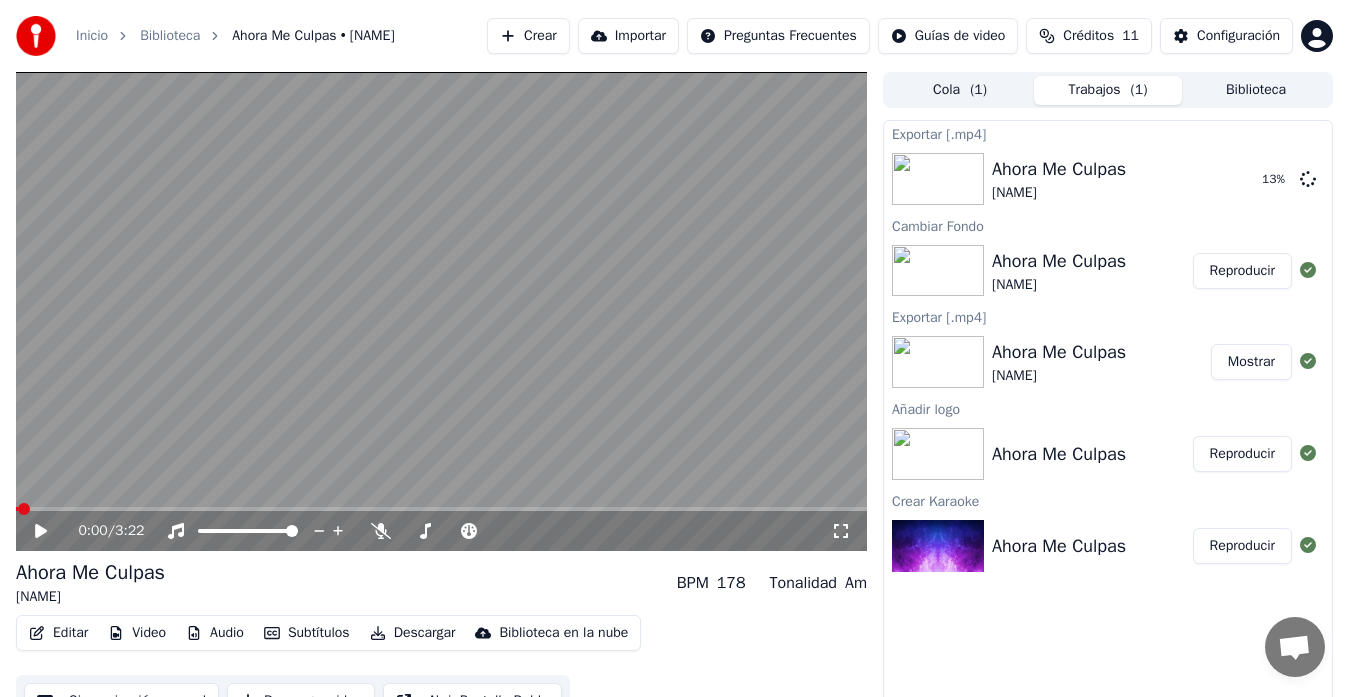 click 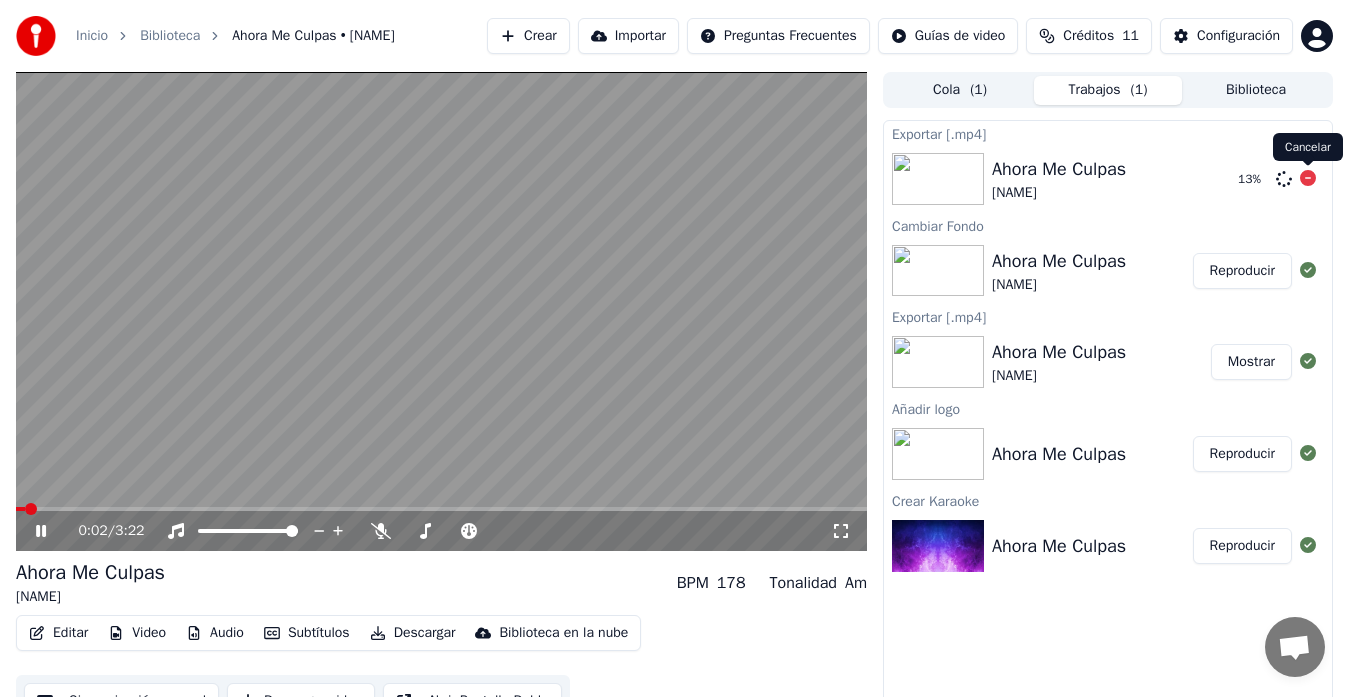 click on "13 %" at bounding box center [1273, 179] 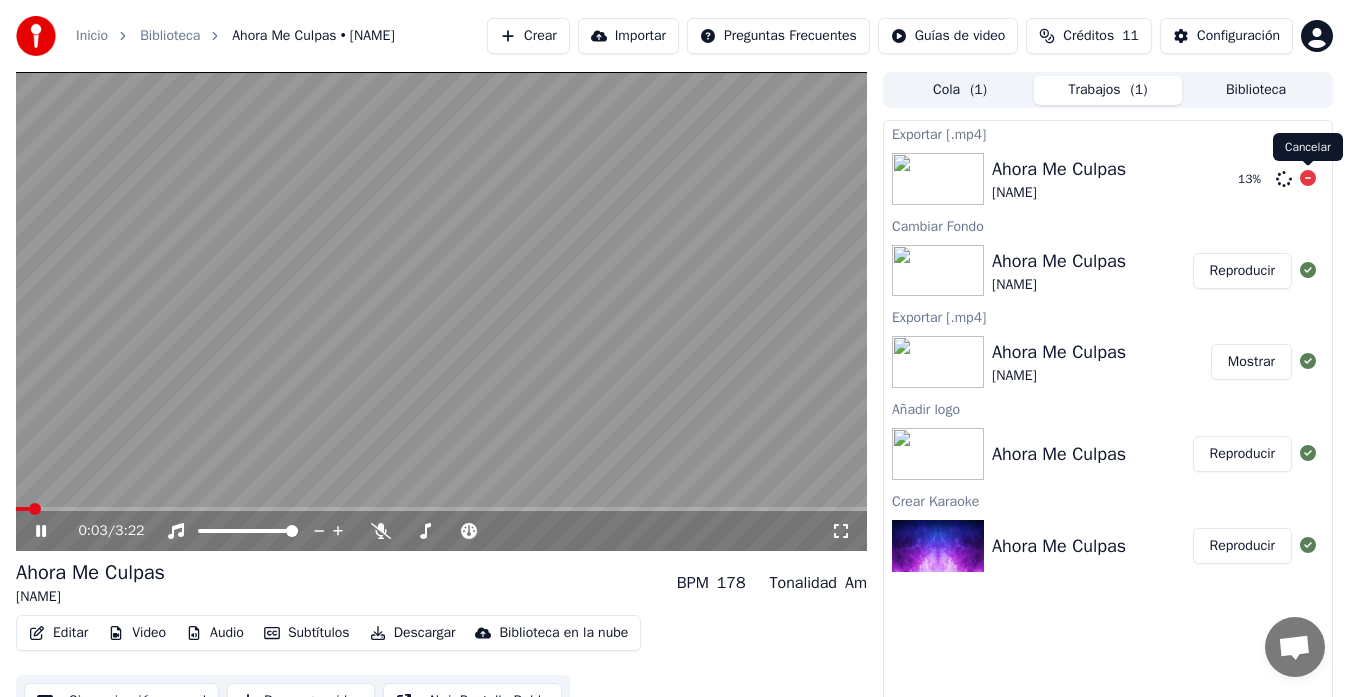 click 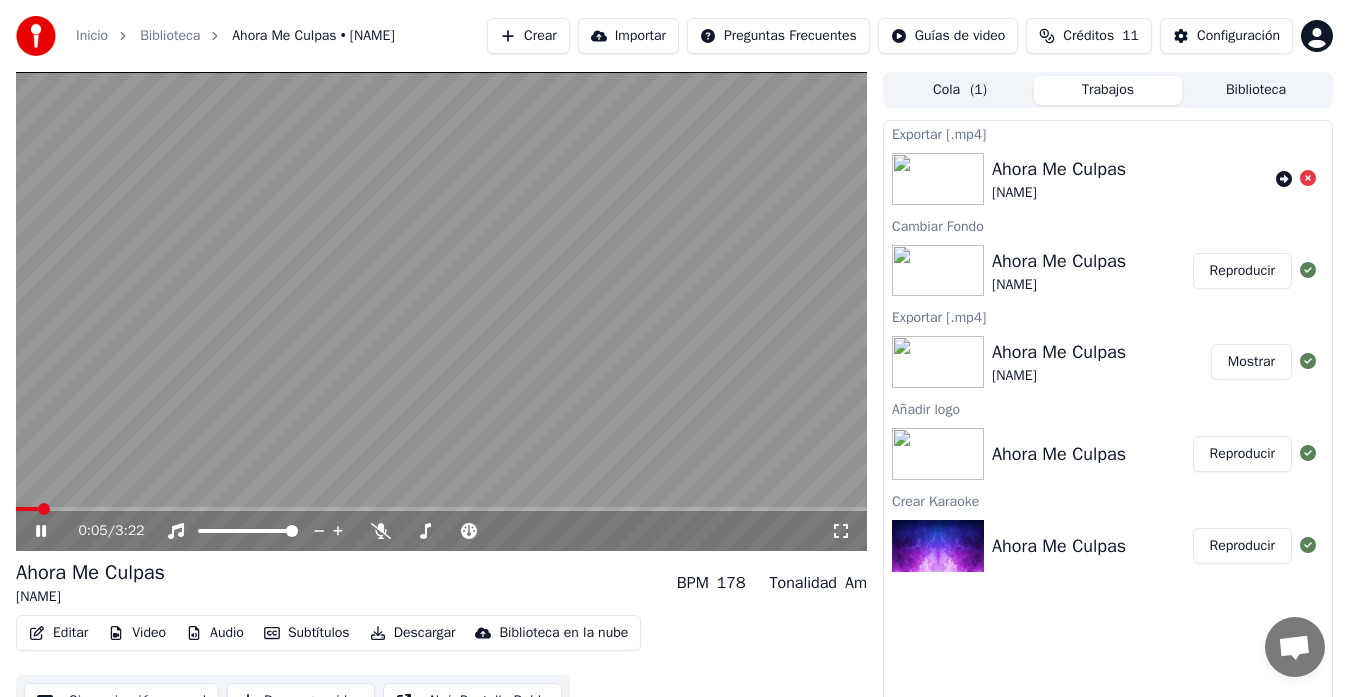 click at bounding box center [441, 509] 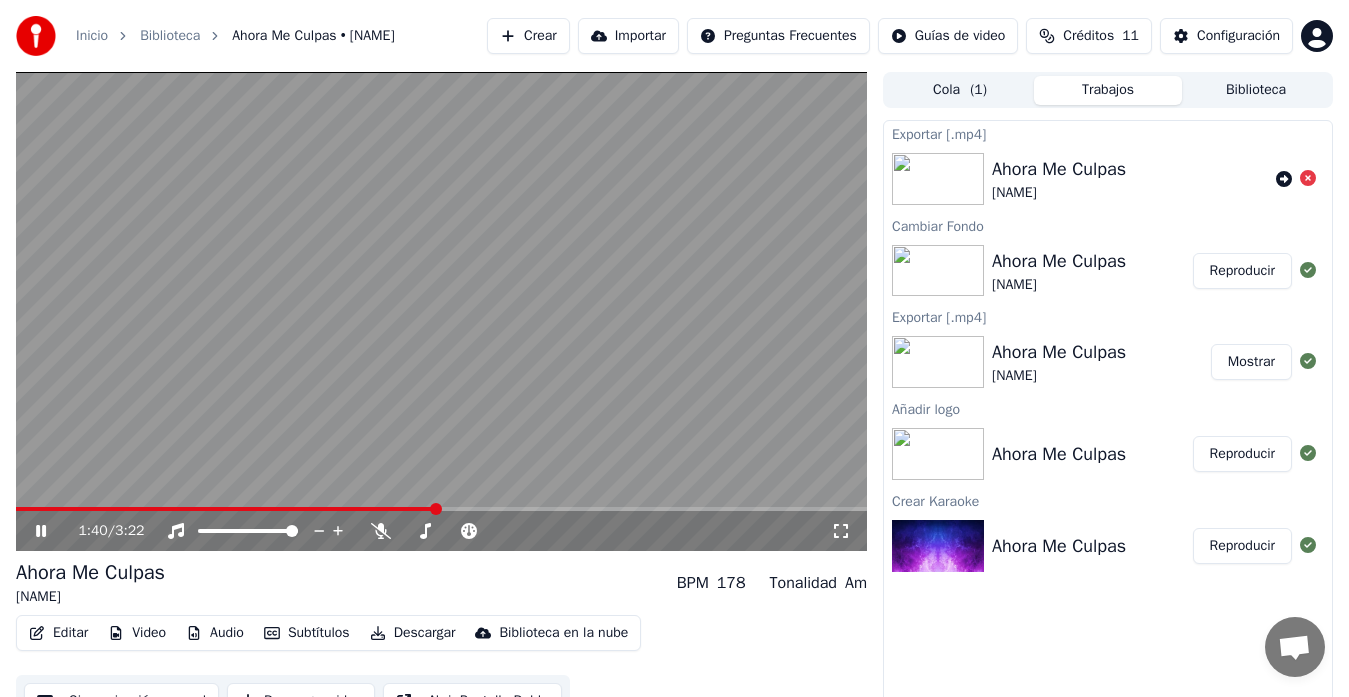 click at bounding box center (436, 509) 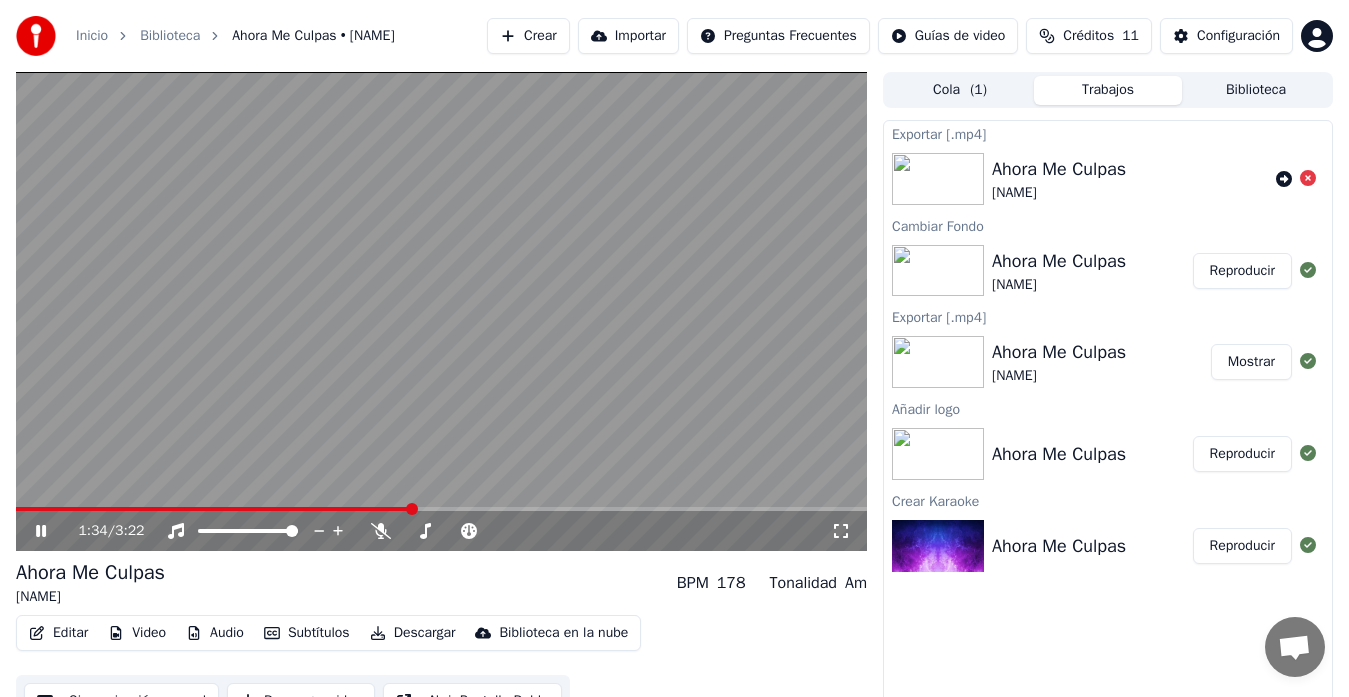 click at bounding box center (213, 509) 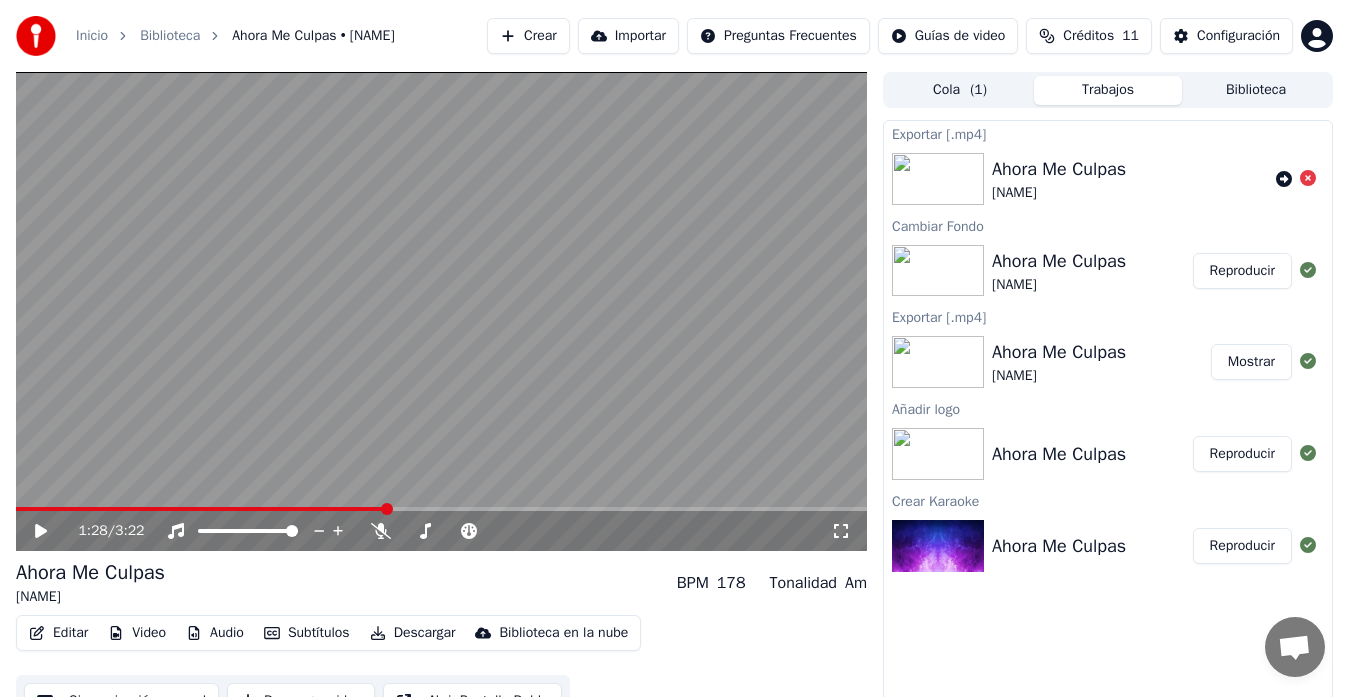 click at bounding box center (201, 509) 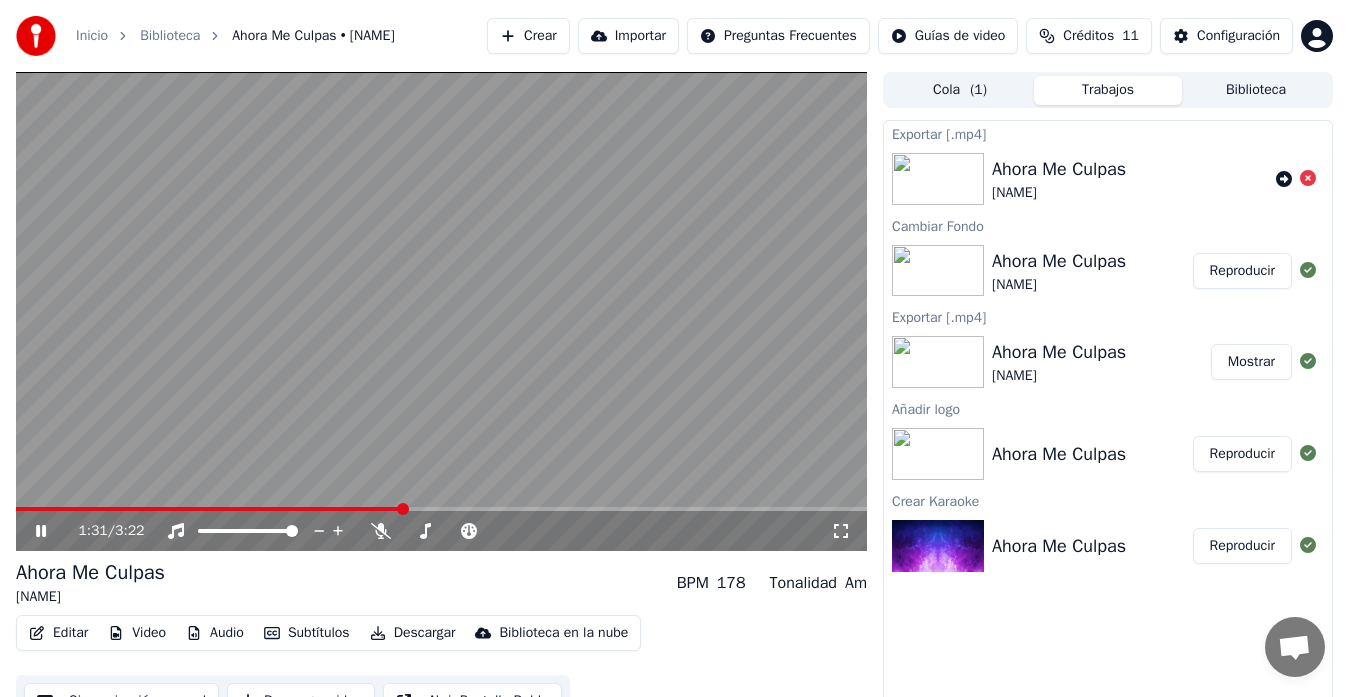 click on "1:31 / 3:22" at bounding box center (441, 311) 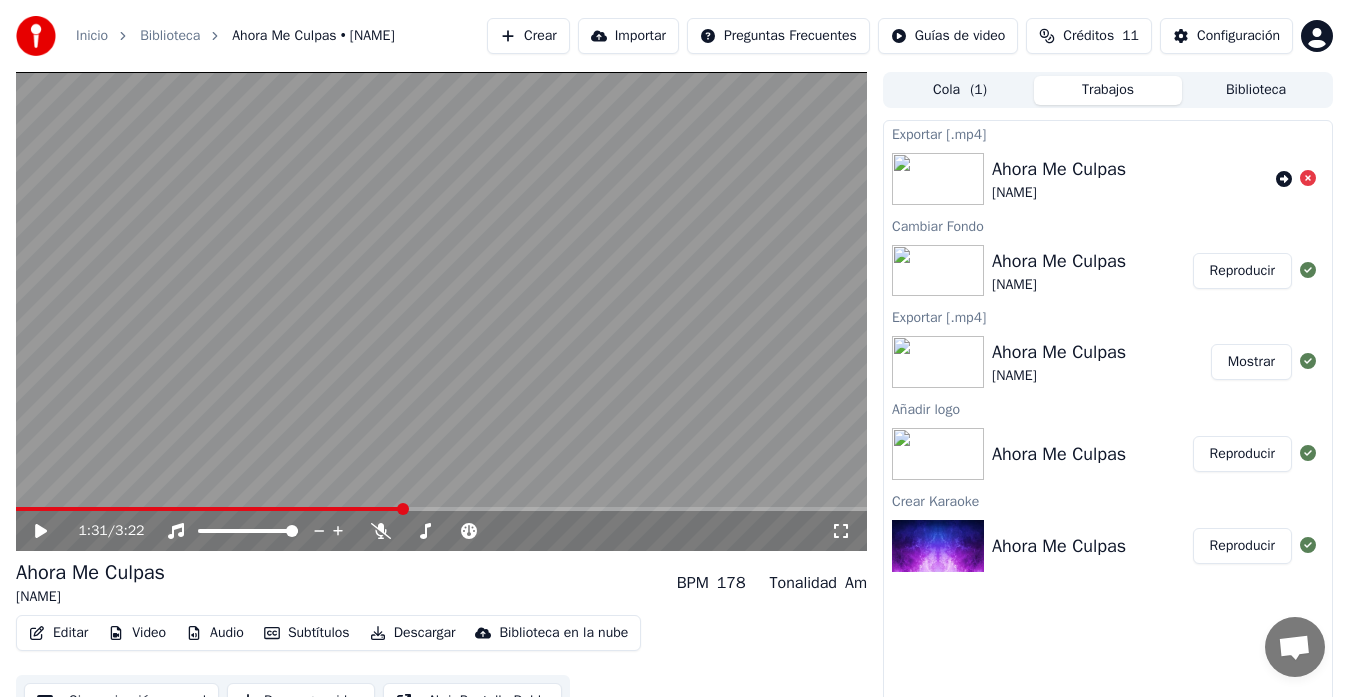 click at bounding box center (403, 509) 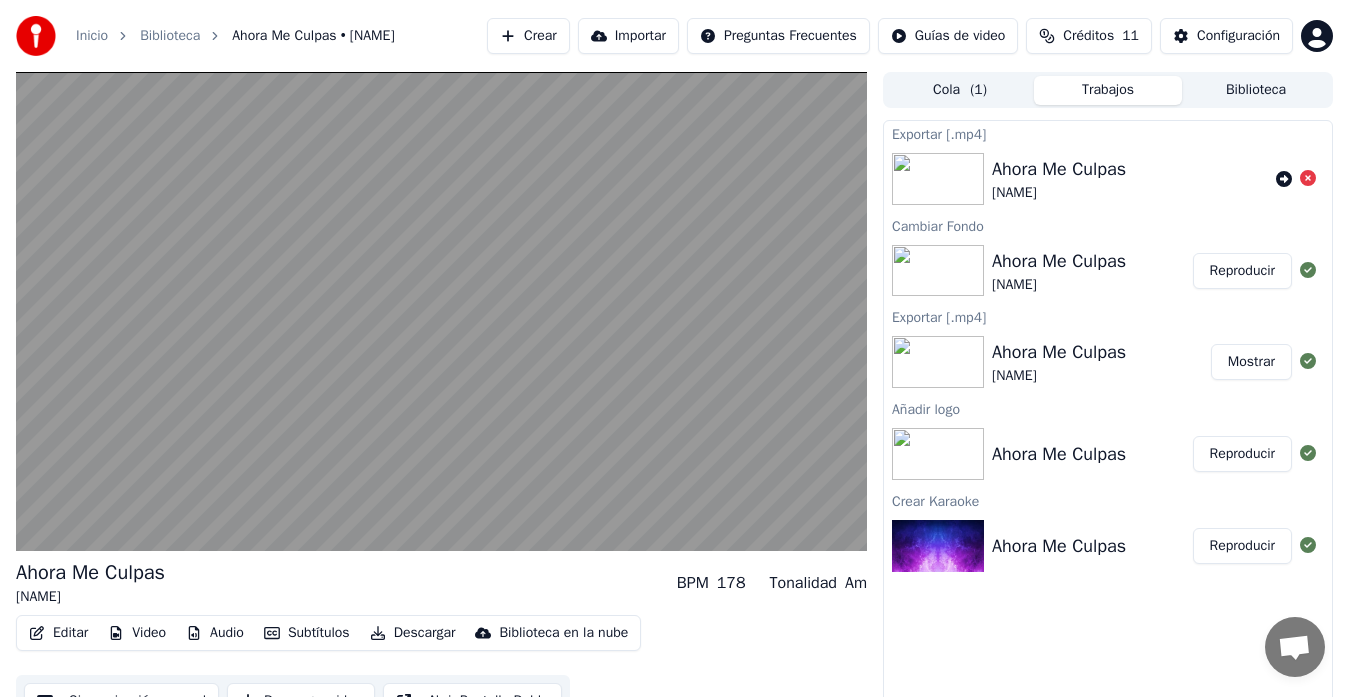 click at bounding box center [441, 311] 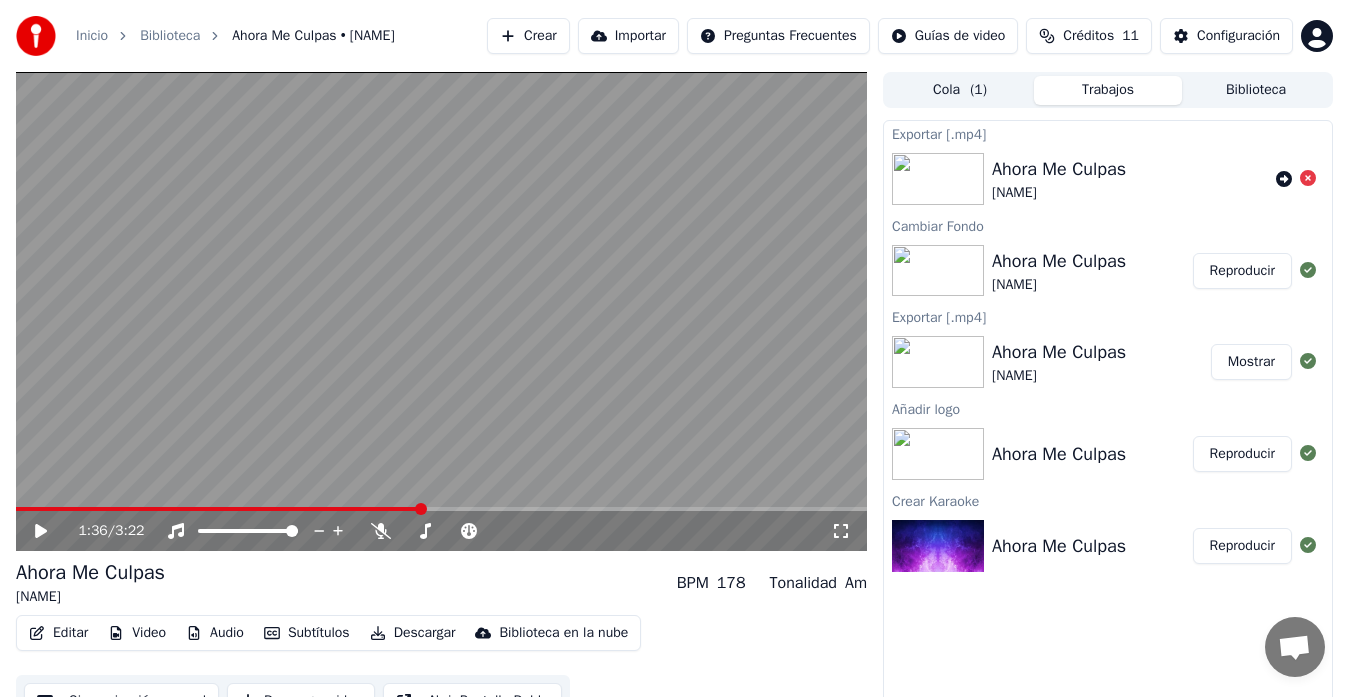 scroll, scrollTop: 30, scrollLeft: 0, axis: vertical 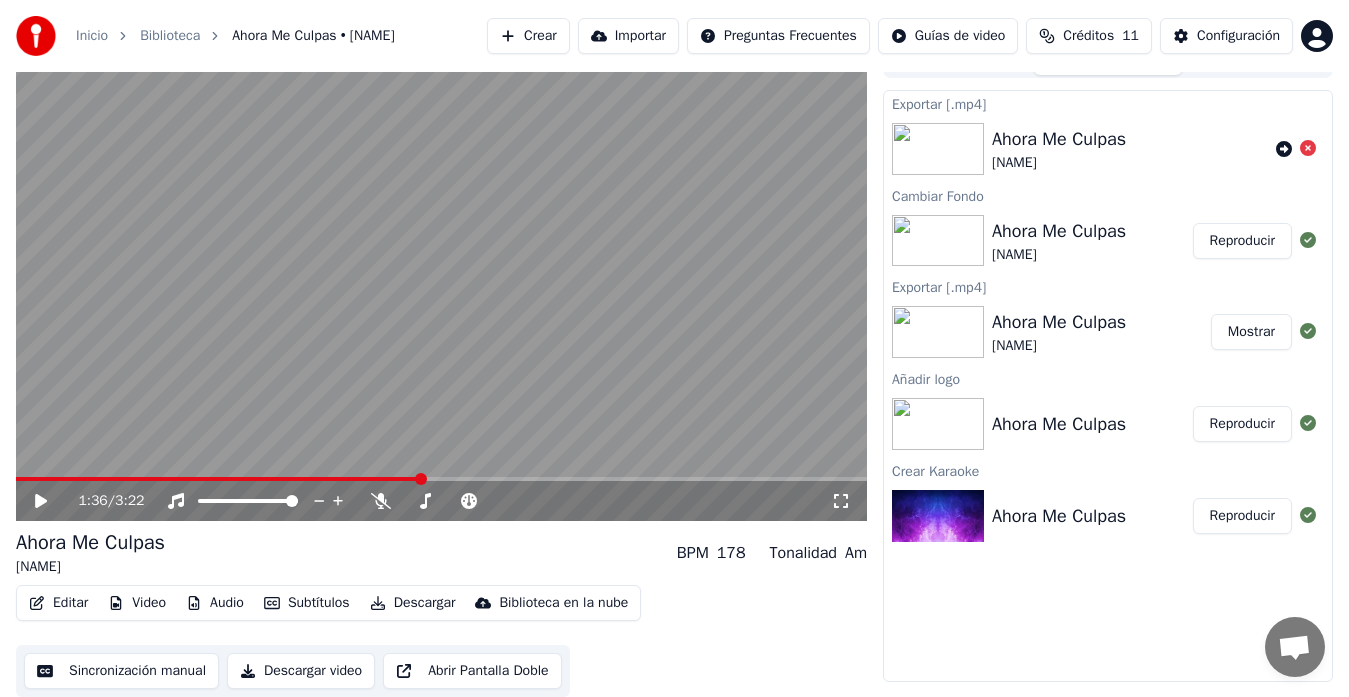 click on "Video" at bounding box center [137, 603] 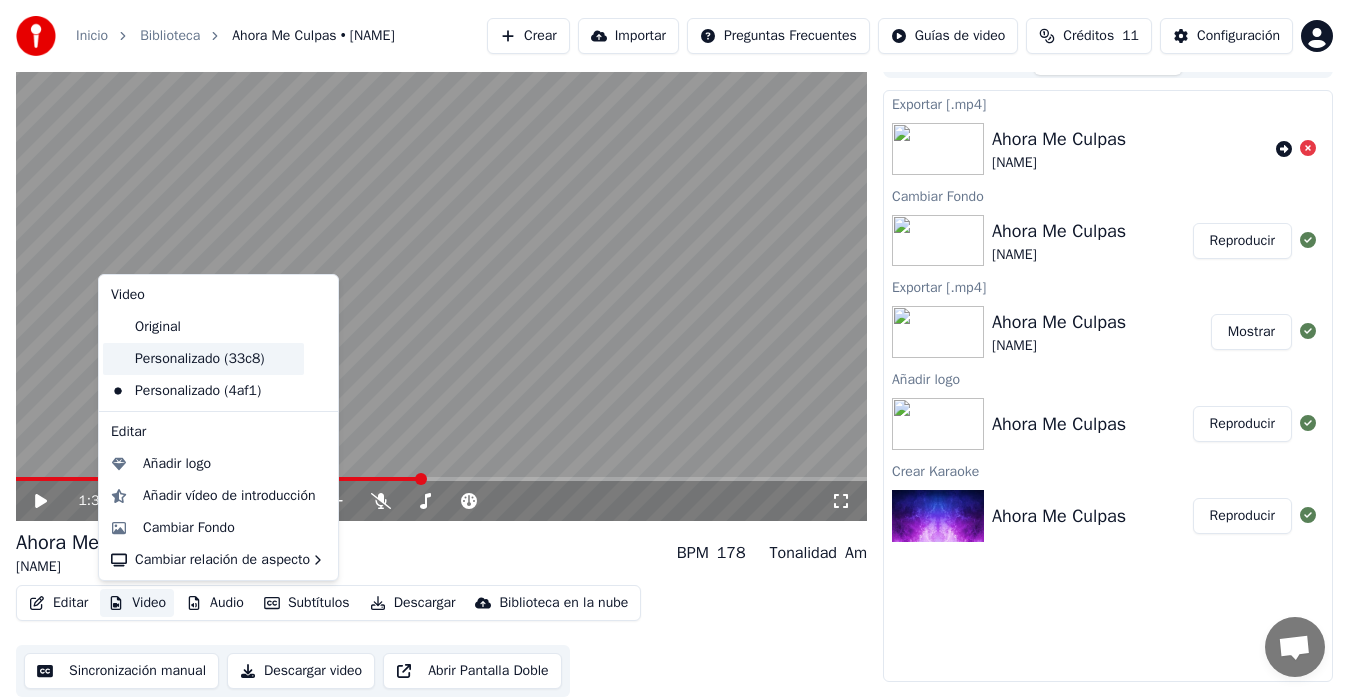 click on "Personalizado (33c8)" at bounding box center (203, 359) 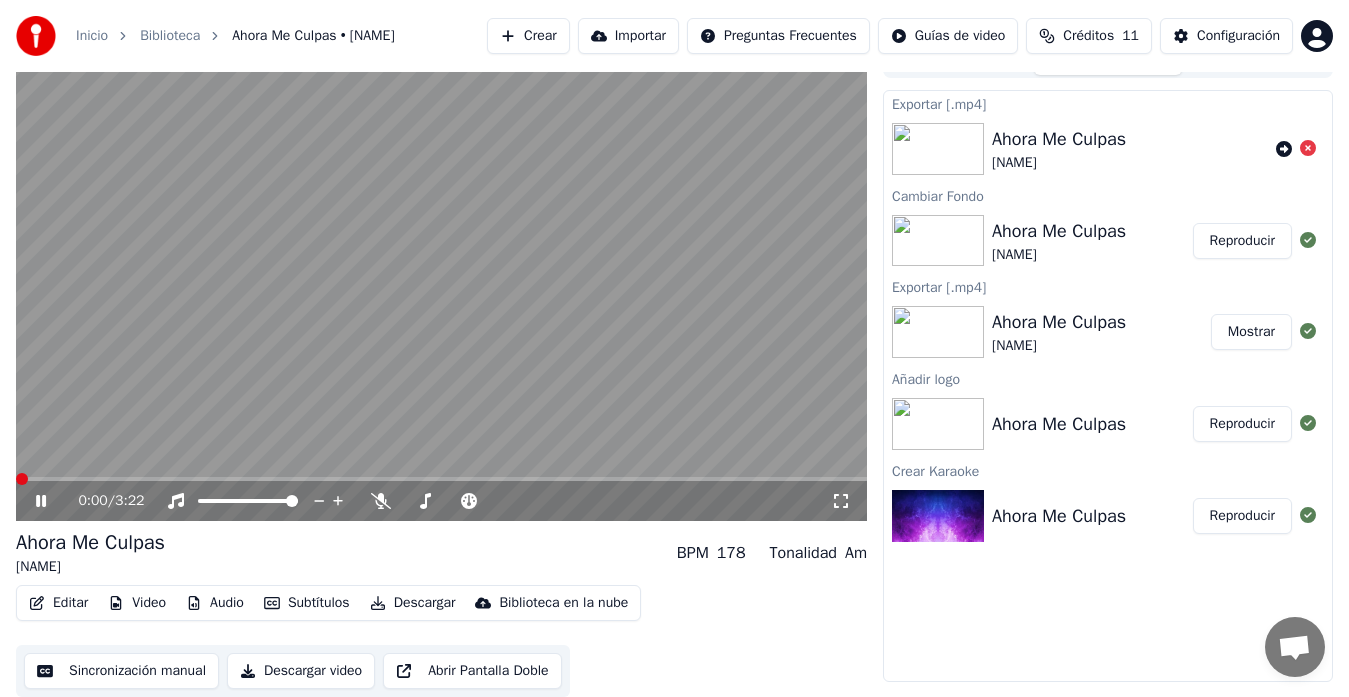 click 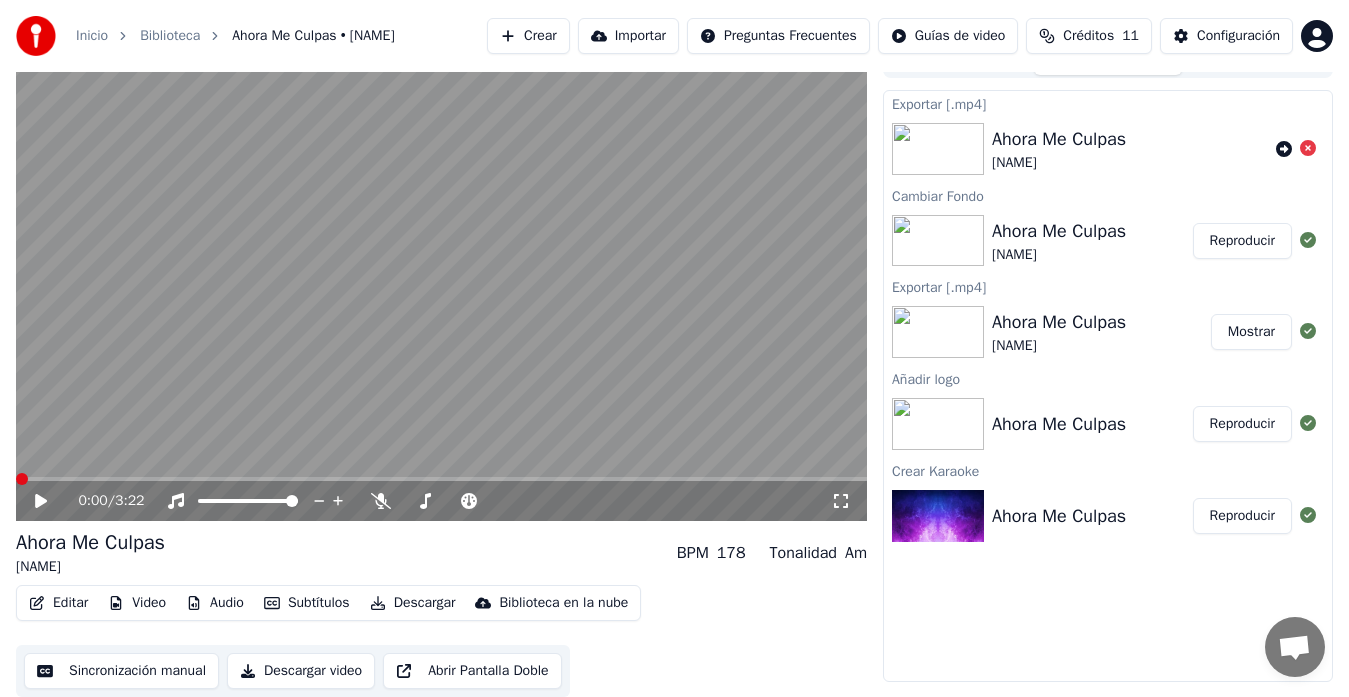 click on "Descargar" at bounding box center (413, 603) 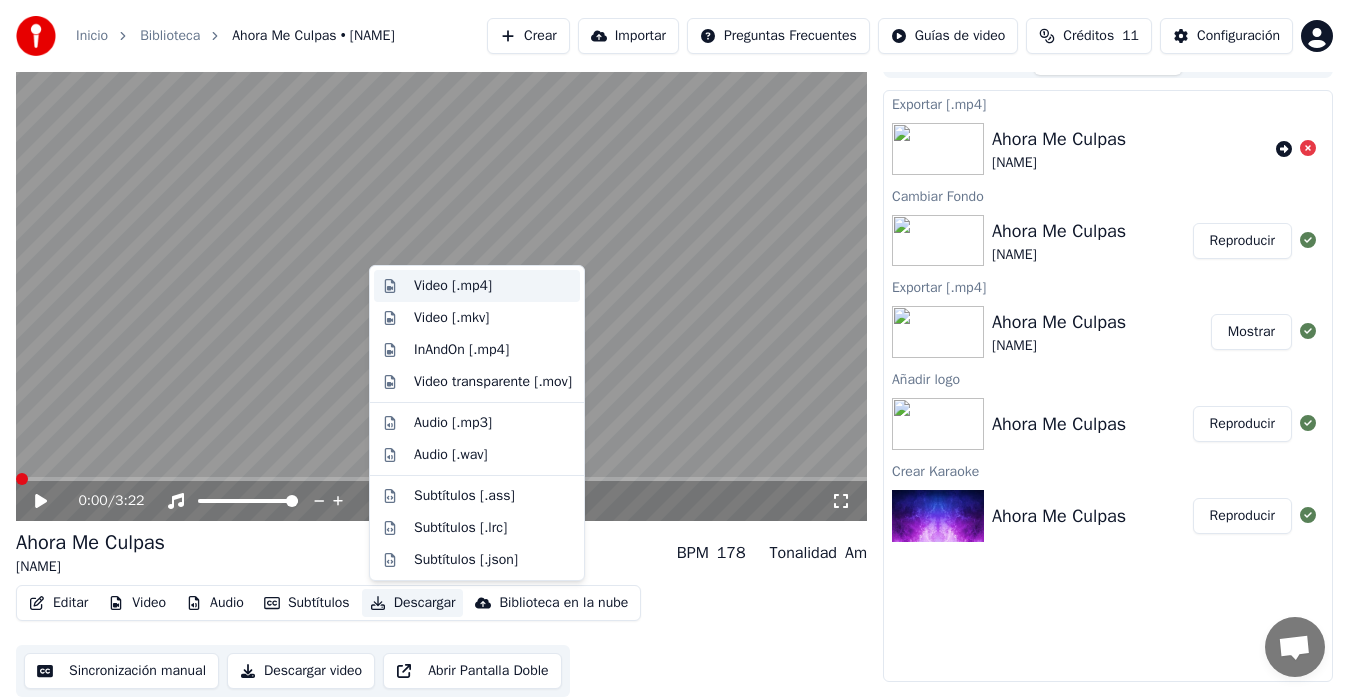 click on "Video [.mp4]" at bounding box center (453, 286) 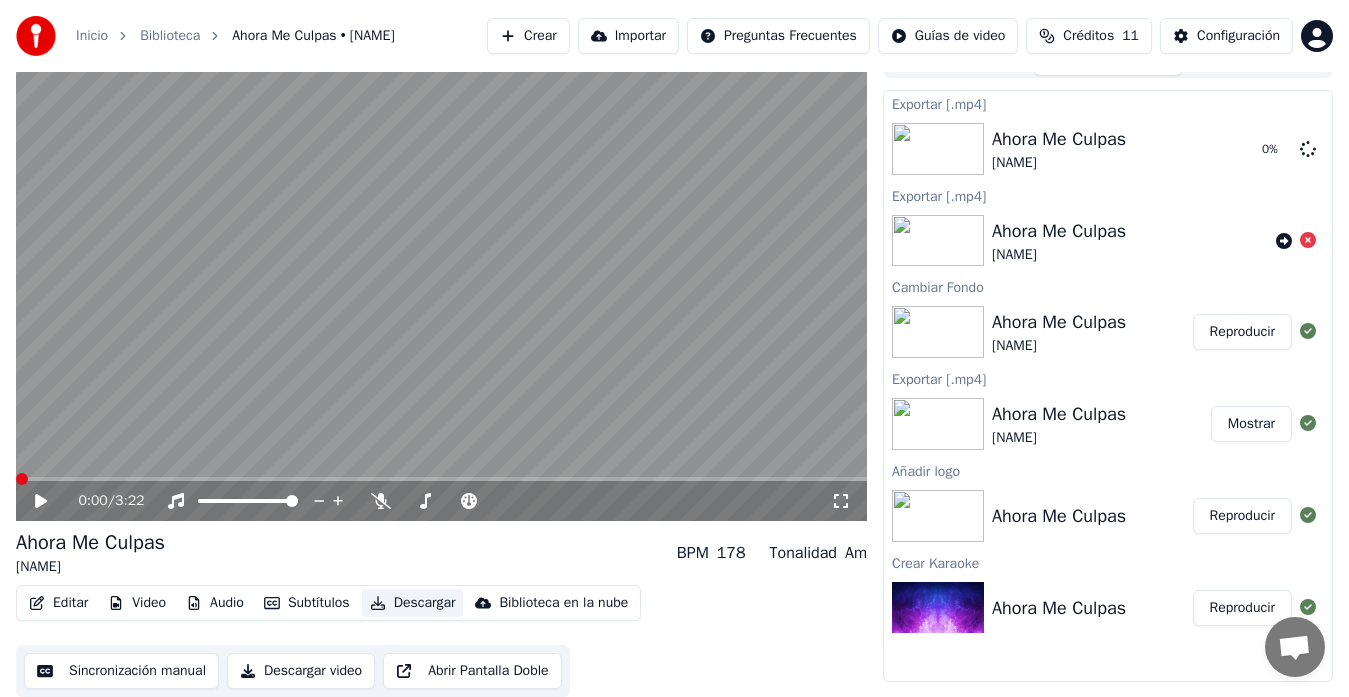 scroll, scrollTop: 0, scrollLeft: 0, axis: both 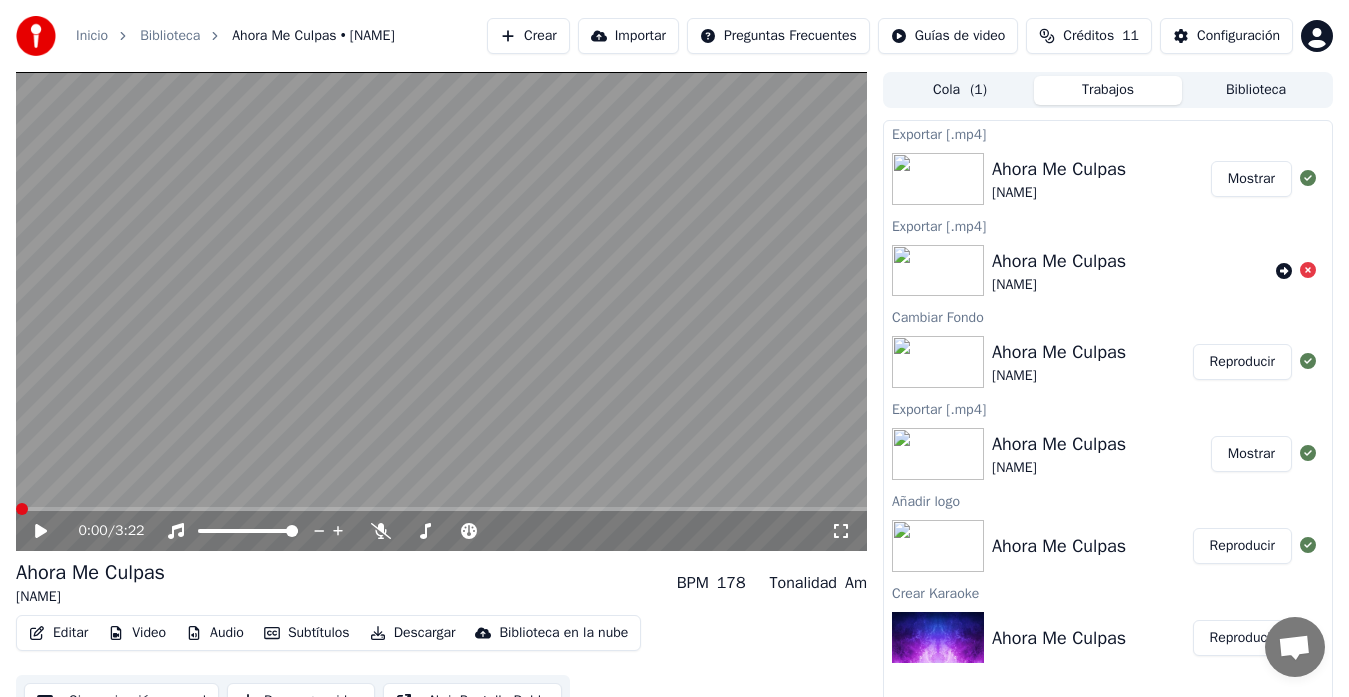 click on "Mostrar" at bounding box center [1251, 179] 